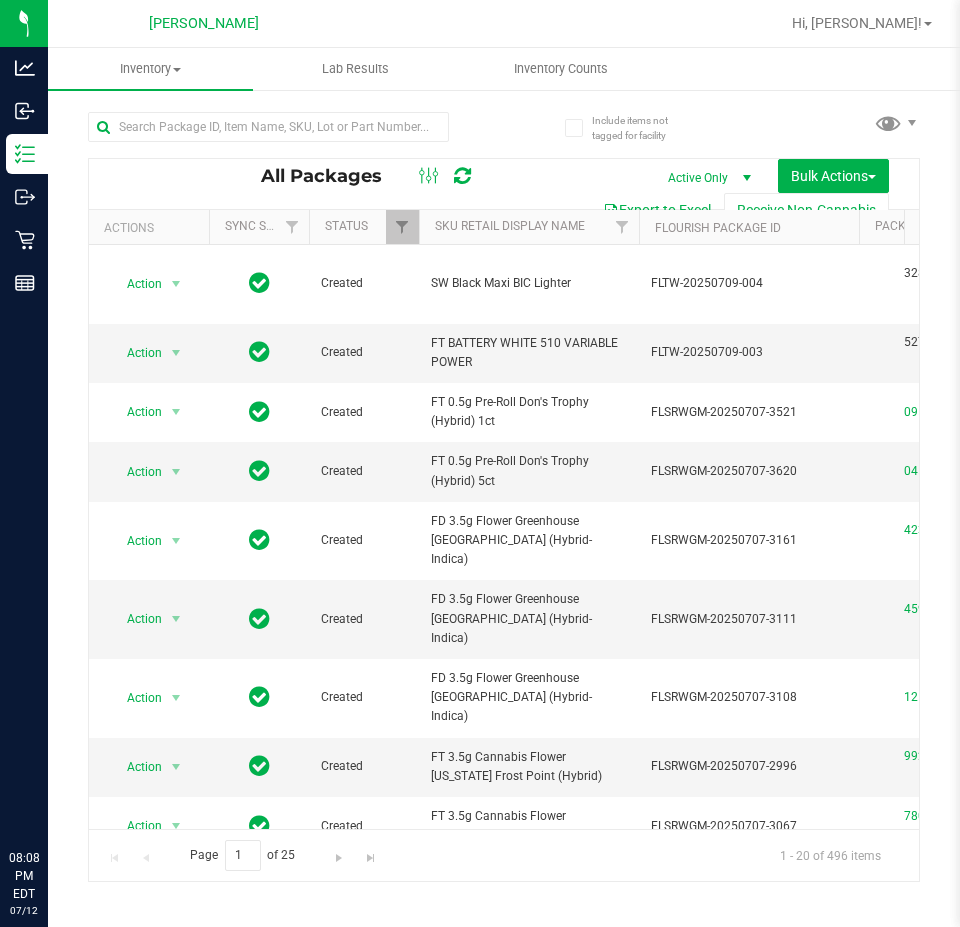 scroll, scrollTop: 0, scrollLeft: 0, axis: both 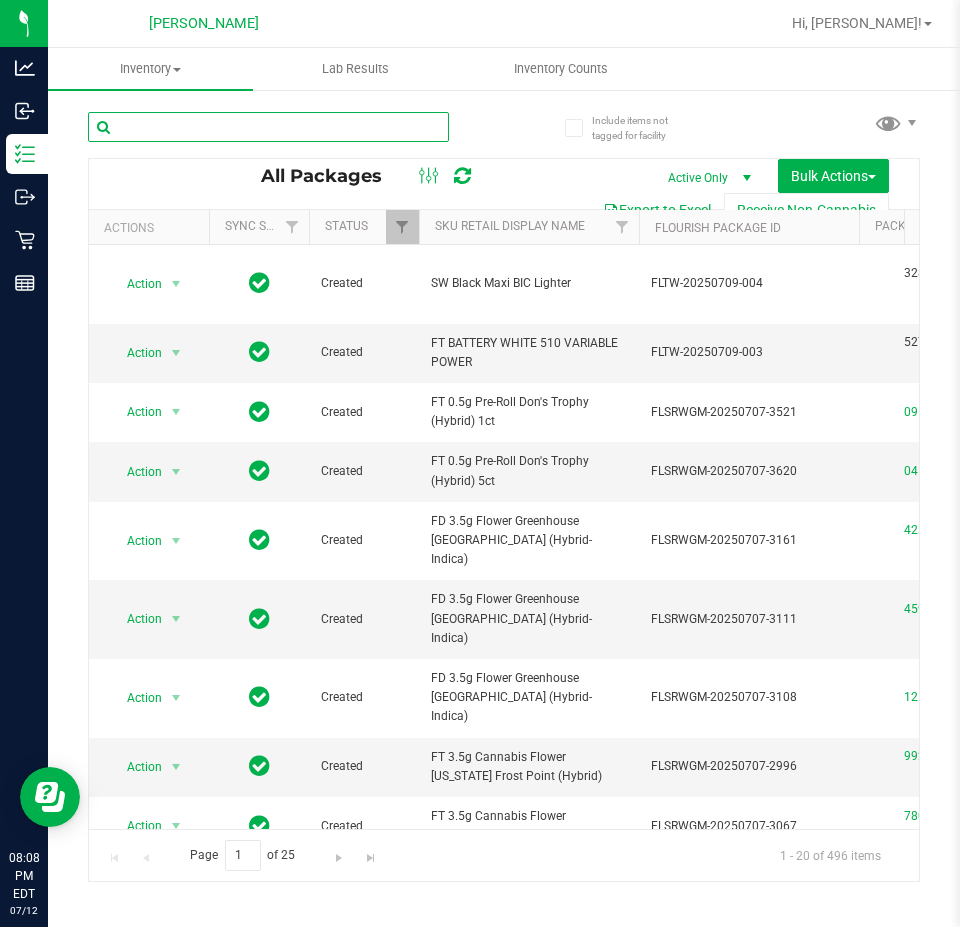 click at bounding box center (268, 127) 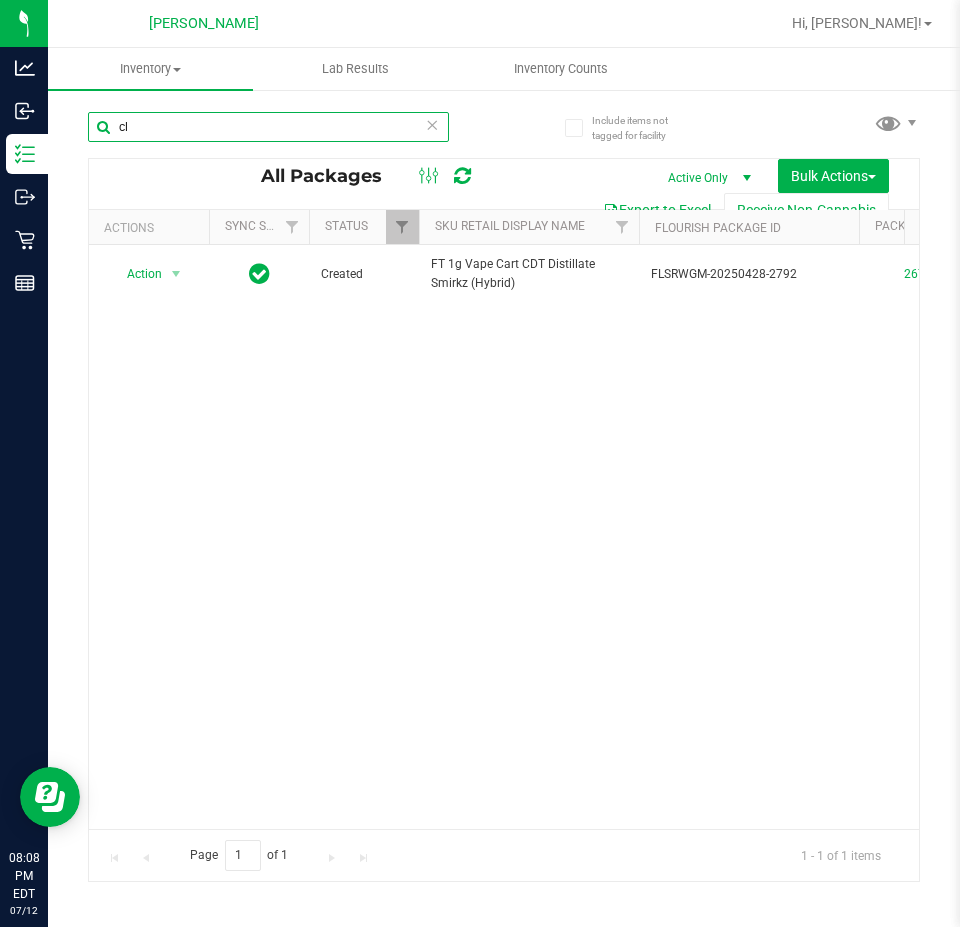 type on "c" 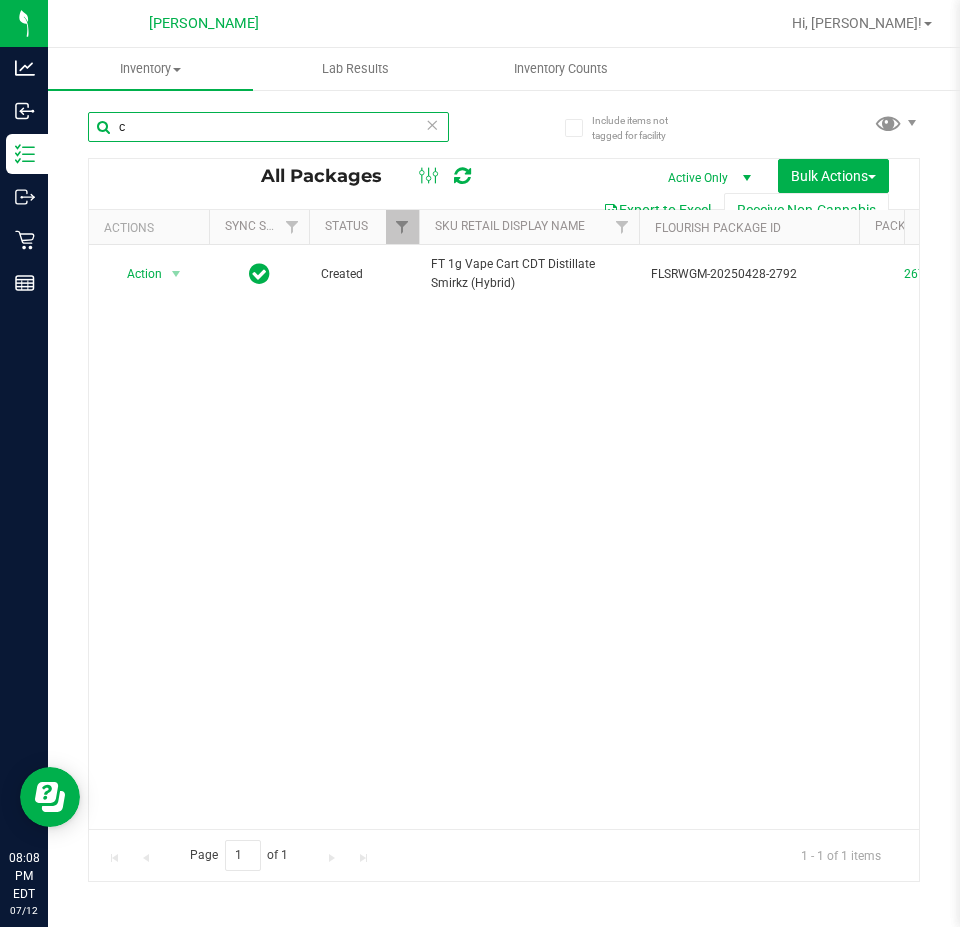 type 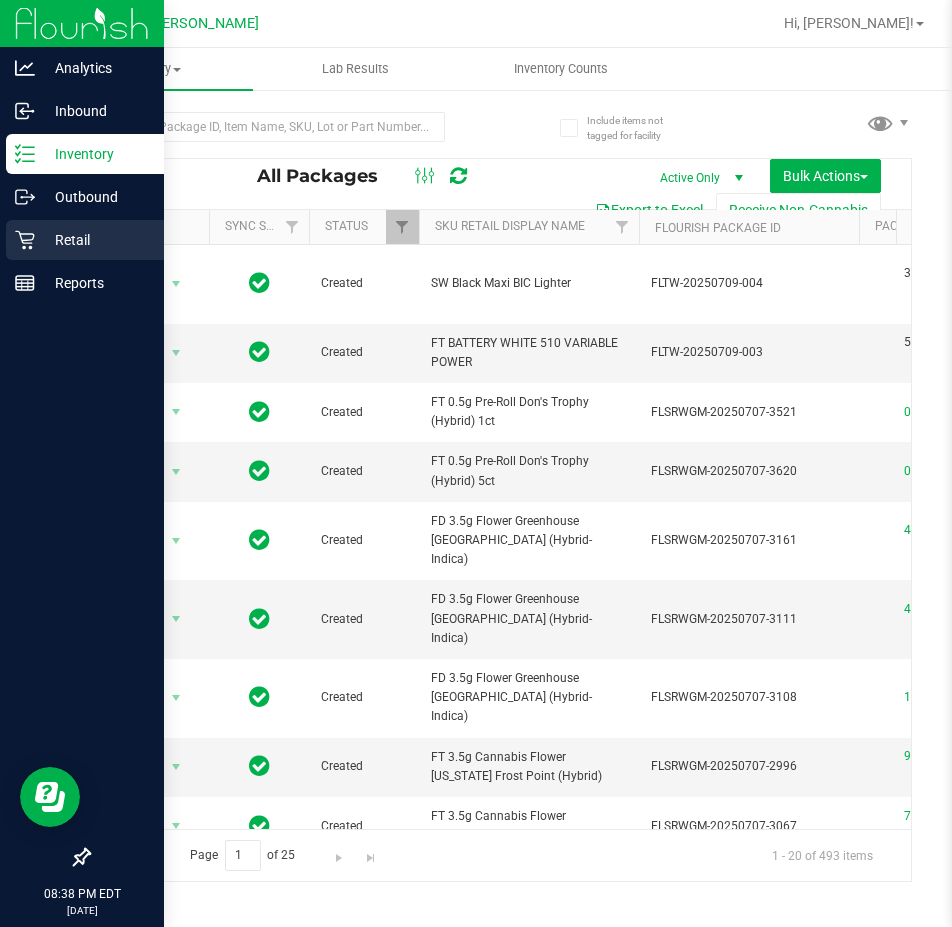 click on "Retail" at bounding box center [85, 240] 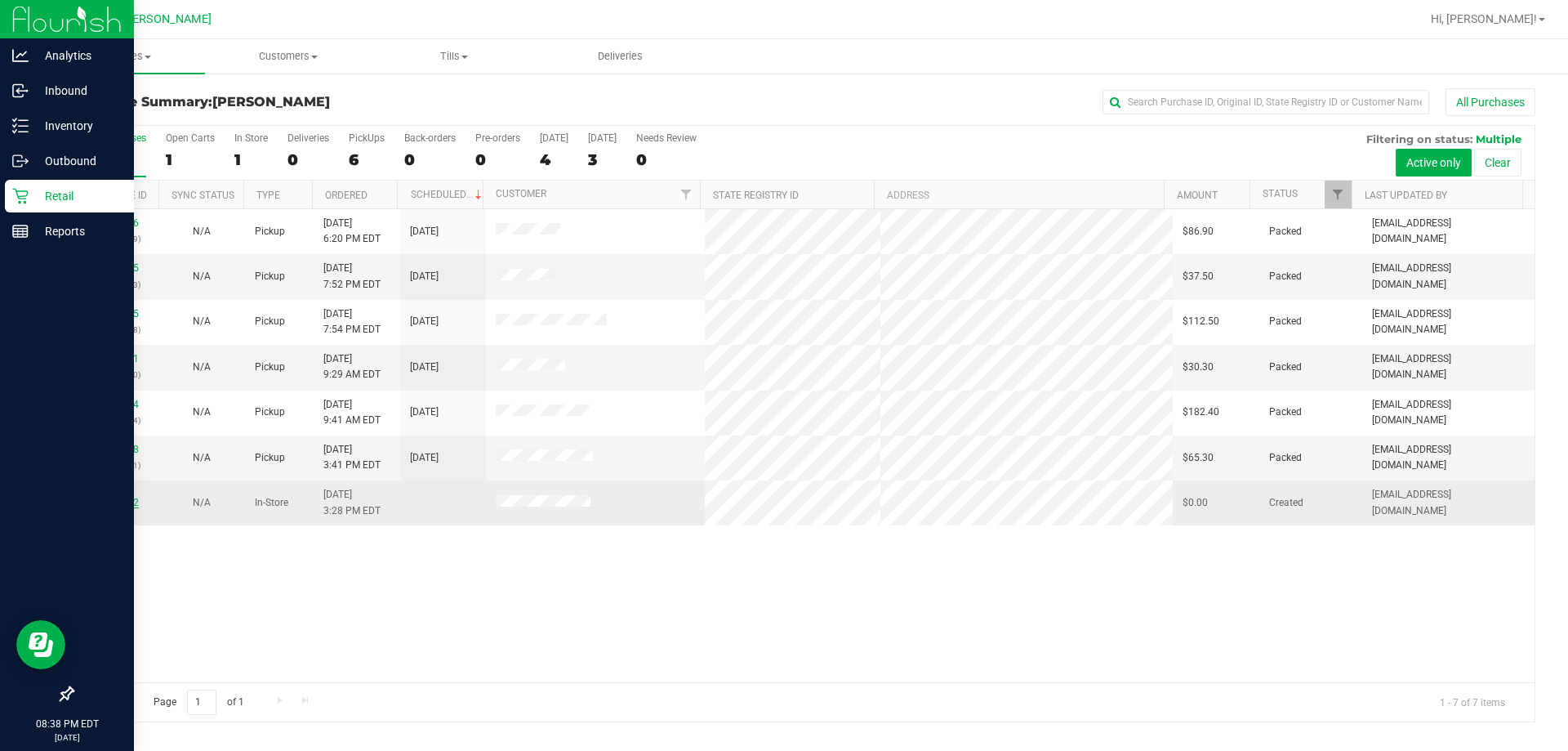 click on "11620552" at bounding box center (116, 503) 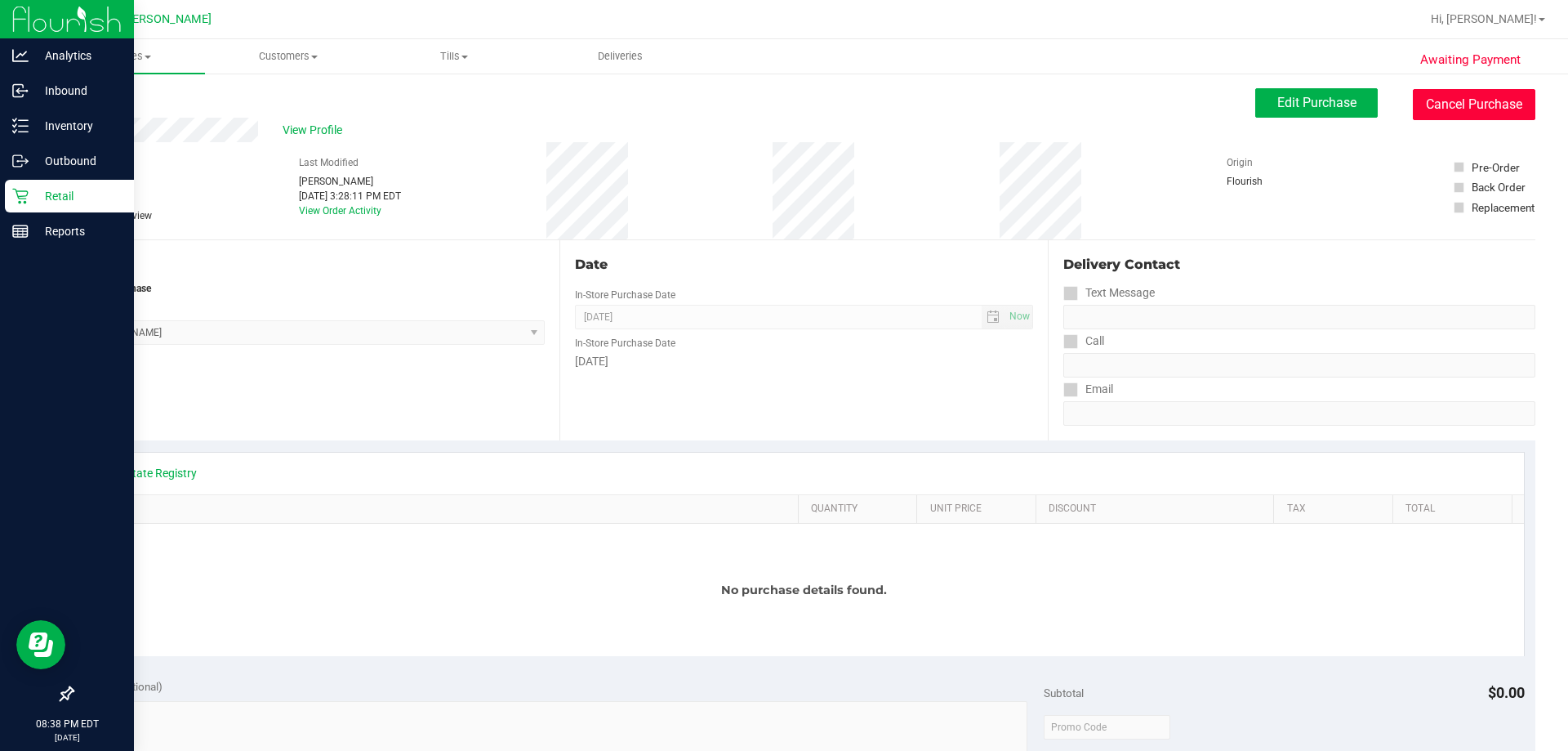 click on "Cancel Purchase" at bounding box center [1474, 105] 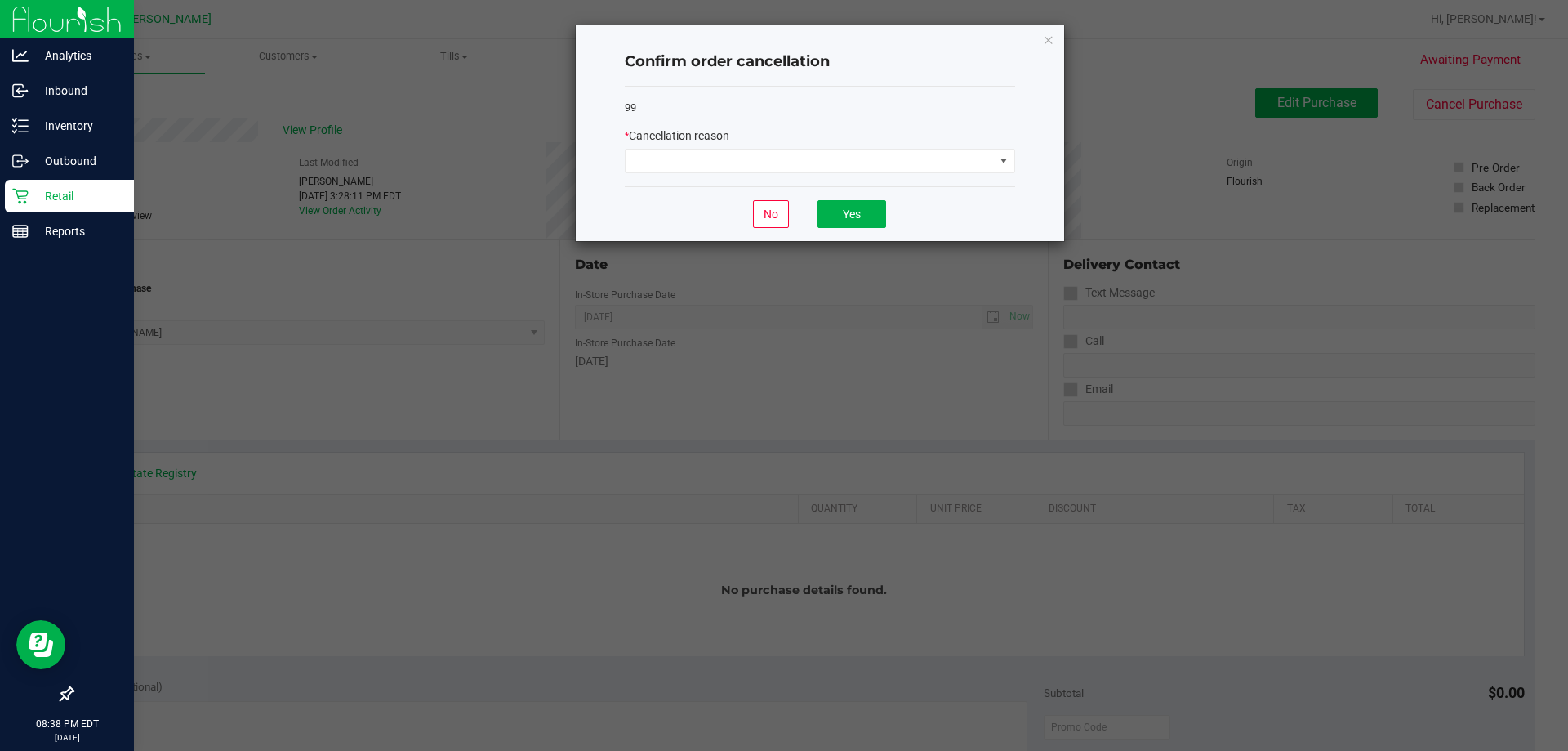 click on "99   *   Cancellation reason" 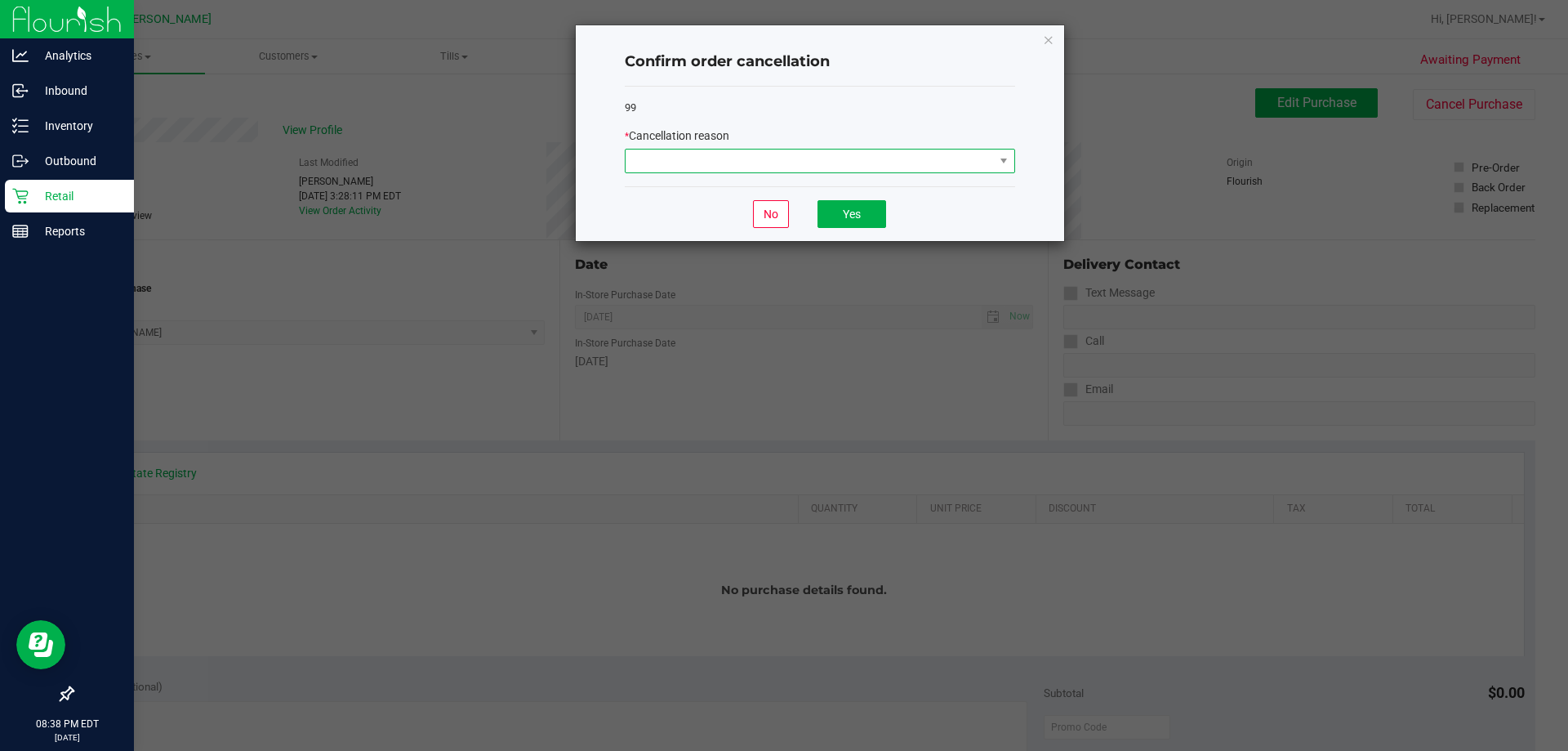 click at bounding box center [809, 161] 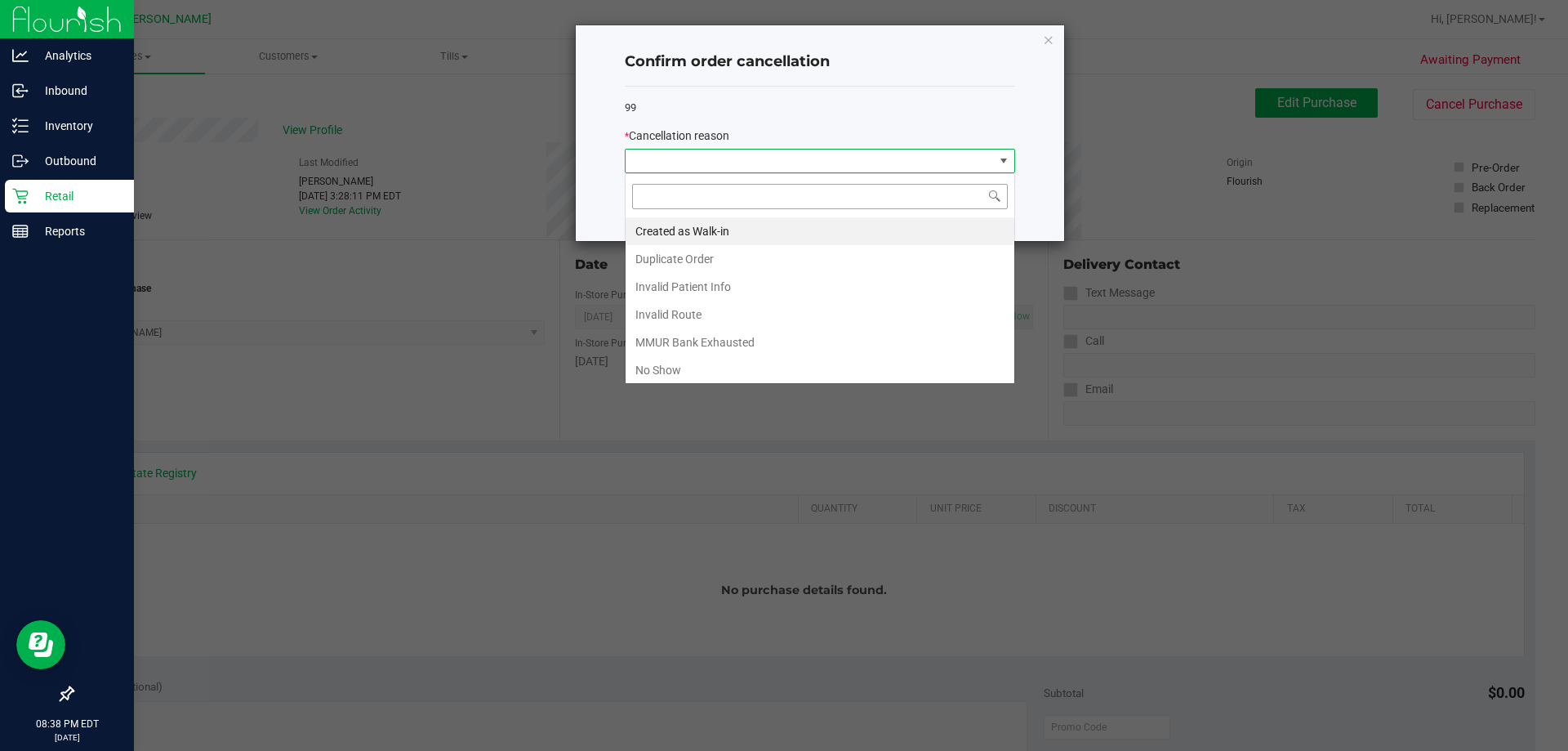 scroll, scrollTop: 81695, scrollLeft: 81276, axis: both 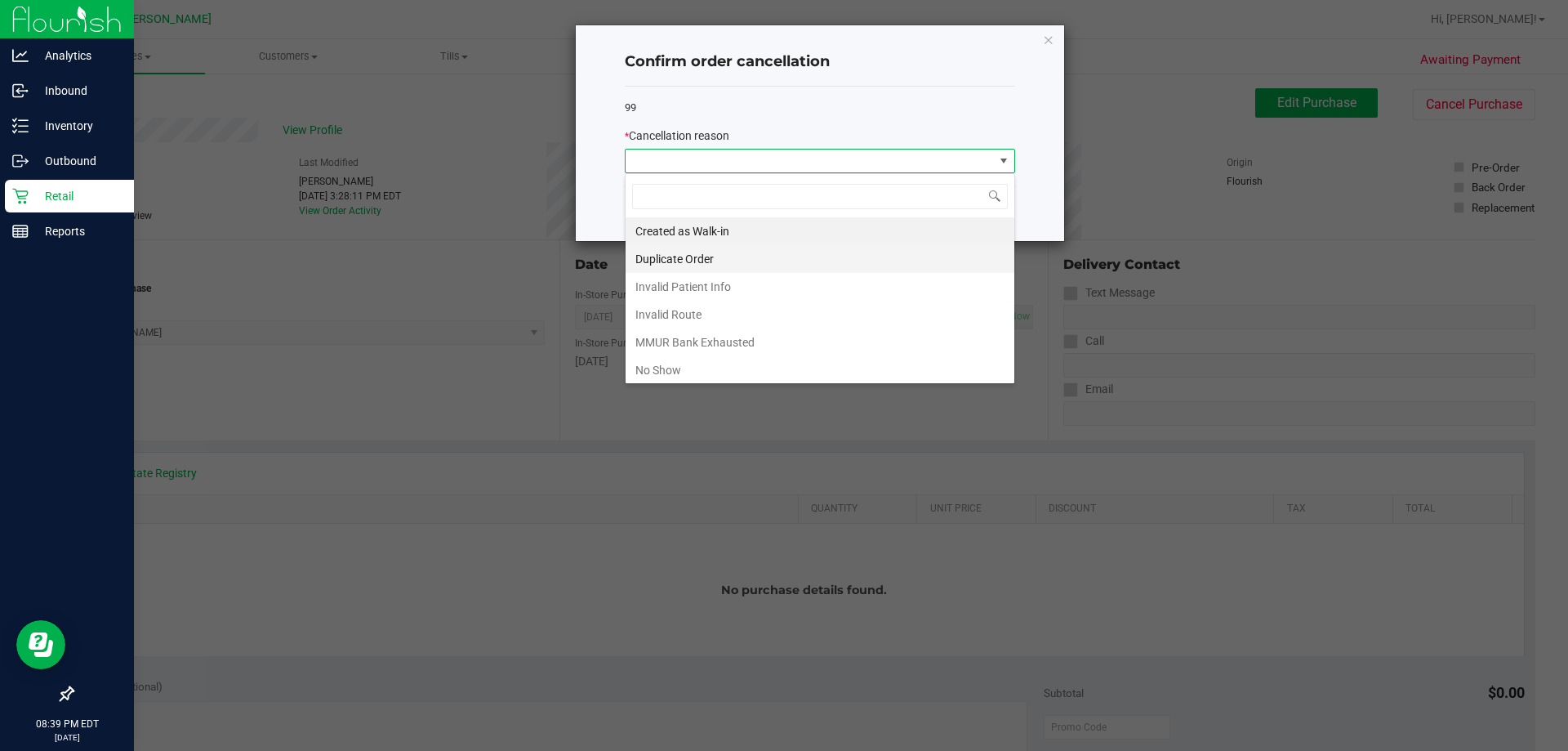 click on "Duplicate Order" at bounding box center (820, 259) 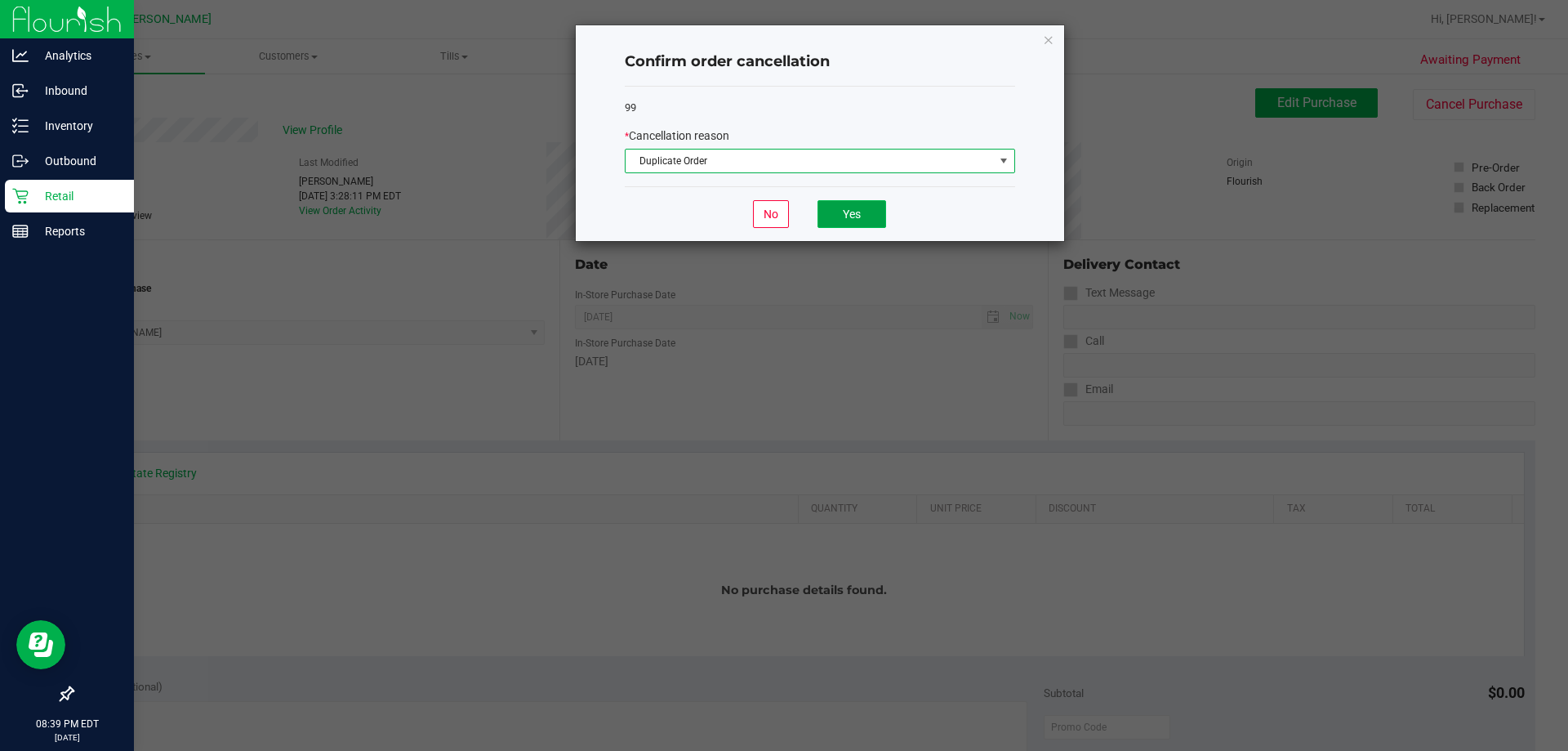 click on "Yes" 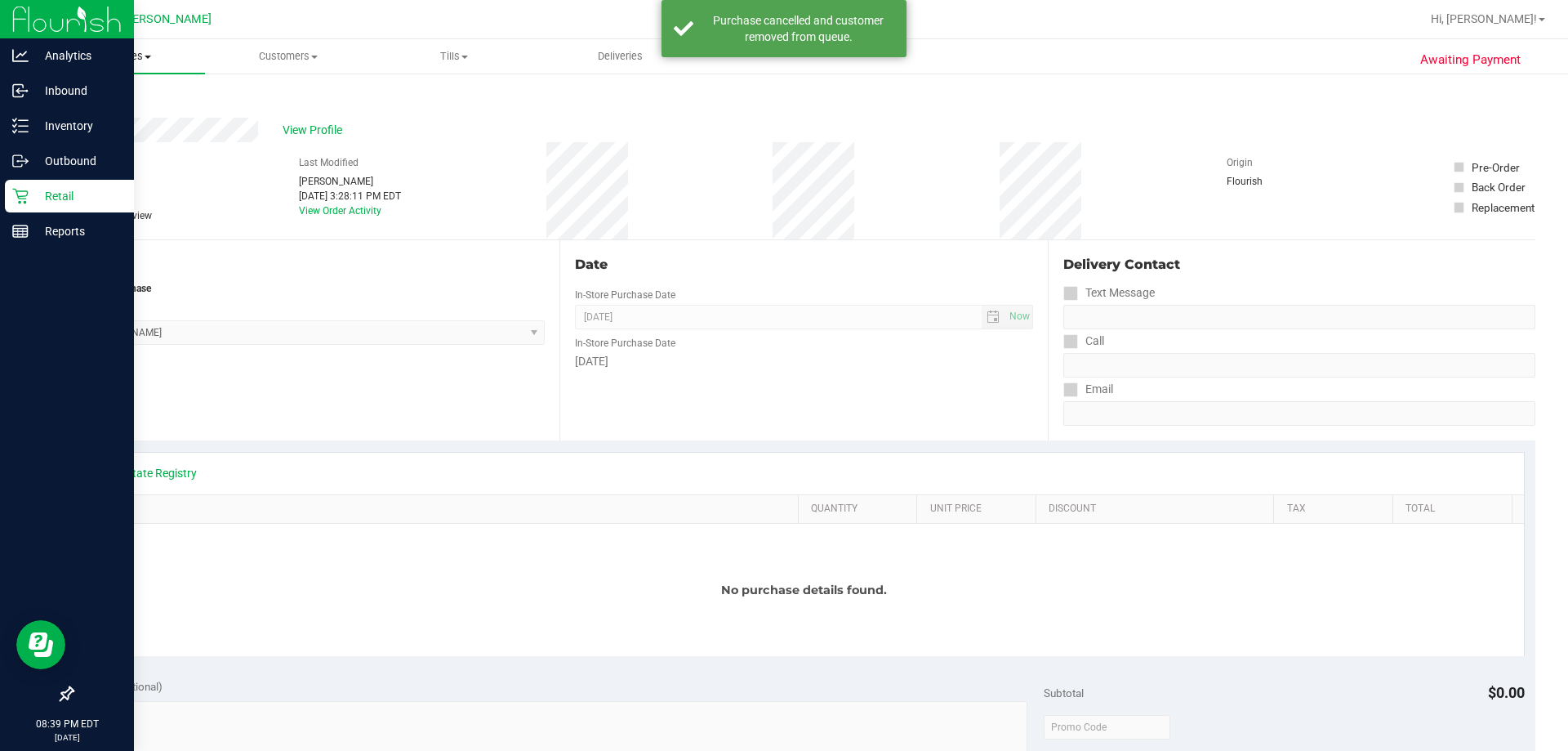 click on "Purchases" at bounding box center (122, 56) 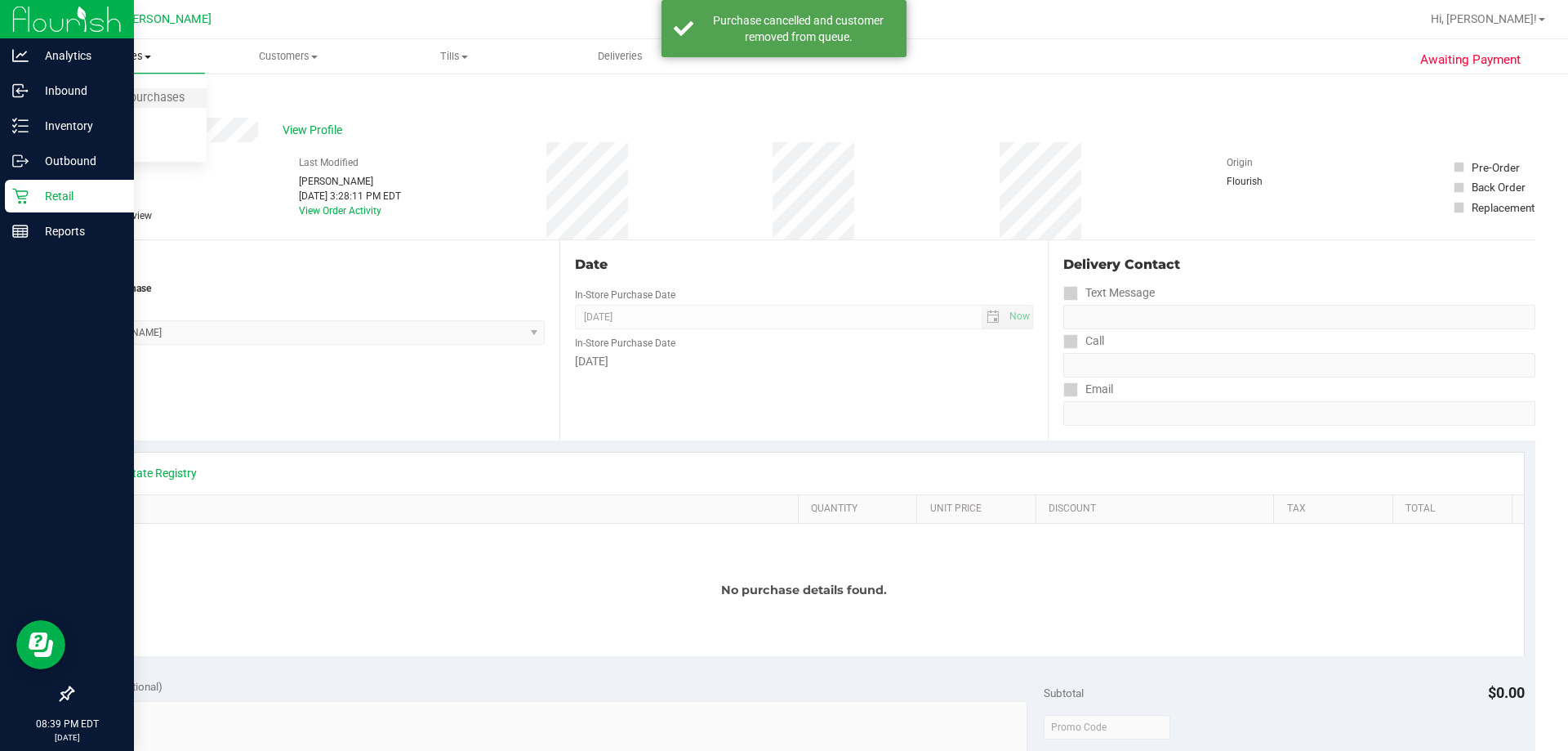click on "Summary of purchases" at bounding box center (122, 99) 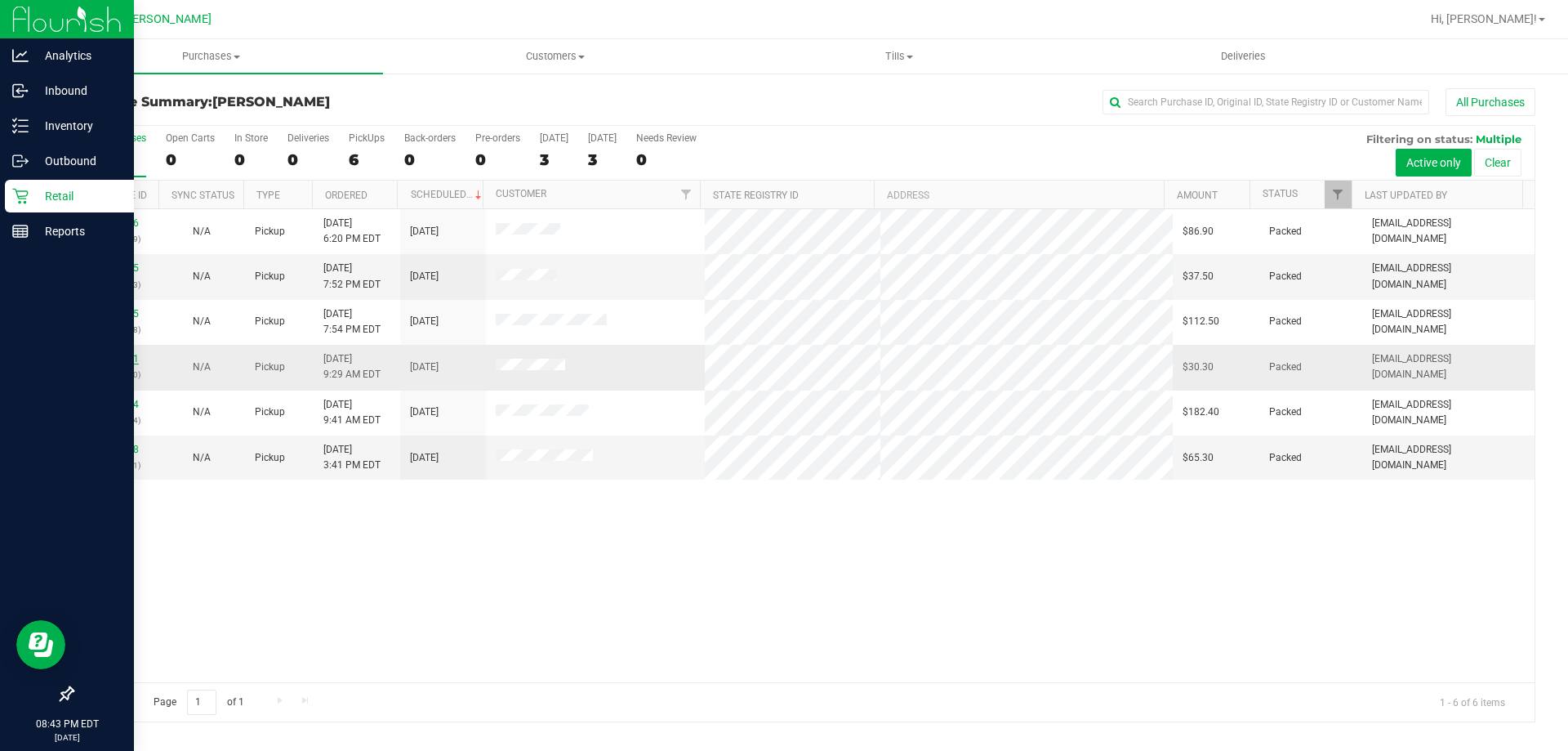 click on "11617391" at bounding box center [116, 359] 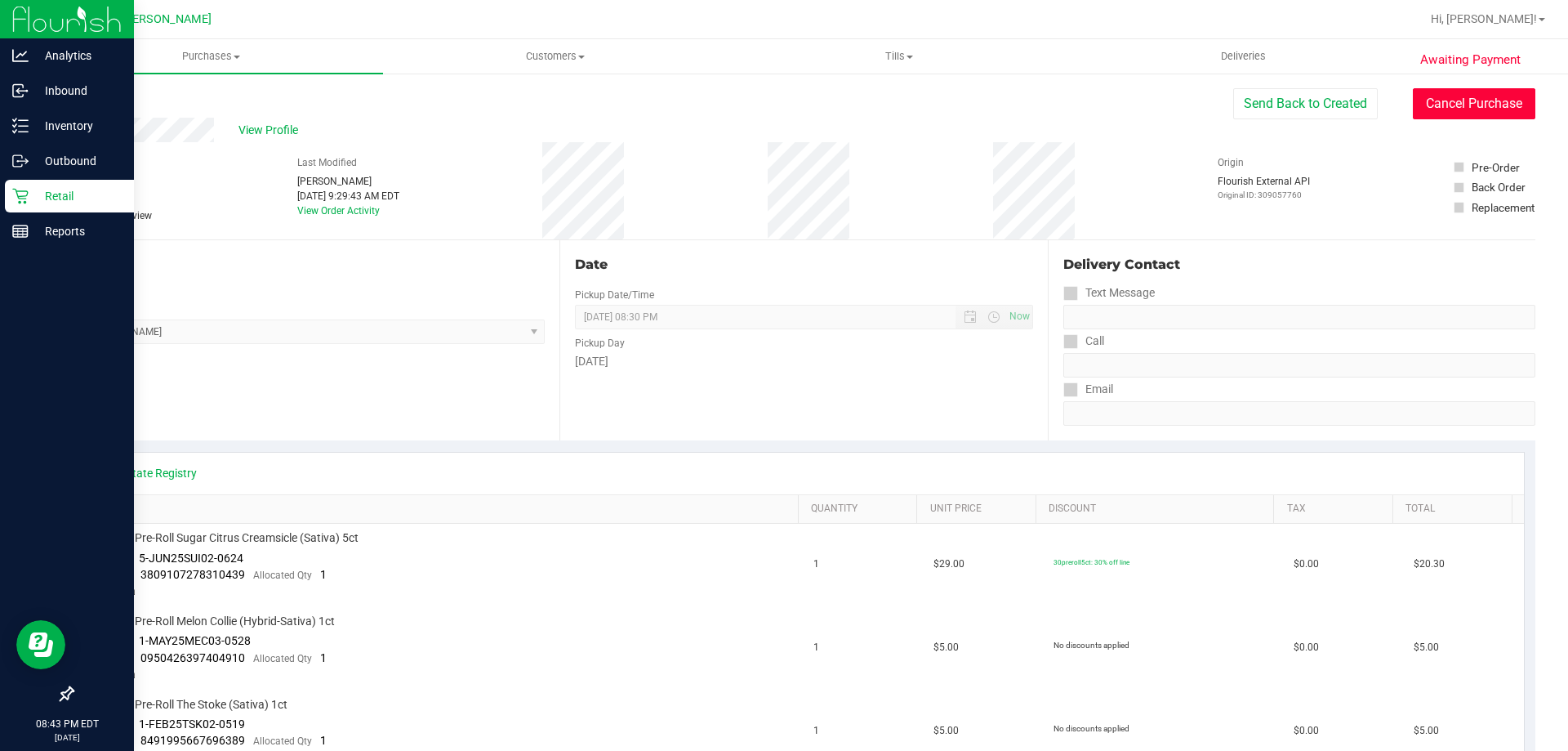 click on "Cancel Purchase" at bounding box center (1474, 104) 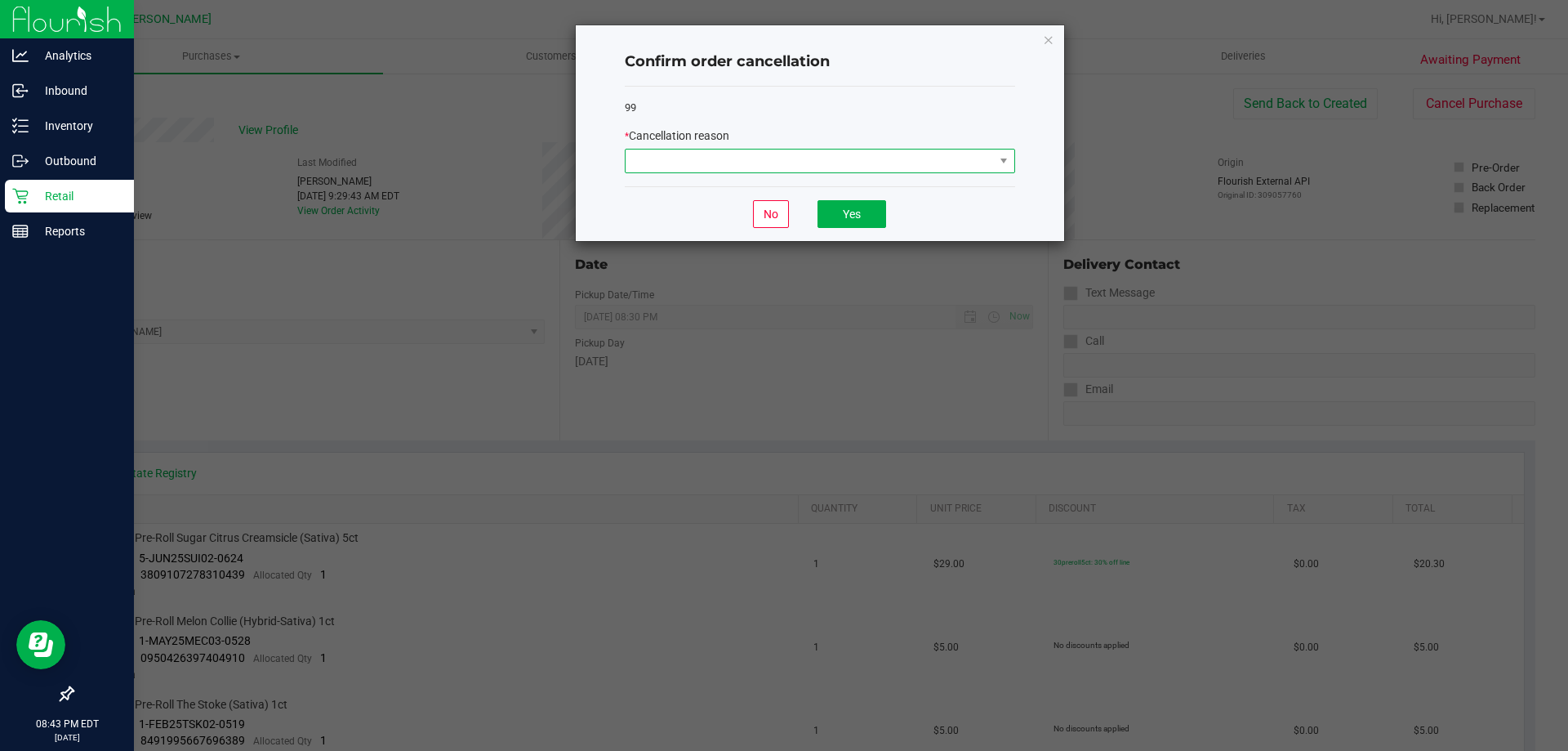 click at bounding box center (809, 161) 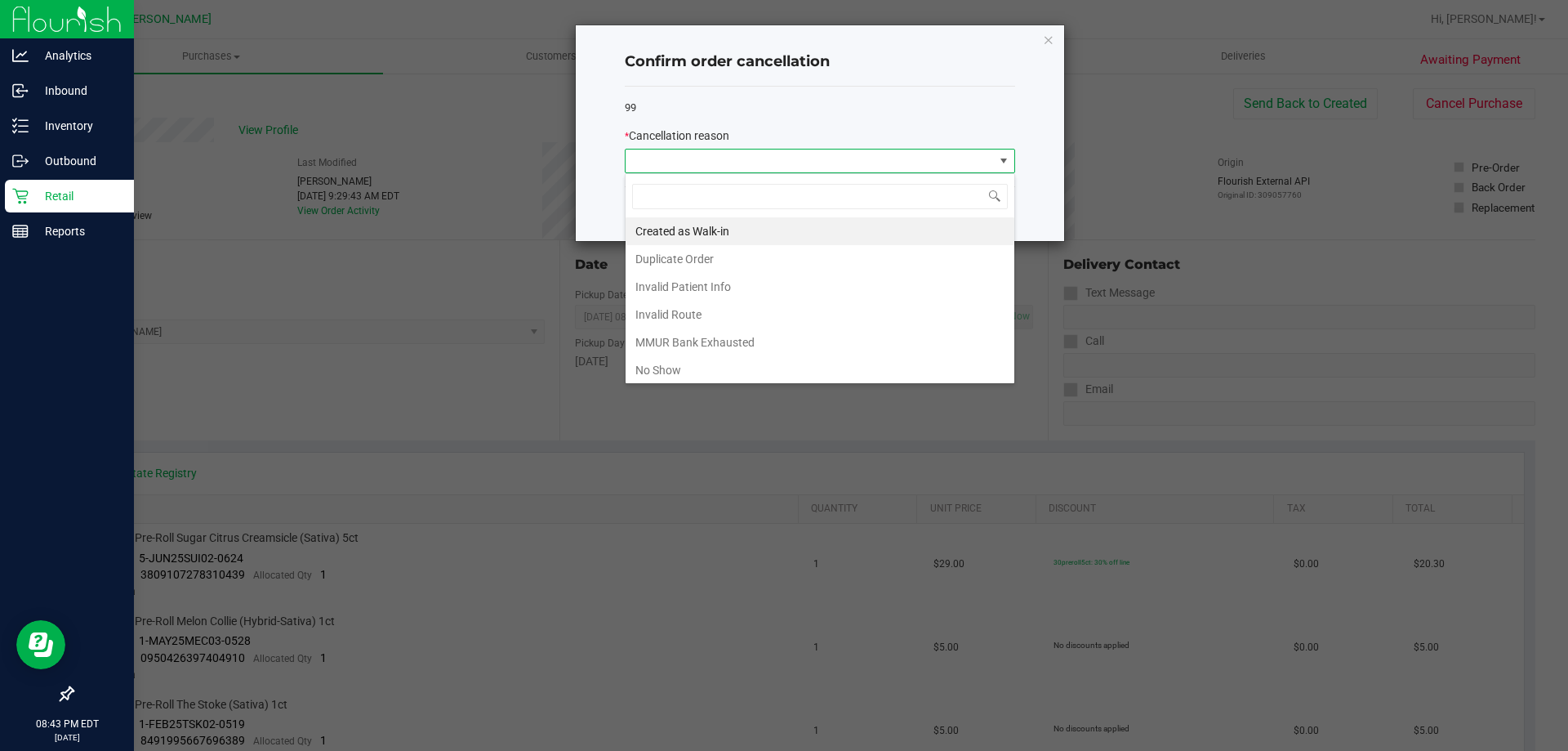 scroll, scrollTop: 81695, scrollLeft: 81276, axis: both 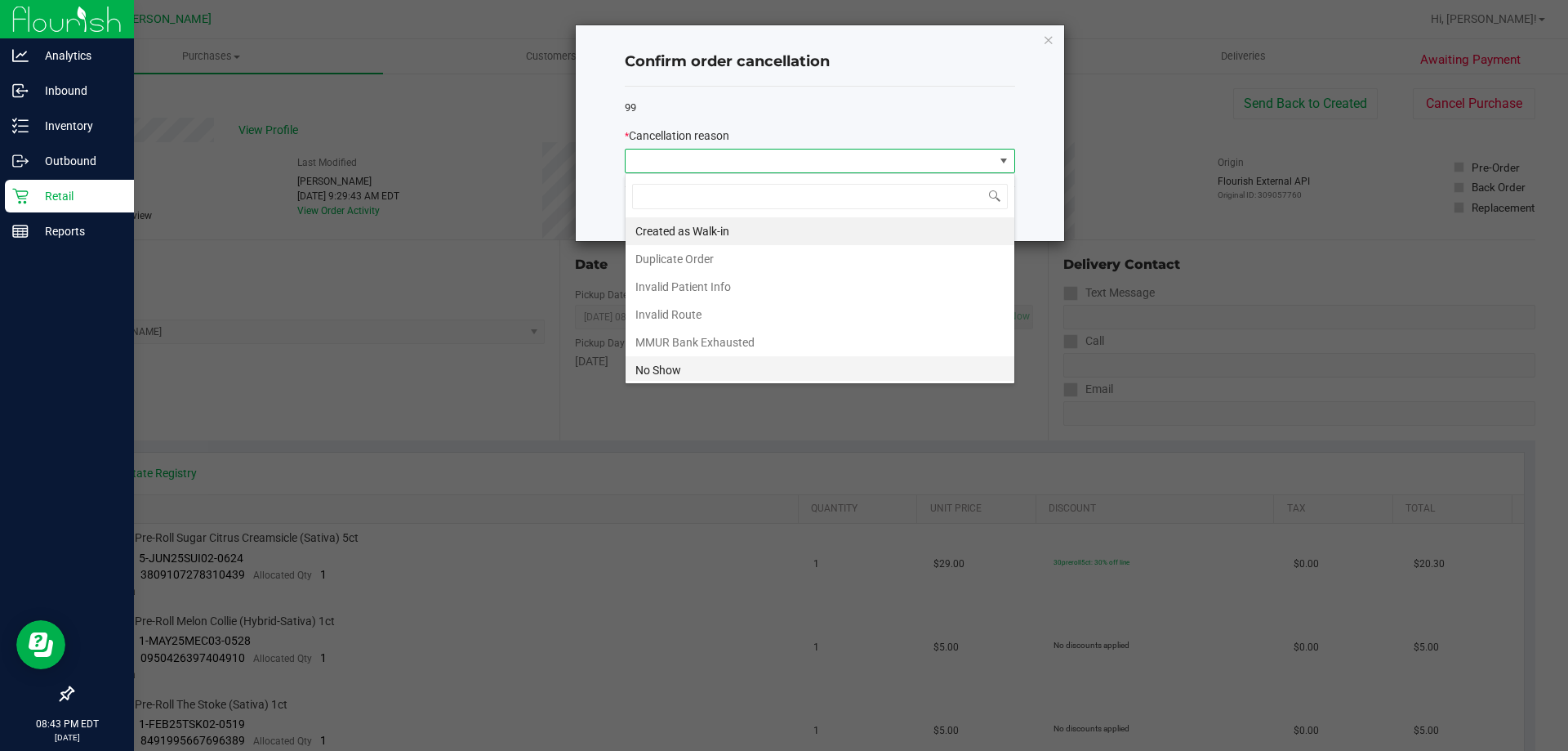 click on "No Show" at bounding box center (820, 370) 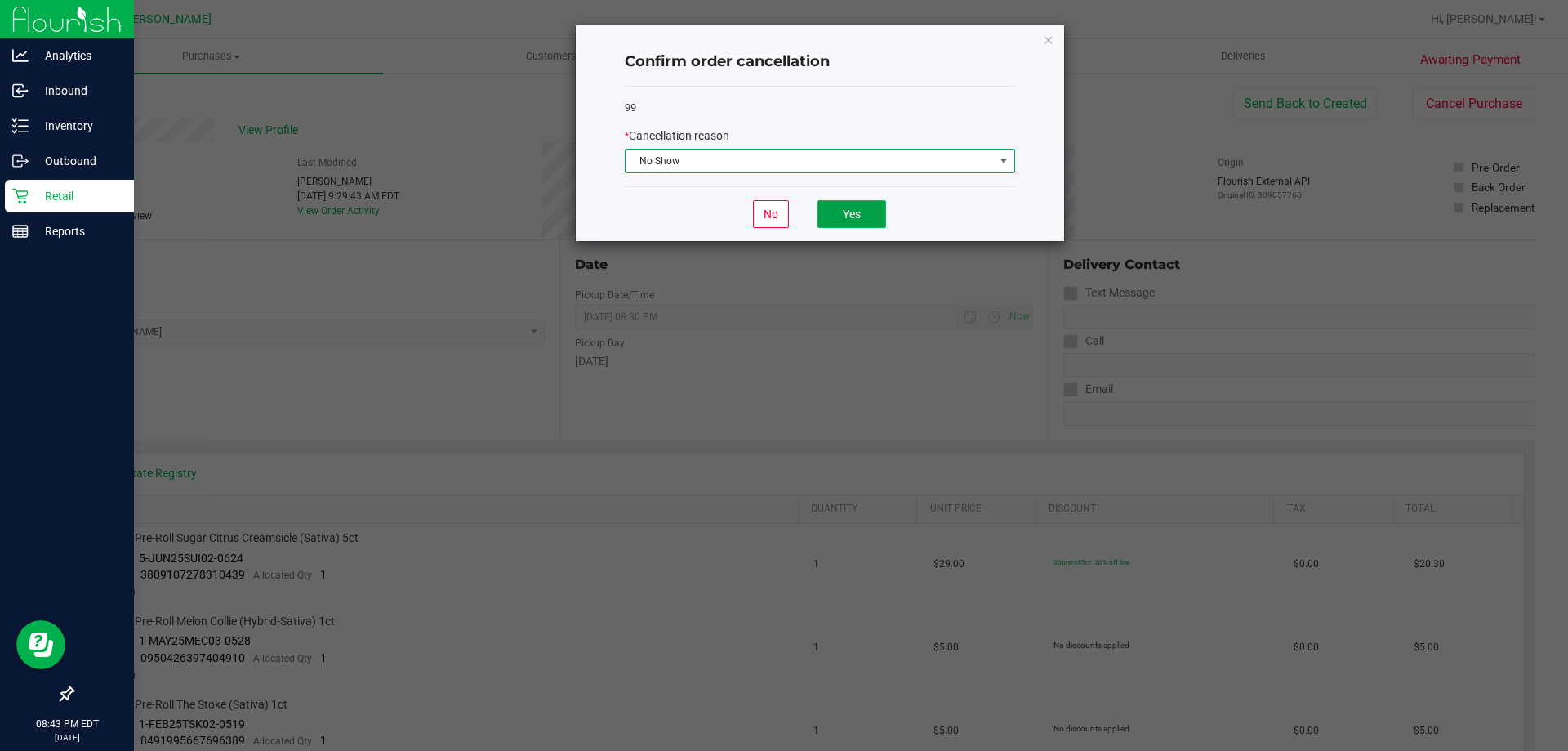 click on "Yes" 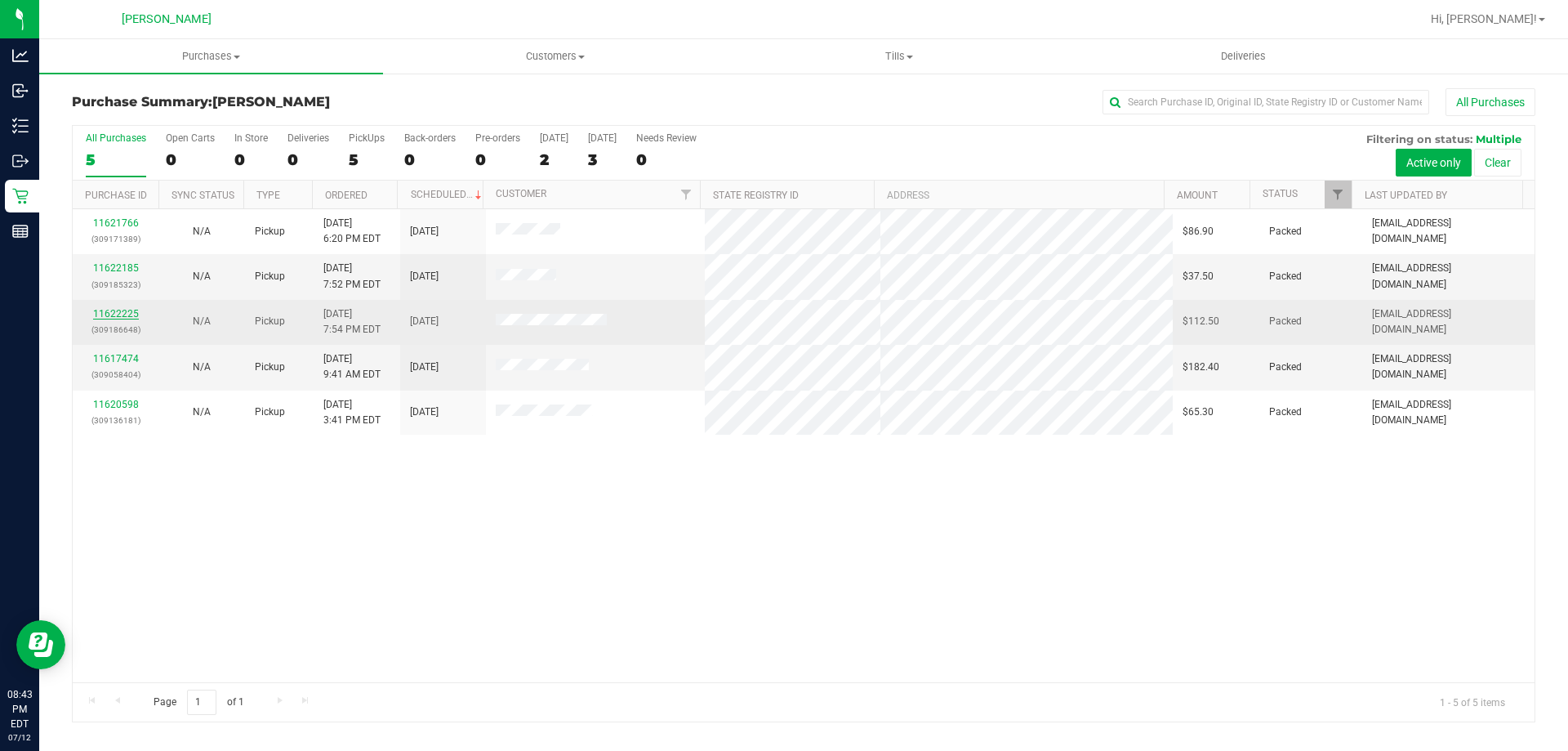 click on "11622225" at bounding box center [116, 314] 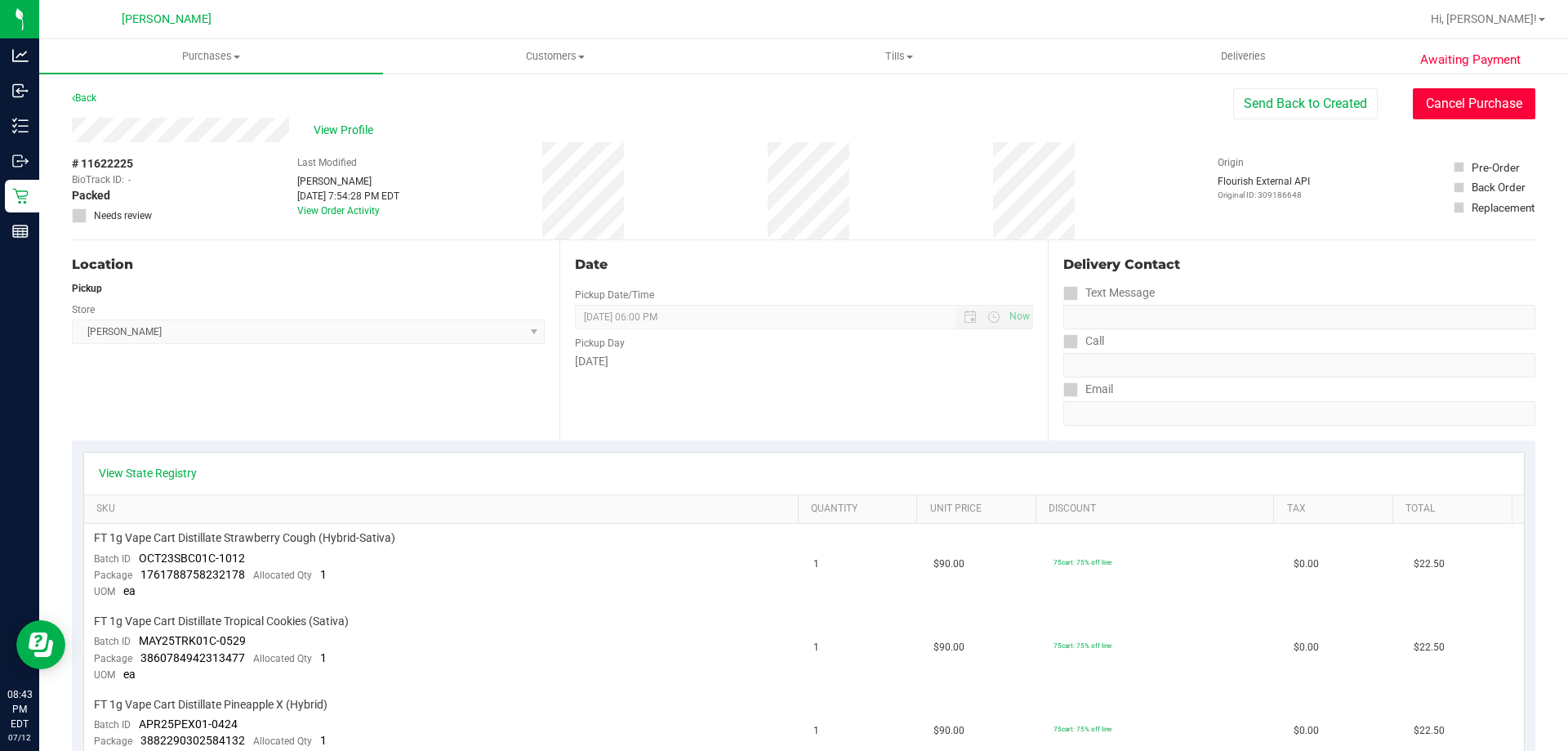 click on "Cancel Purchase" at bounding box center [1474, 104] 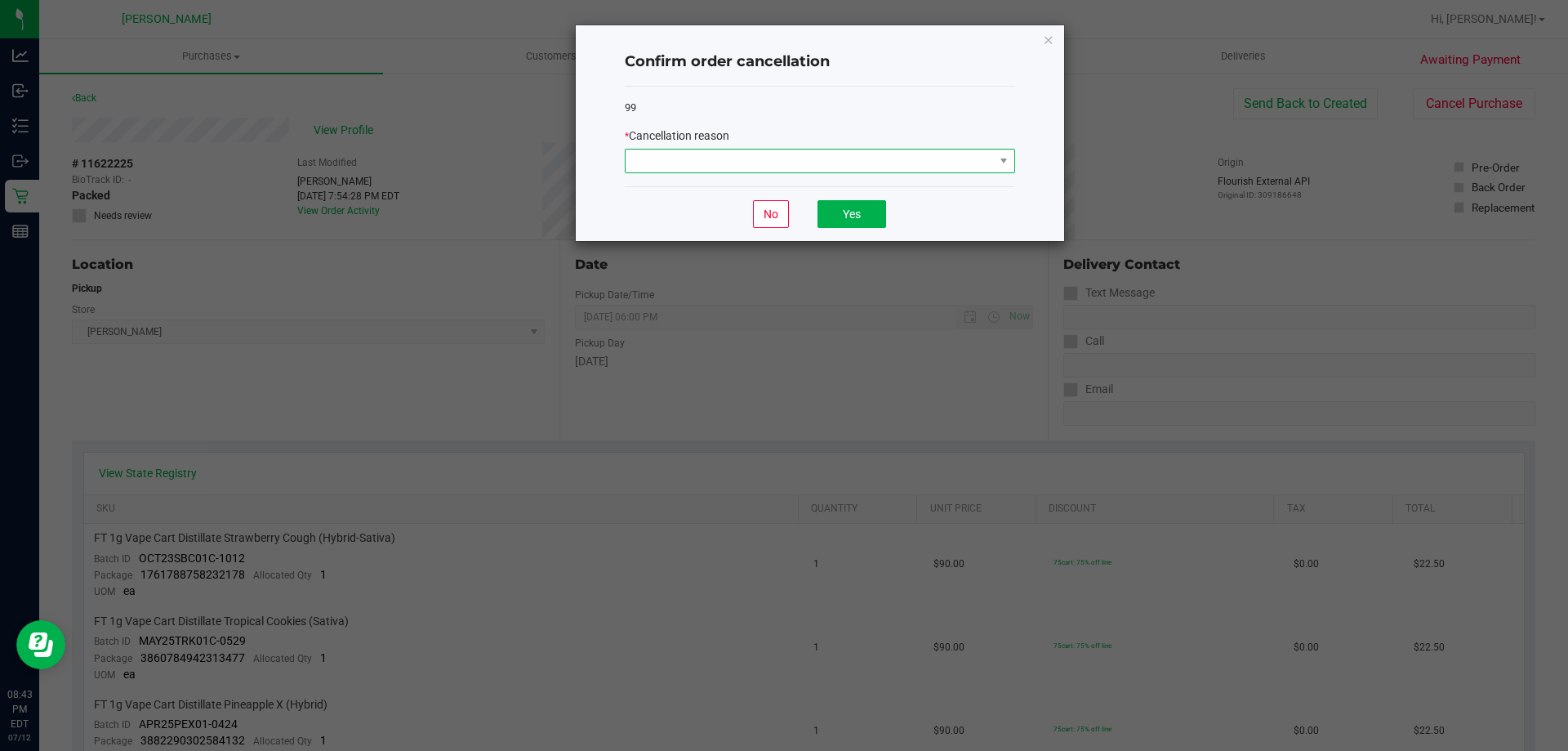 click at bounding box center (809, 161) 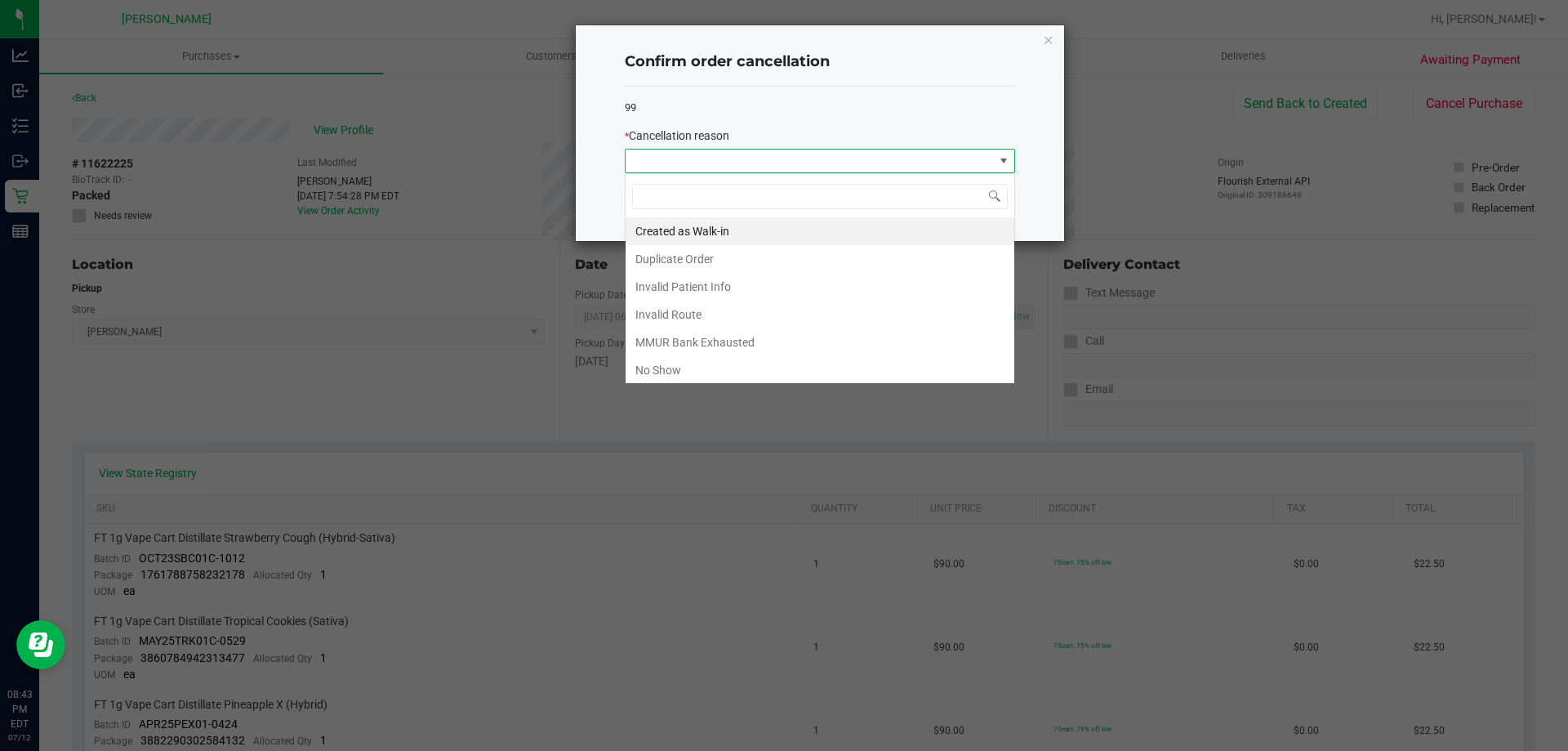 scroll, scrollTop: 81695, scrollLeft: 81276, axis: both 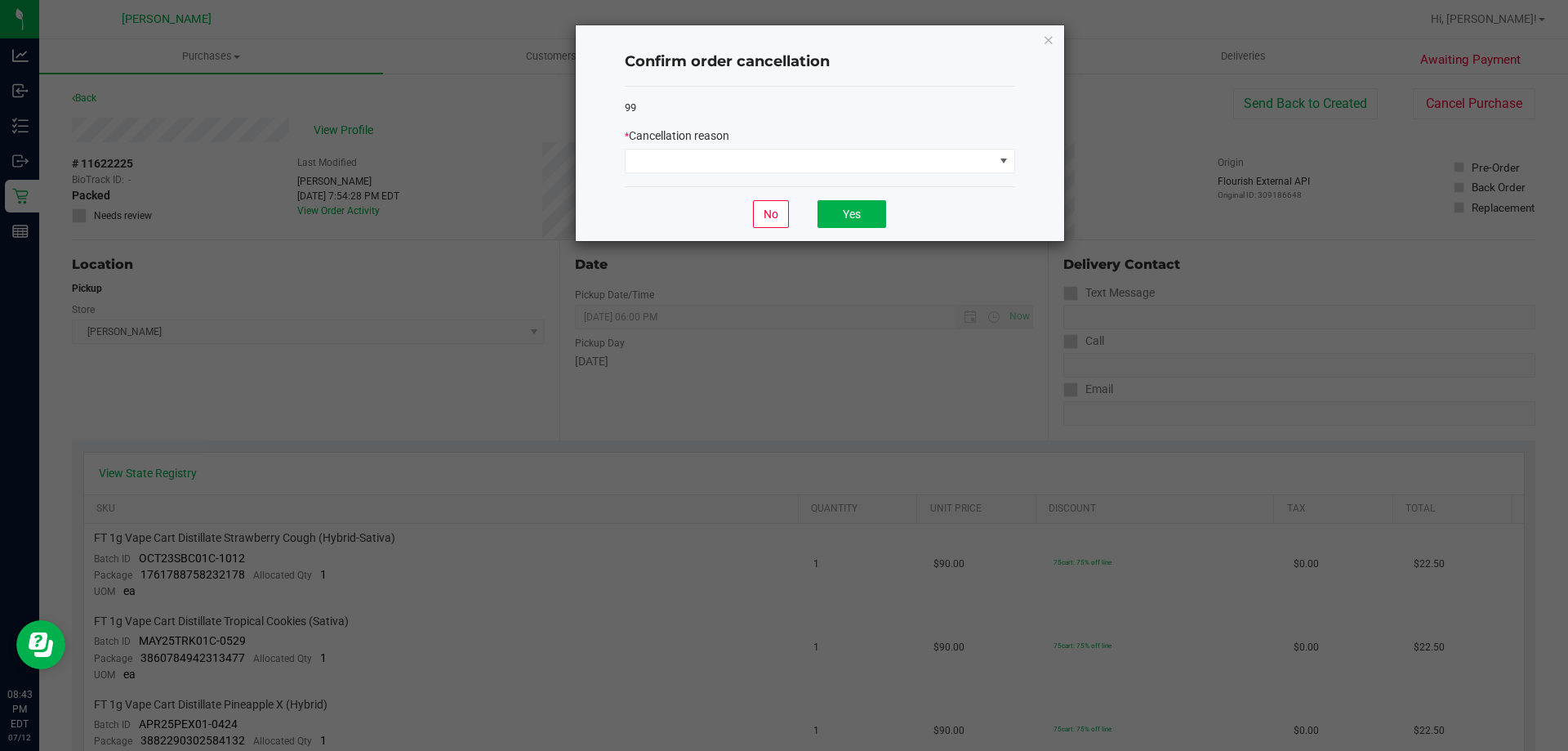 click on "Confirm order cancellation  99   *   Cancellation reason   No   Yes" 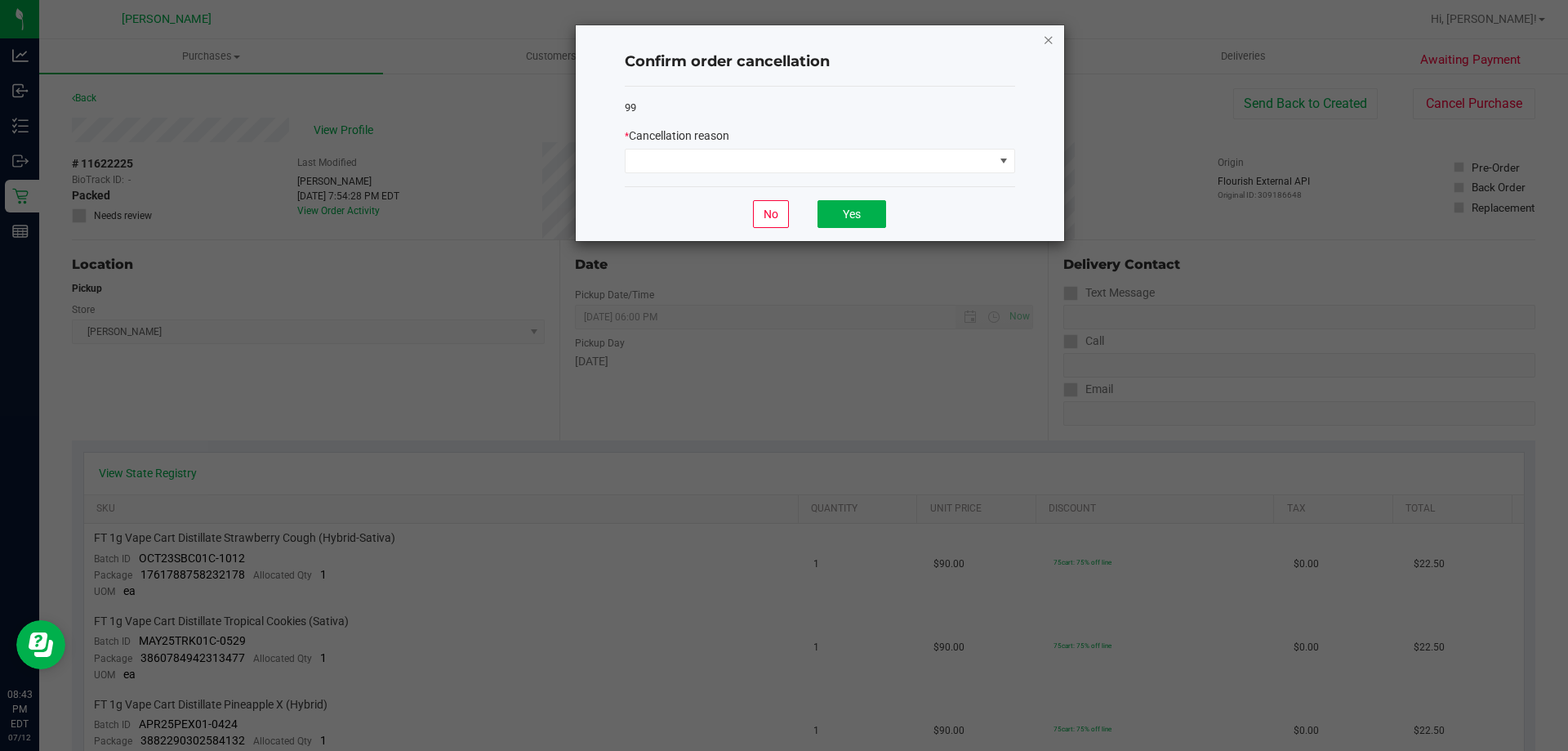 click 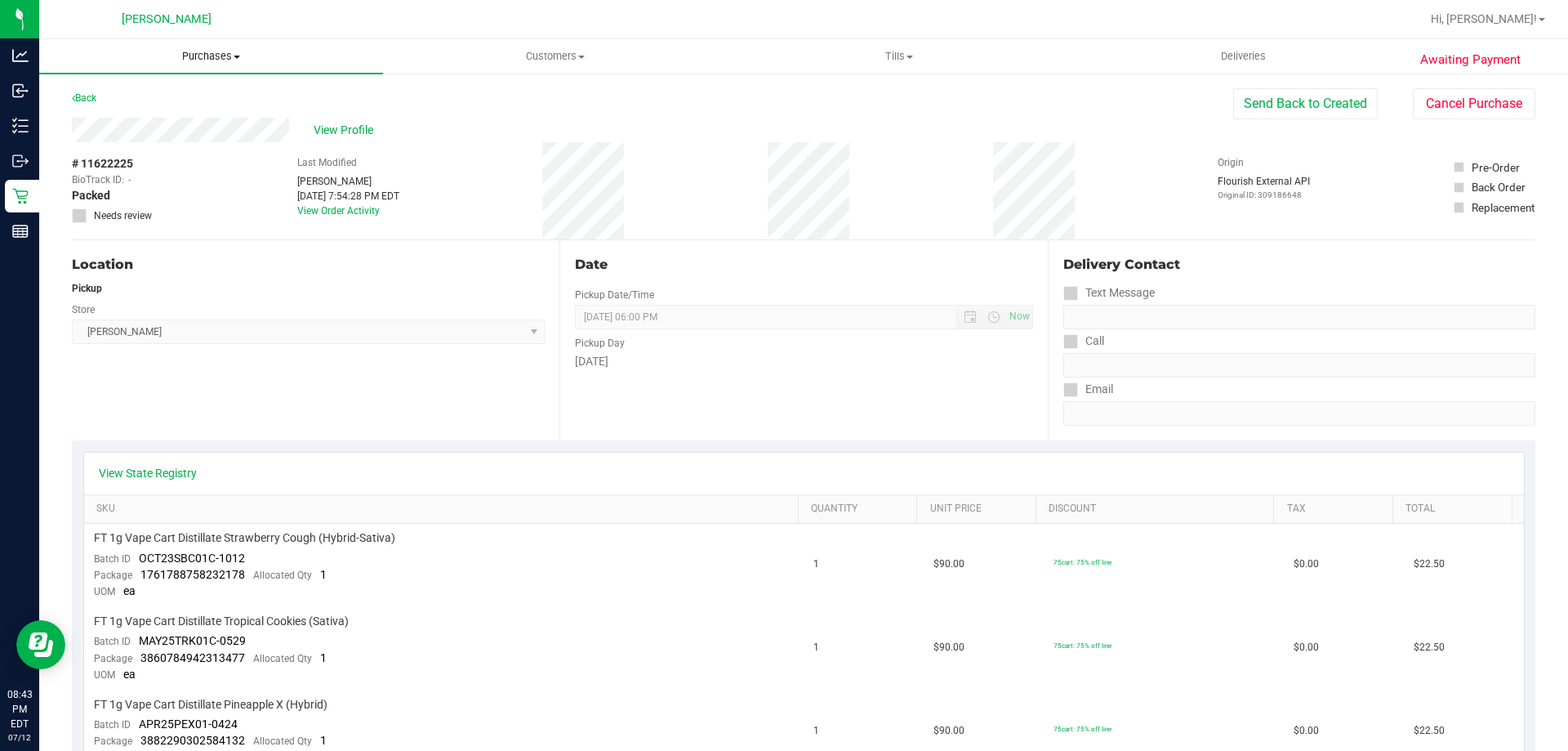 click on "Purchases" at bounding box center (211, 56) 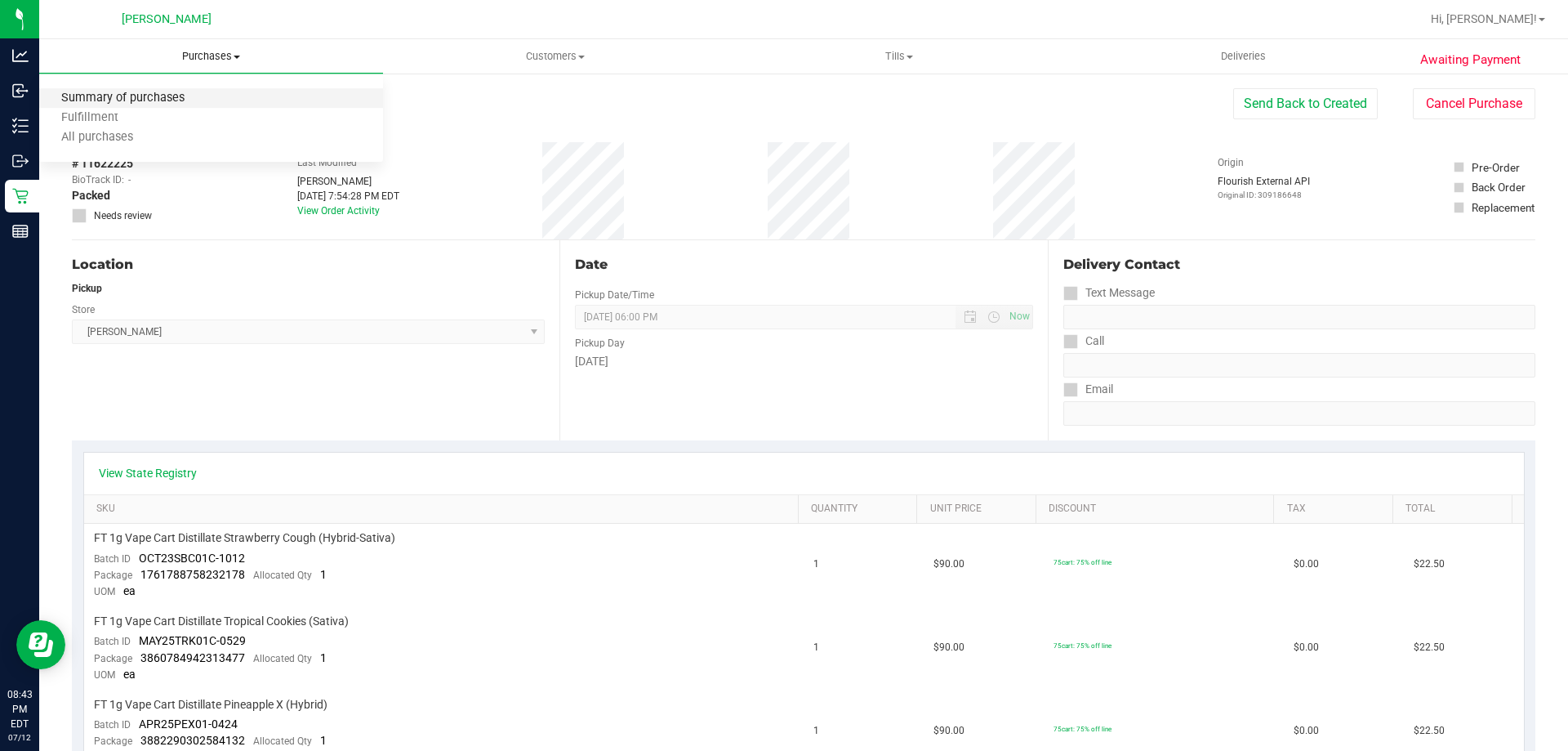 click on "Summary of purchases" at bounding box center (122, 98) 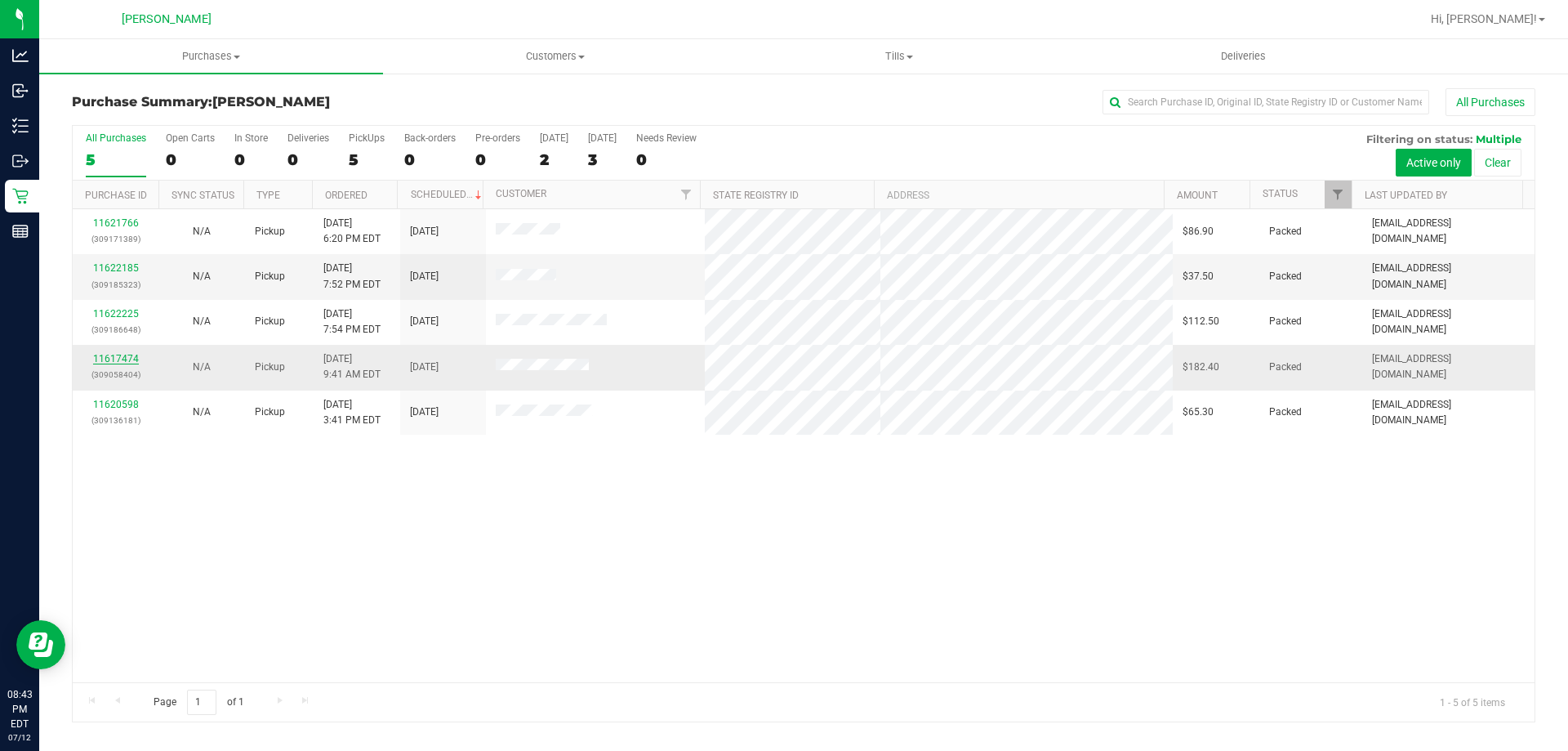 click on "11617474" at bounding box center [116, 359] 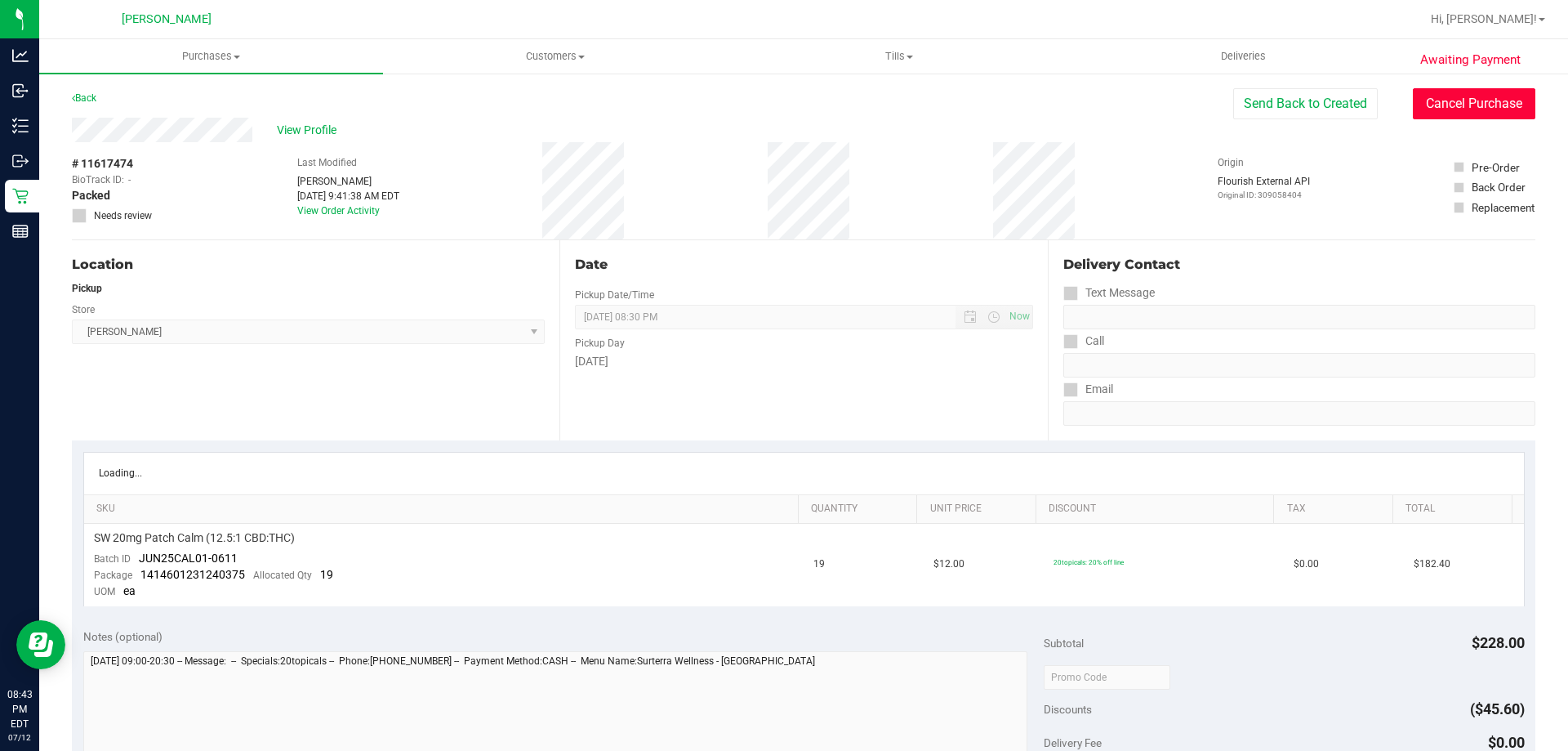 click on "Cancel Purchase" at bounding box center [1474, 104] 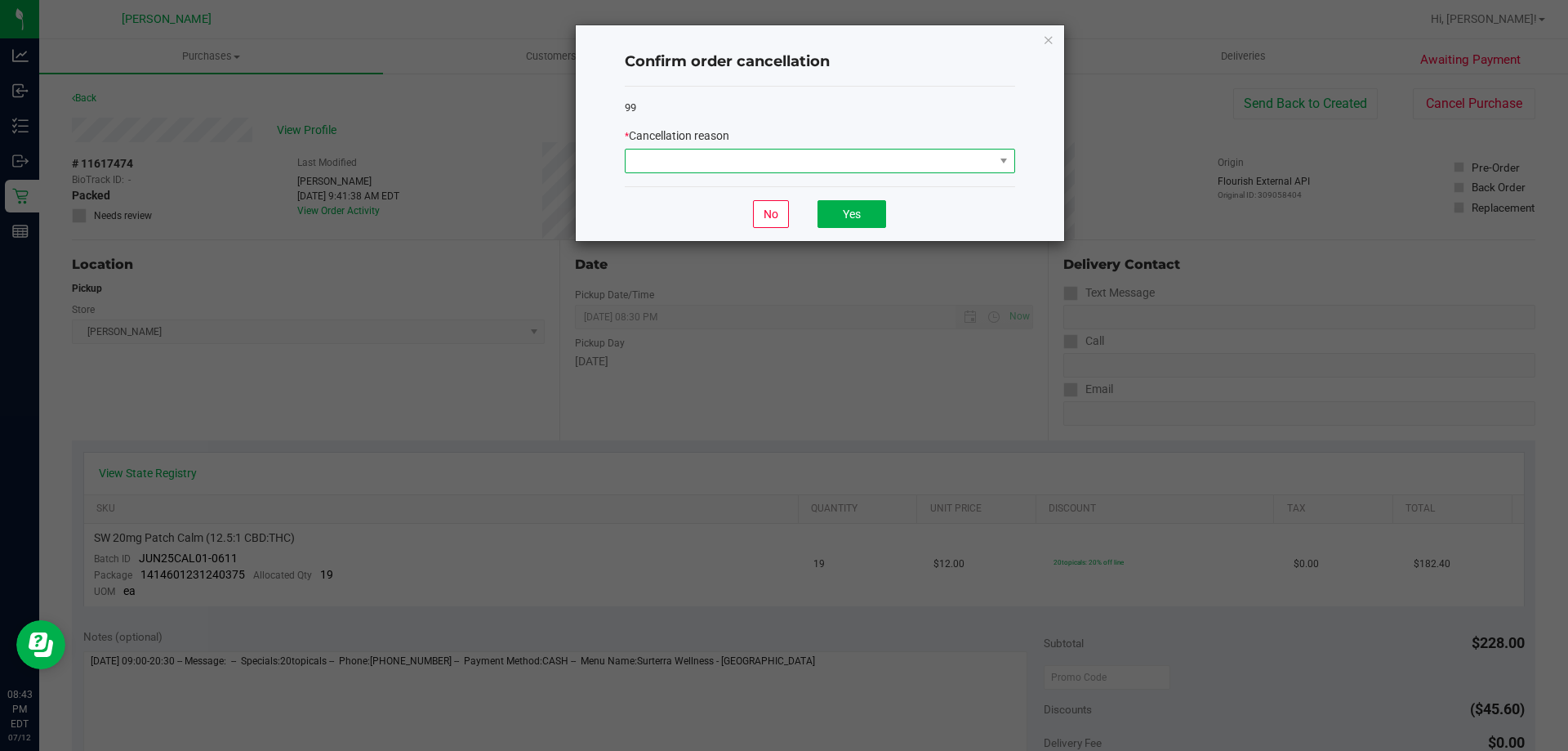 click at bounding box center (809, 161) 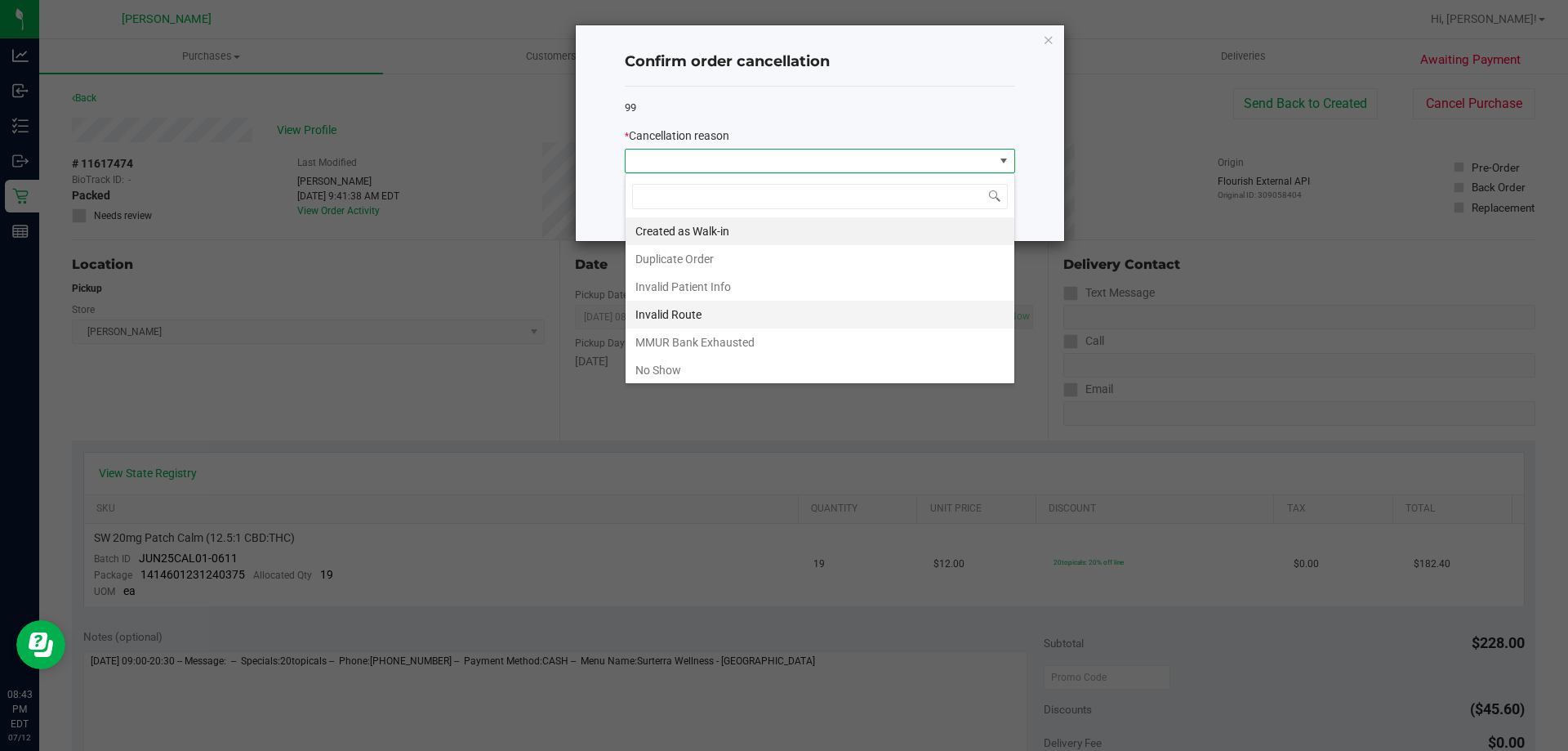 scroll, scrollTop: 81695, scrollLeft: 81276, axis: both 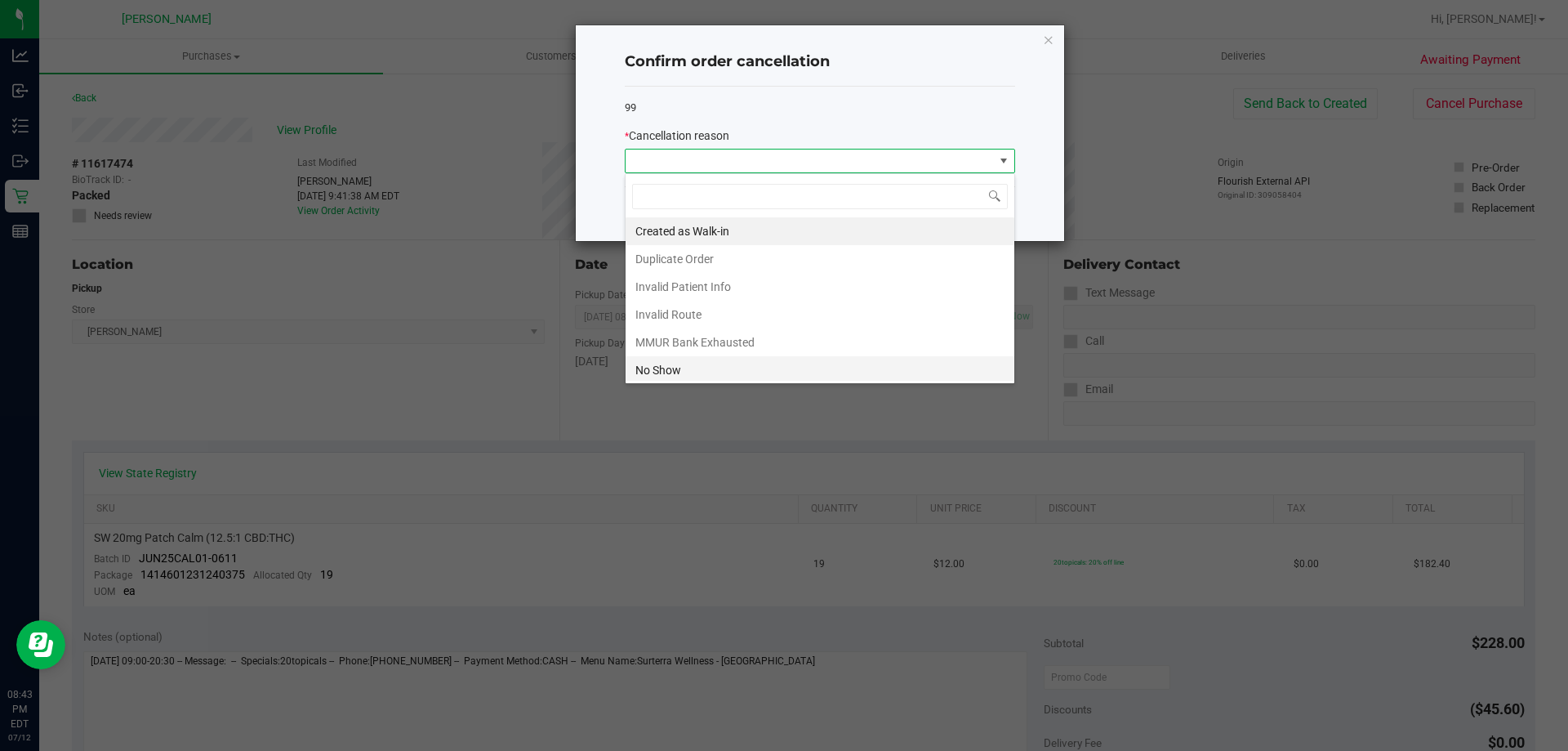 click on "No Show" at bounding box center [820, 370] 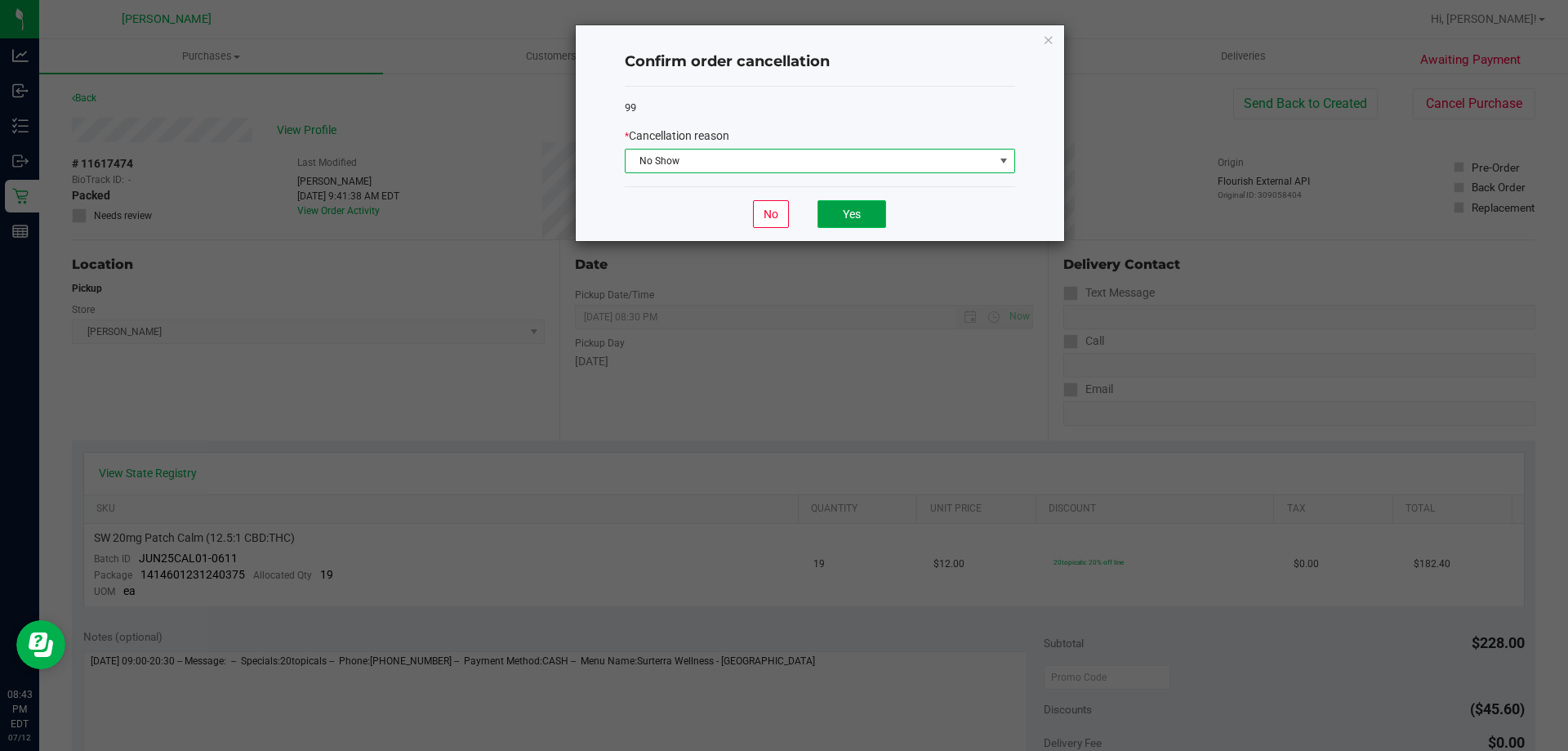 click on "Yes" 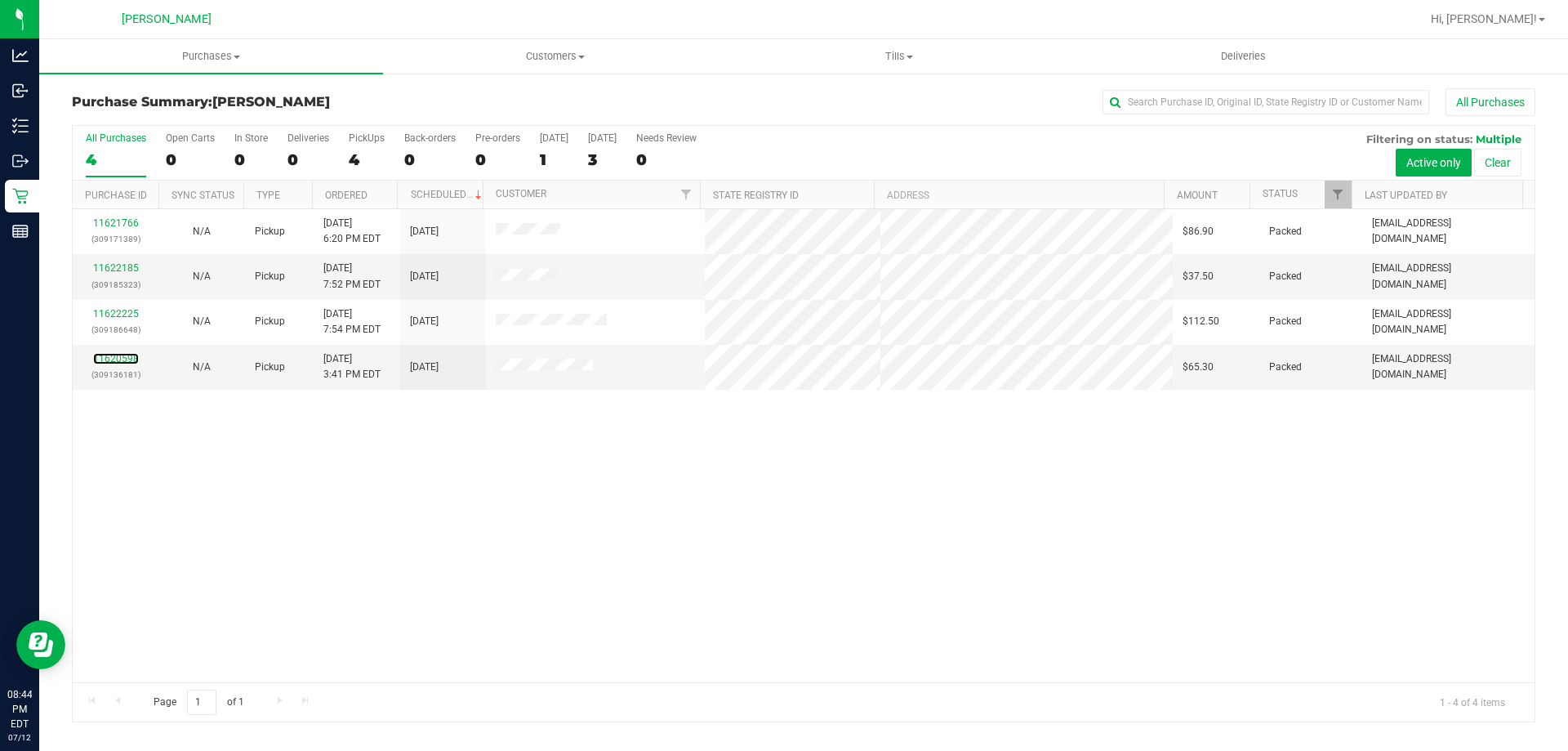 click on "11620598" at bounding box center [116, 359] 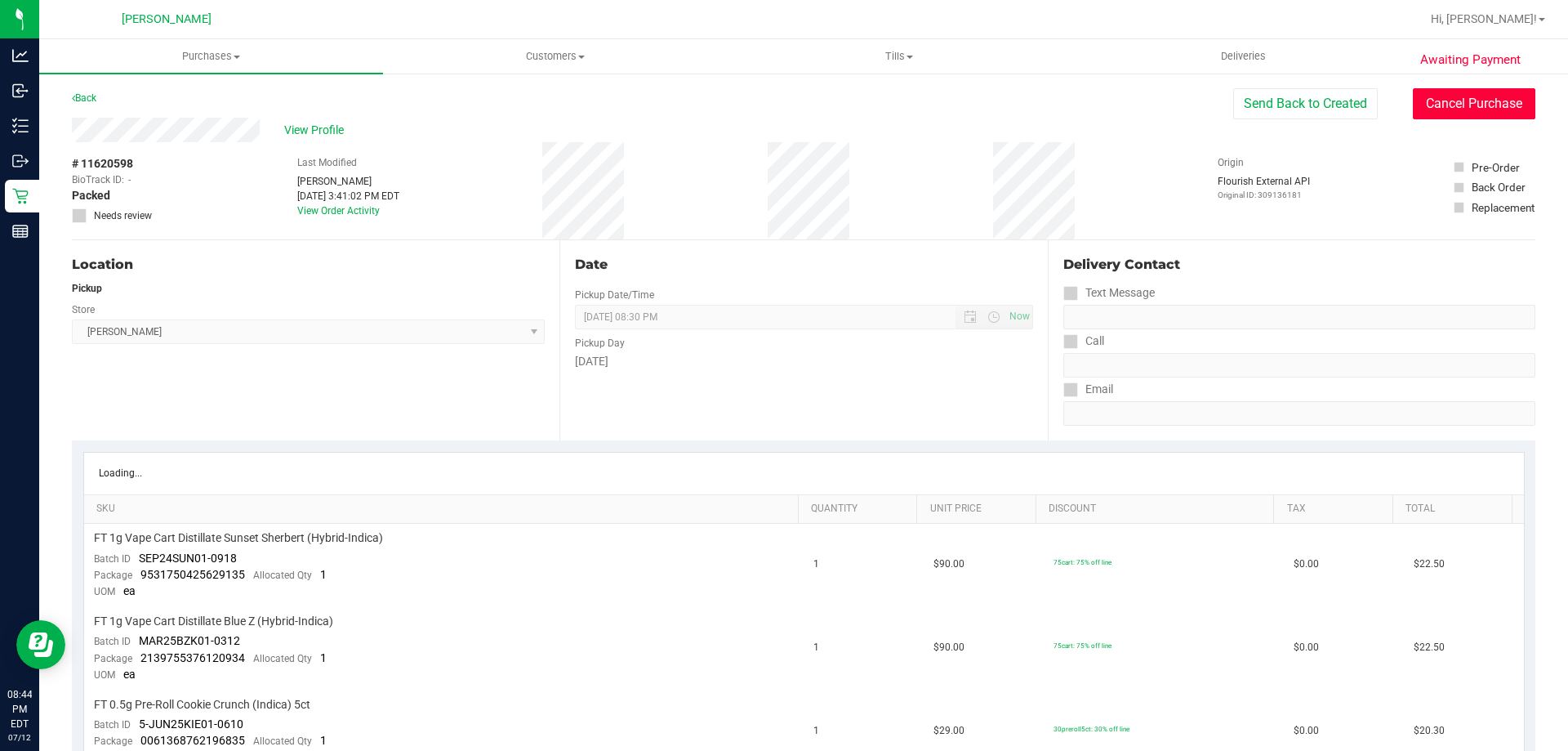 click on "Cancel Purchase" at bounding box center (1474, 104) 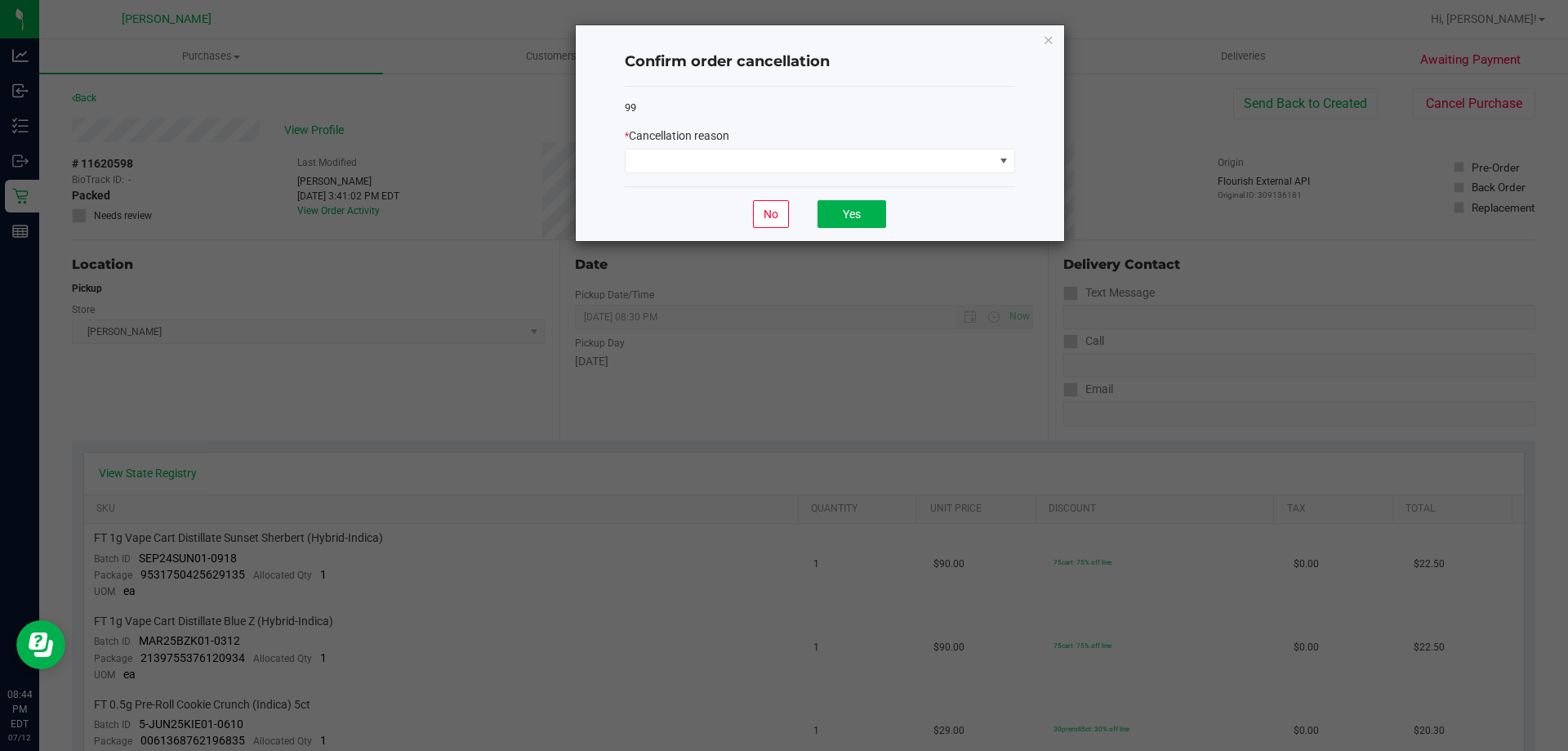 click on "99   *   Cancellation reason" 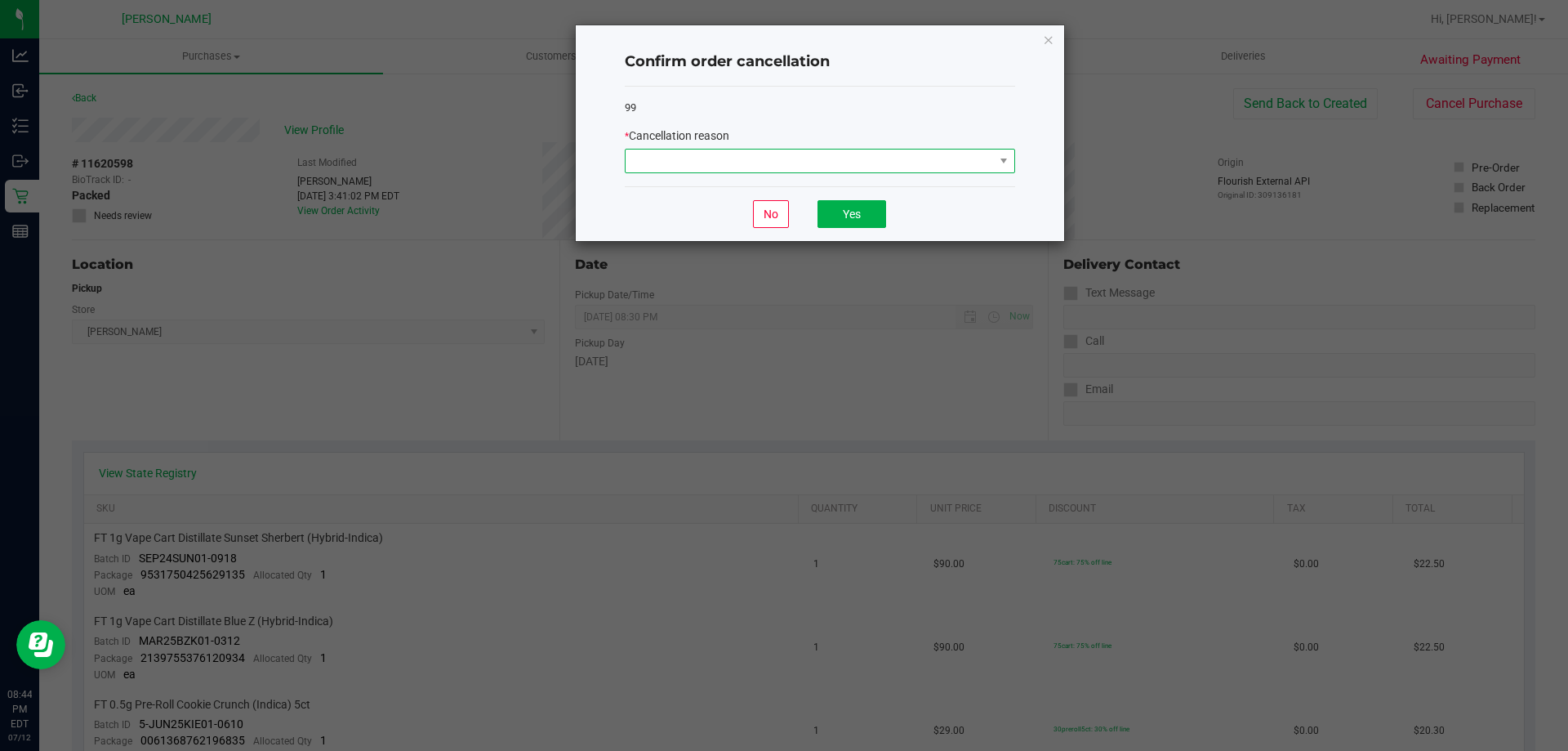 click at bounding box center (809, 161) 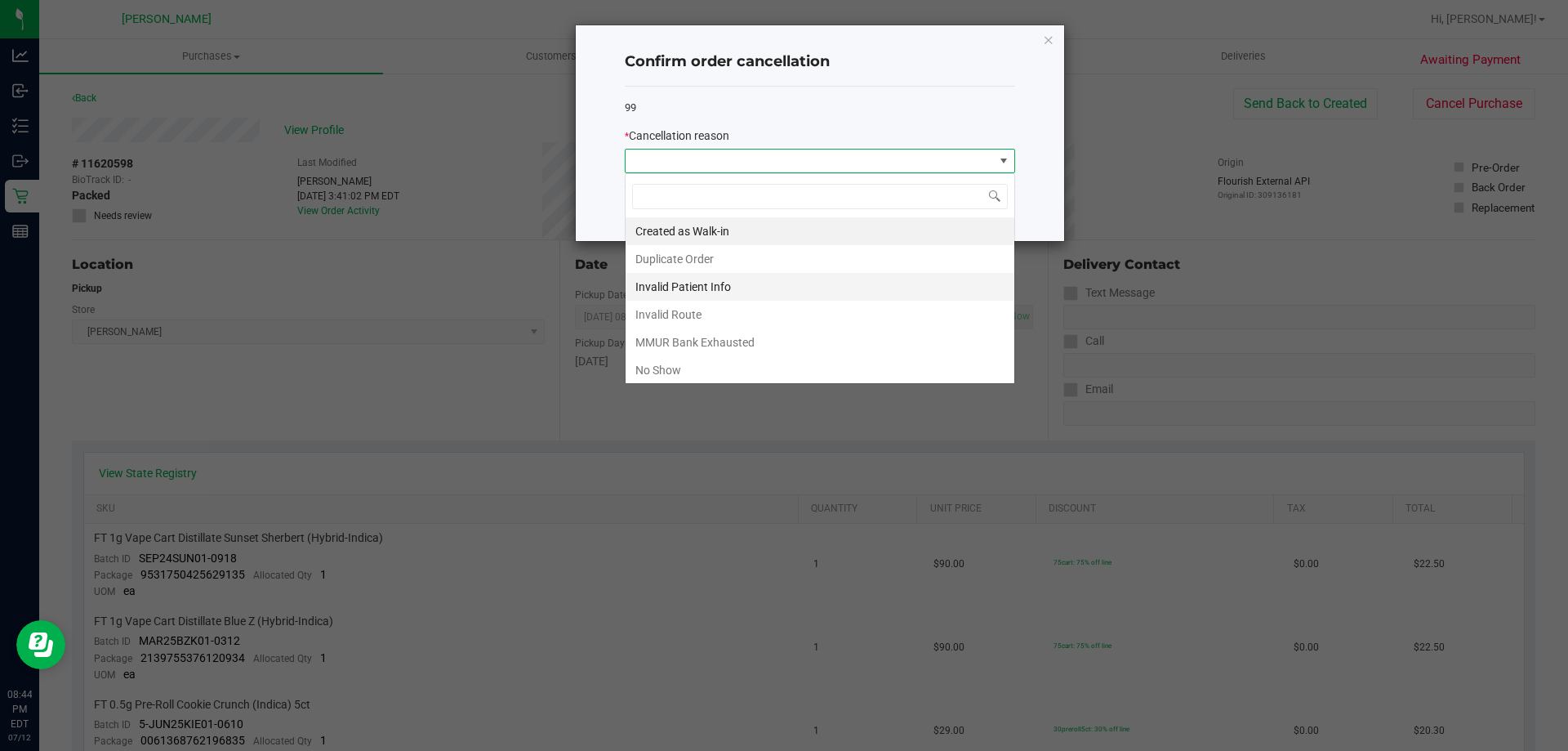 scroll, scrollTop: 81695, scrollLeft: 81276, axis: both 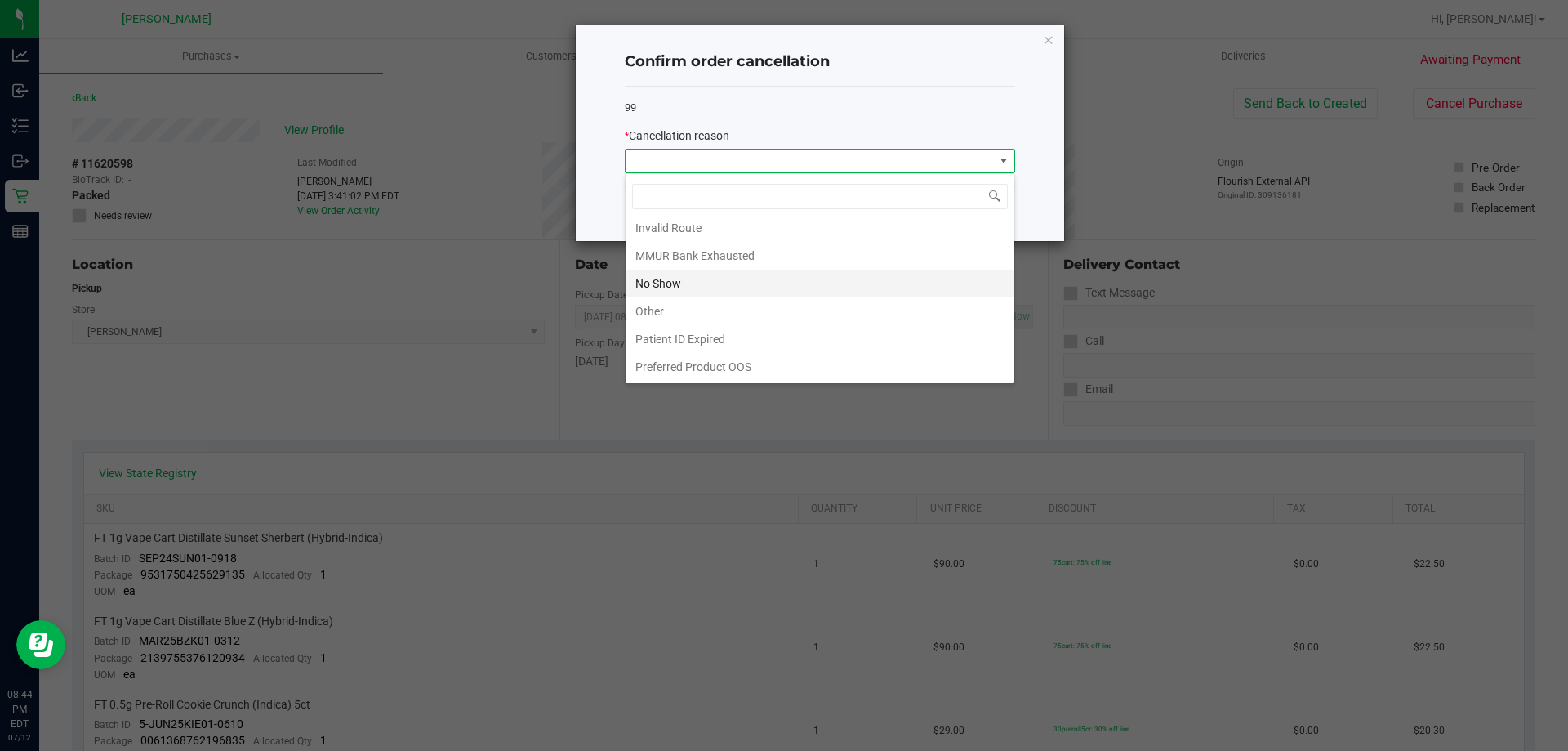 click on "No Show" at bounding box center (820, 284) 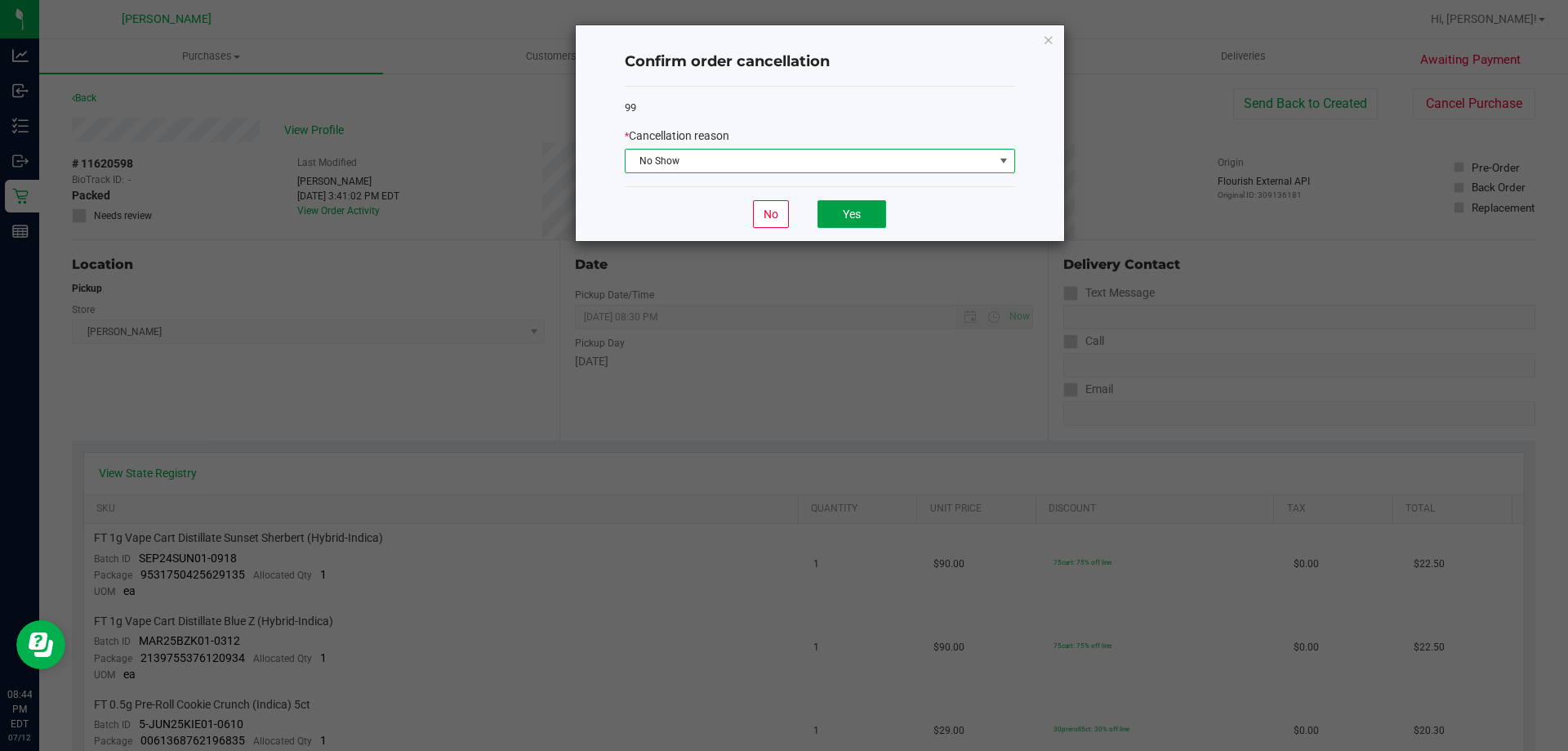 click on "Yes" 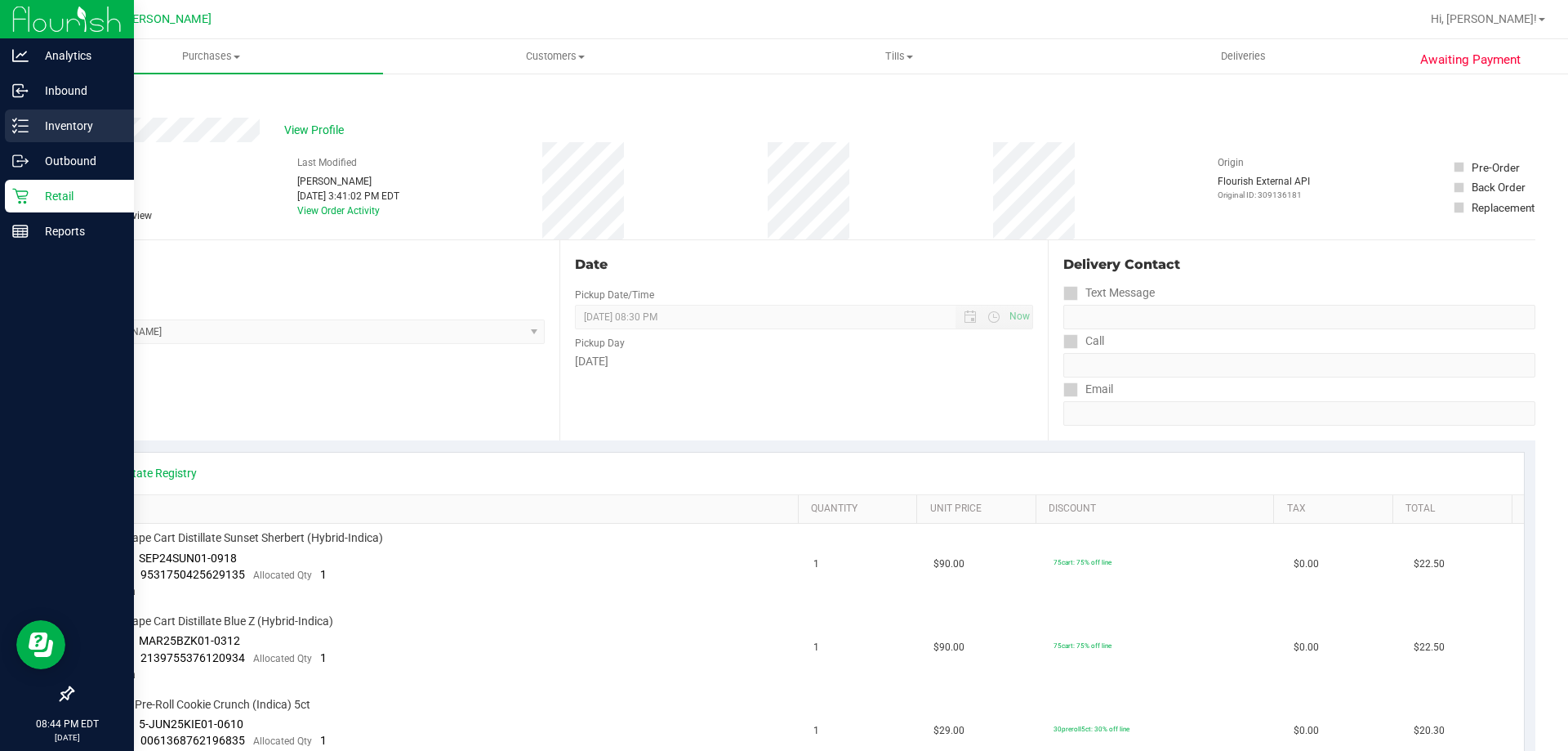 drag, startPoint x: 22, startPoint y: 121, endPoint x: 89, endPoint y: 120, distance: 67.007462 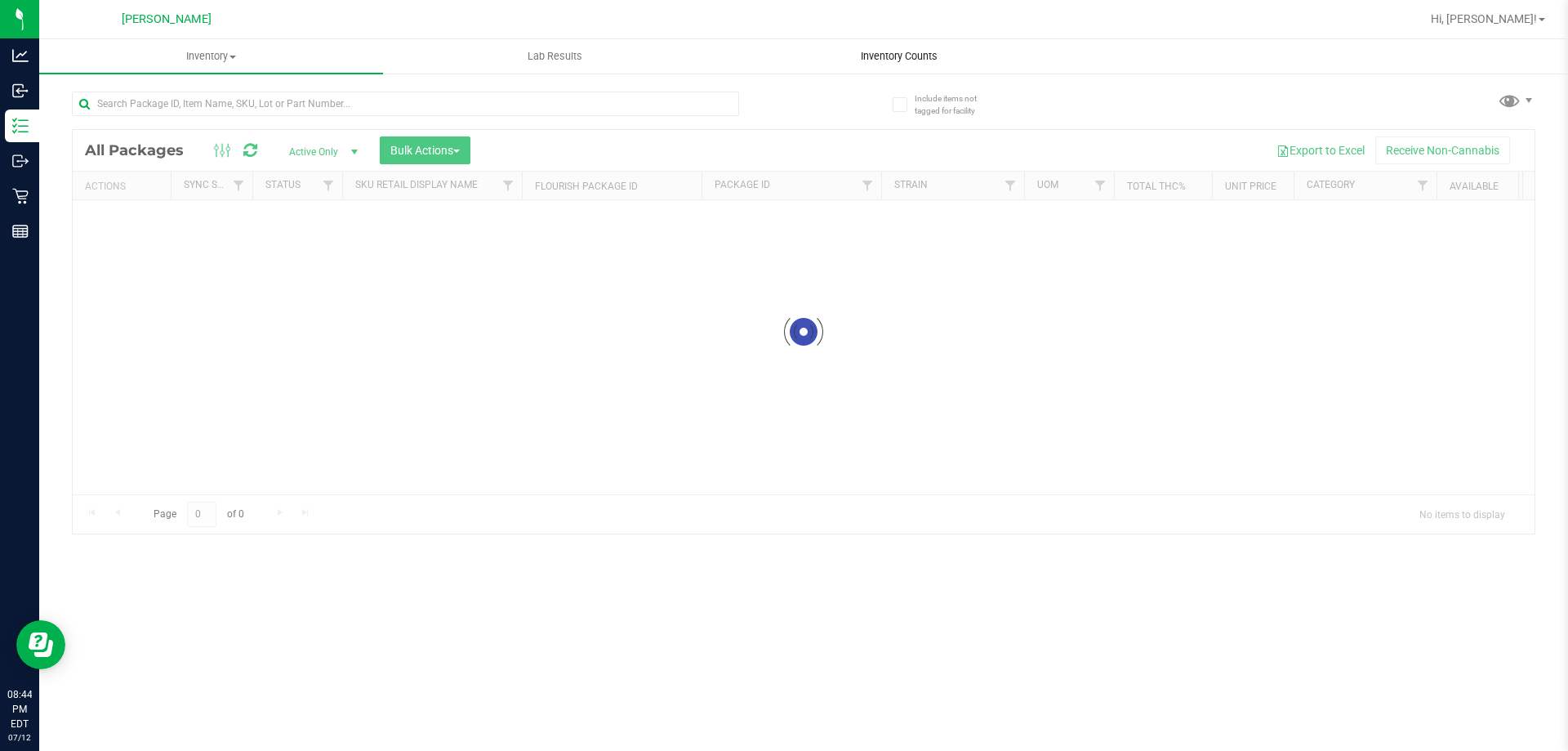 click on "Inventory Counts" at bounding box center (898, 56) 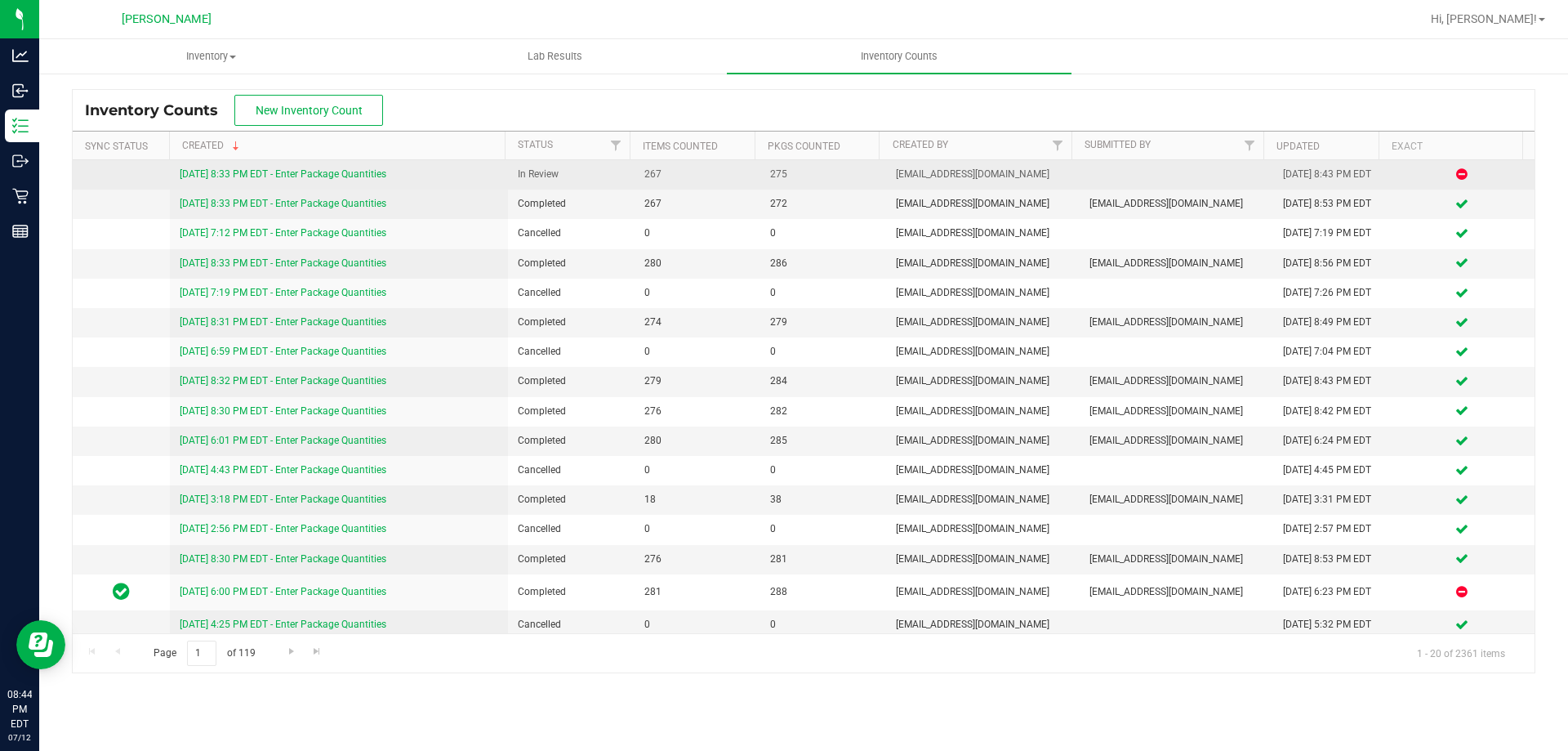 click on "[DATE] 8:33 PM EDT - Enter Package Quantities" at bounding box center (339, 174) 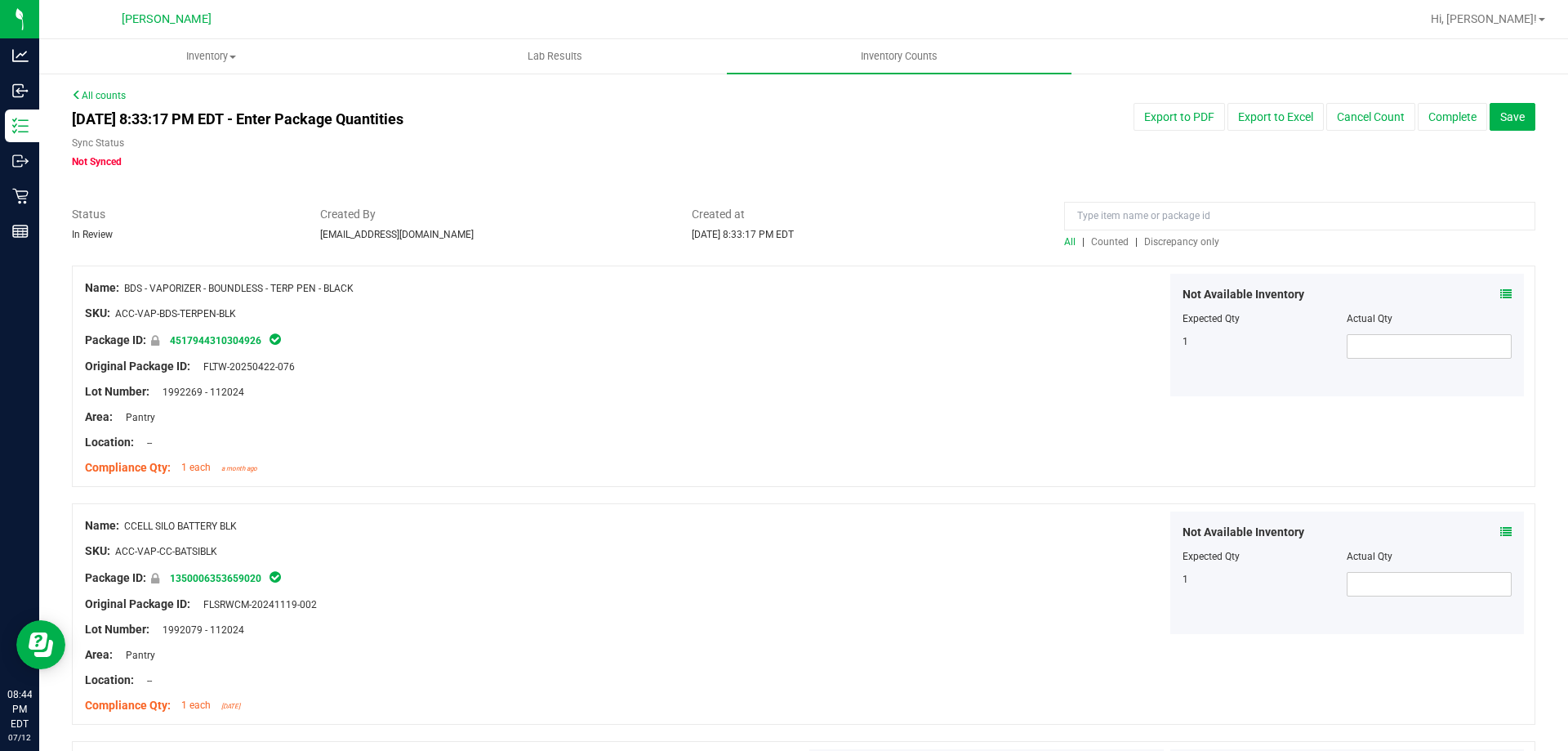 click on "Discrepancy only" at bounding box center [1182, 242] 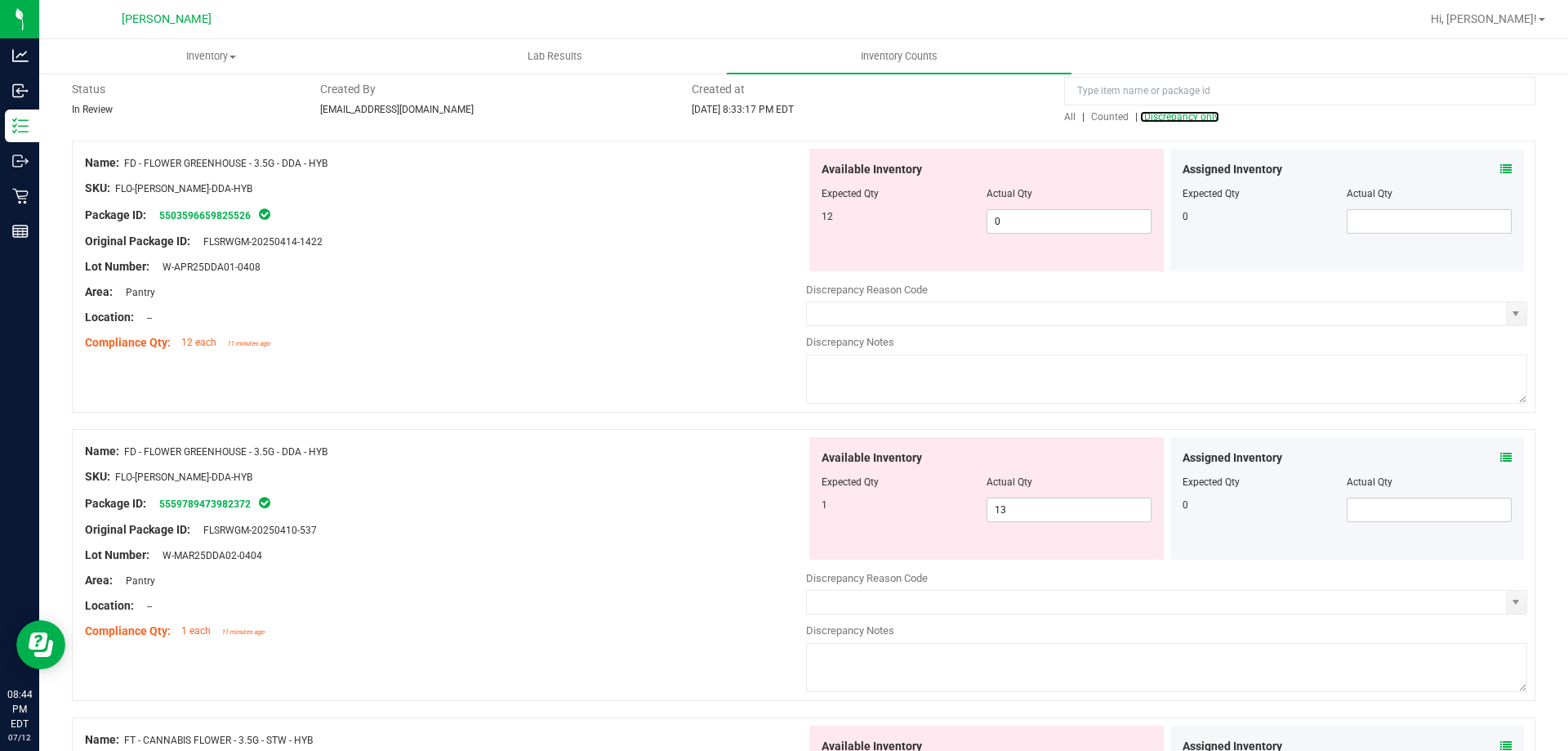 scroll, scrollTop: 163, scrollLeft: 0, axis: vertical 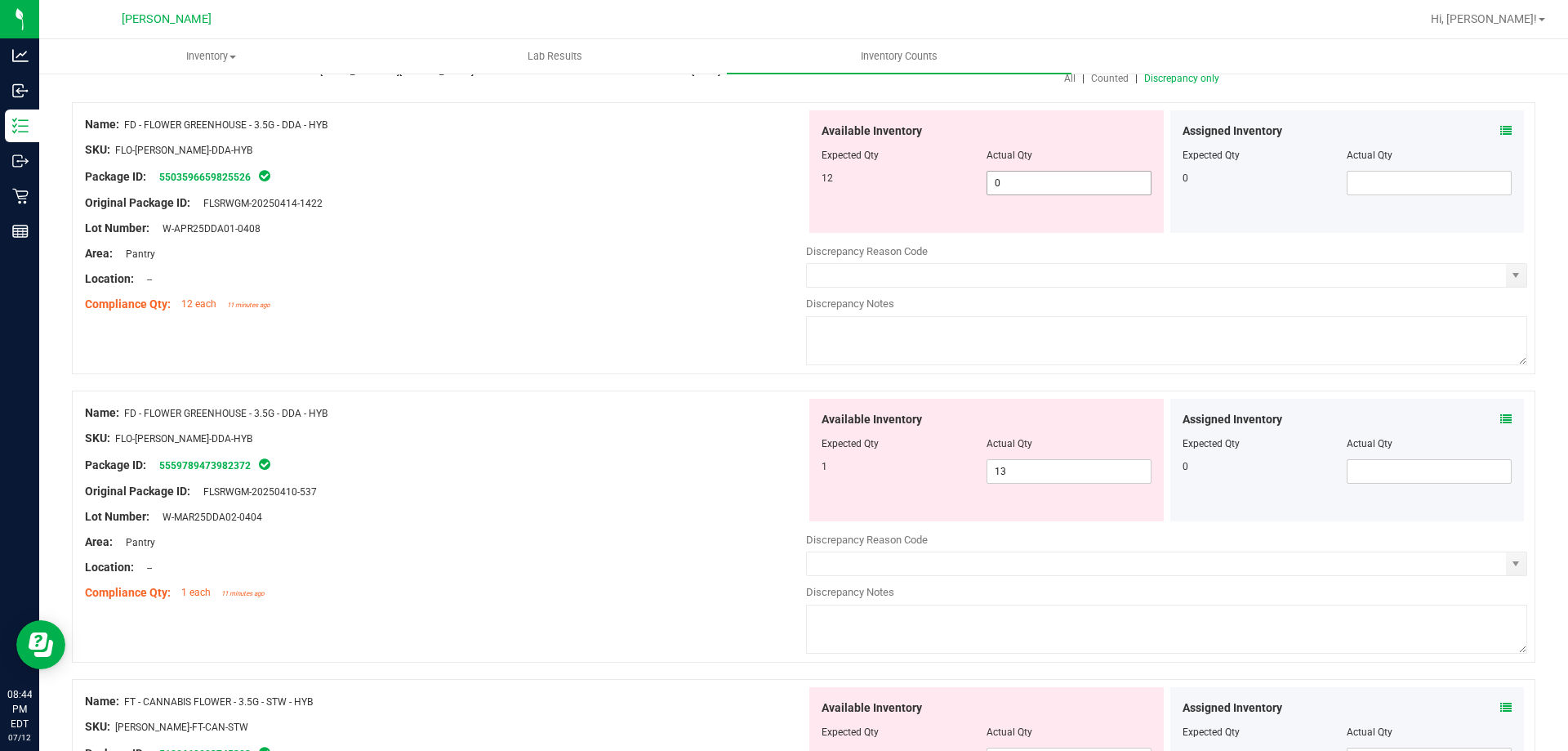 click on "0 0" at bounding box center [1069, 183] 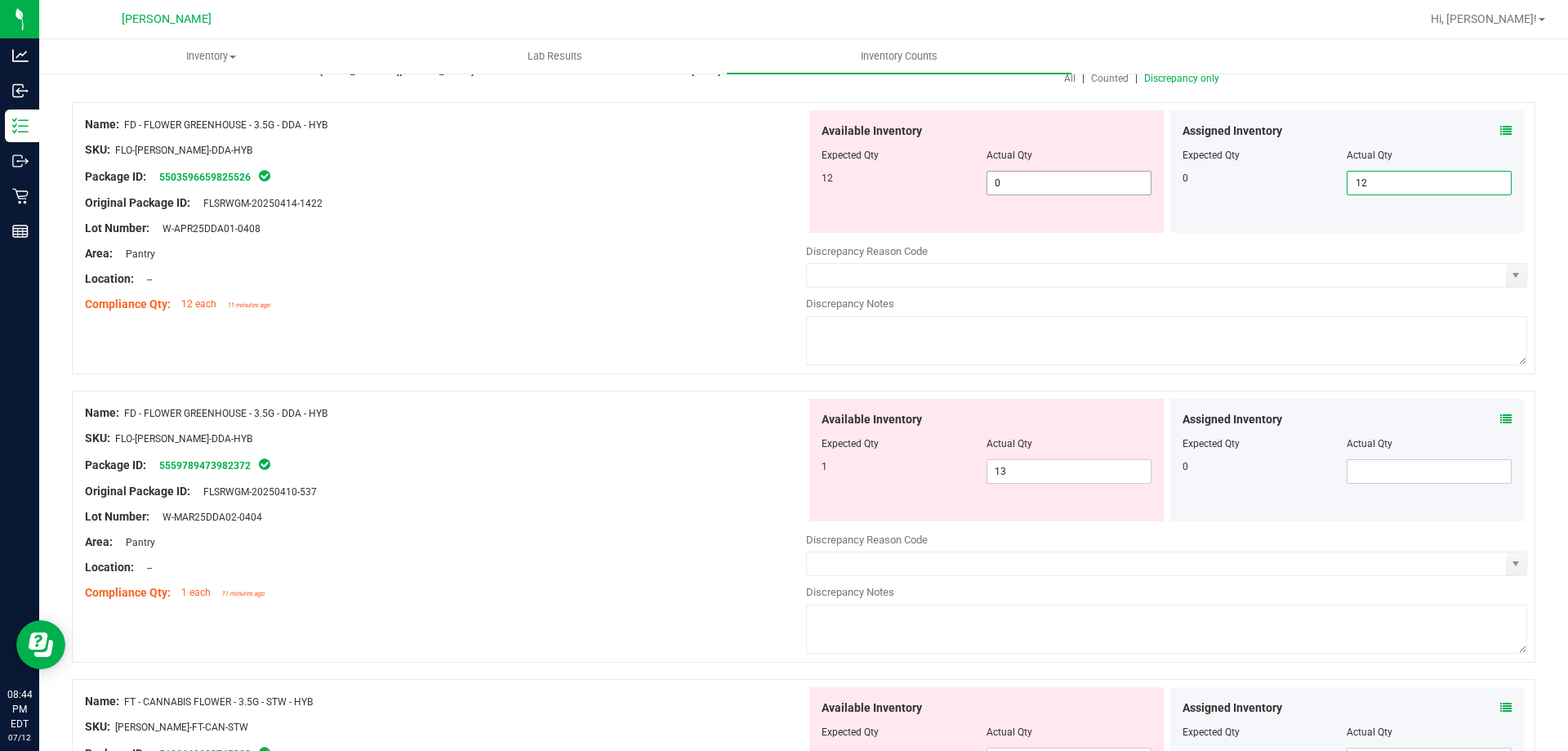 type on "1" 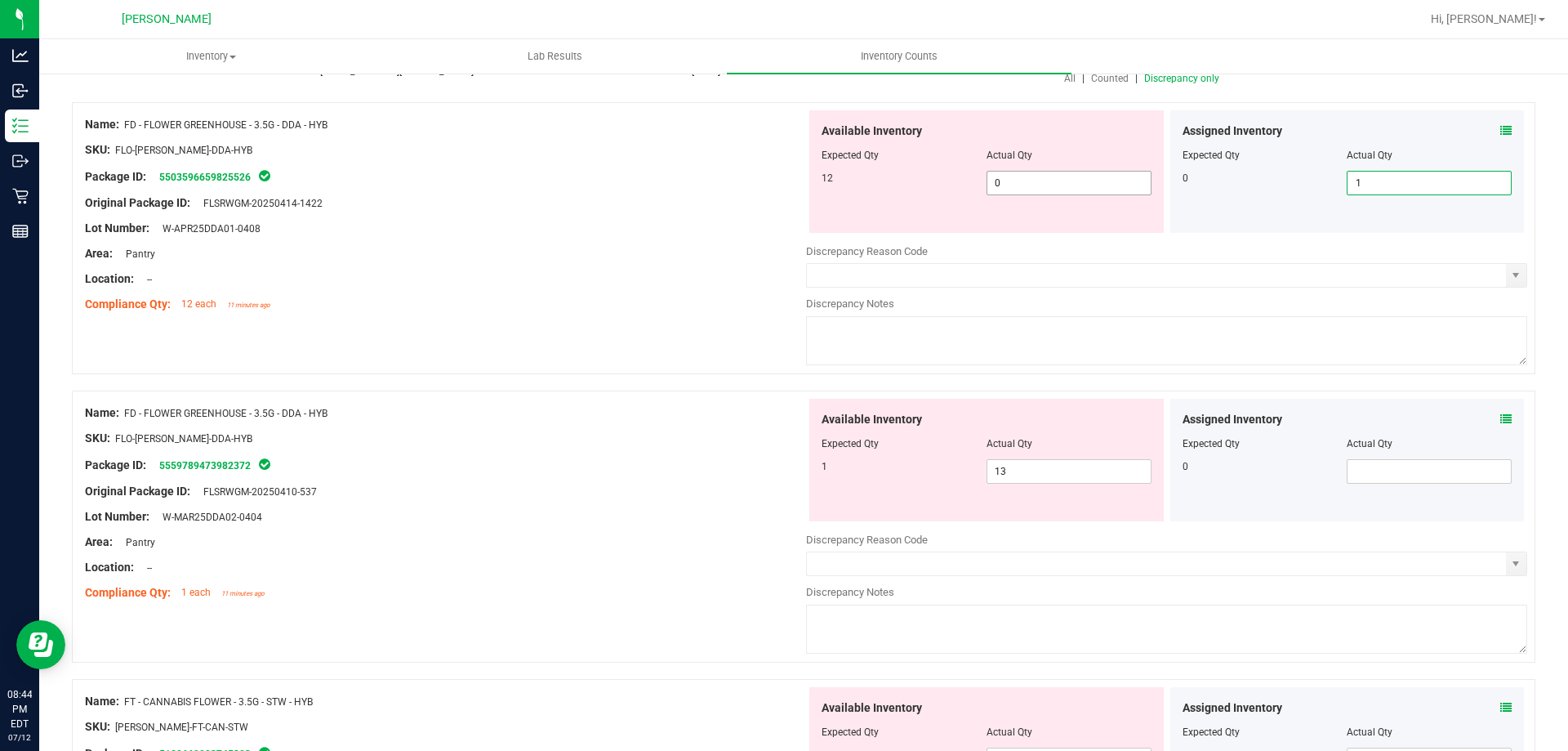 type 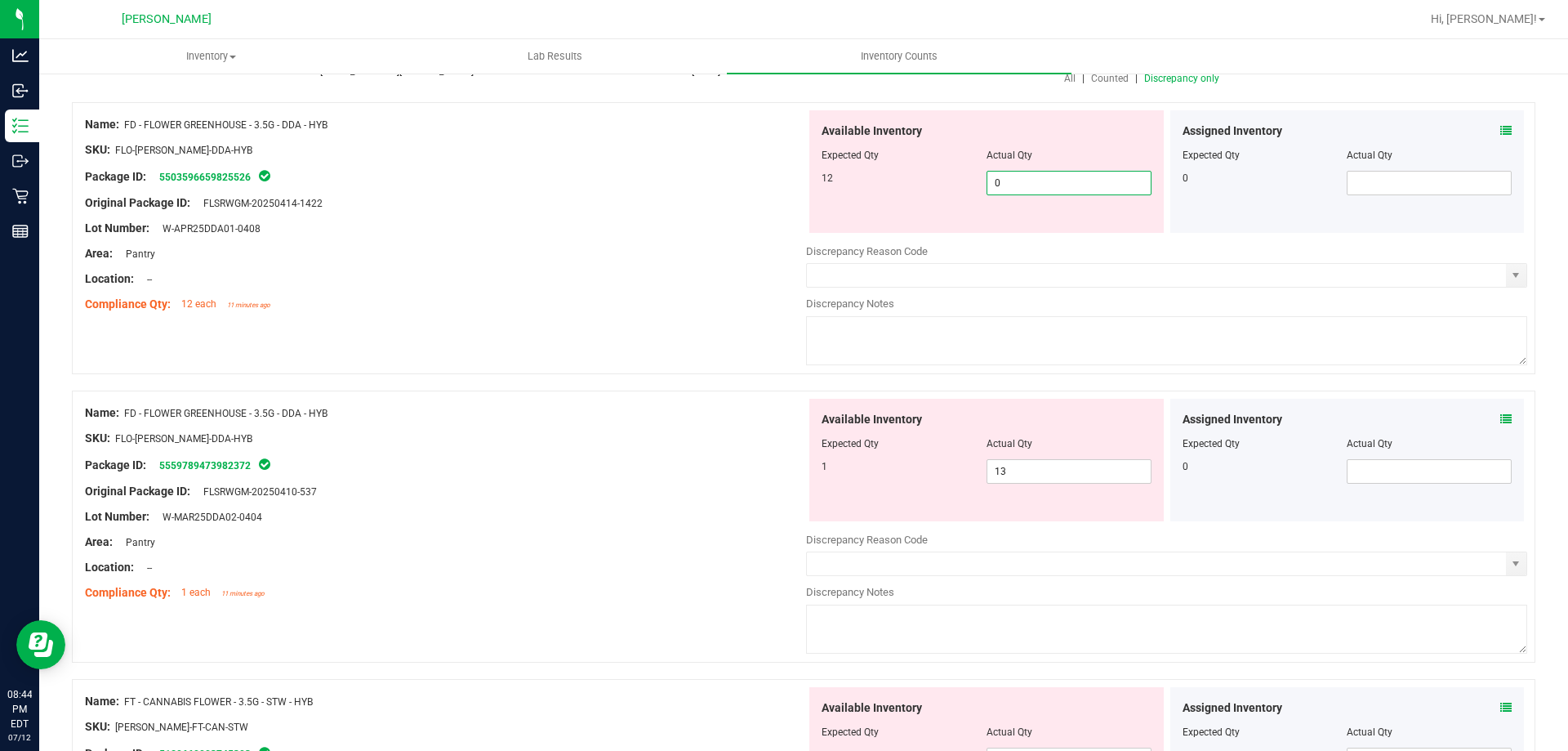 click on "0 0" at bounding box center (1069, 183) 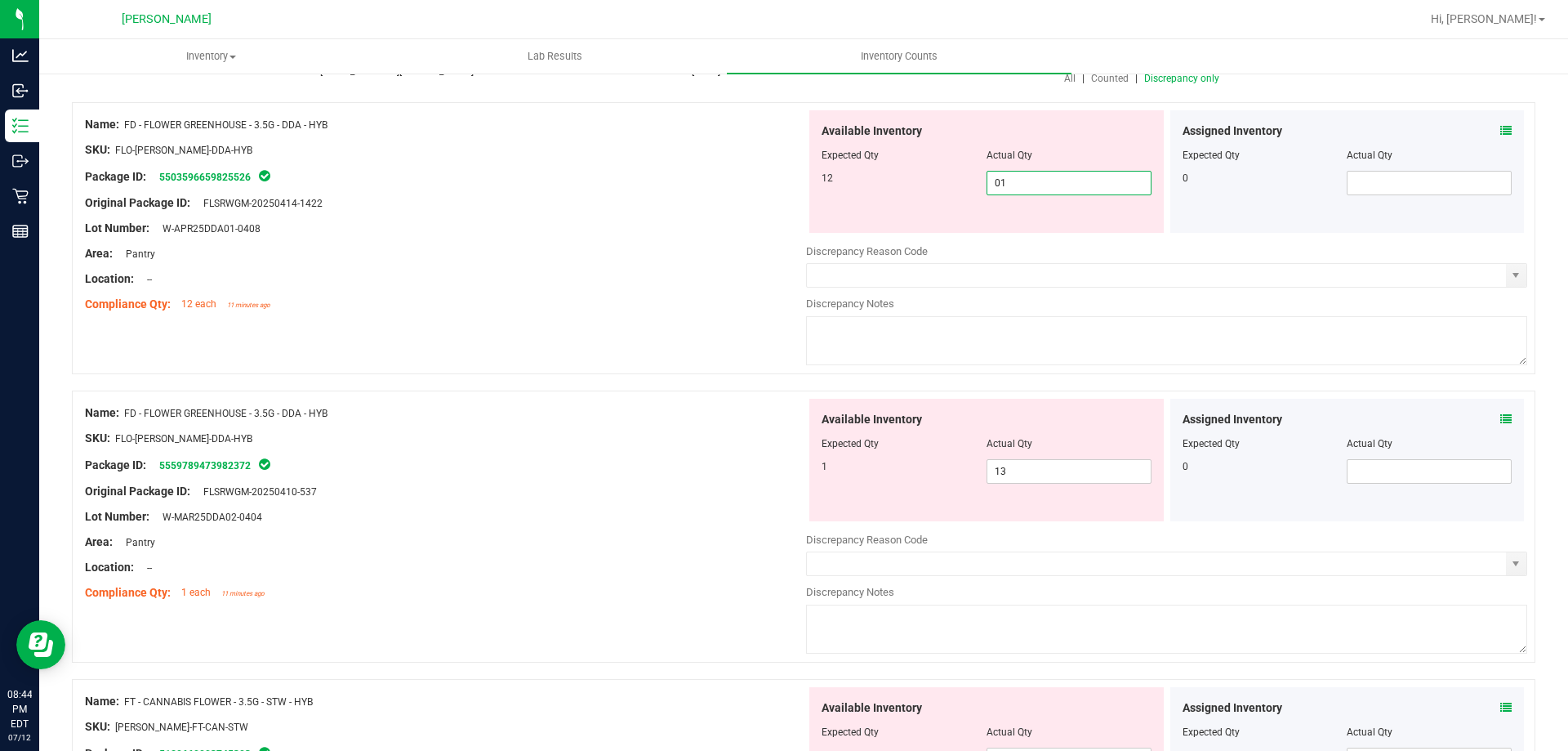 type on "012" 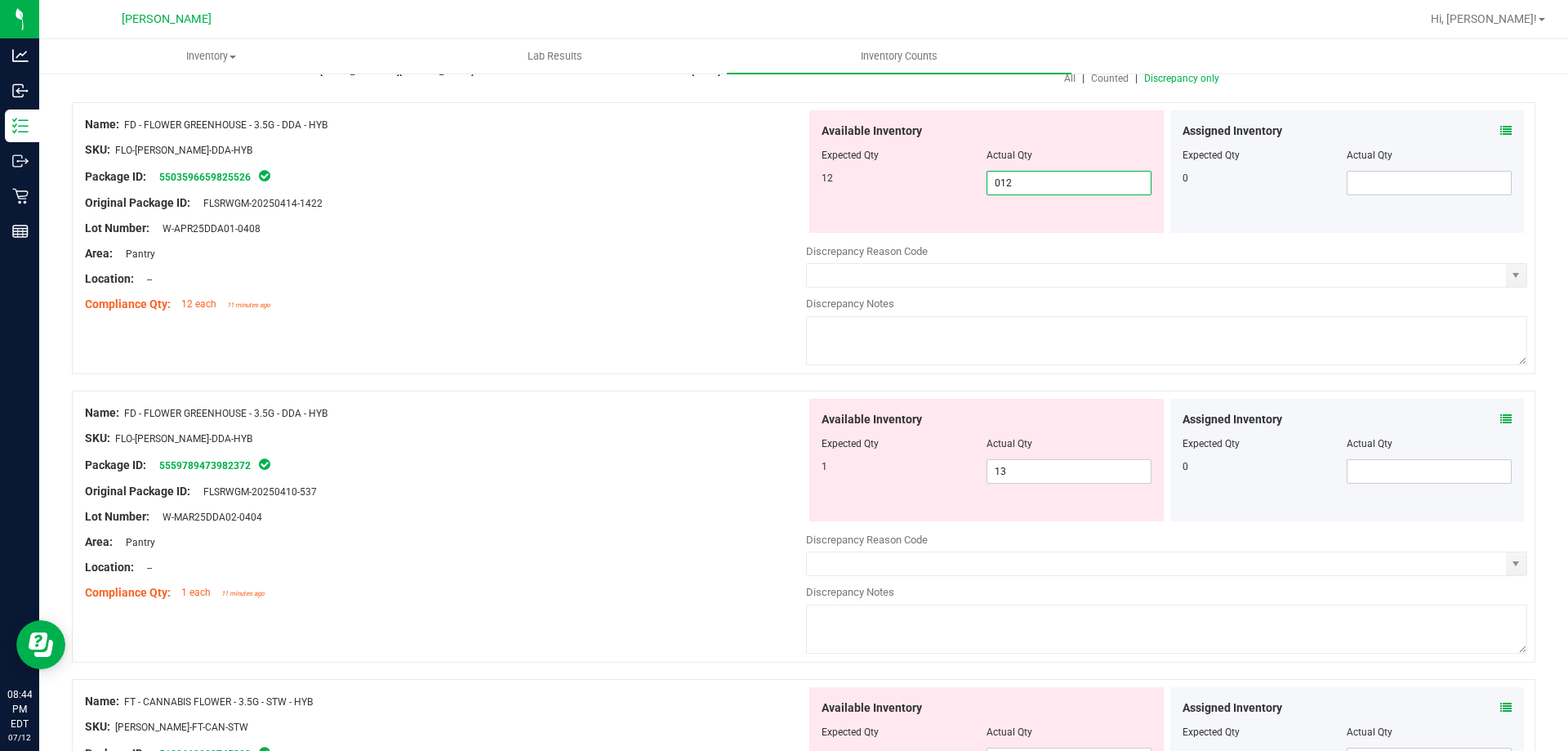 type on "12" 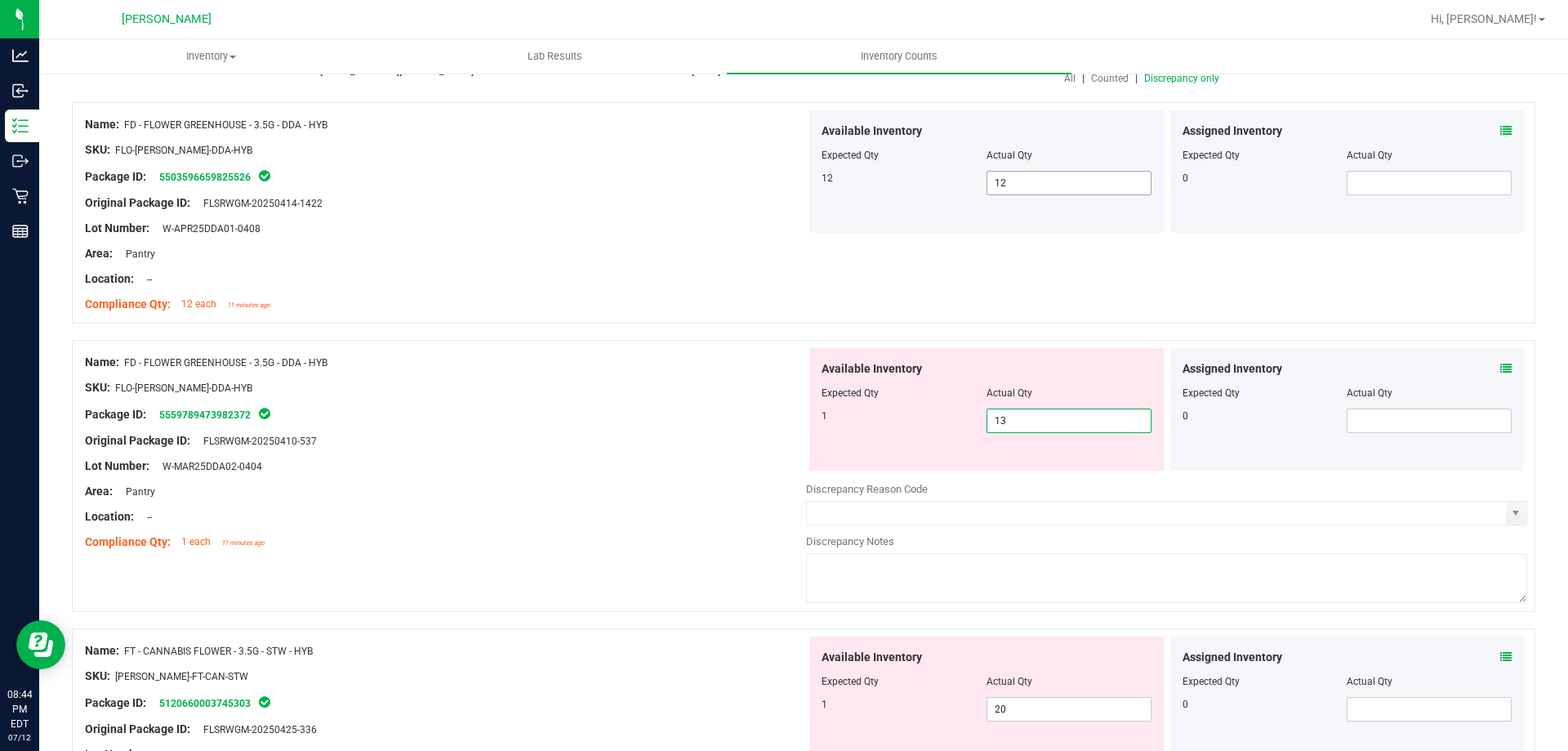 type on "1" 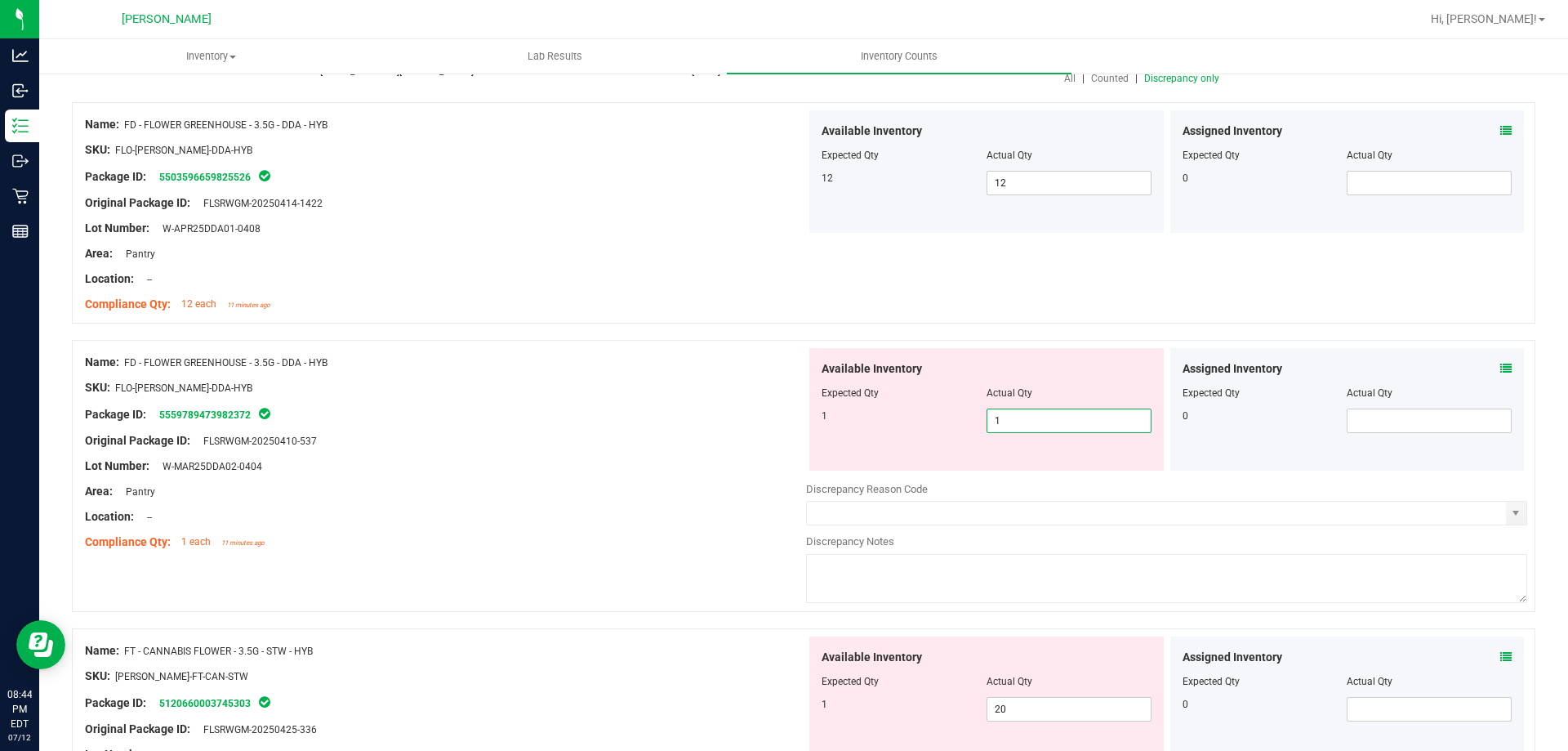 type on "1" 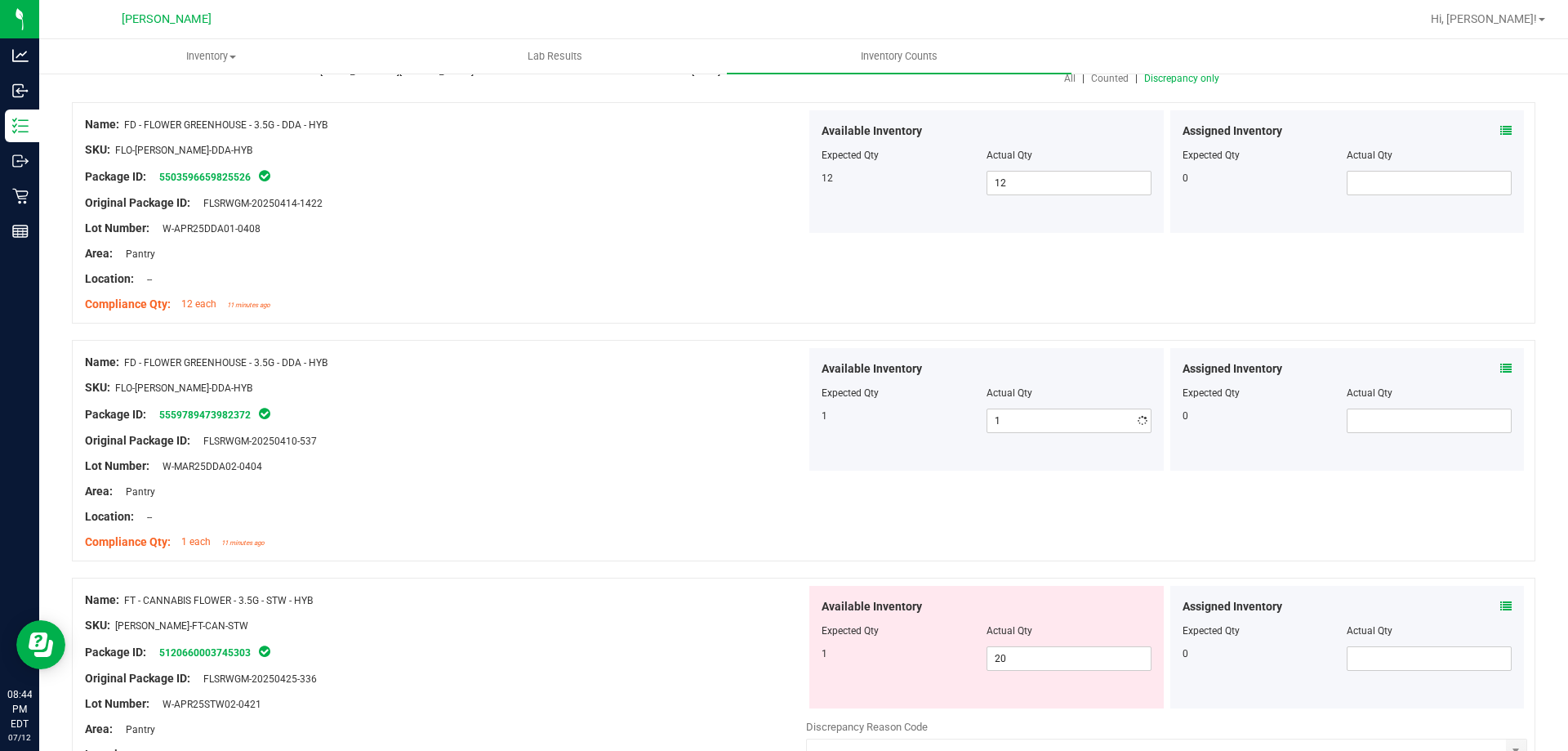 click on "Package ID:
5559789473982372" at bounding box center (445, 414) 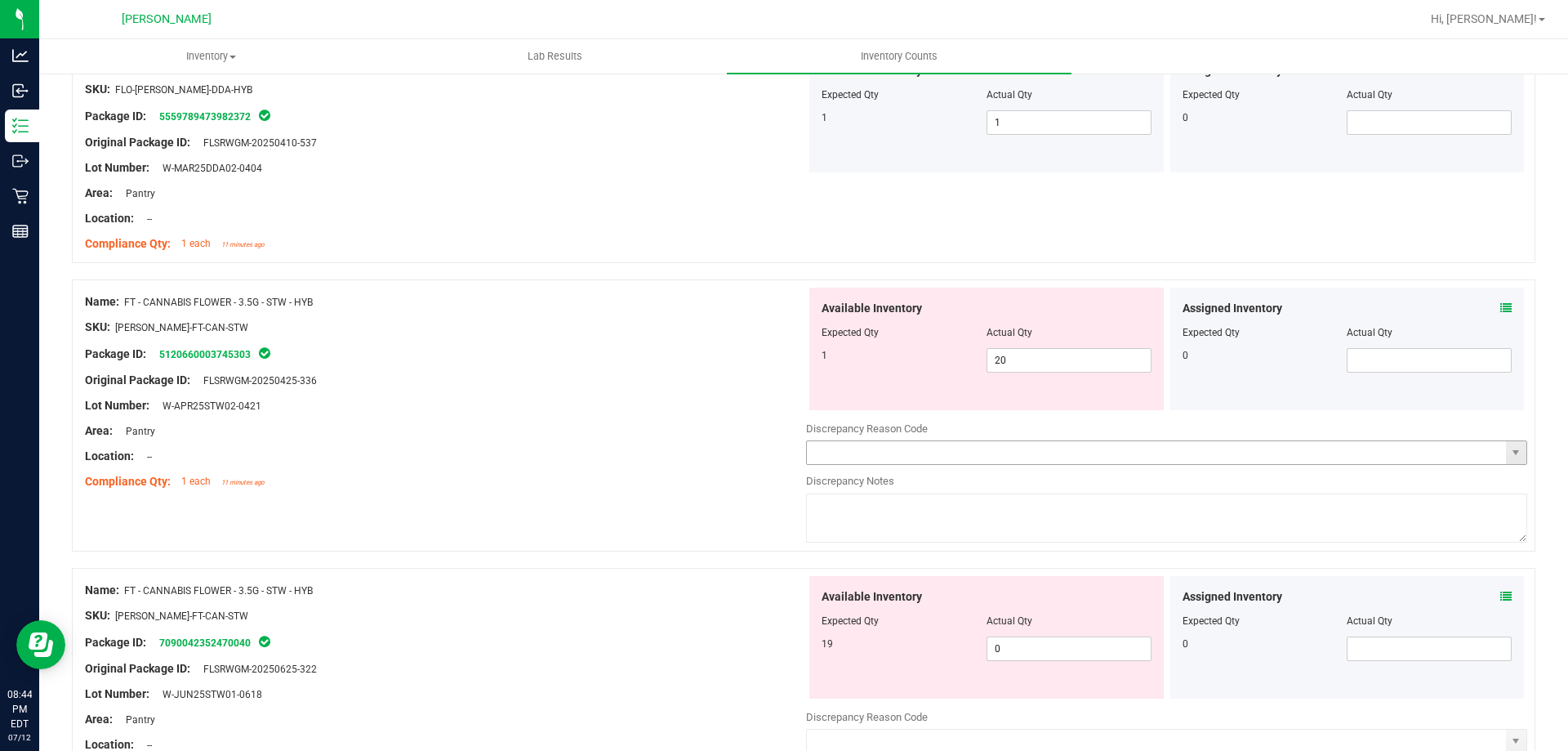 scroll, scrollTop: 490, scrollLeft: 0, axis: vertical 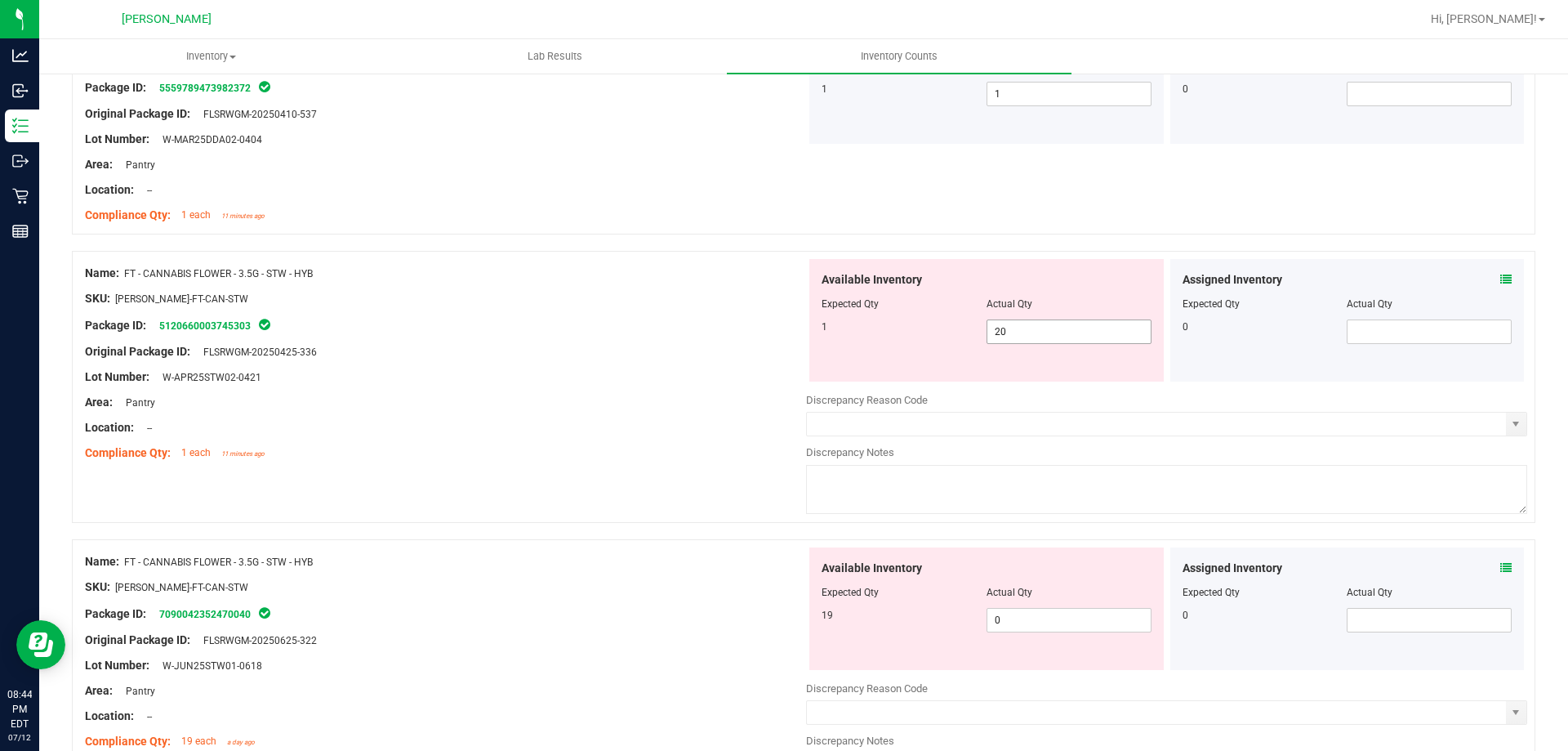 click on "20 20" at bounding box center (1069, 332) 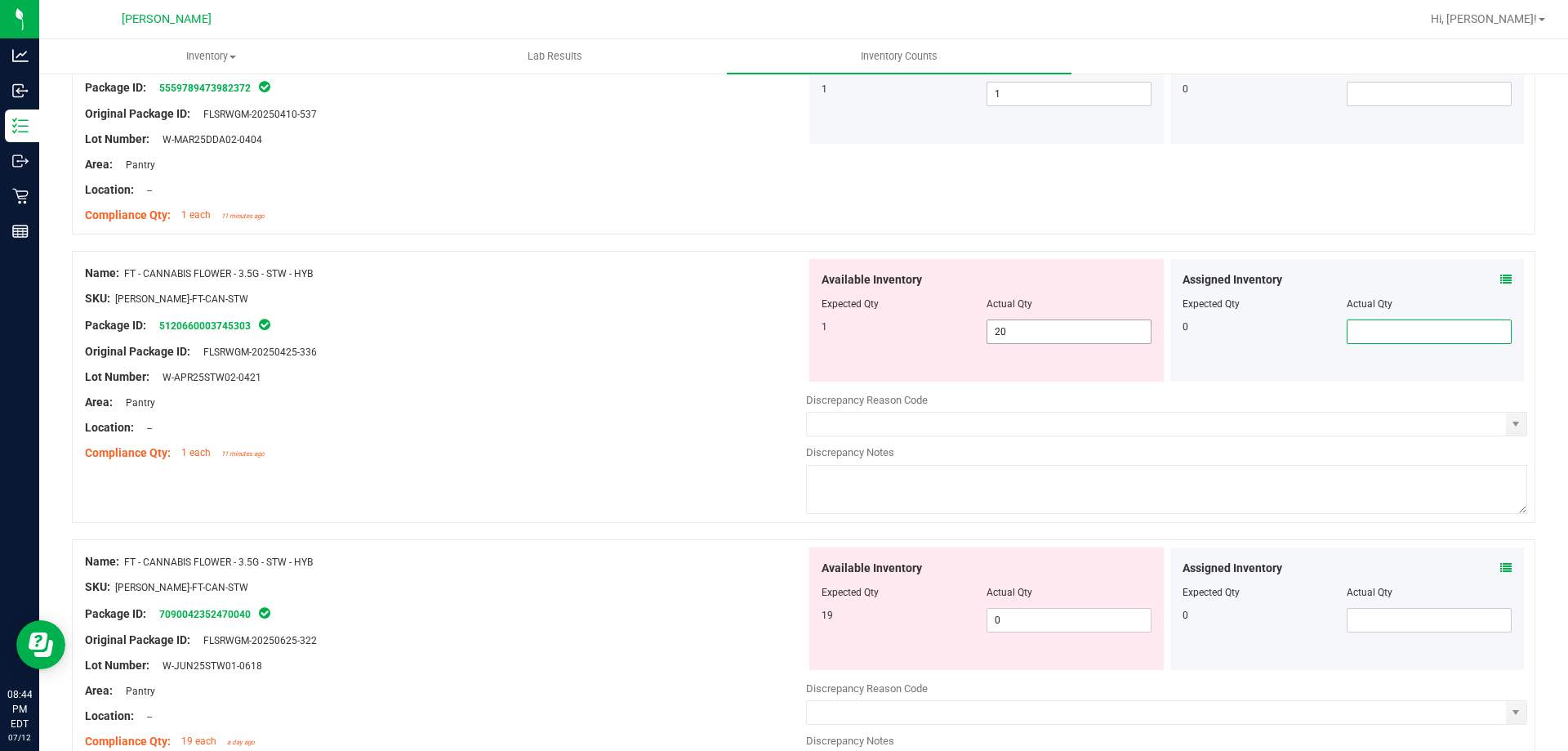 click on "20 20" at bounding box center (1069, 332) 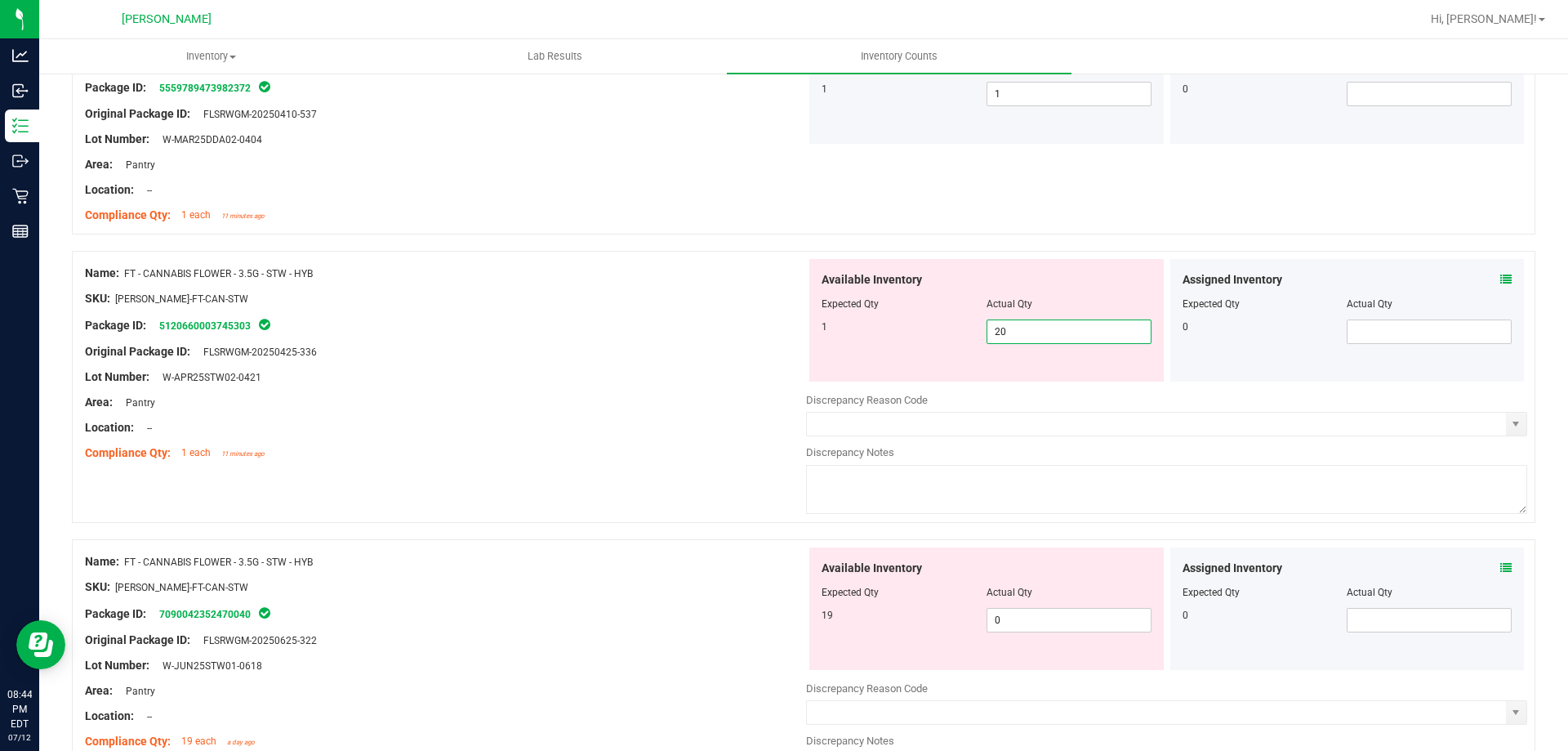 type on "2" 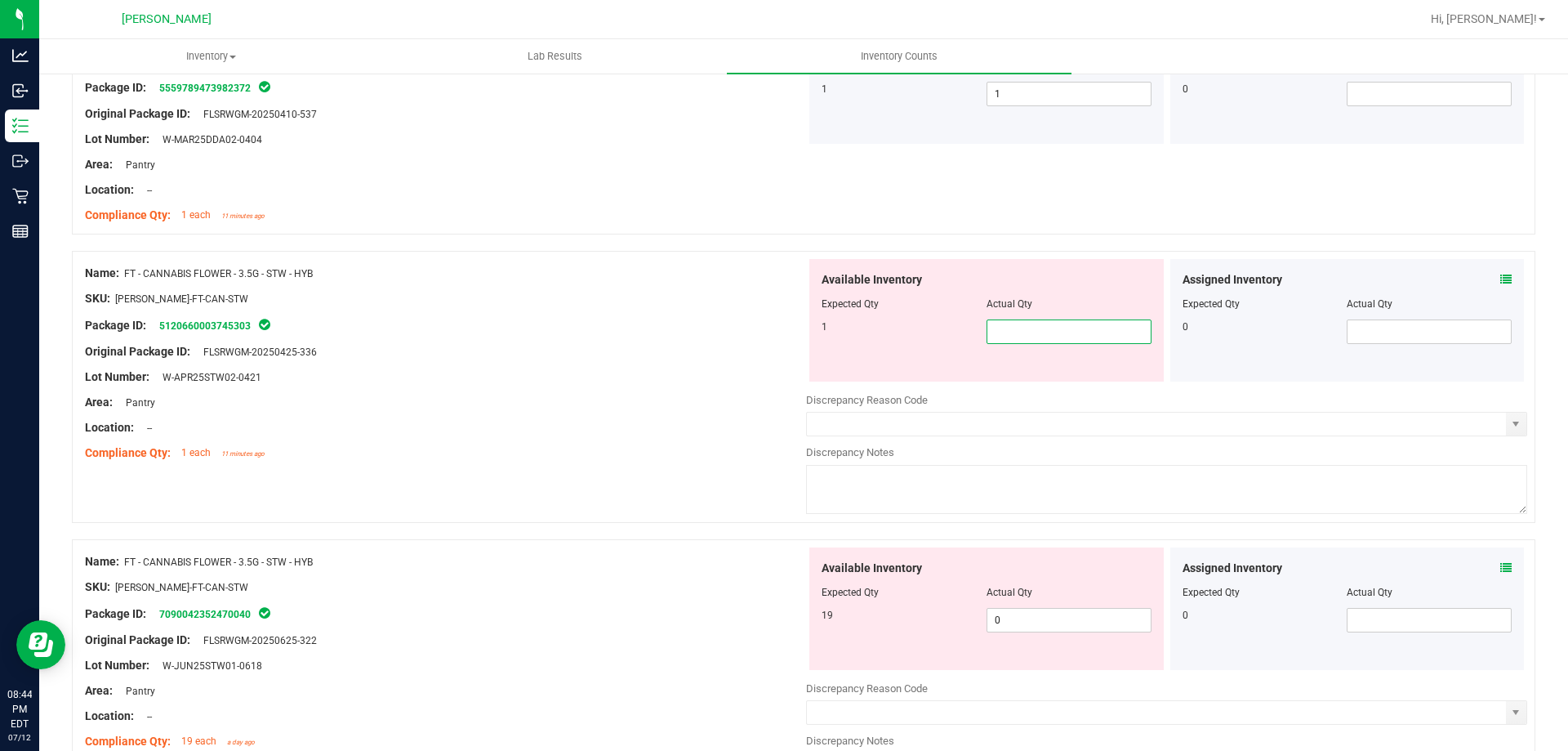 type on "1" 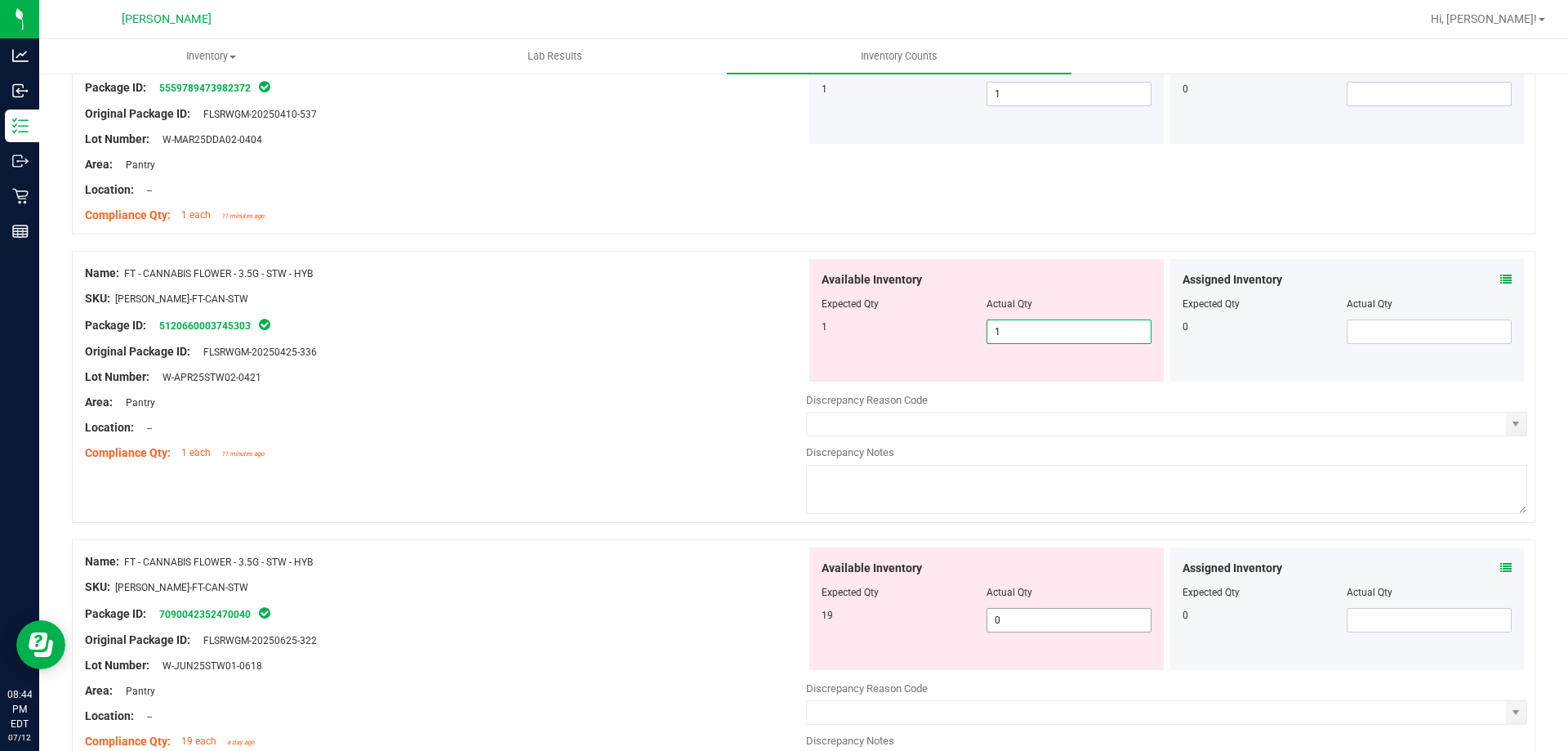 type on "1" 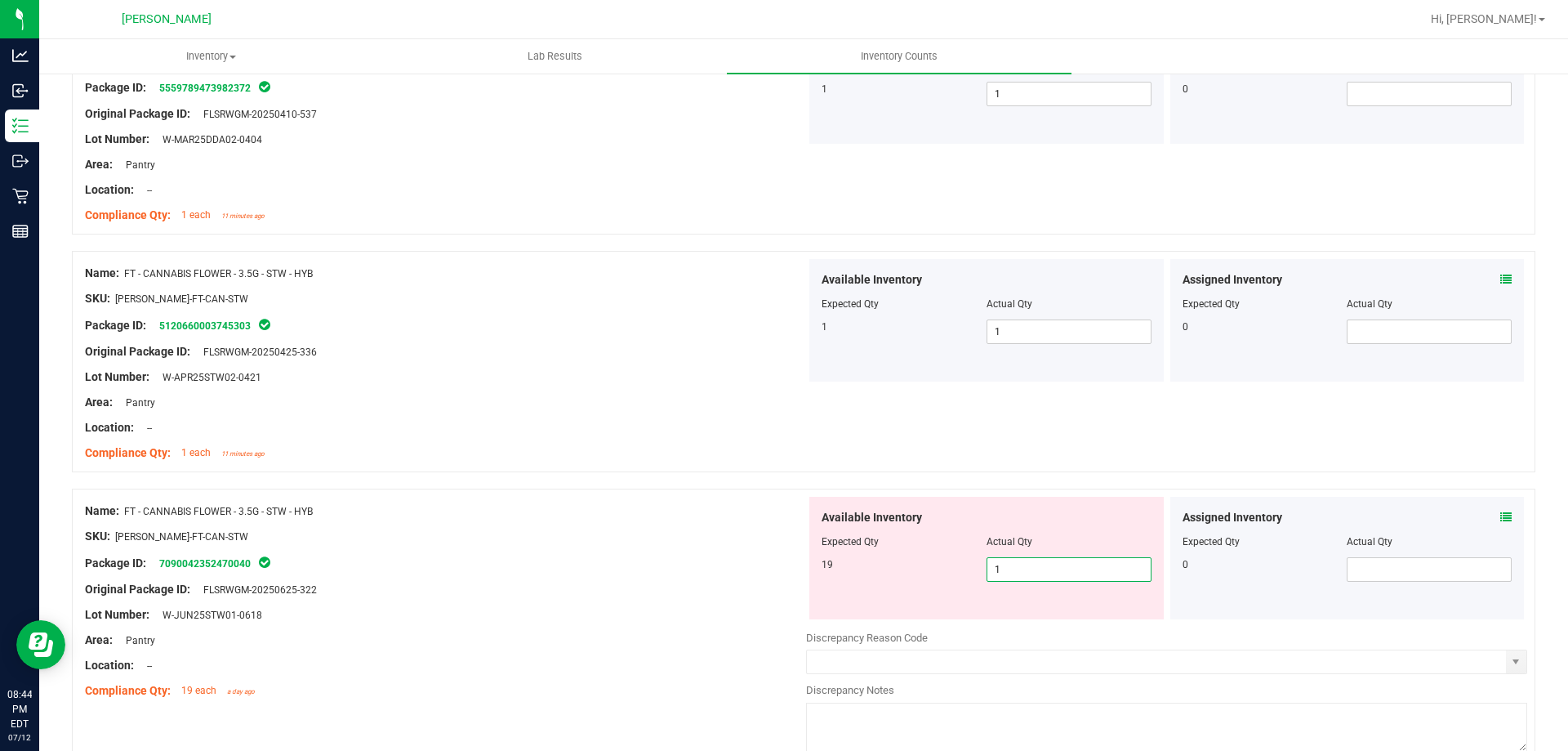 type on "19" 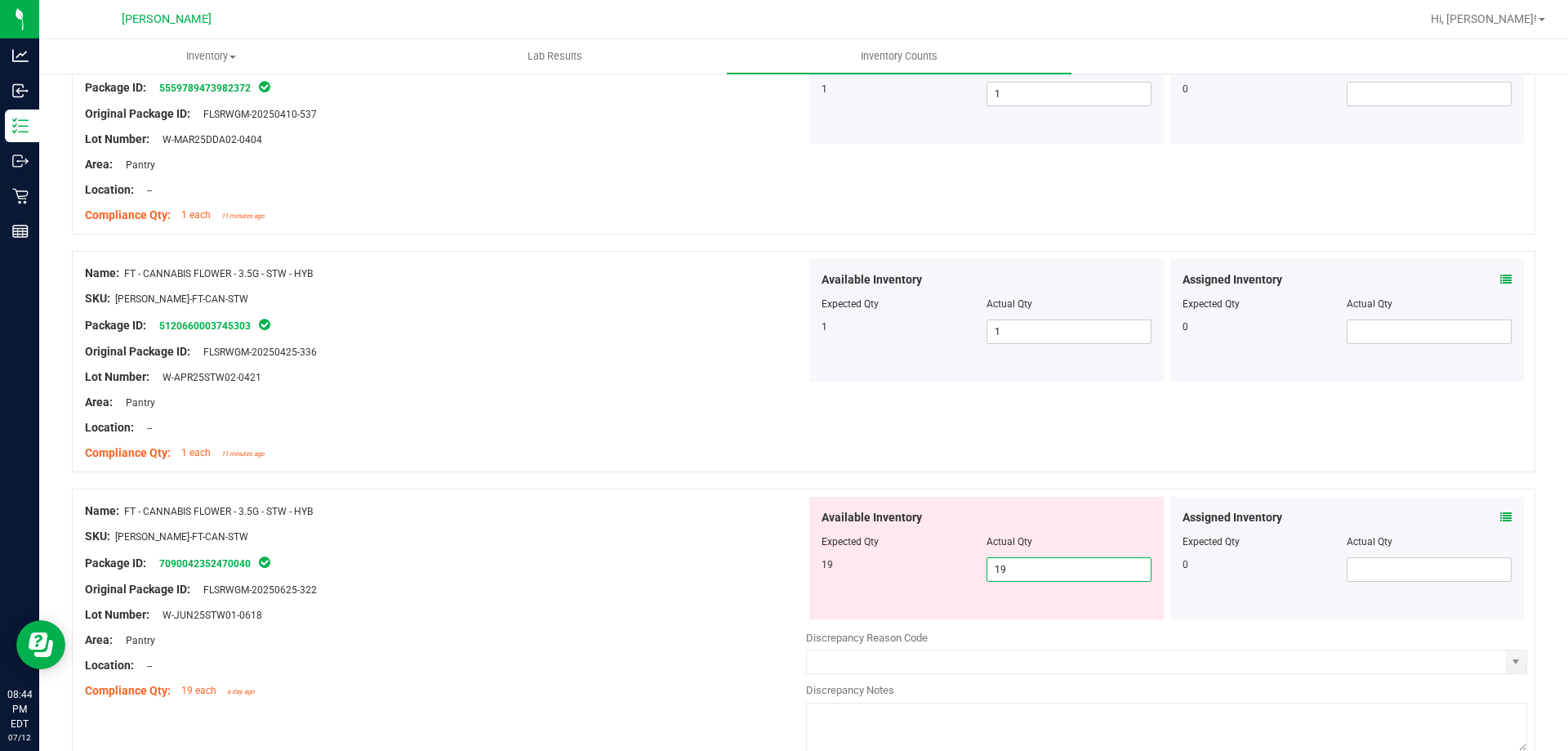 type on "19" 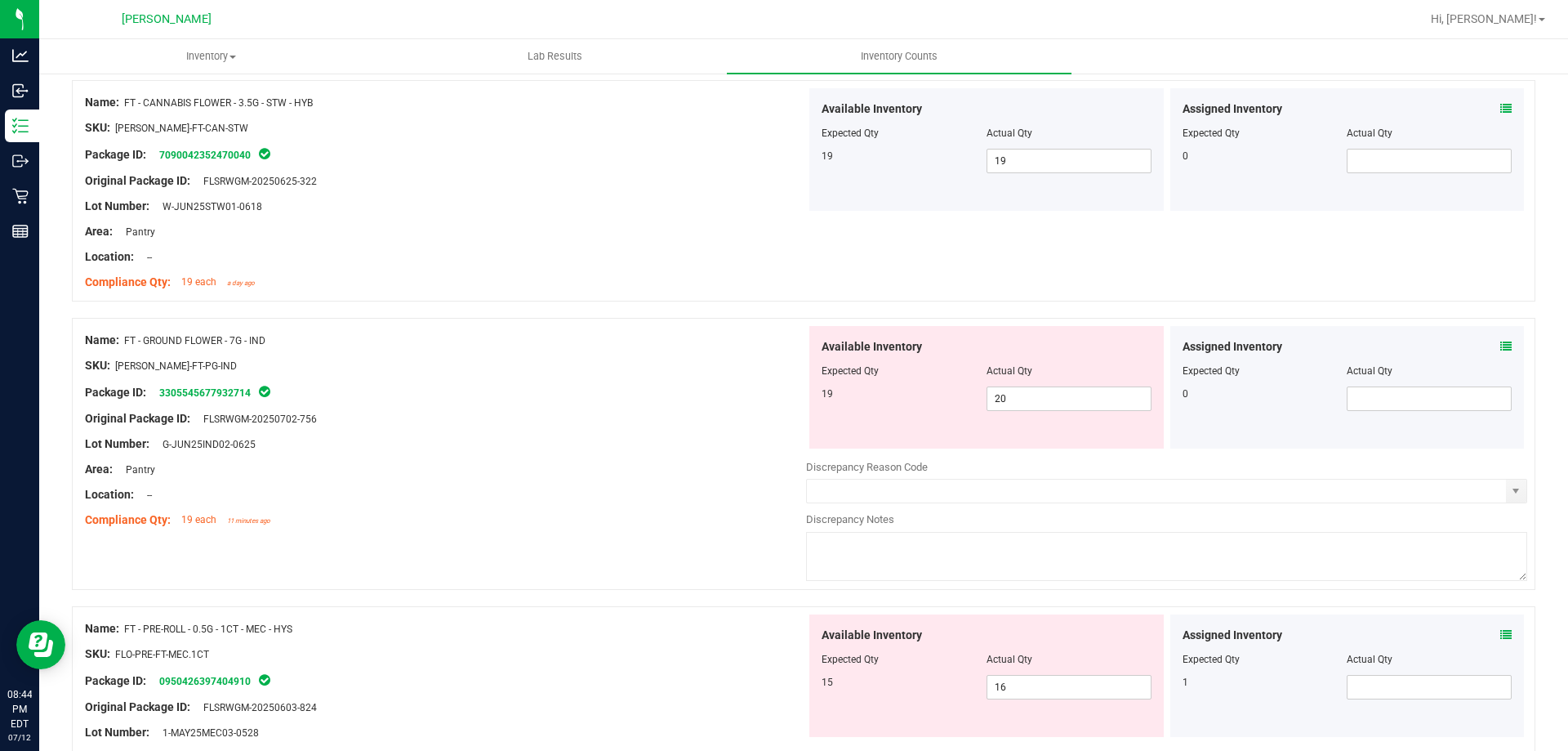 scroll, scrollTop: 981, scrollLeft: 0, axis: vertical 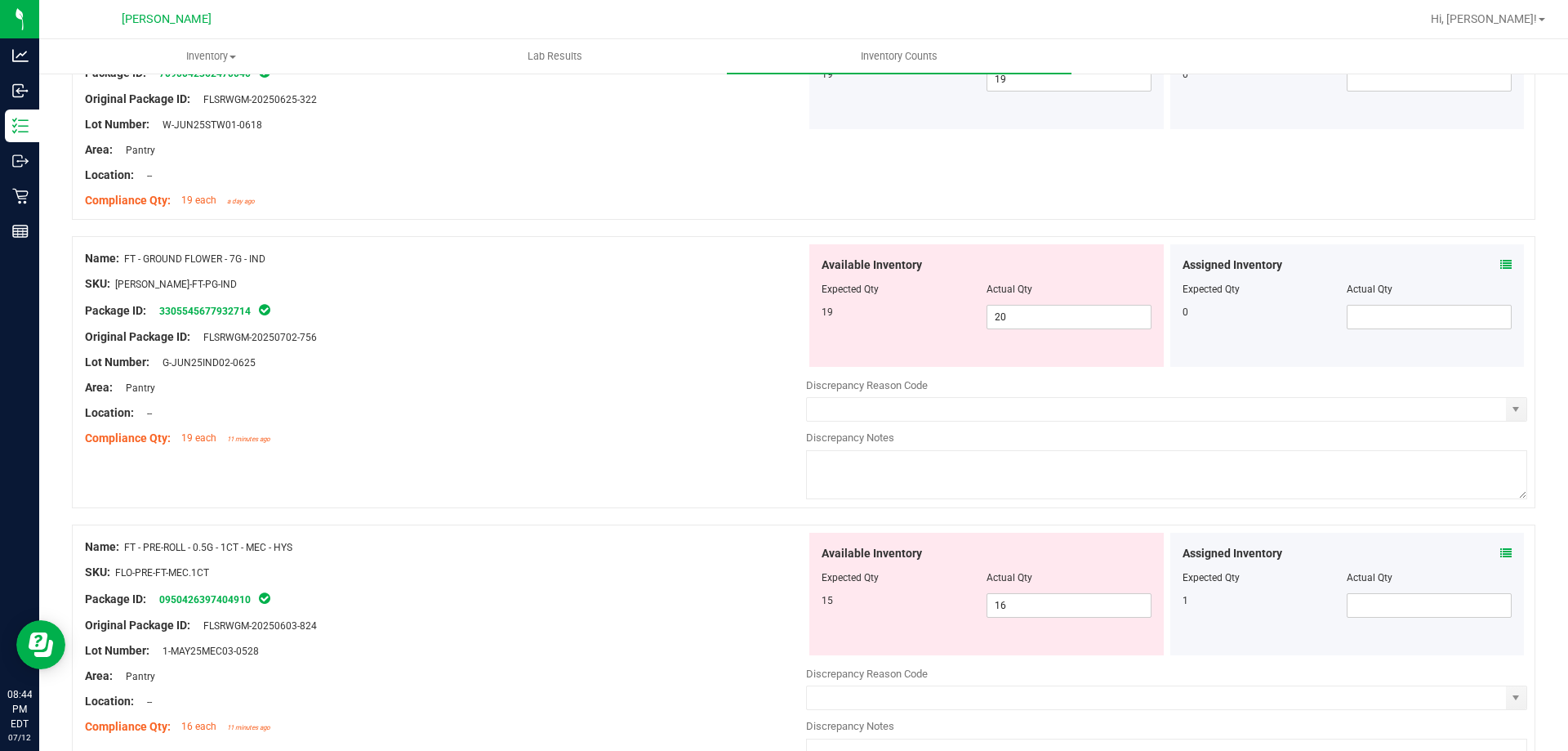 click at bounding box center (1506, 553) 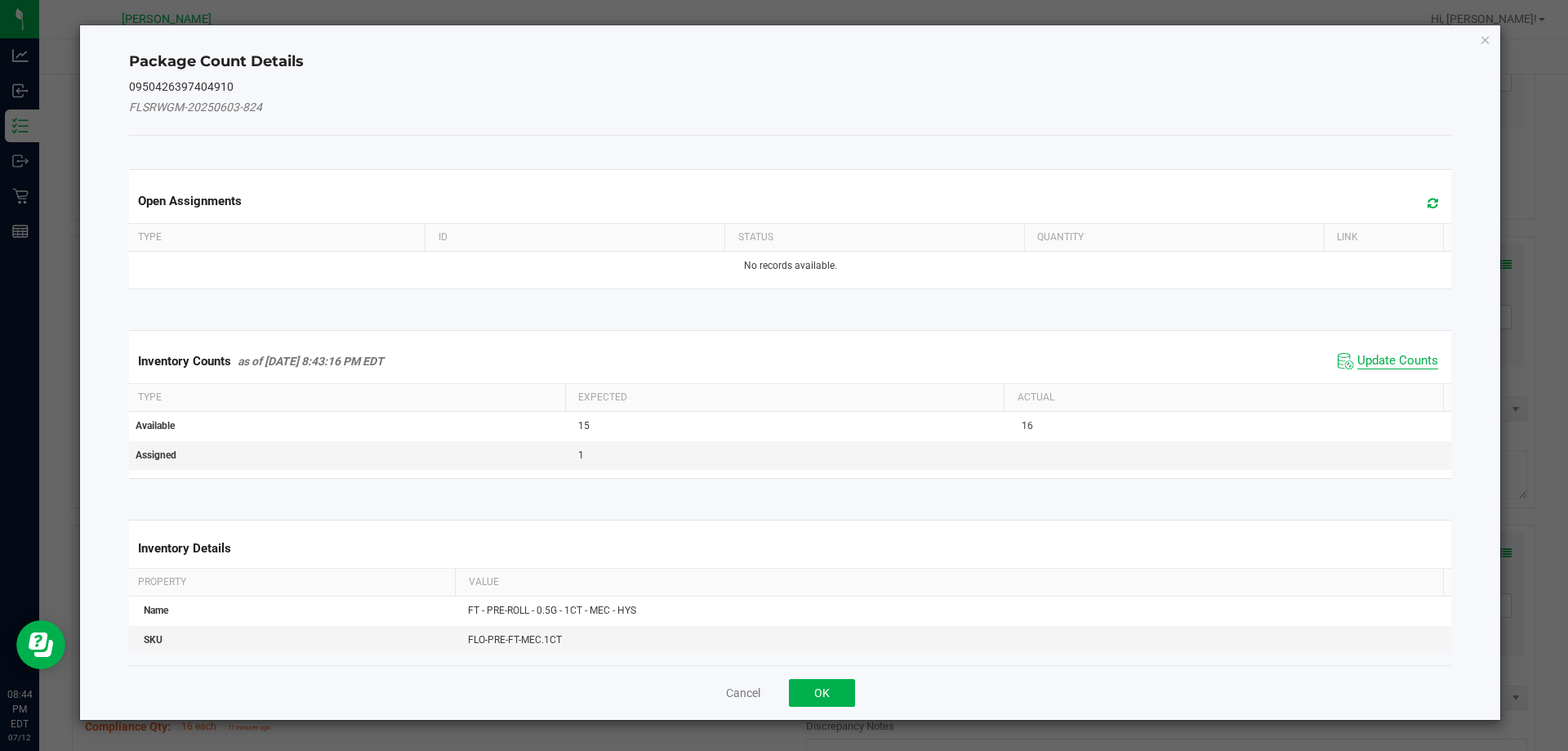 click on "Update Counts" 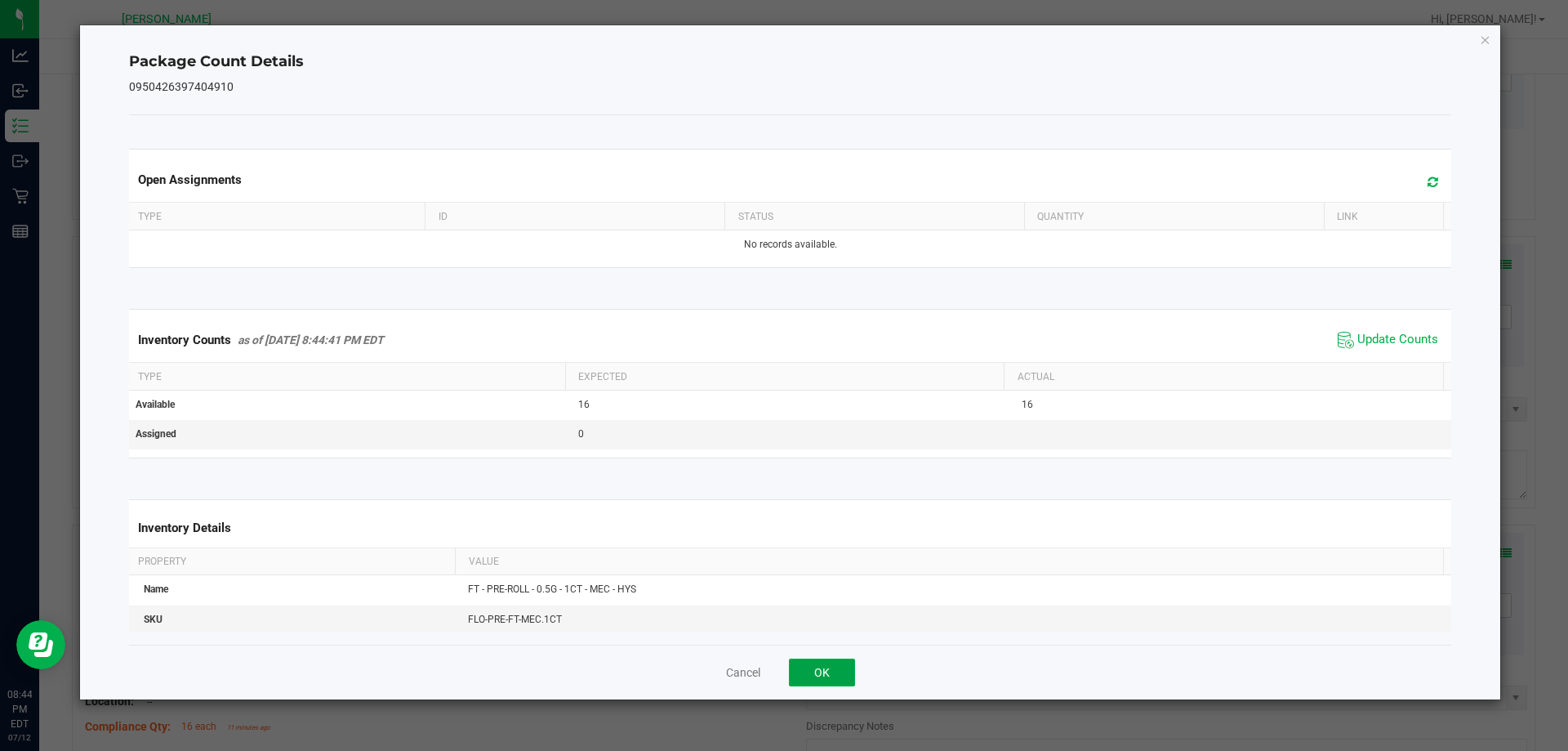 click on "OK" 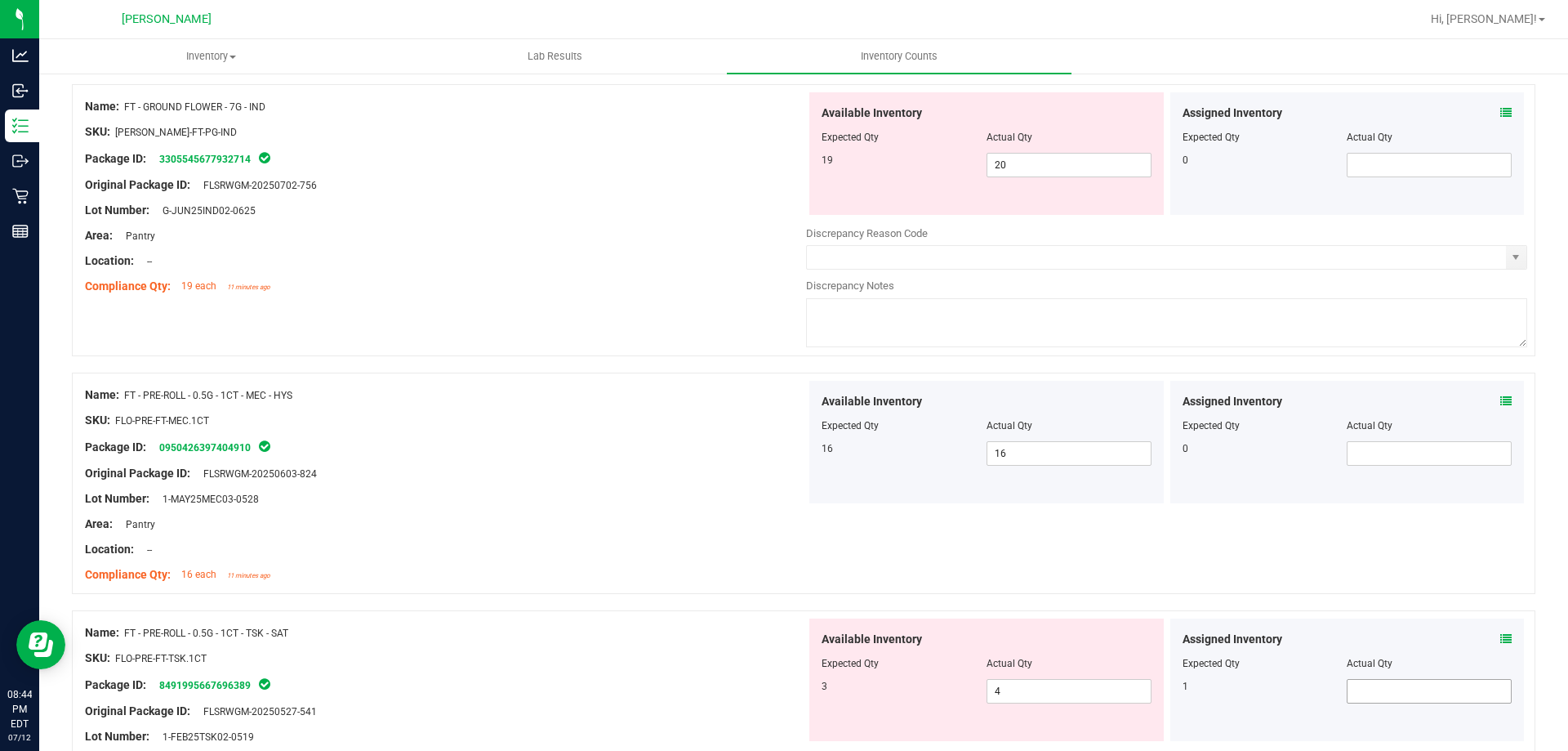 scroll, scrollTop: 1308, scrollLeft: 0, axis: vertical 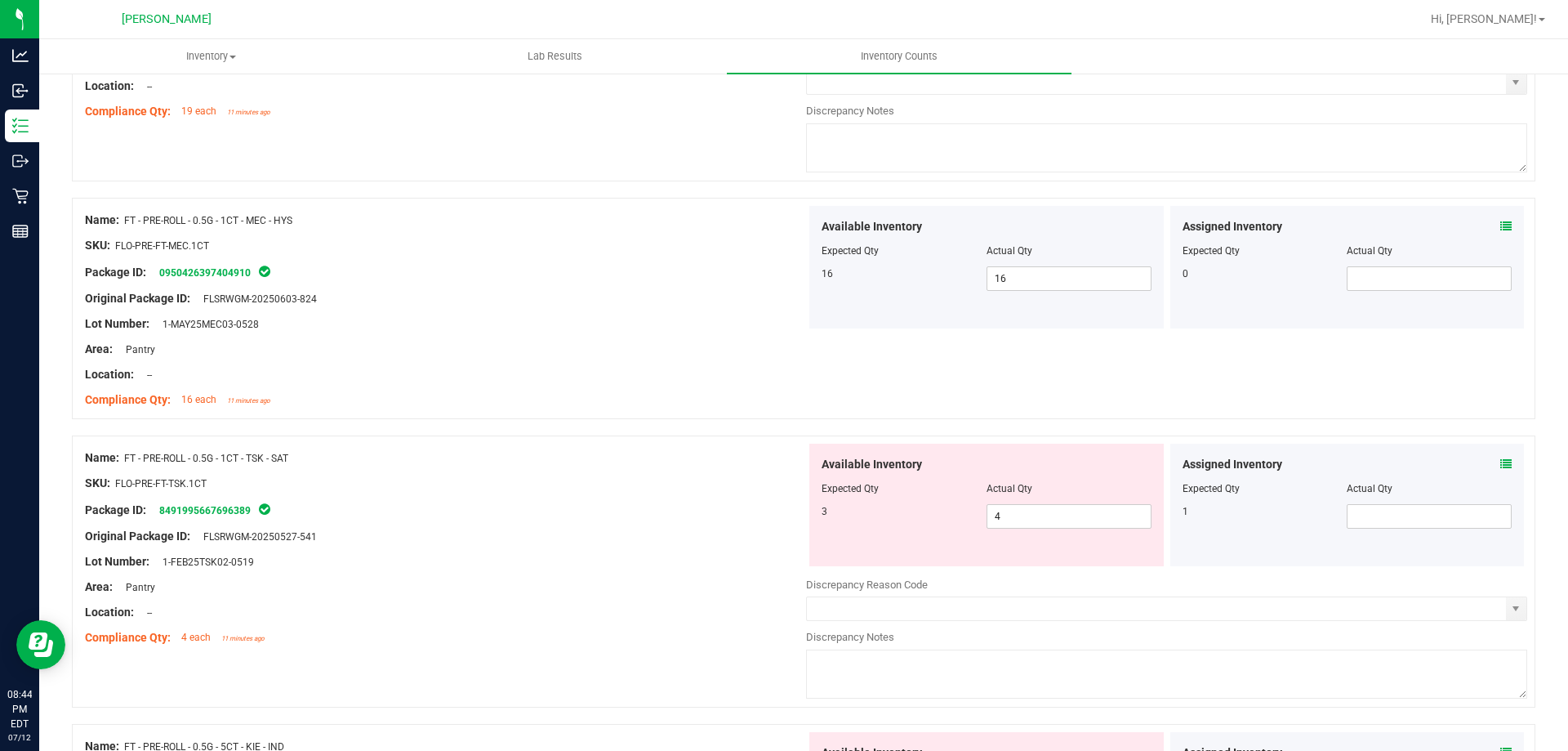 click at bounding box center [1506, 464] 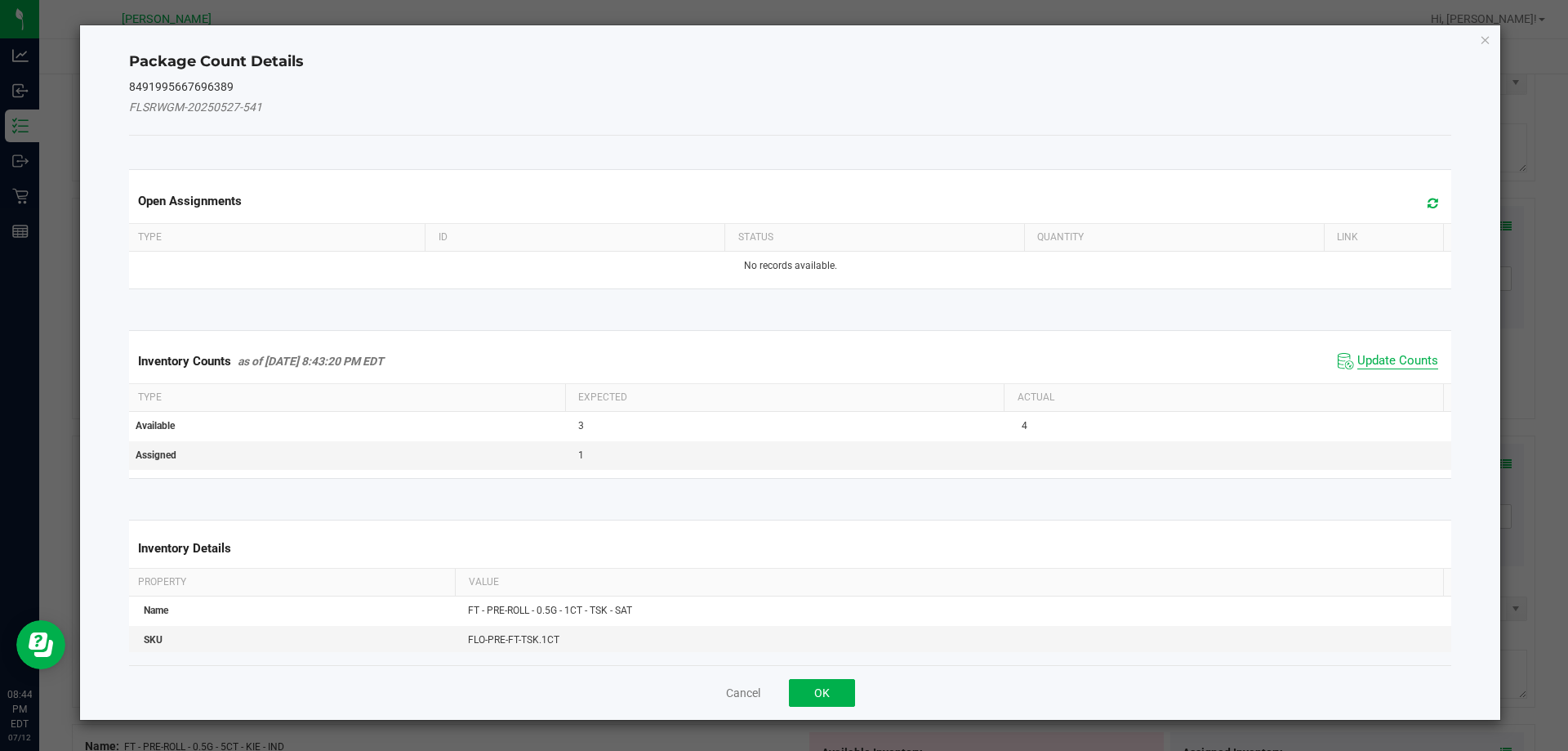 click on "Update Counts" 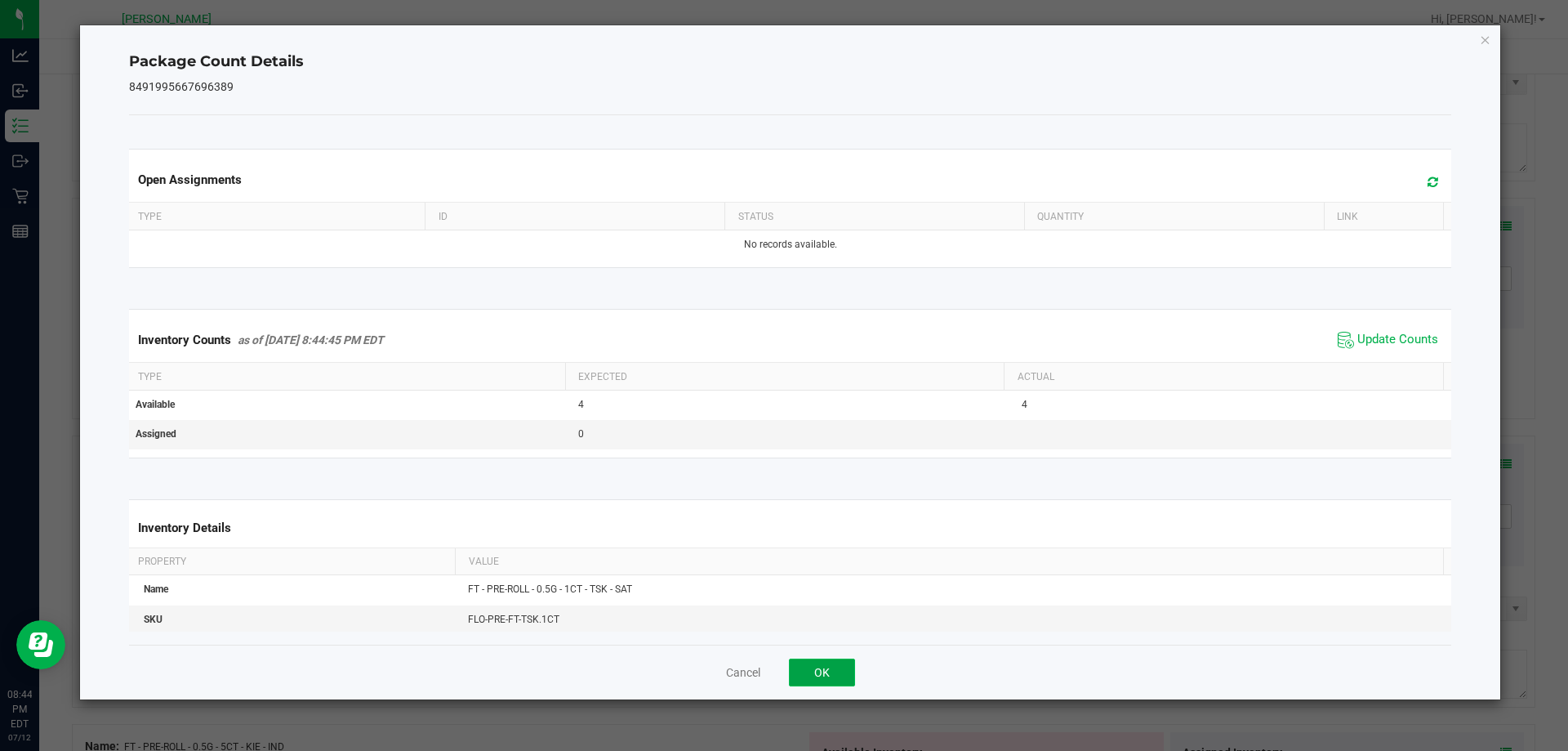 click on "OK" 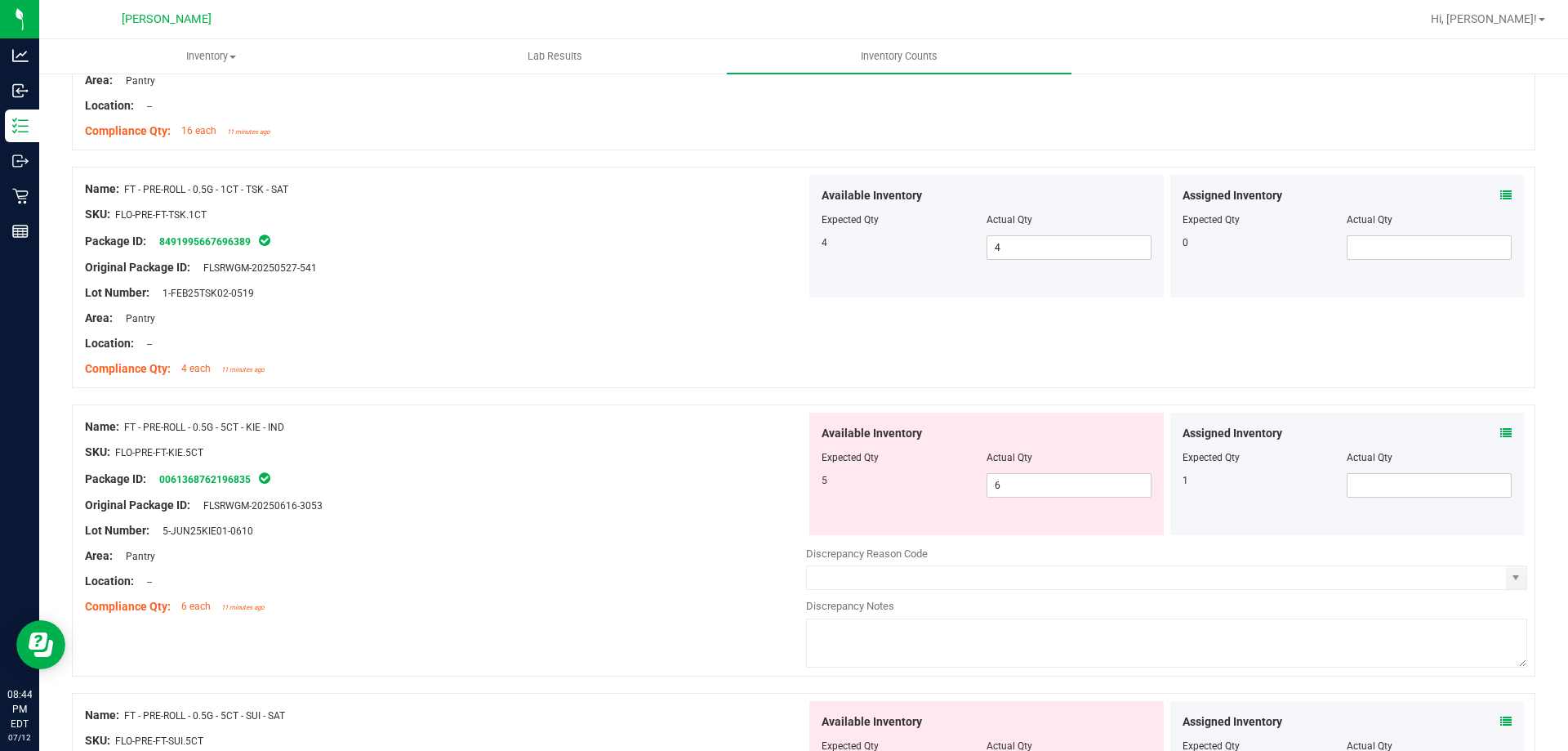 scroll, scrollTop: 1634, scrollLeft: 0, axis: vertical 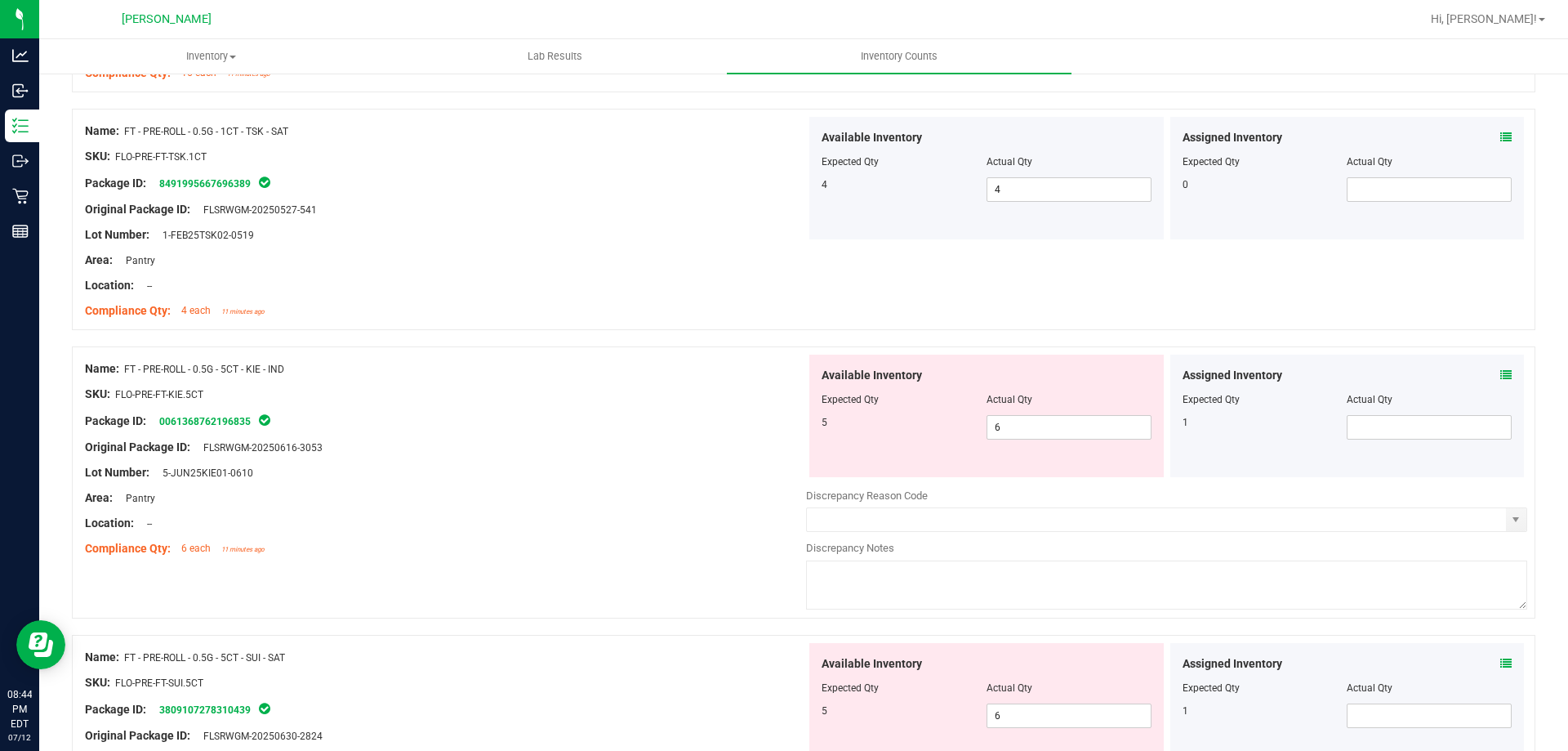 click on "Assigned Inventory
Expected Qty
Actual Qty
1" at bounding box center (1348, 416) 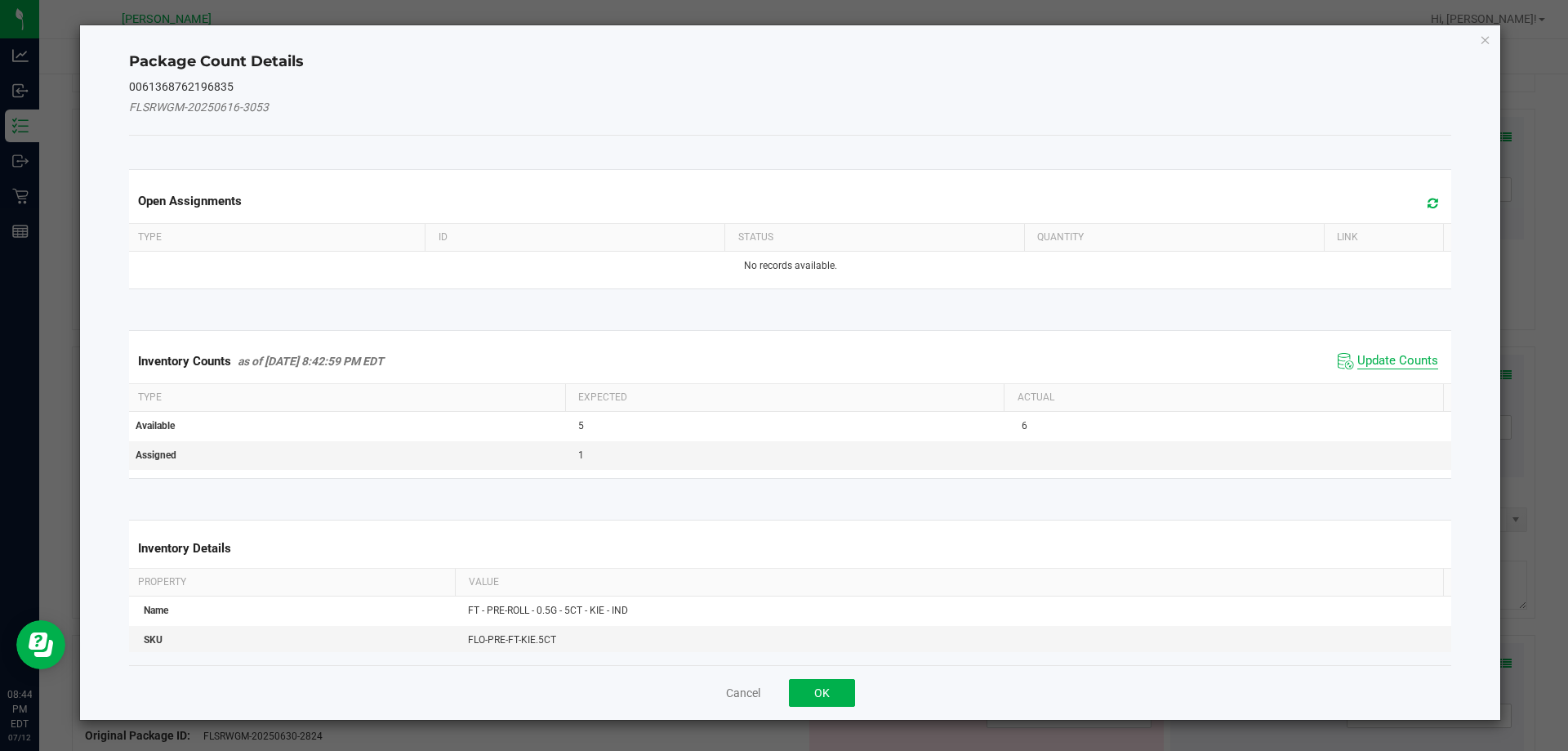 click on "Update Counts" 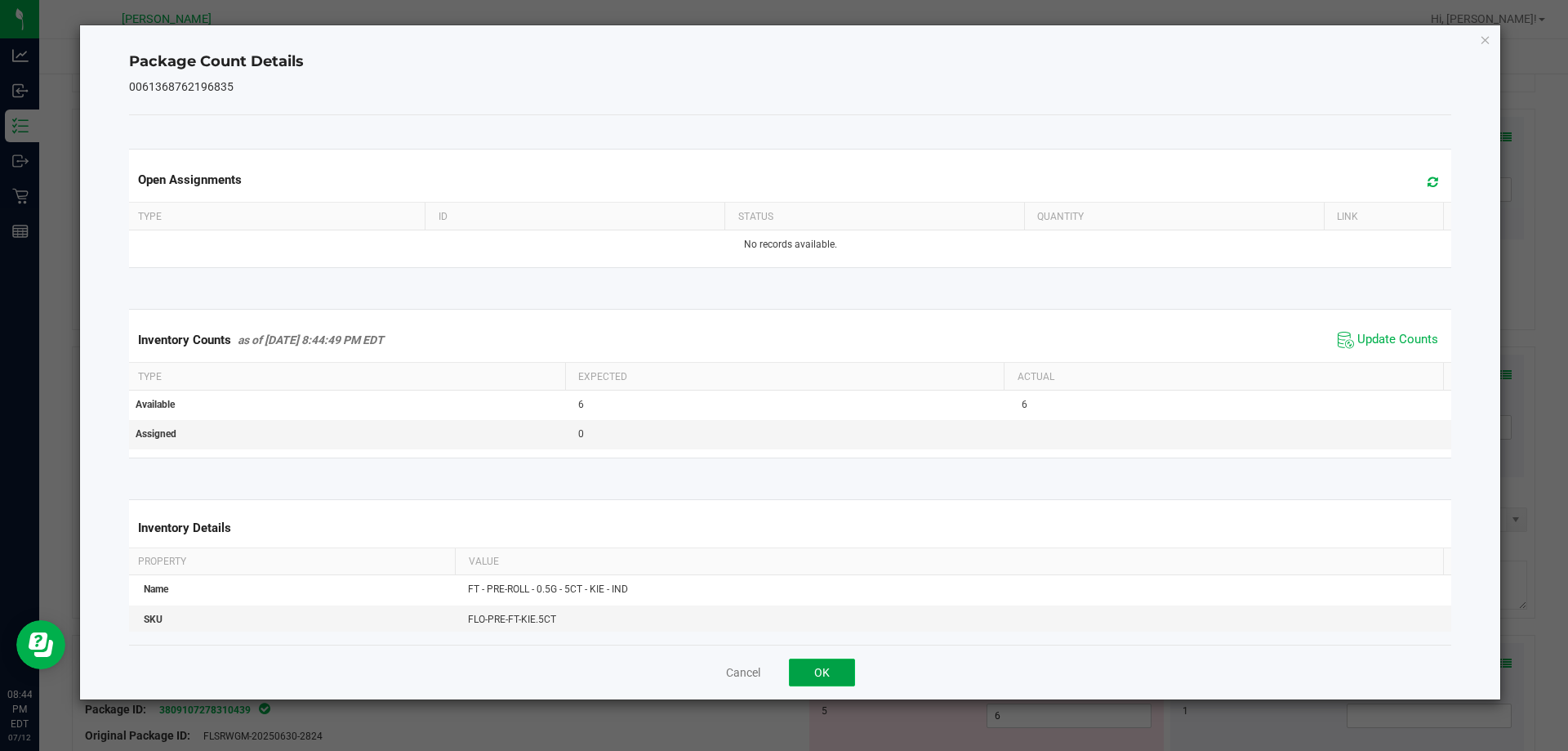 click on "OK" 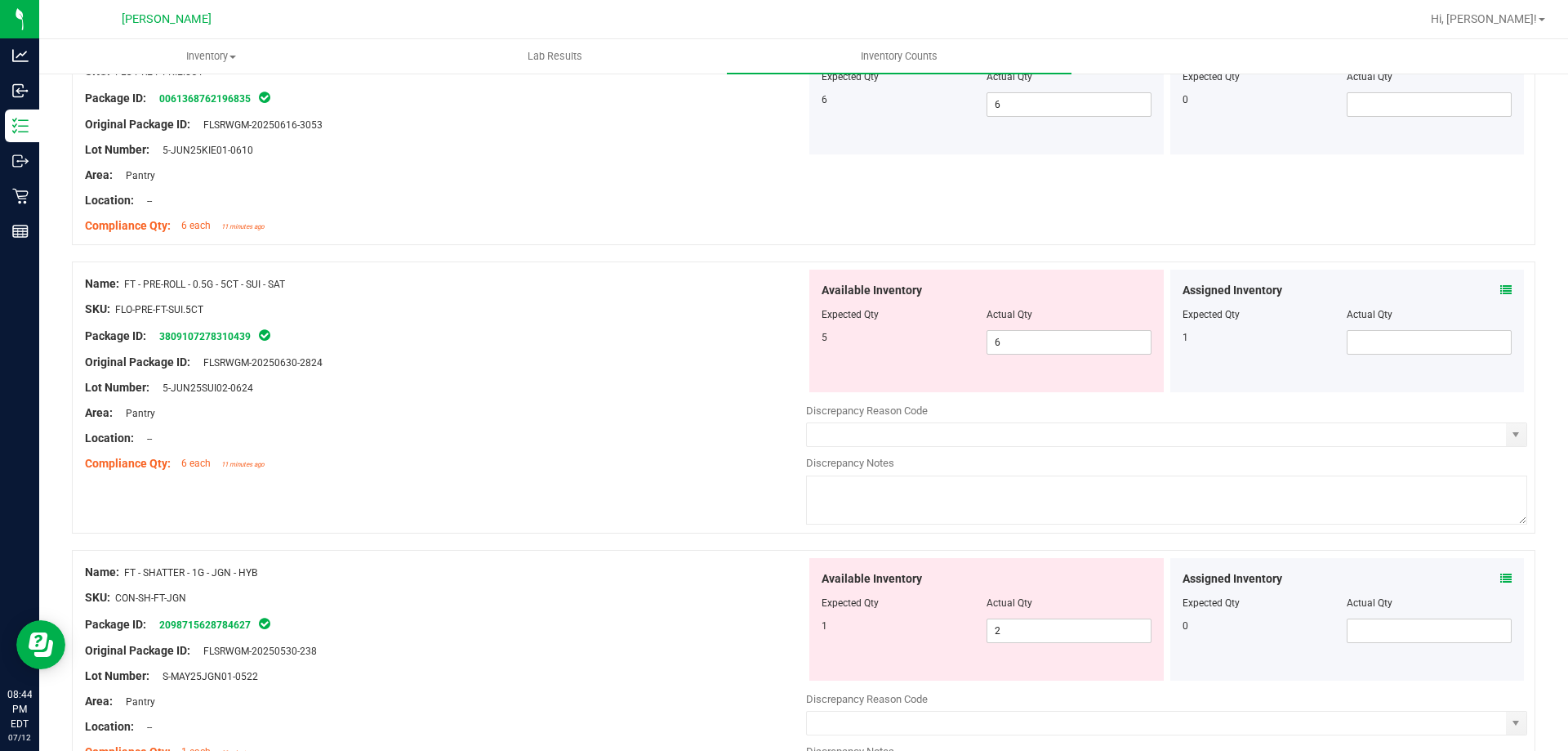 scroll, scrollTop: 1961, scrollLeft: 0, axis: vertical 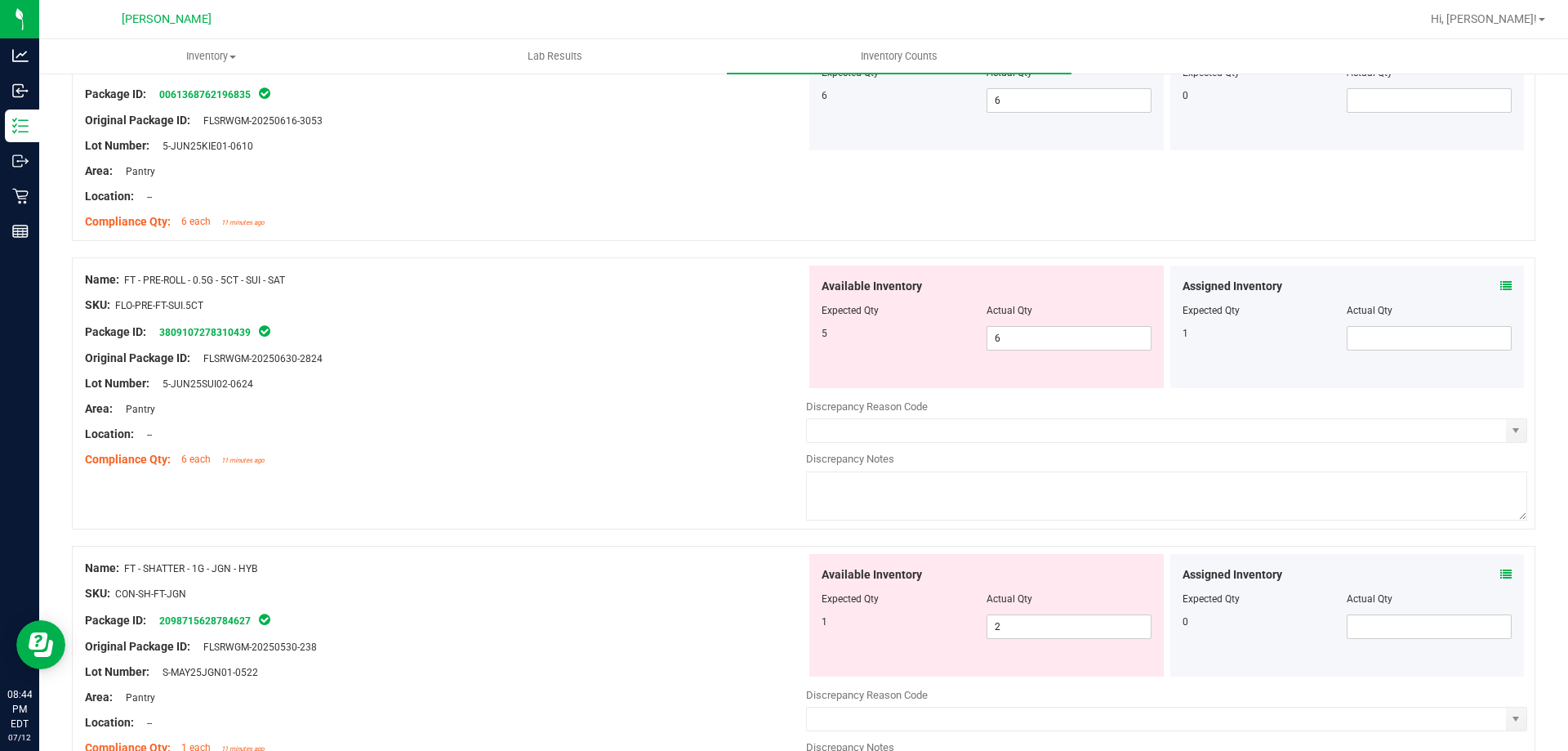click at bounding box center [1506, 286] 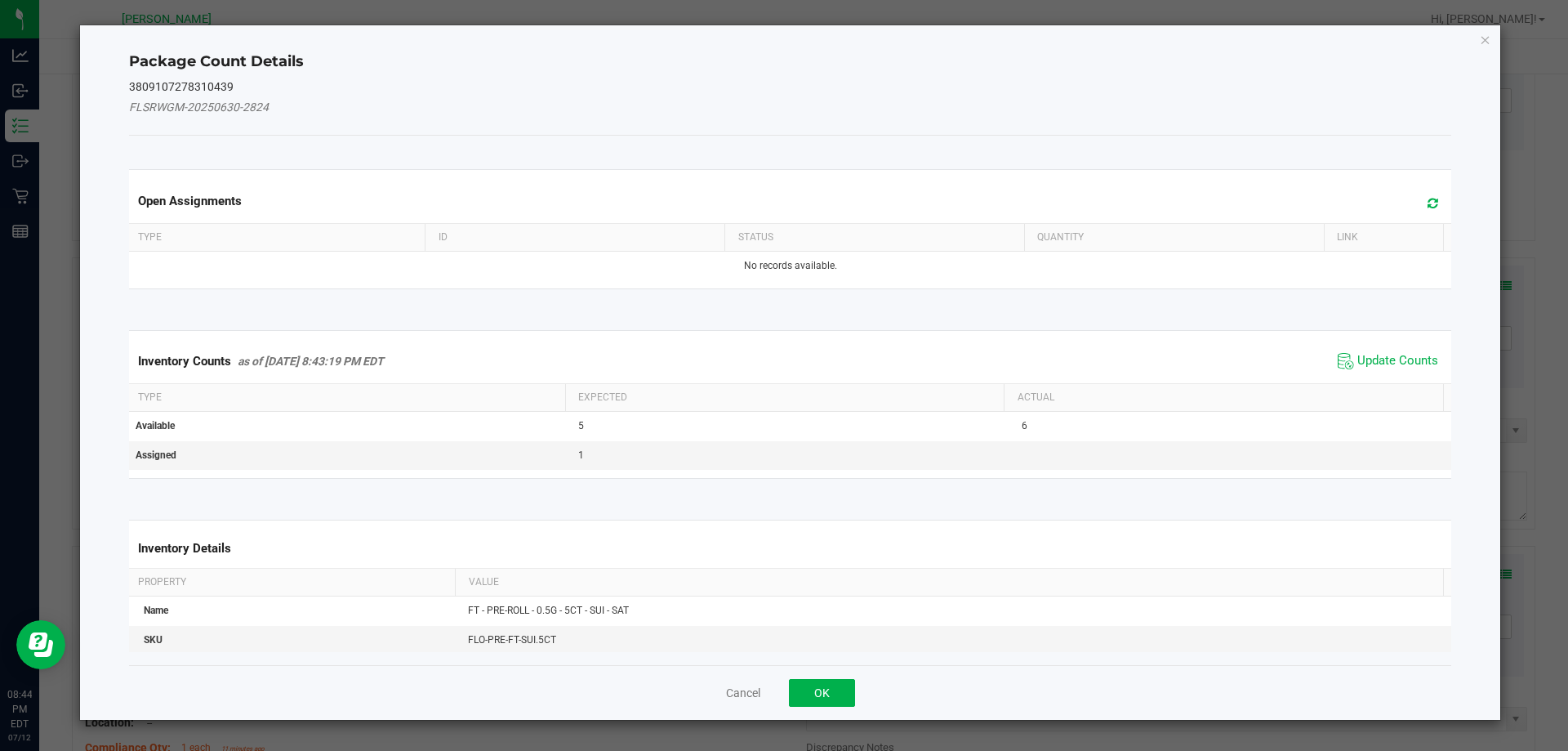 click on "Inventory Counts     as of [DATE] 8:43:19 PM EDT
Update Counts" 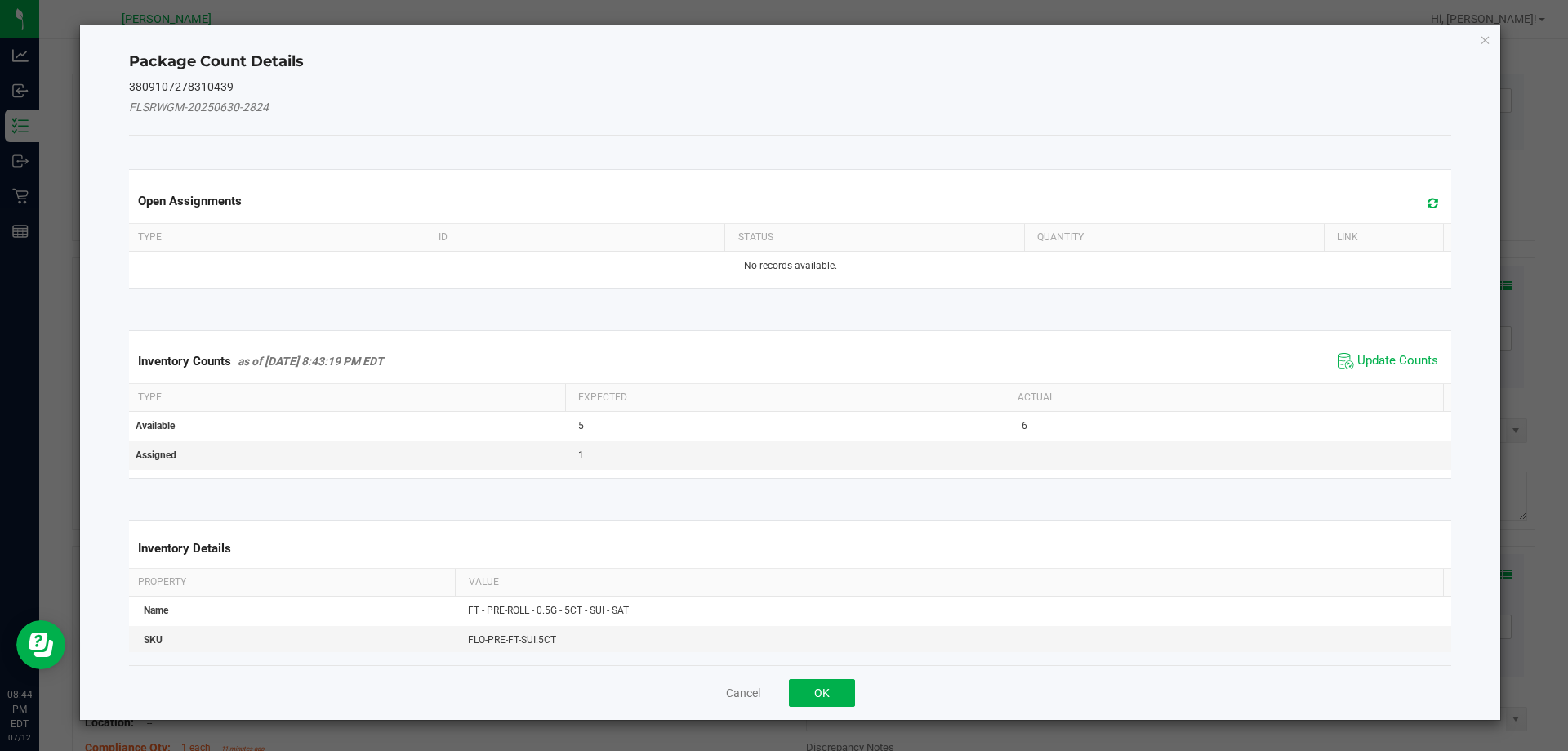 click on "Update Counts" 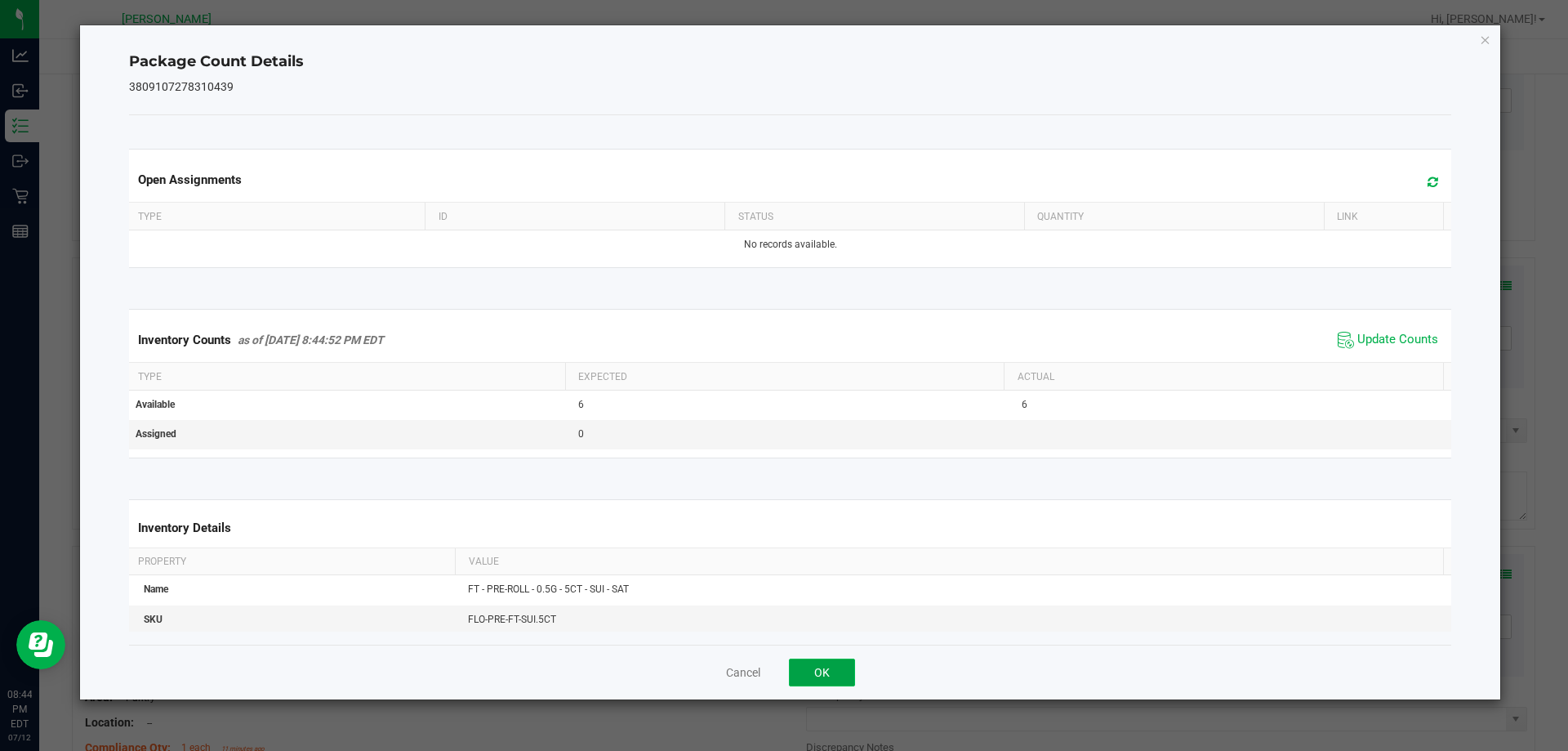 click on "OK" 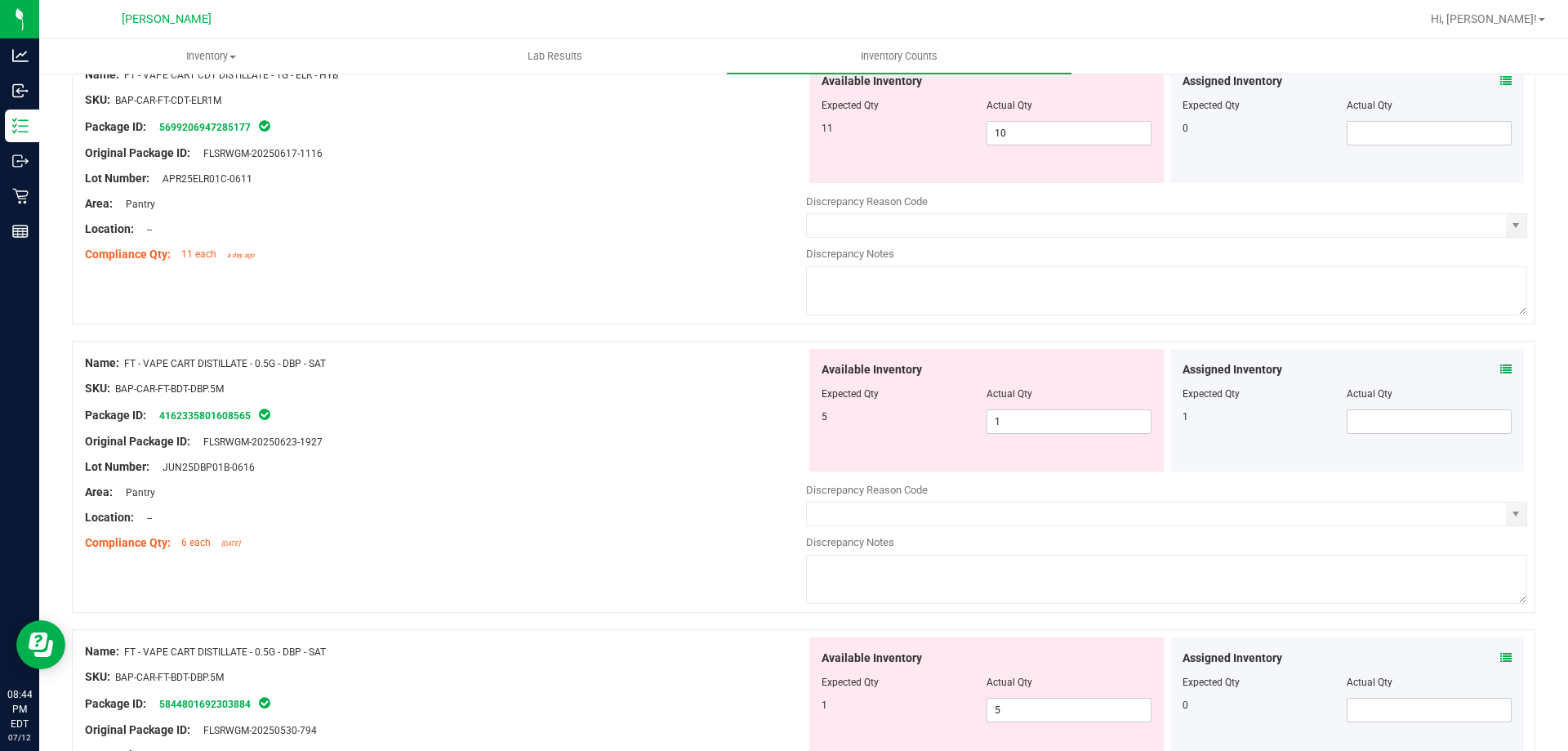 scroll, scrollTop: 3596, scrollLeft: 0, axis: vertical 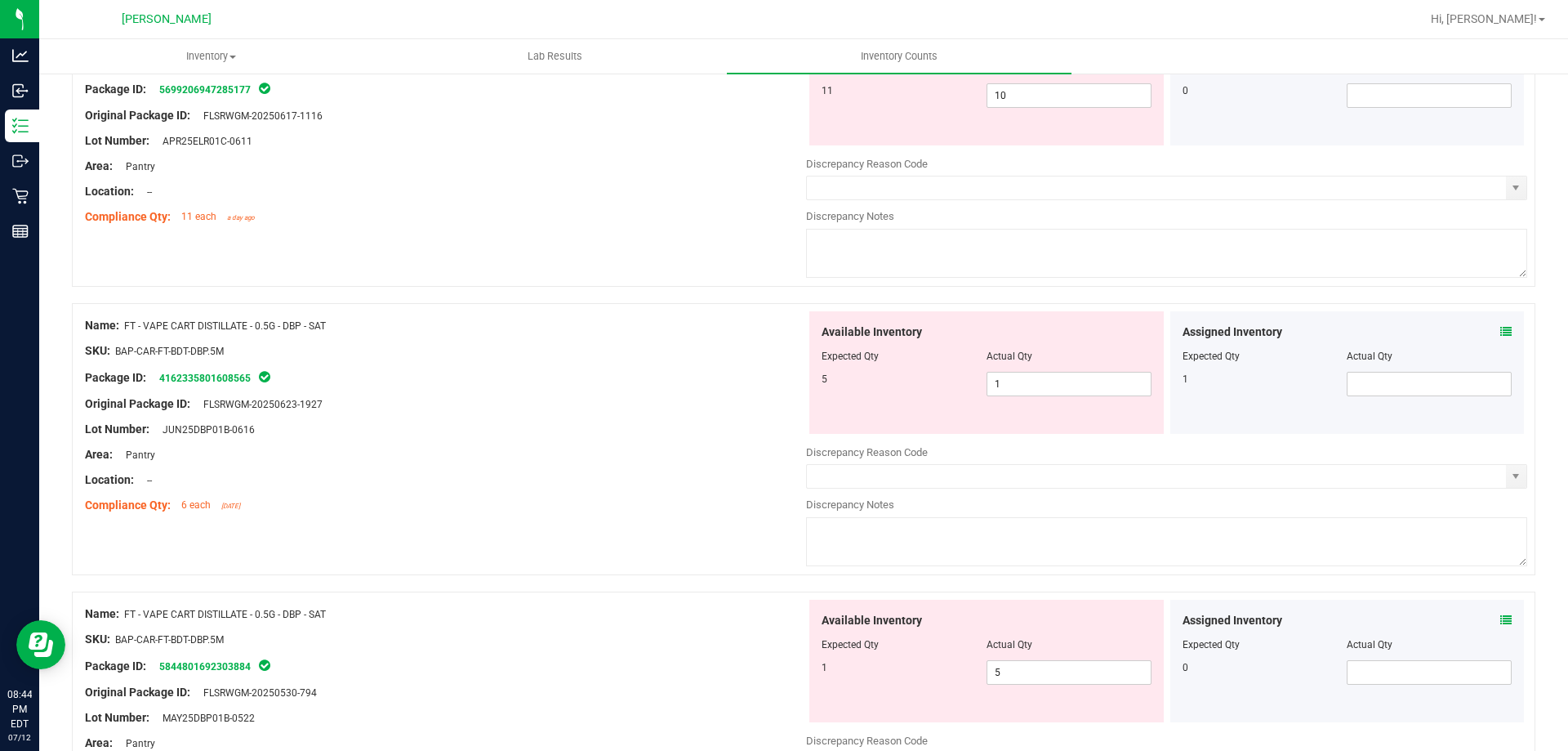 click on "Assigned Inventory
Expected Qty
Actual Qty
1" at bounding box center (1348, 373) 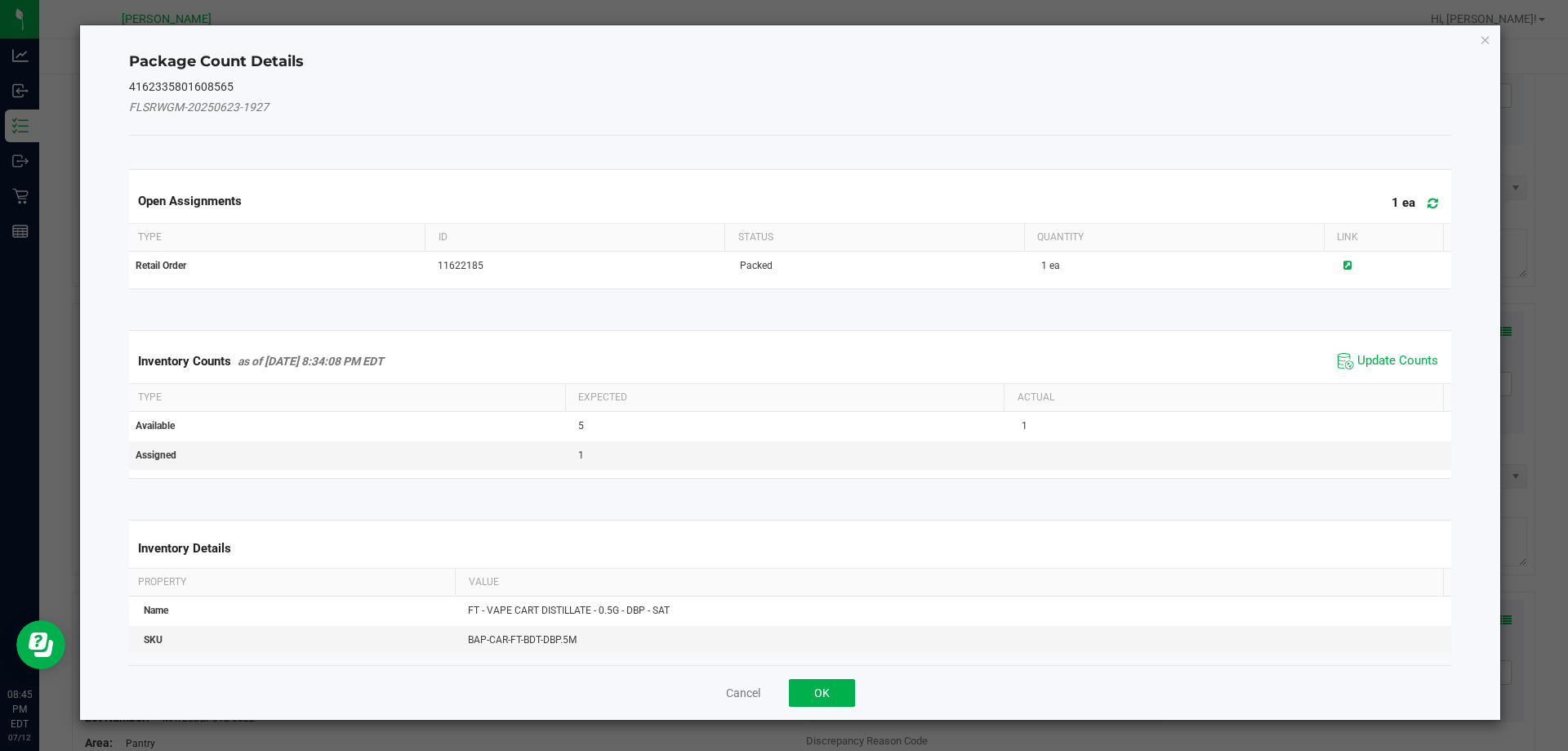 drag, startPoint x: 1370, startPoint y: 346, endPoint x: 1369, endPoint y: 355, distance: 9.055385 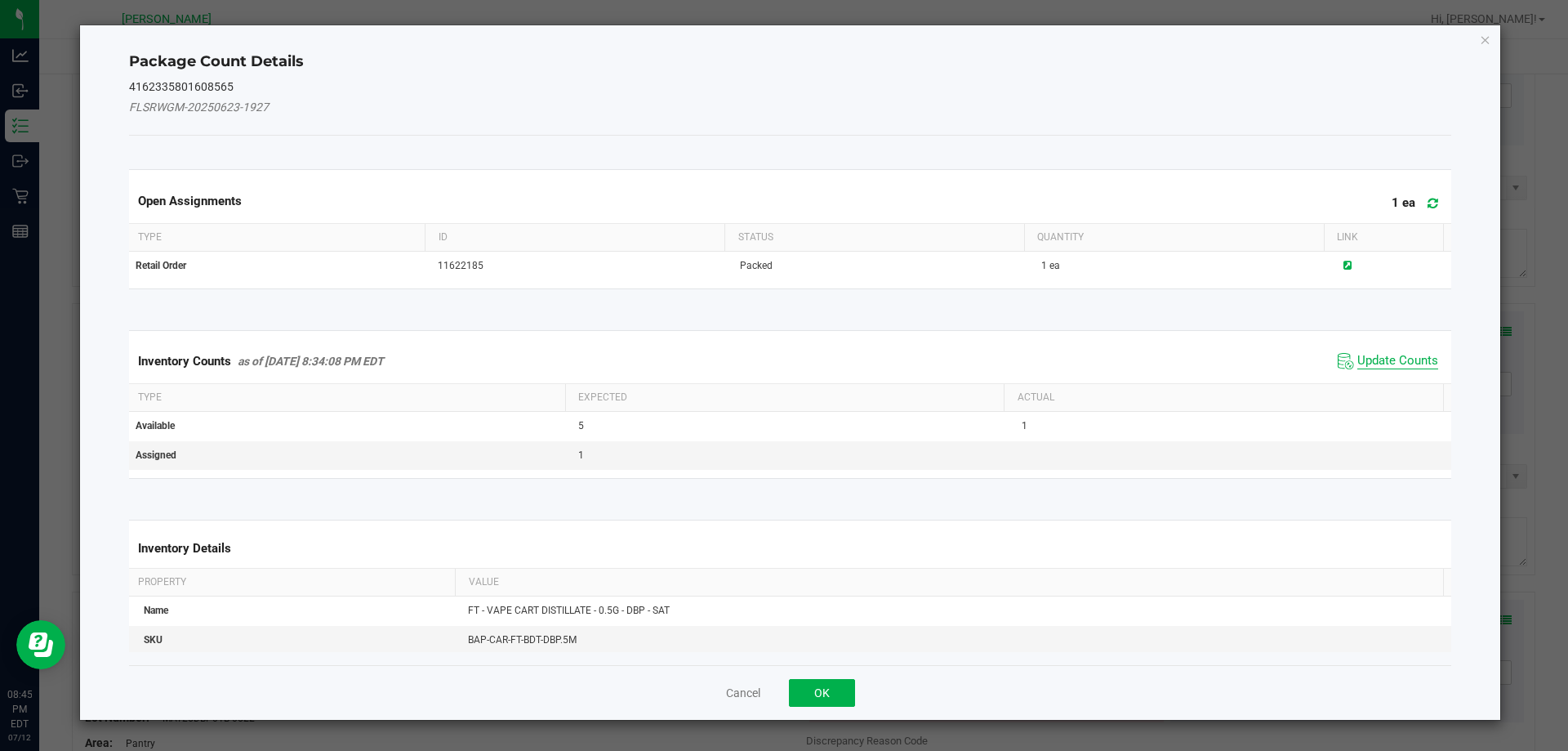 click on "Update Counts" 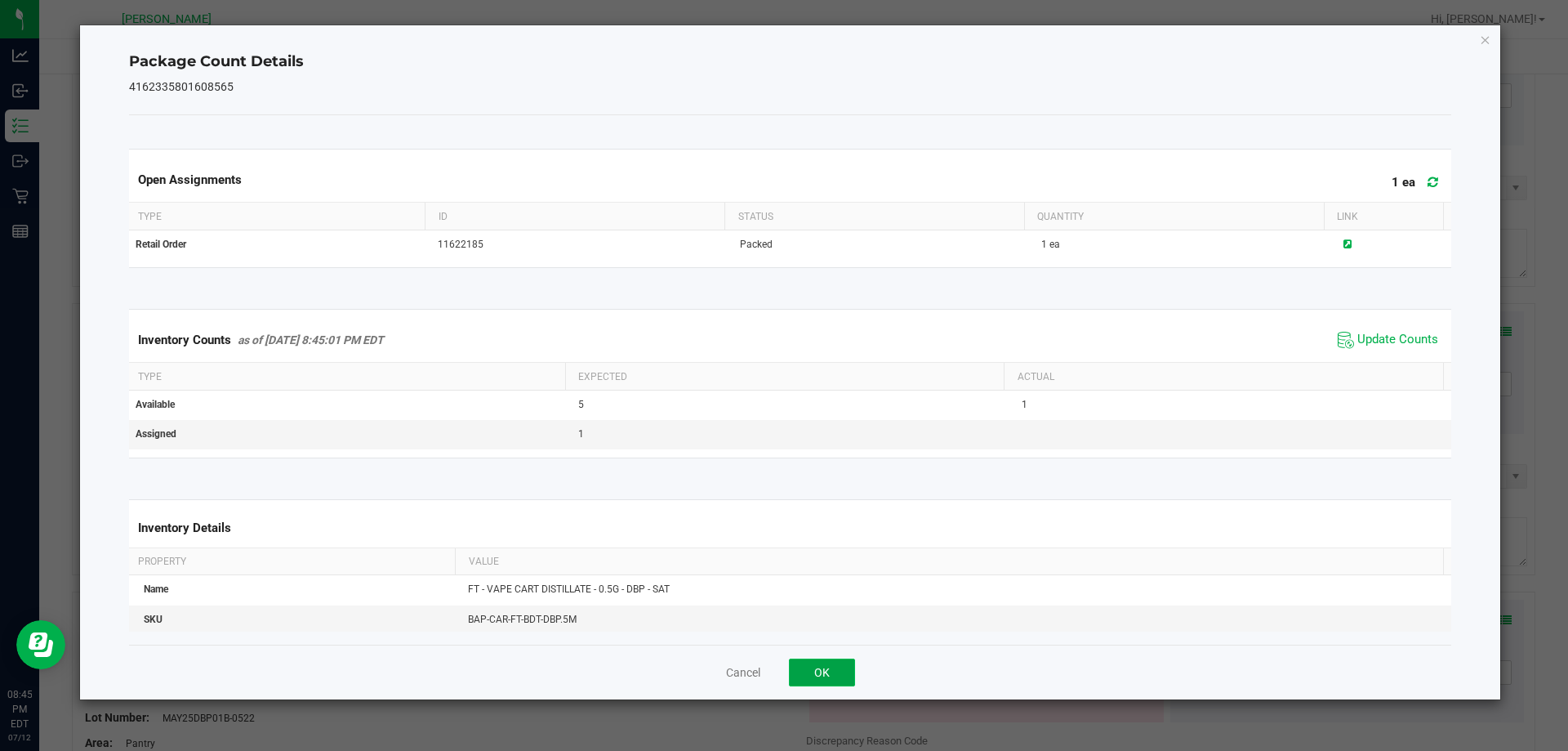 click on "OK" 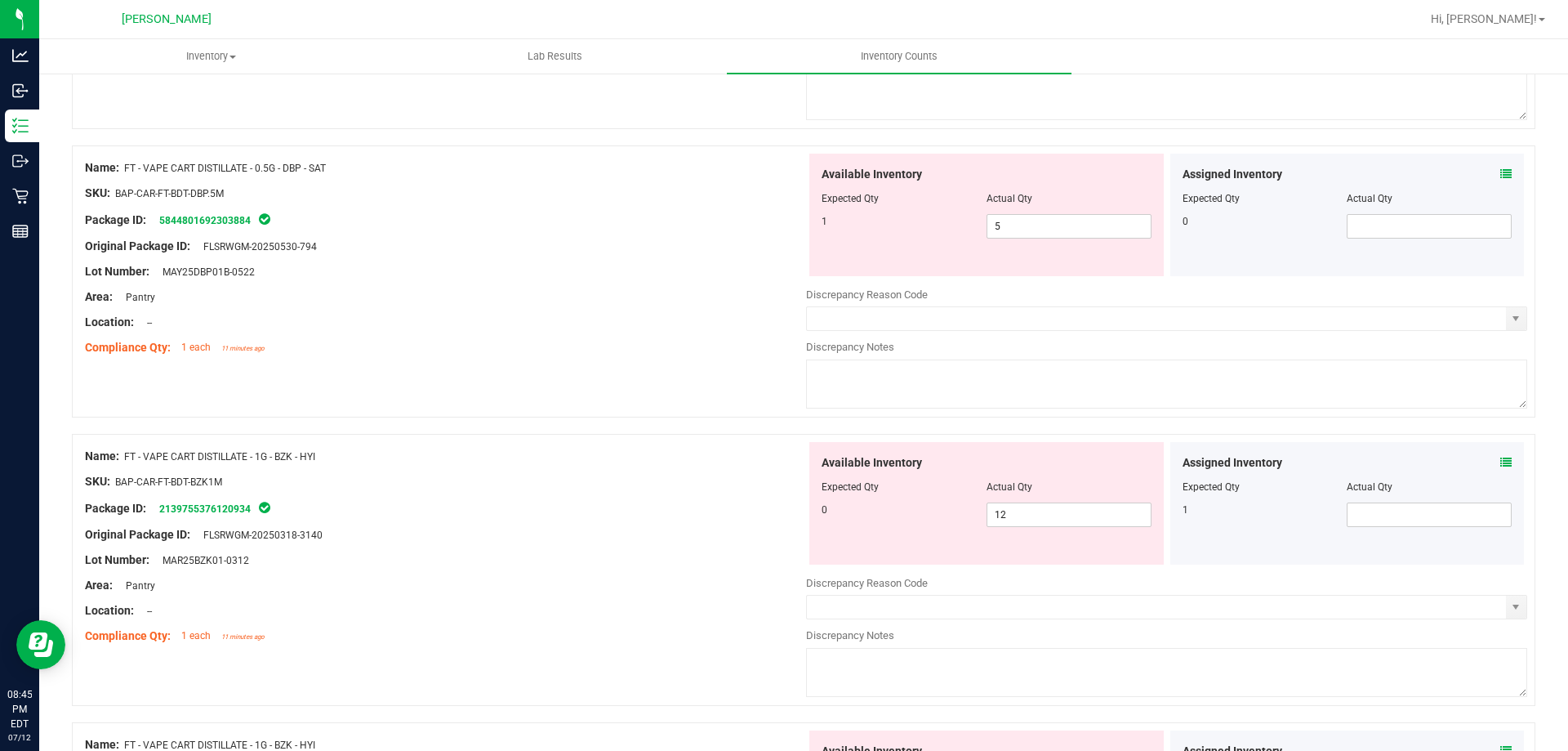 scroll, scrollTop: 4168, scrollLeft: 0, axis: vertical 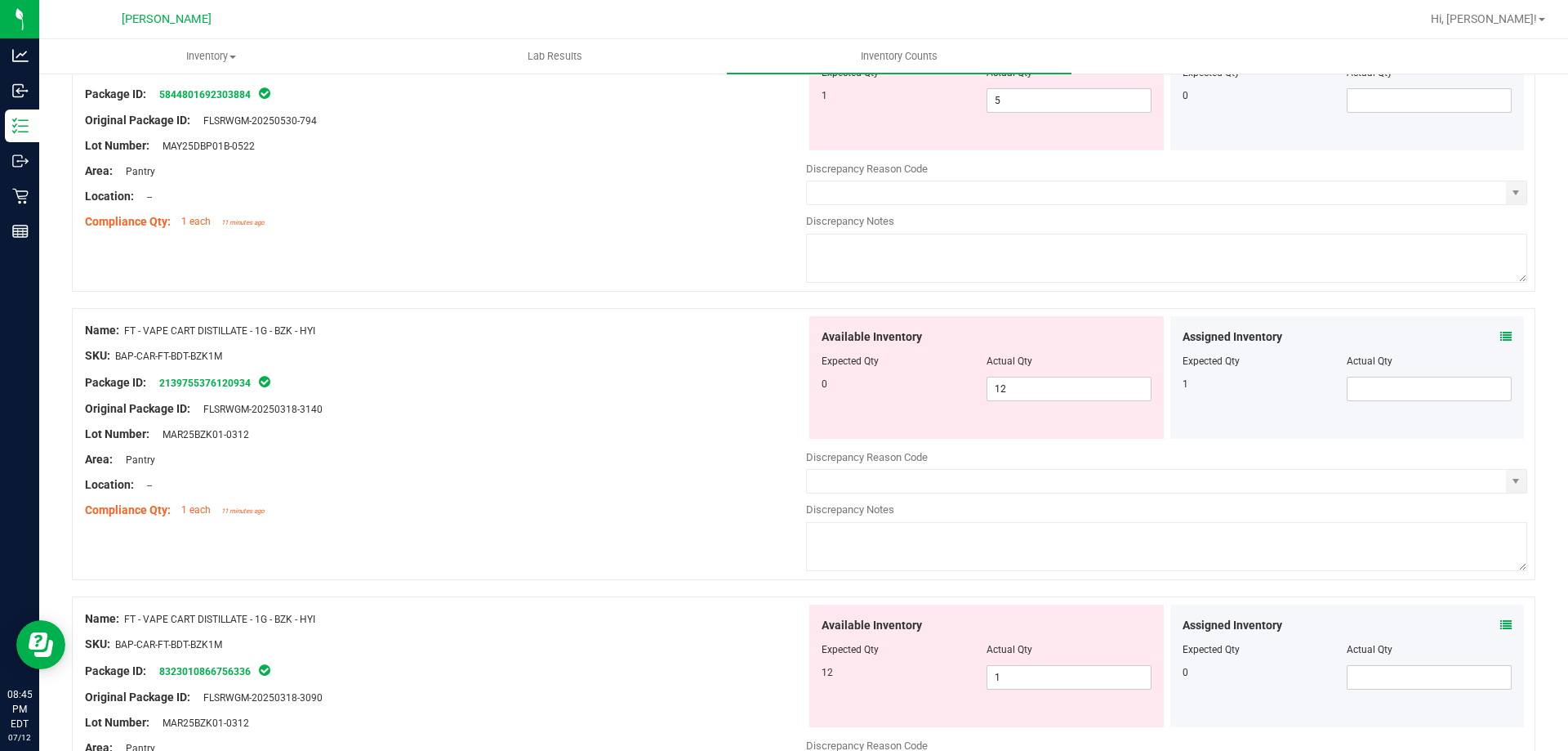click at bounding box center [1506, 337] 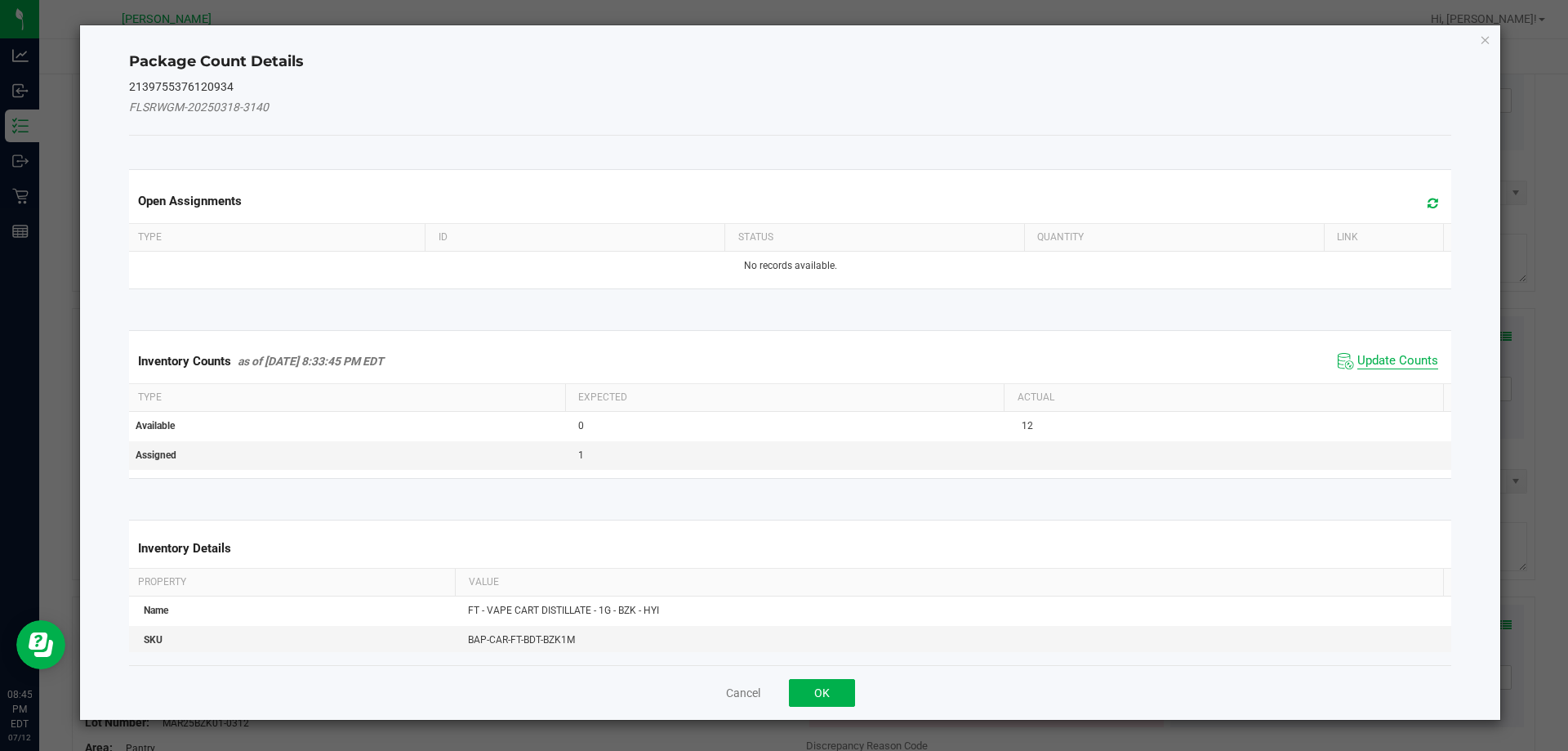 click on "Update Counts" 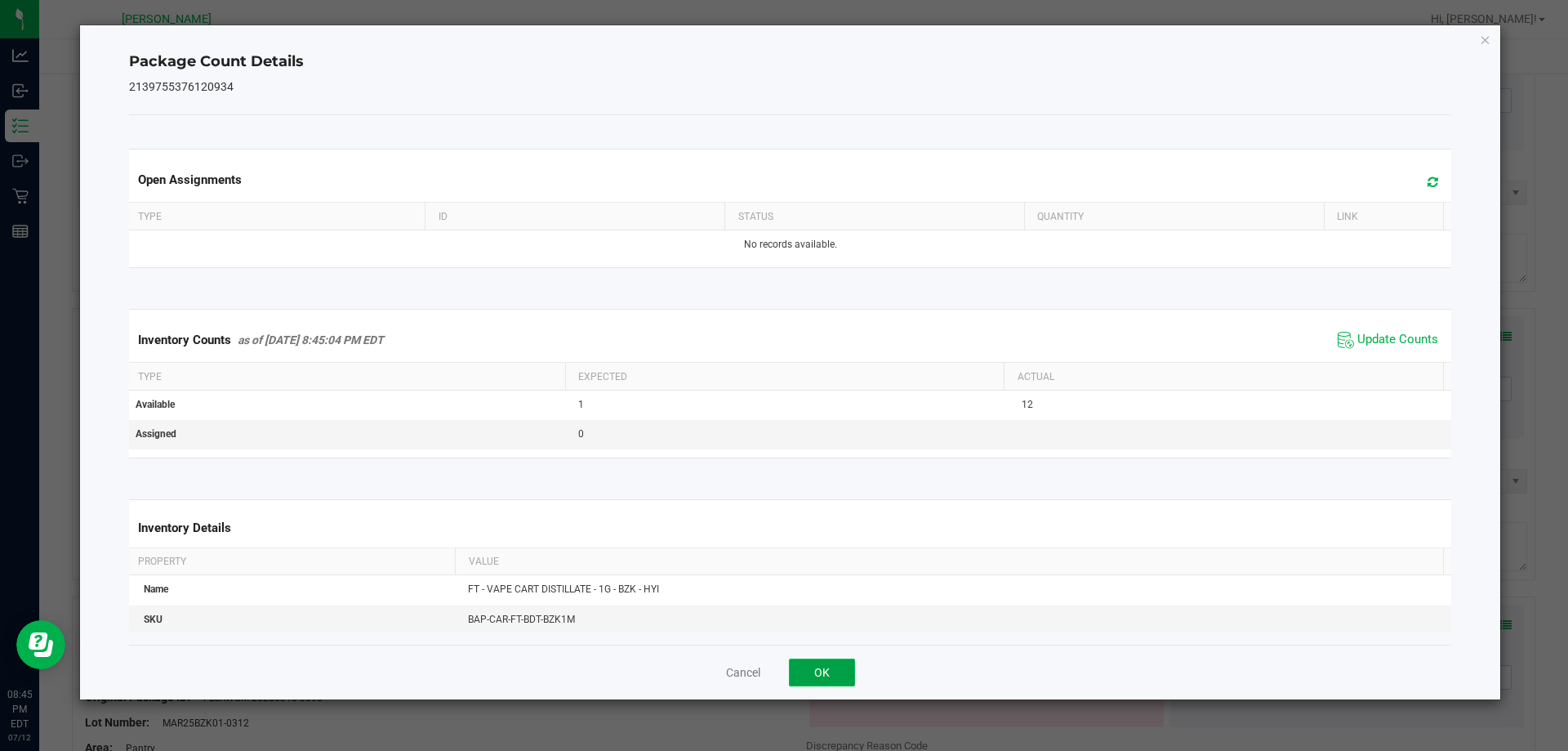 click on "OK" 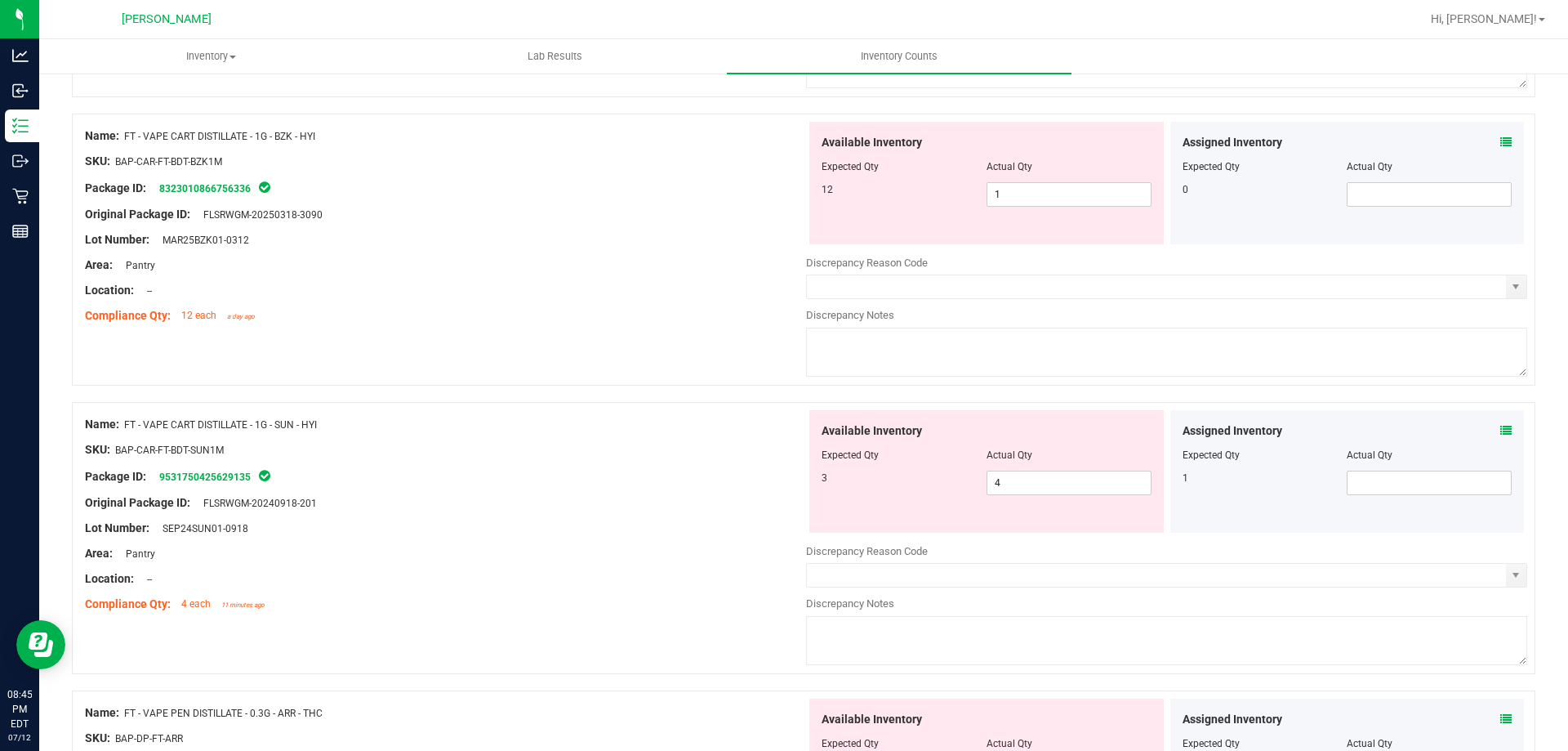 scroll, scrollTop: 4740, scrollLeft: 0, axis: vertical 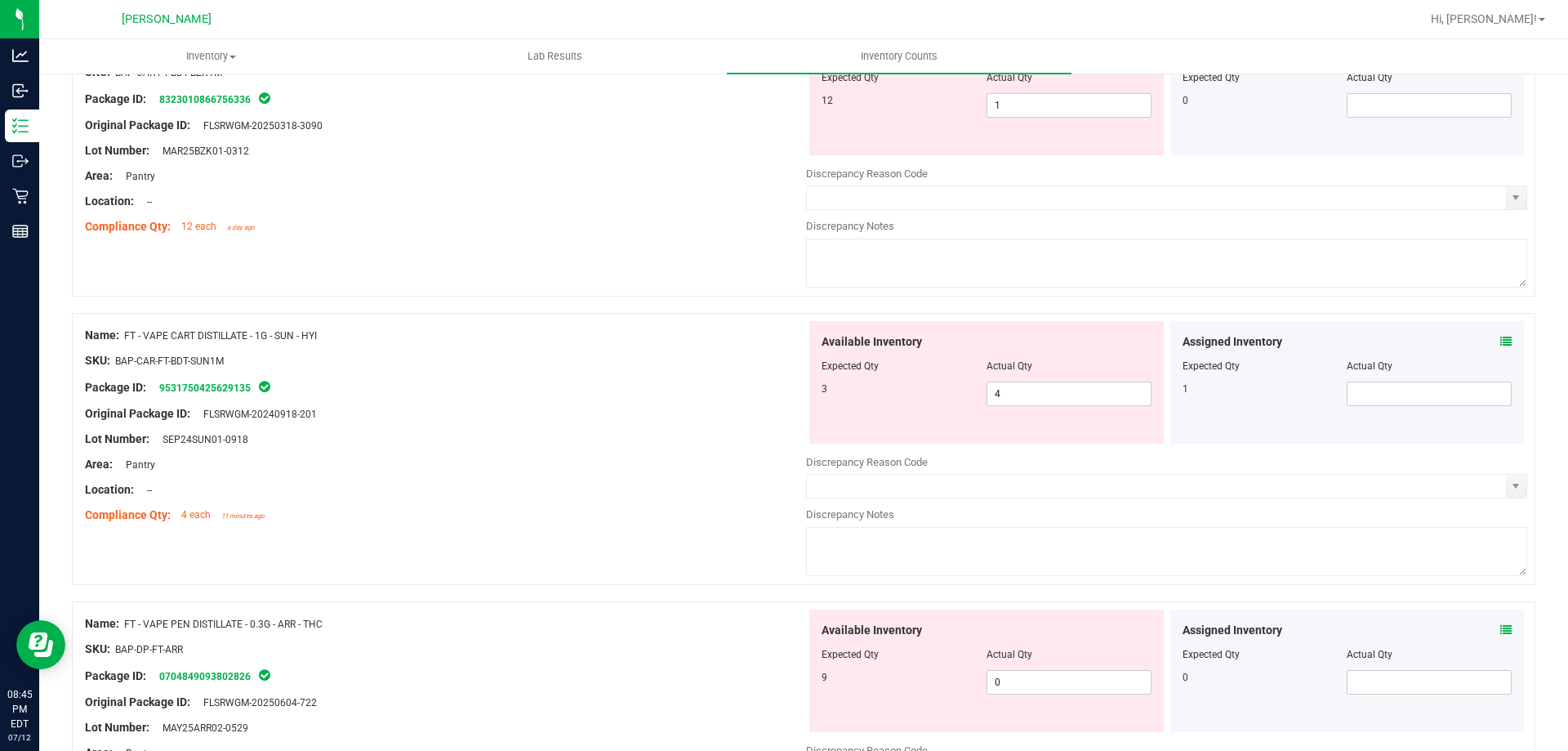click on "Assigned Inventory" at bounding box center [1348, 342] 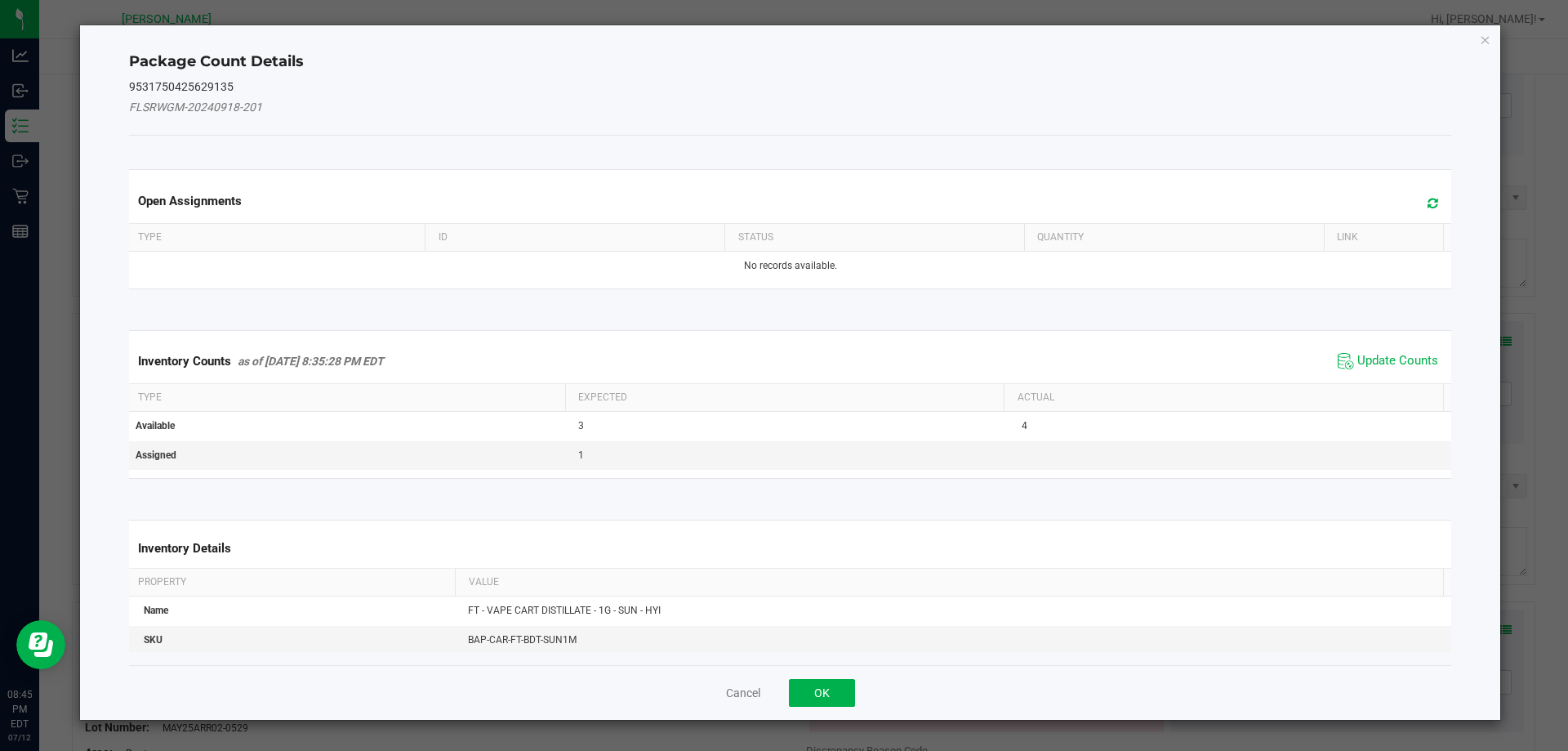 click on "Update Counts" 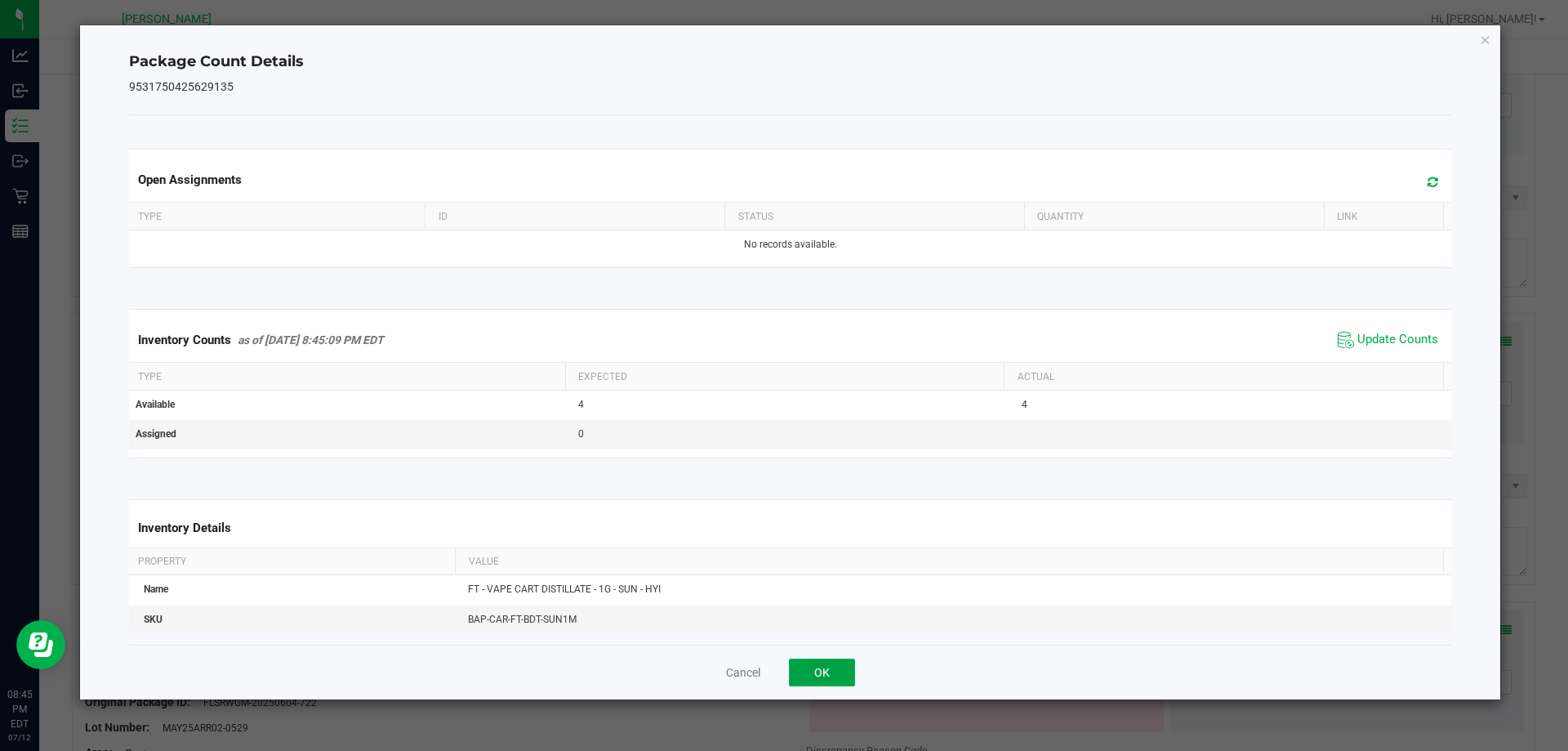 click on "OK" 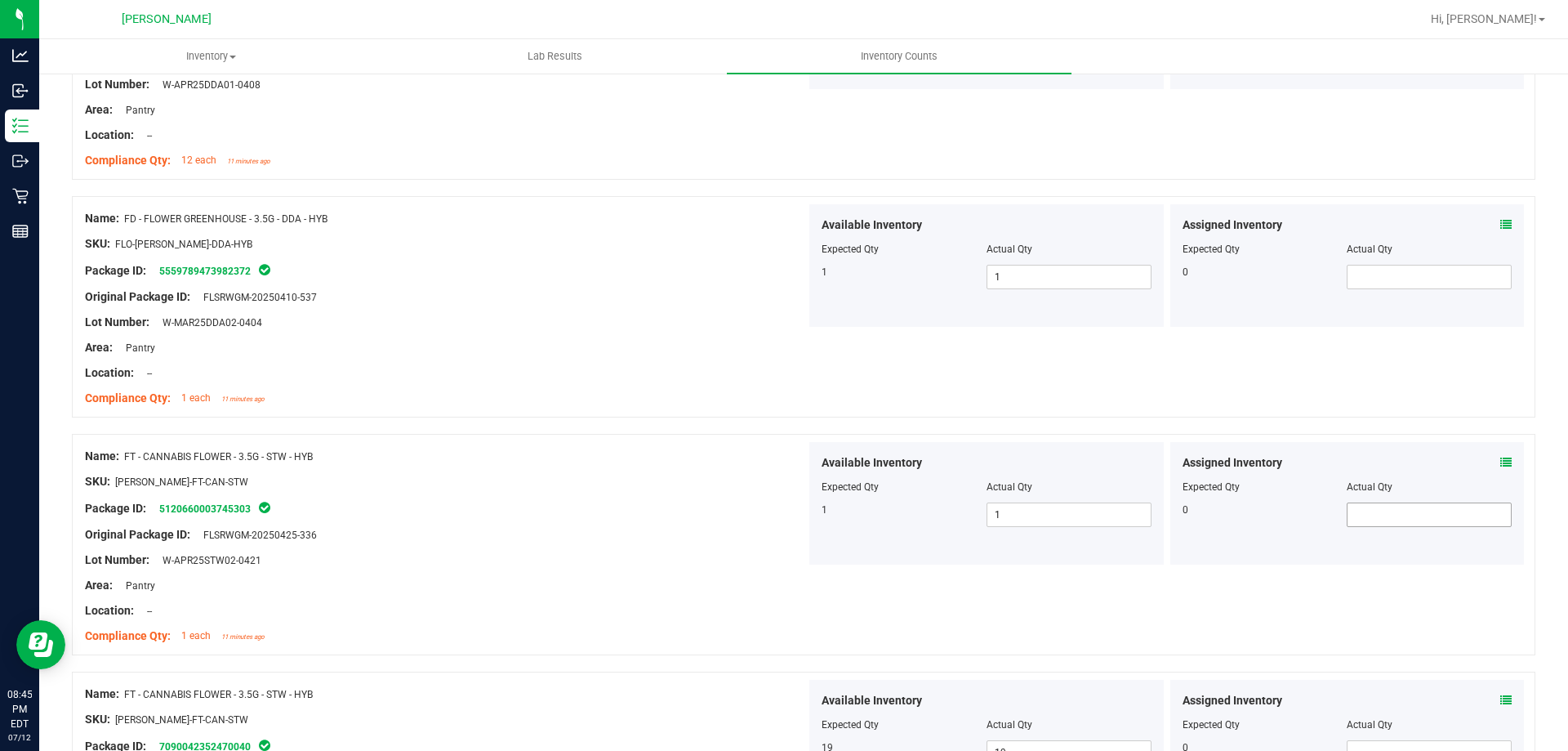 scroll, scrollTop: 0, scrollLeft: 0, axis: both 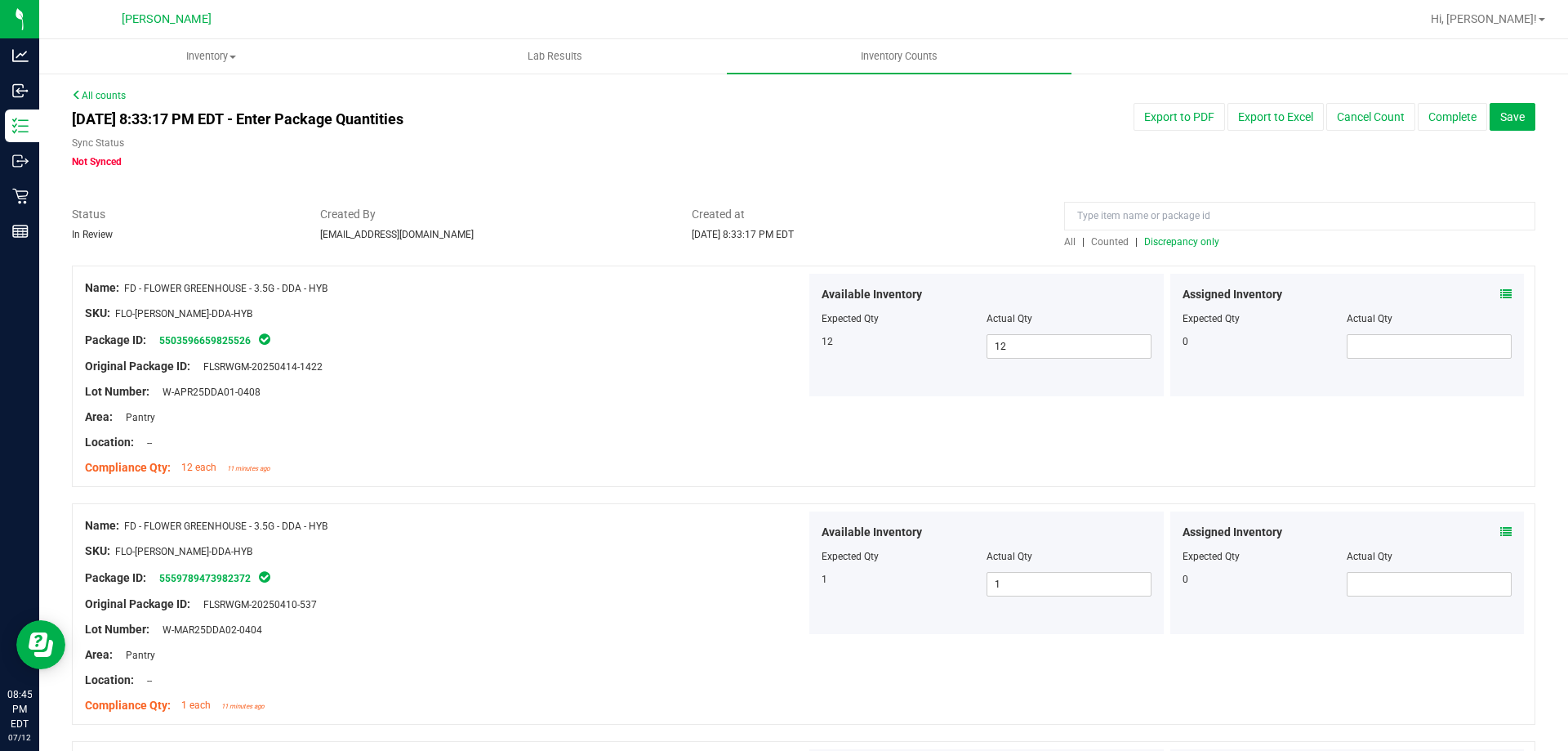 click on "Discrepancy only" at bounding box center (1182, 242) 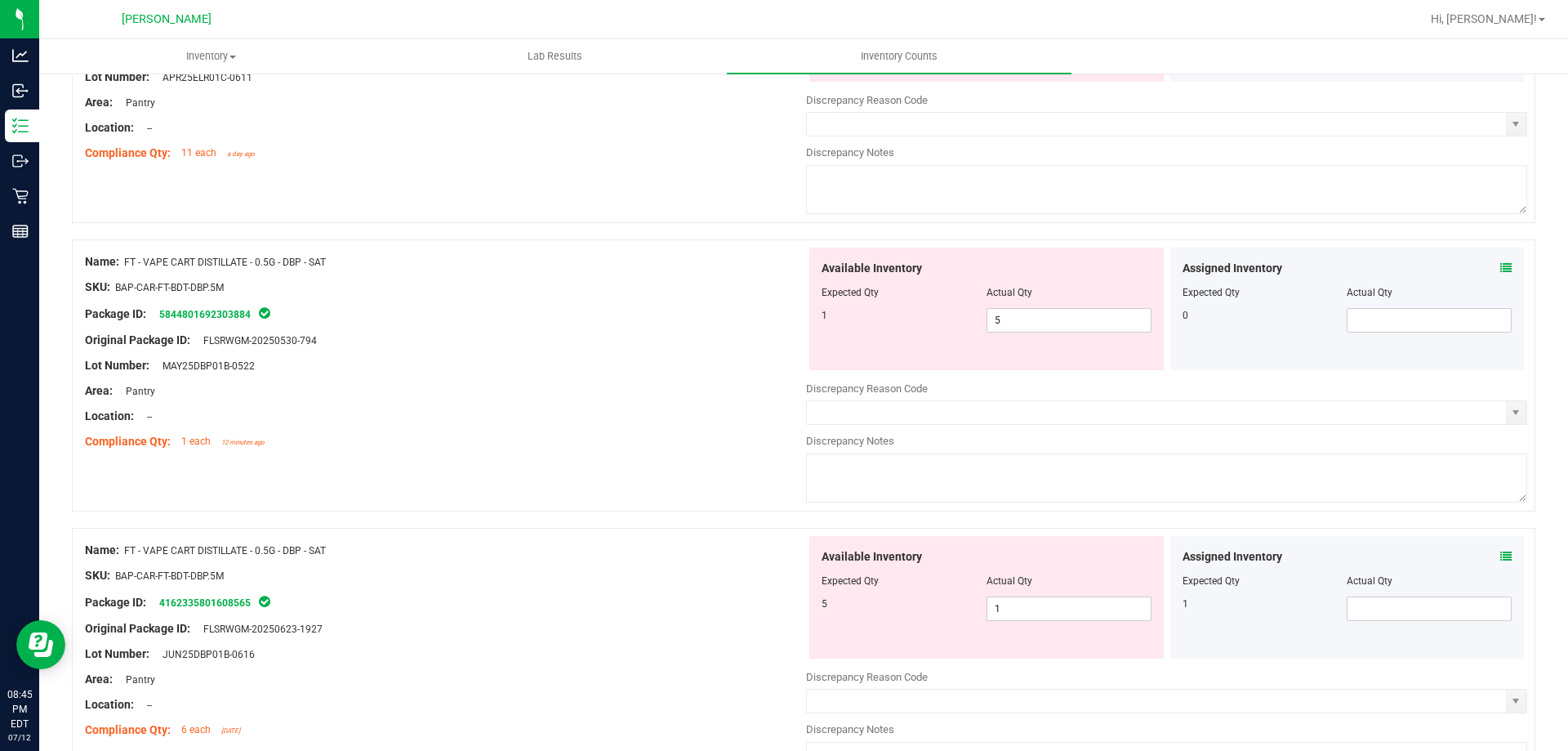 scroll, scrollTop: 1798, scrollLeft: 0, axis: vertical 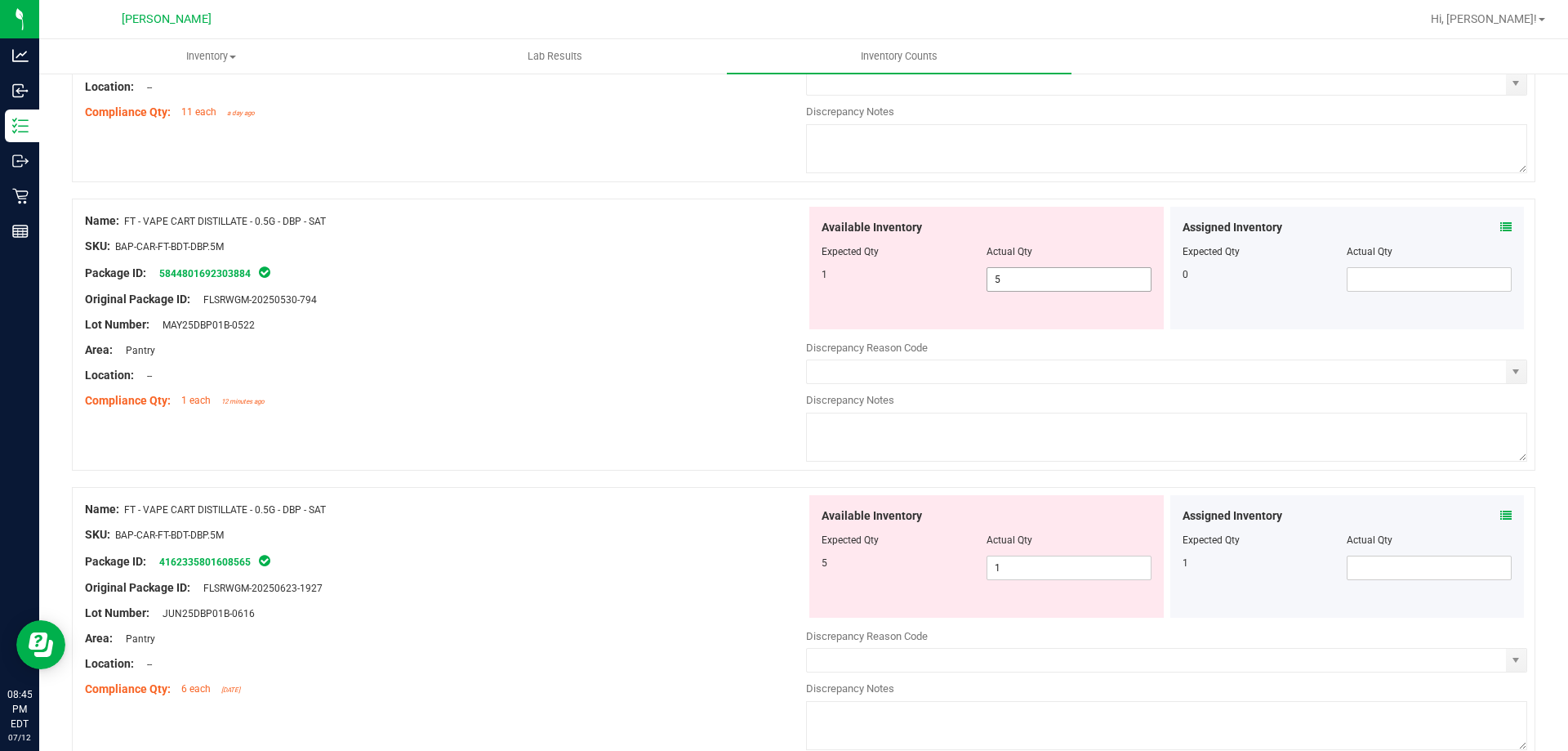 click on "5 5" at bounding box center [1069, 279] 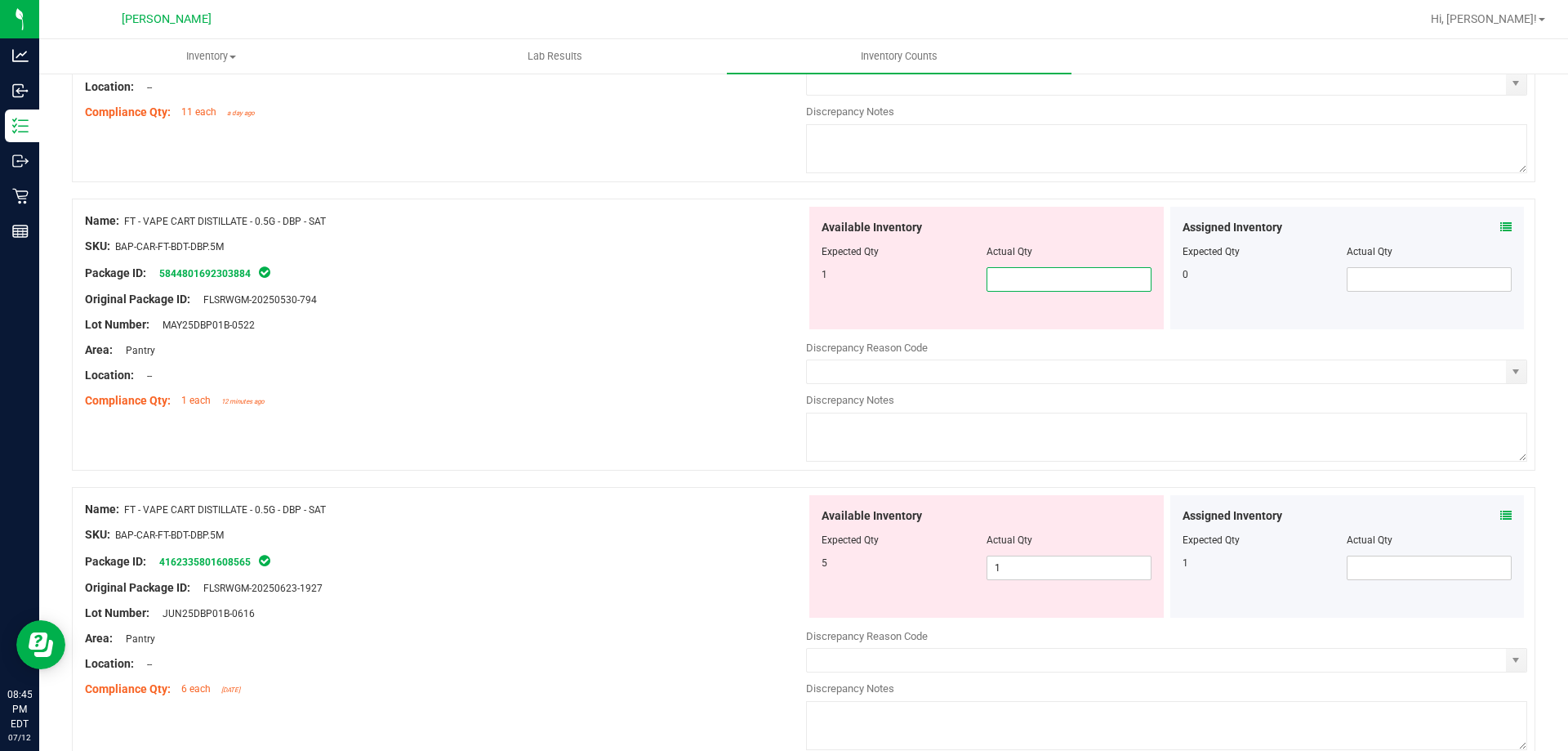type on "1" 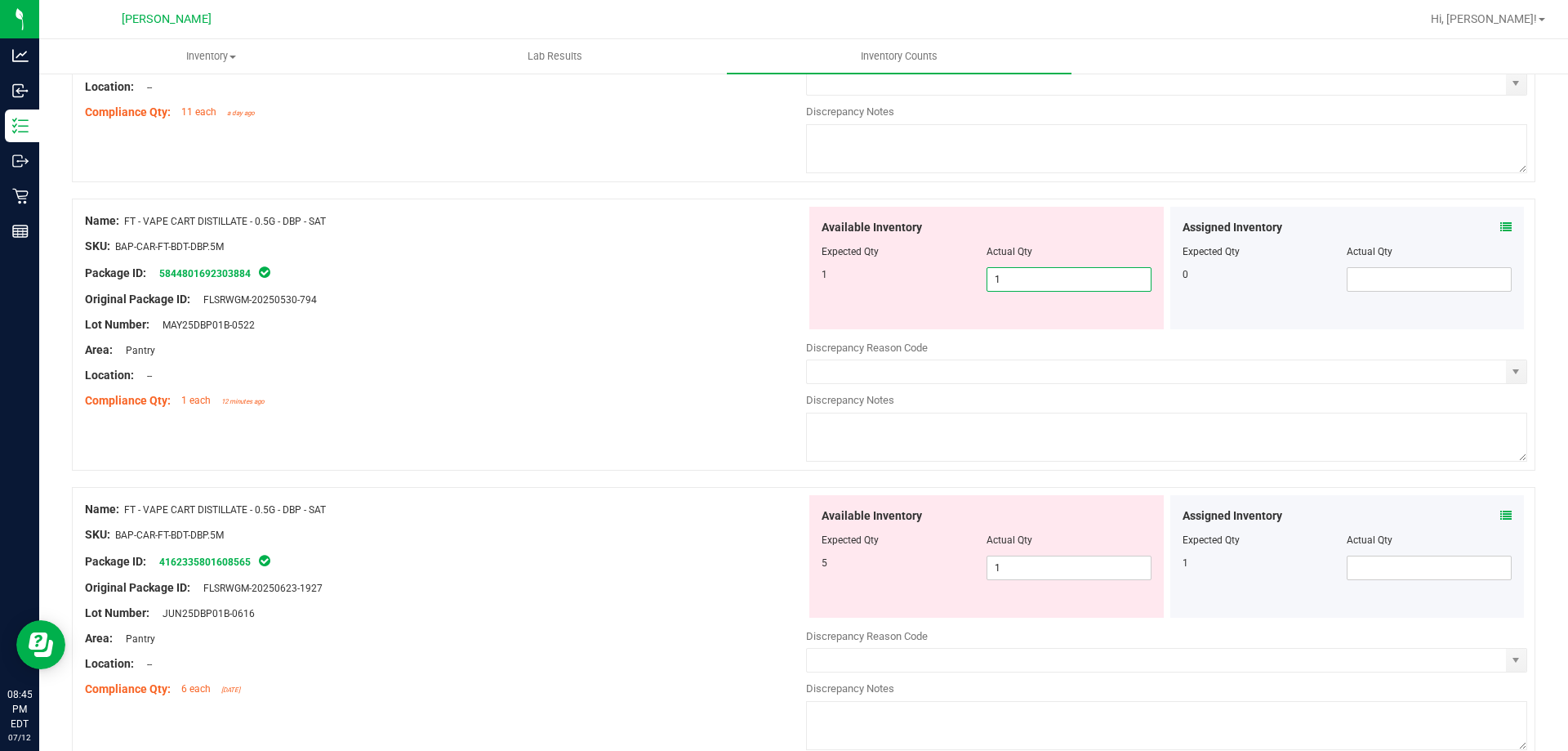 type on "1" 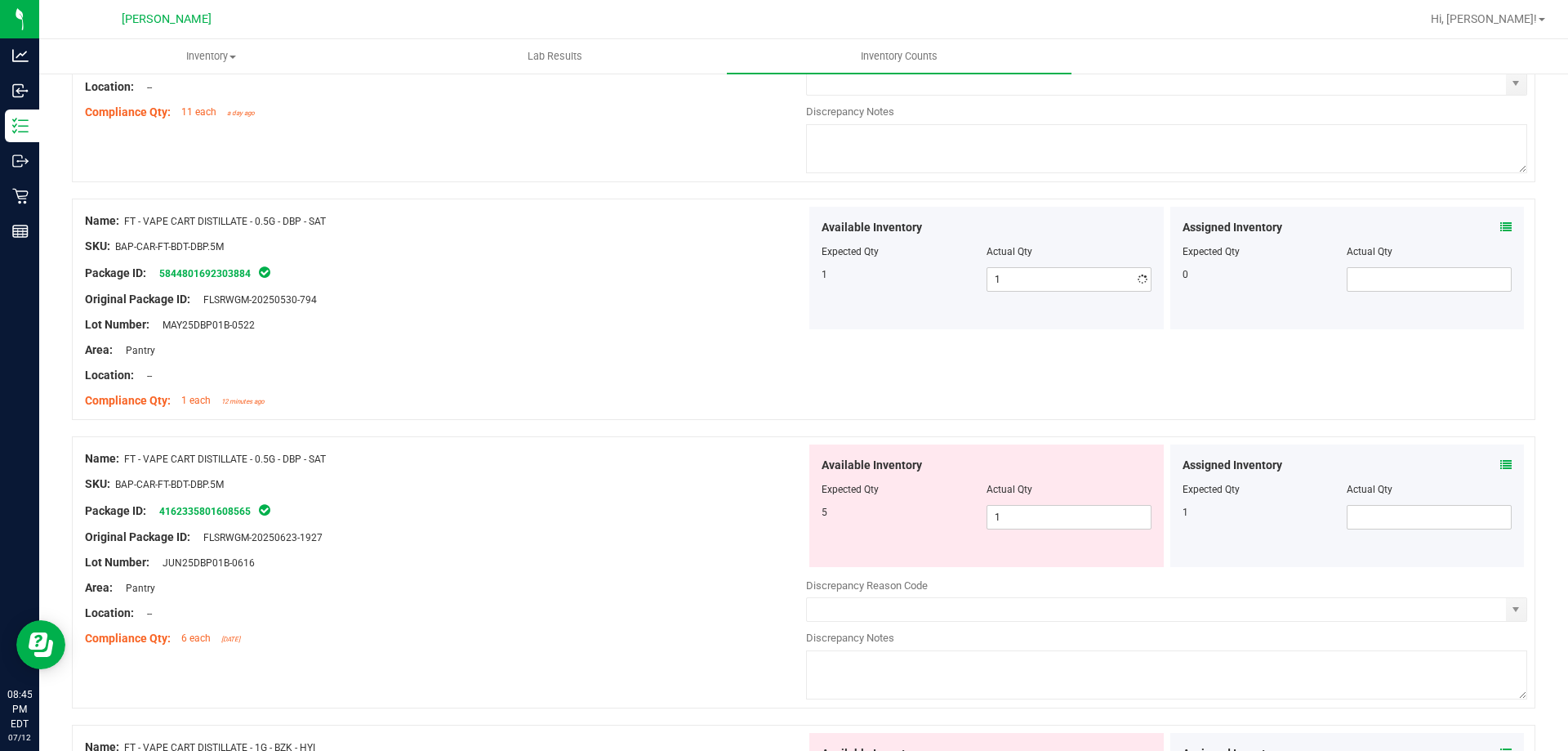 drag, startPoint x: 1038, startPoint y: 550, endPoint x: 1038, endPoint y: 563, distance: 13 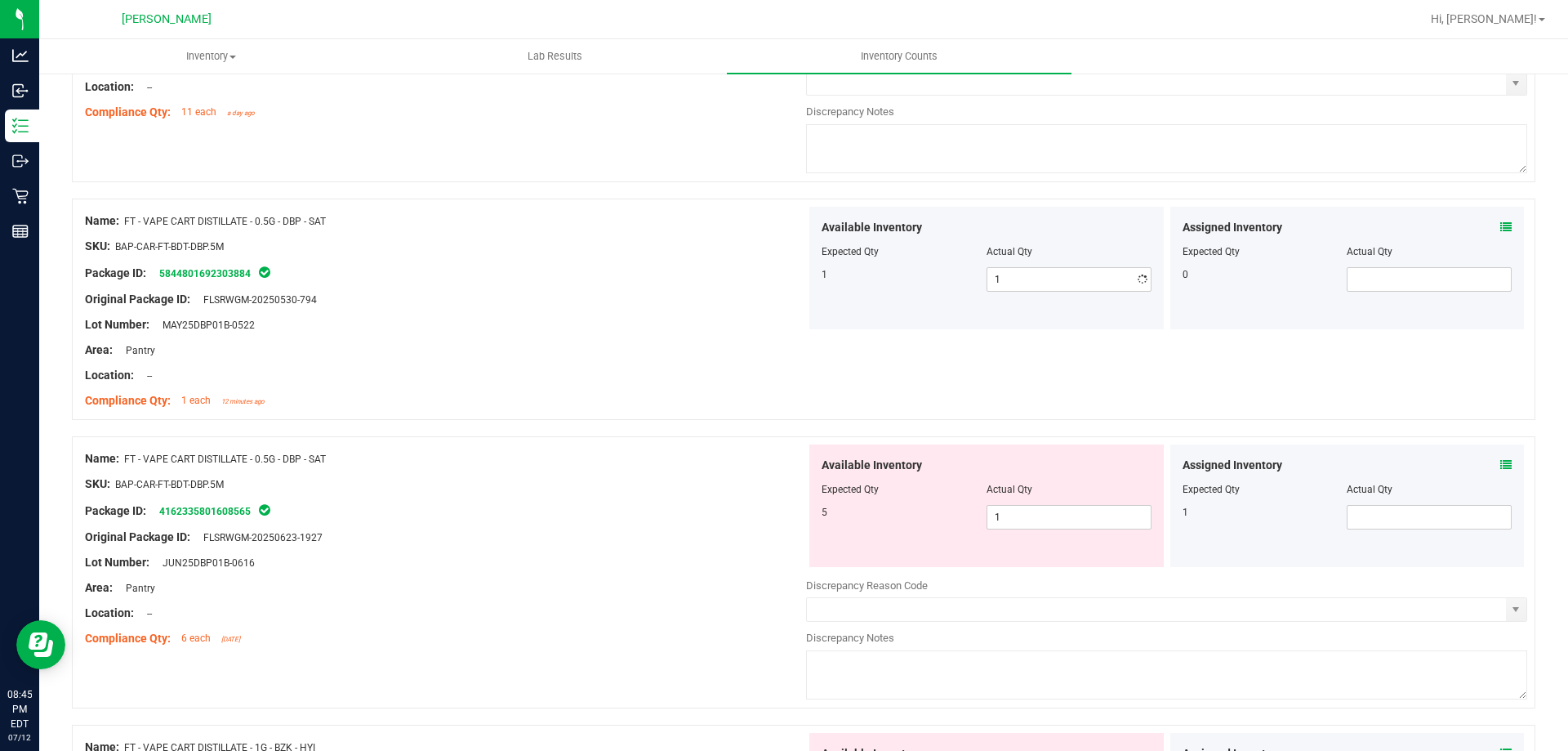 click on "Available Inventory
Expected Qty
Actual Qty
5
1 1" at bounding box center (987, 506) 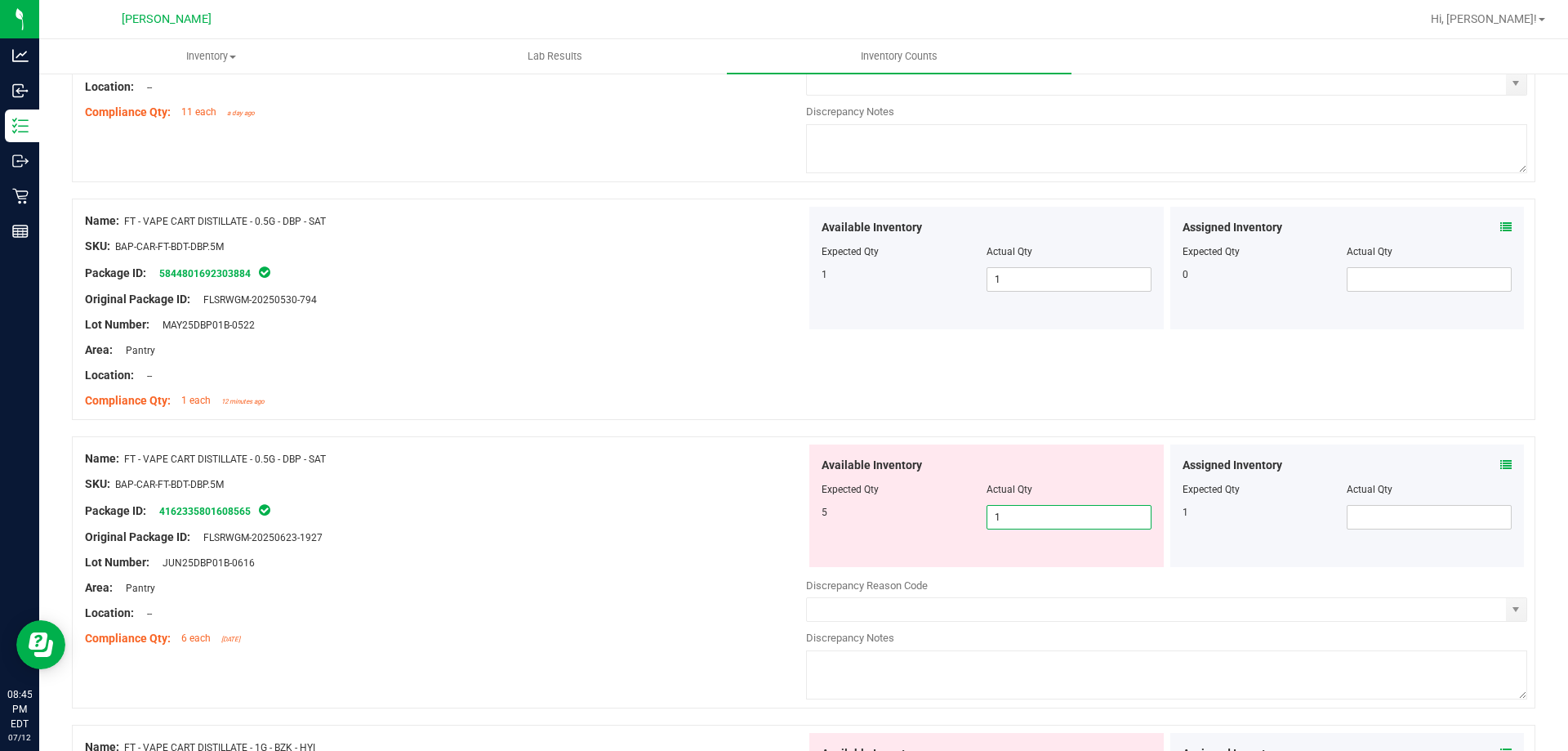 click on "1 1" at bounding box center [1069, 517] 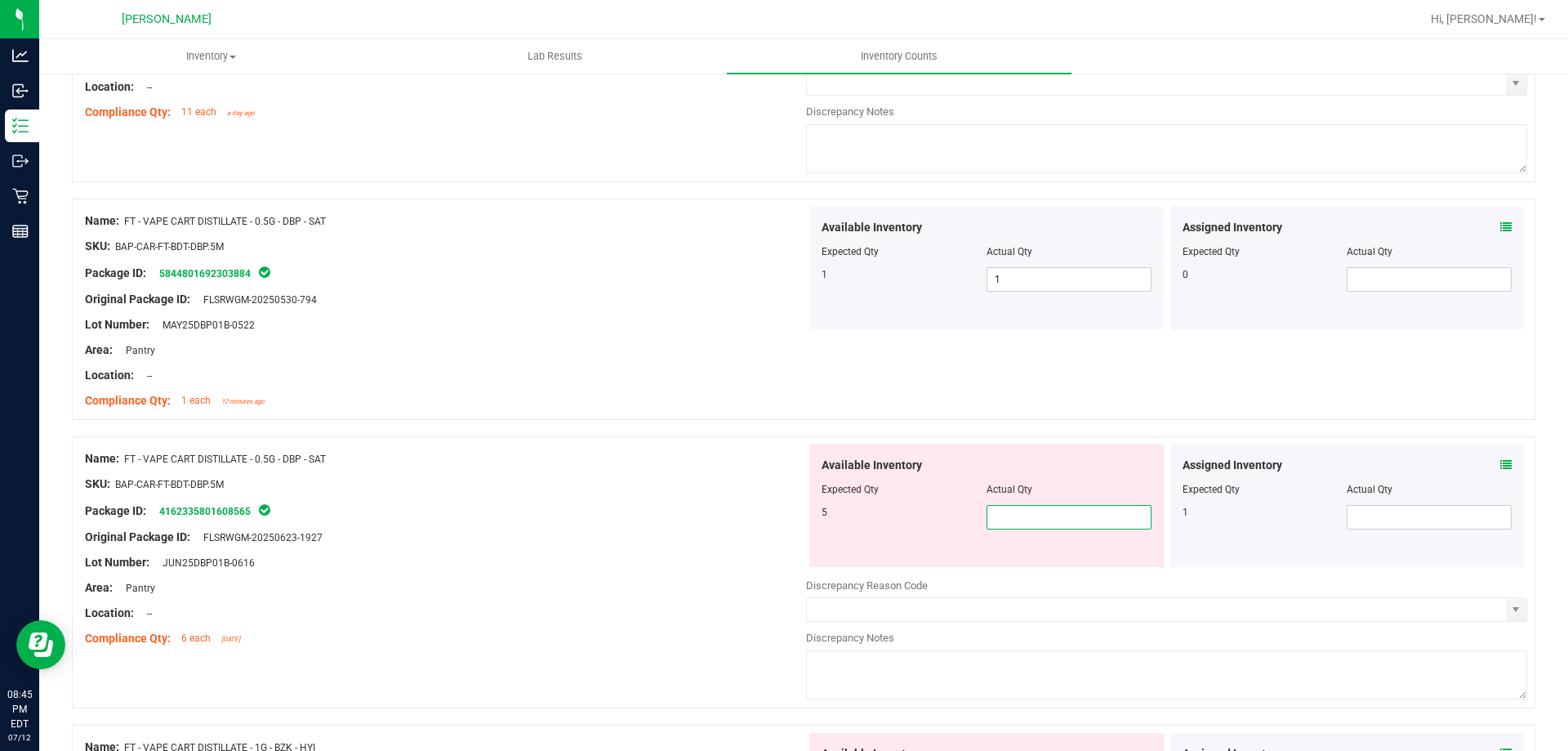 type on "5" 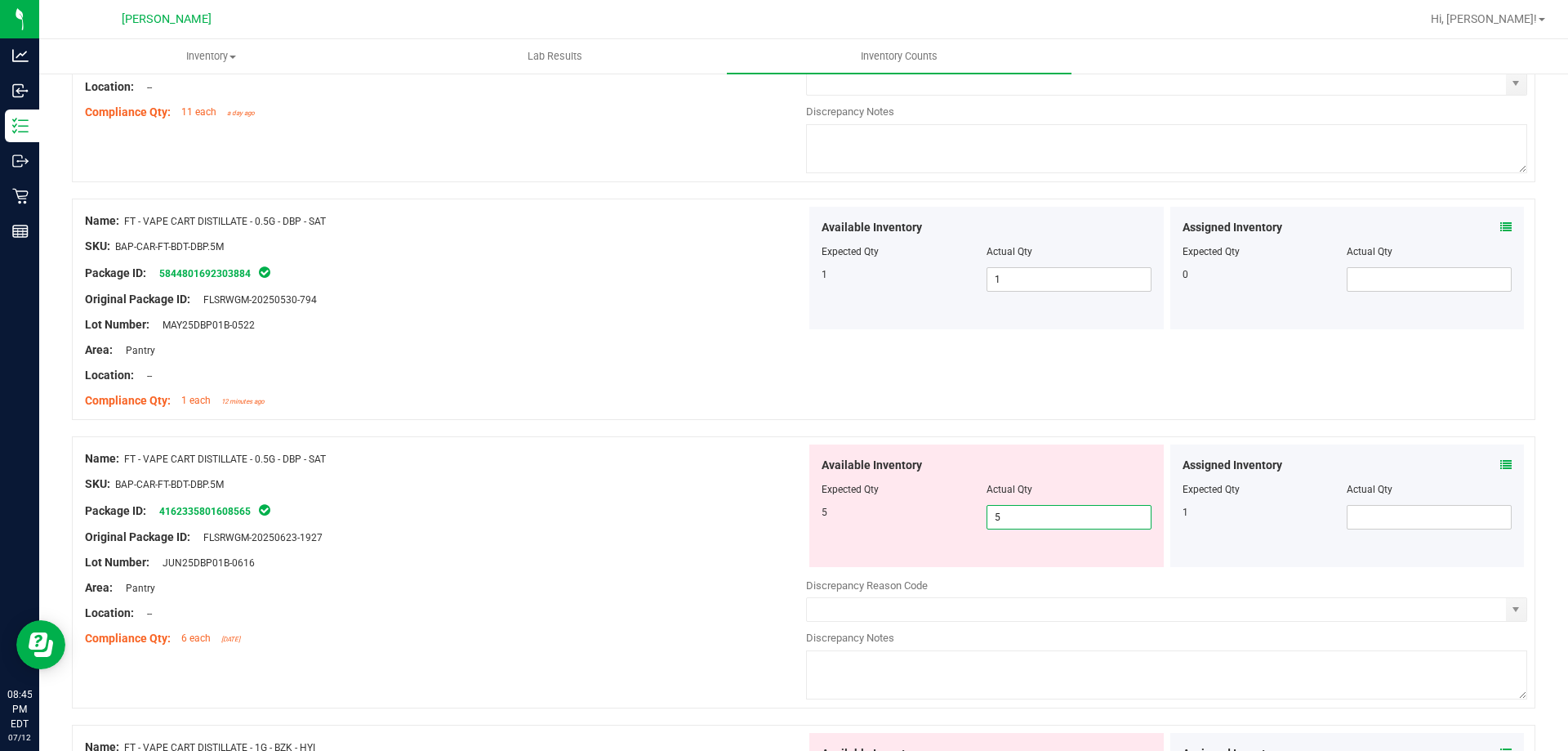 type on "5" 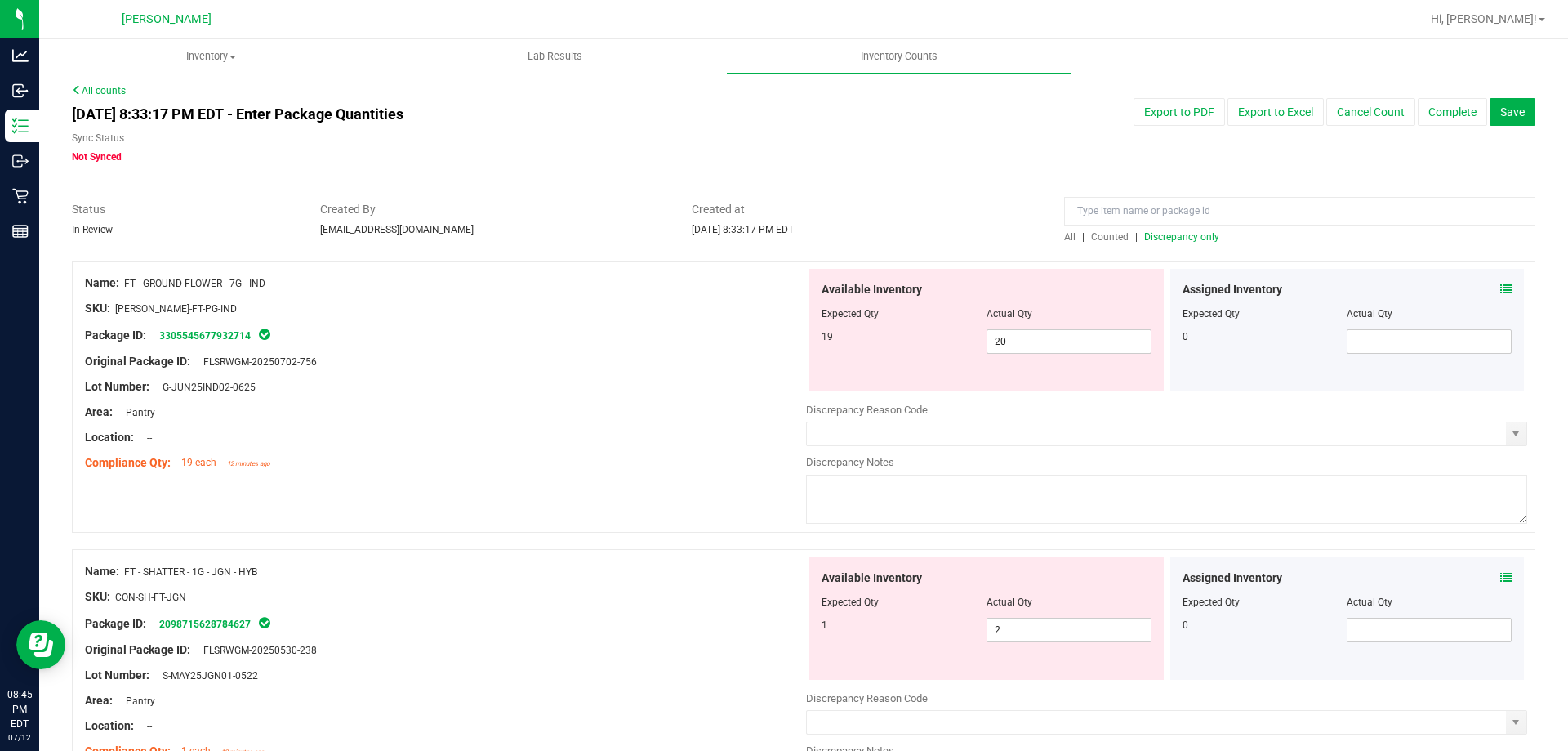 scroll, scrollTop: 0, scrollLeft: 0, axis: both 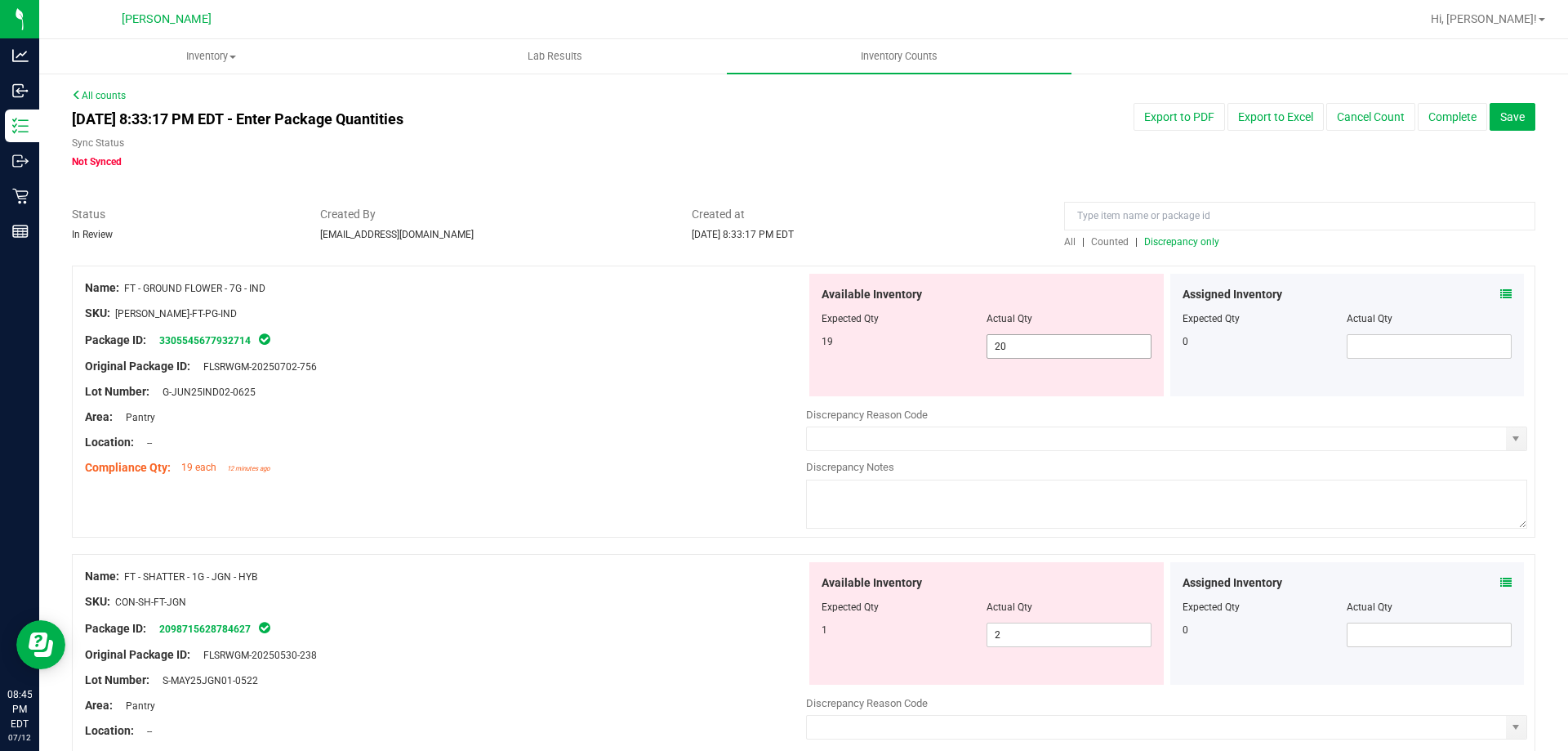 click on "20 20" at bounding box center [1069, 346] 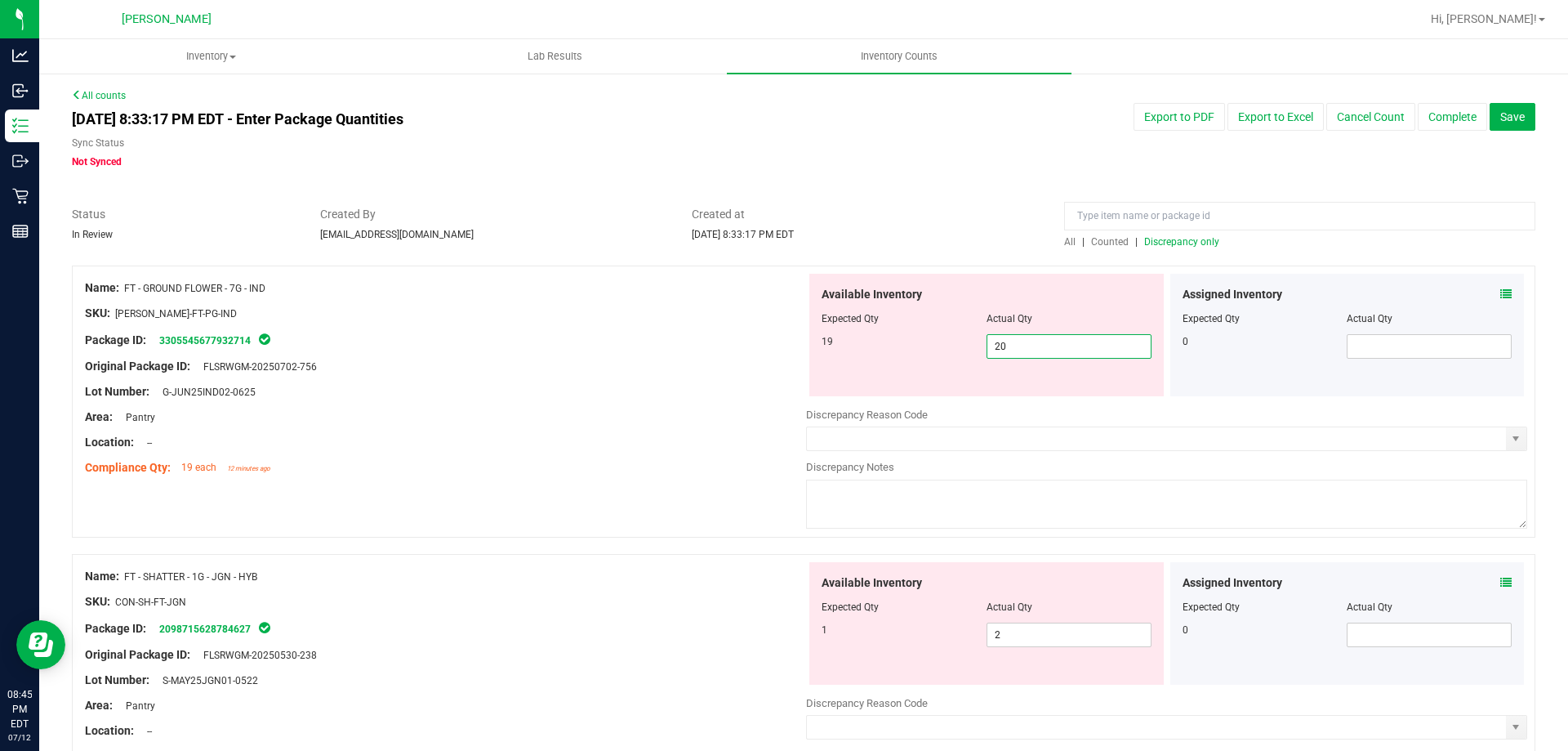 type on "2" 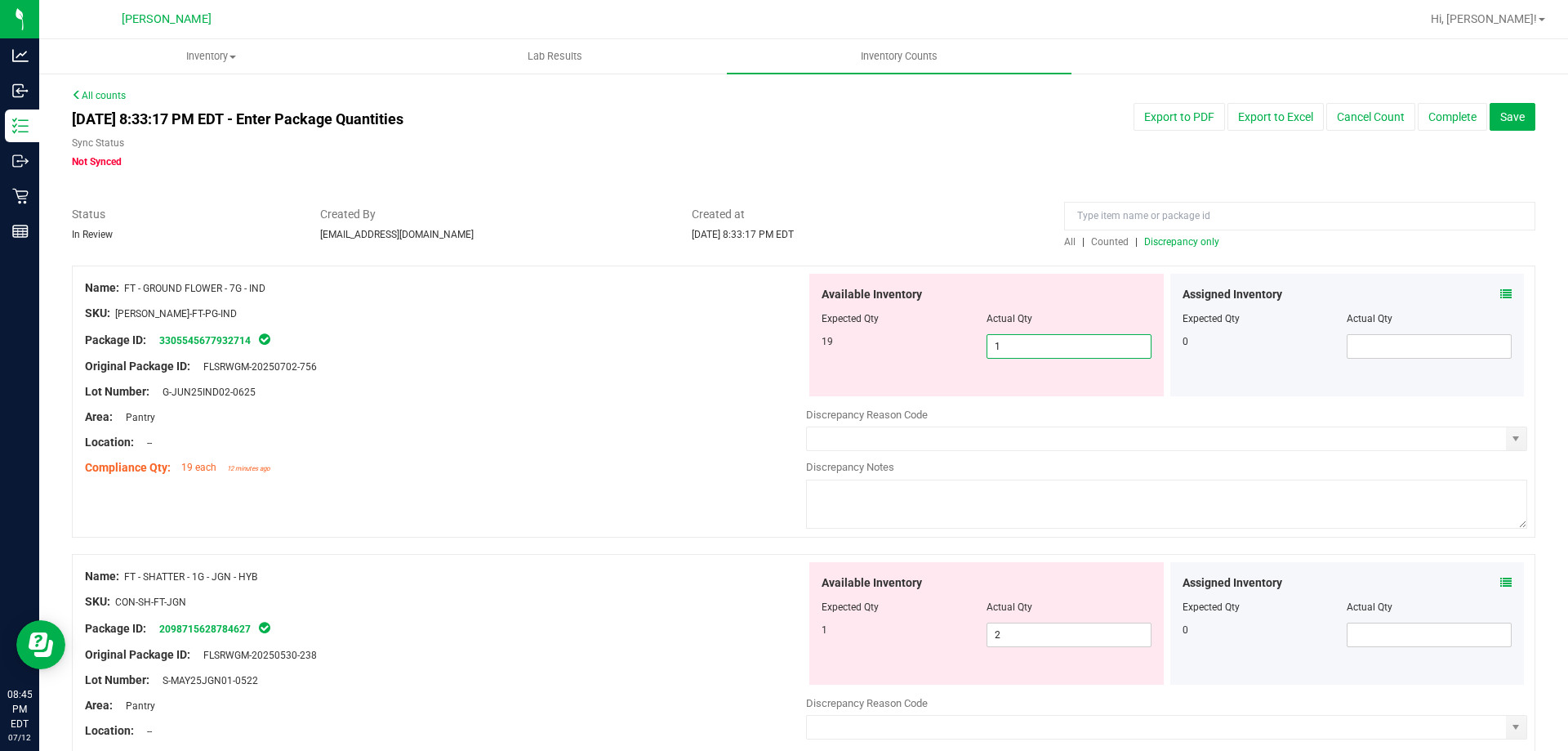 type on "19" 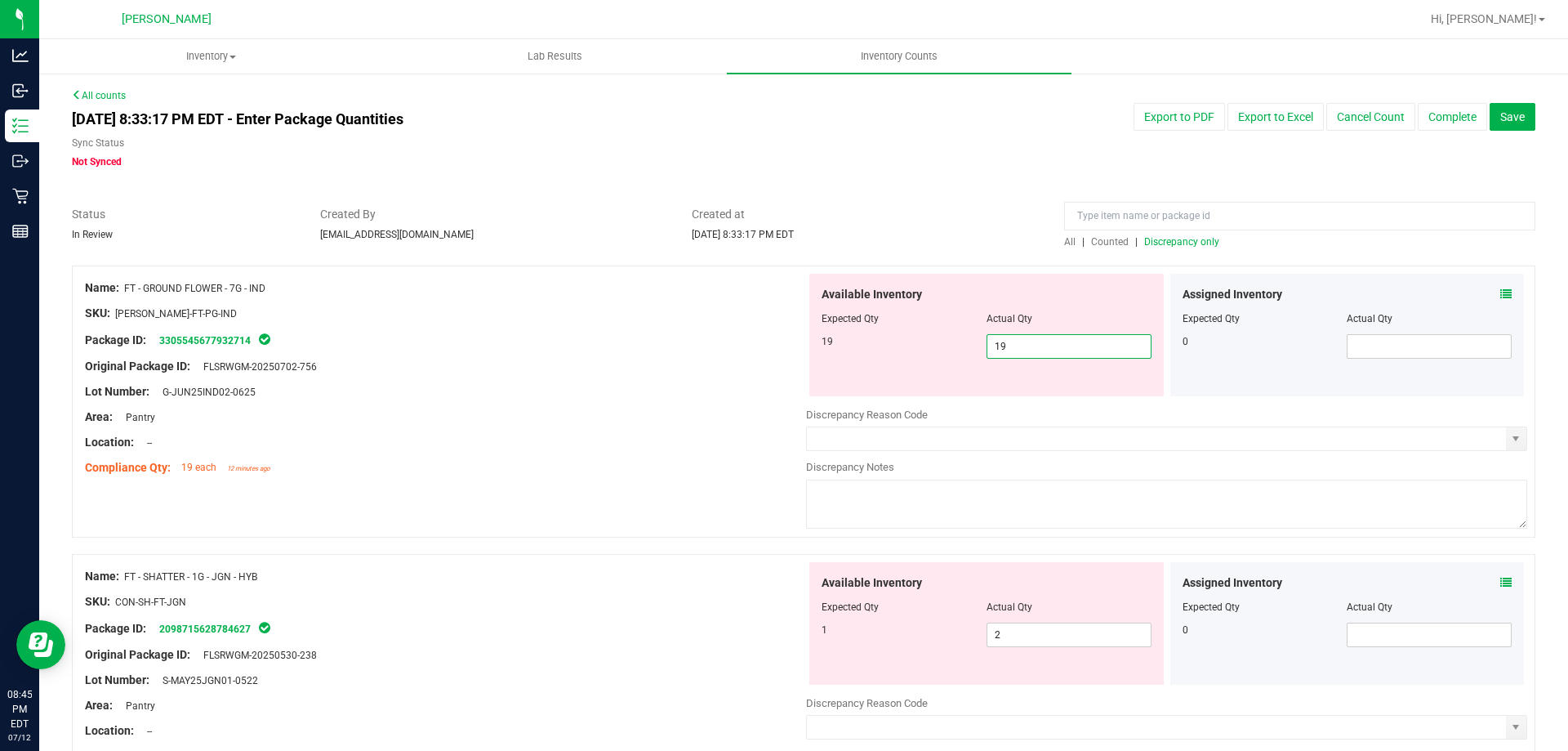 type on "19" 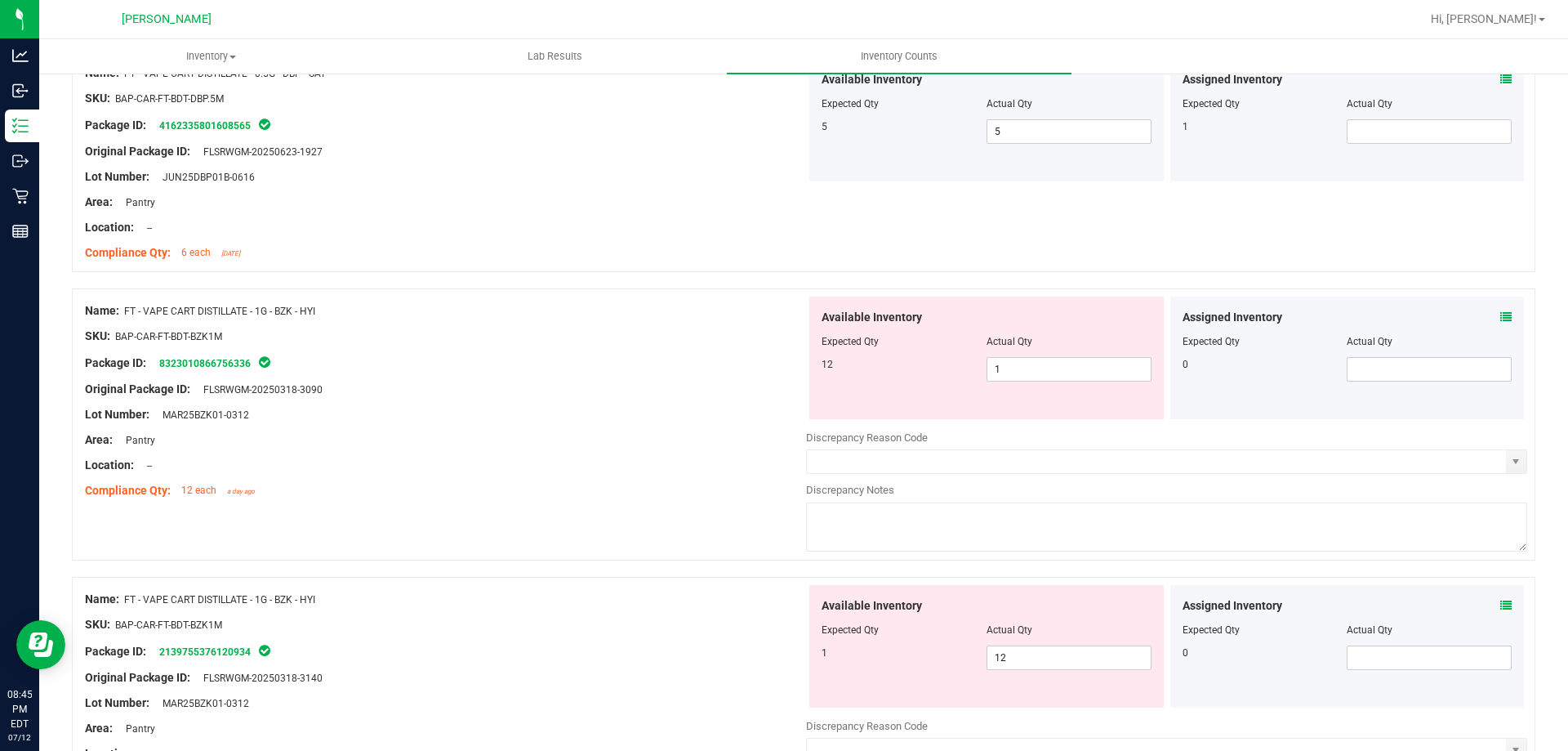 scroll, scrollTop: 2206, scrollLeft: 0, axis: vertical 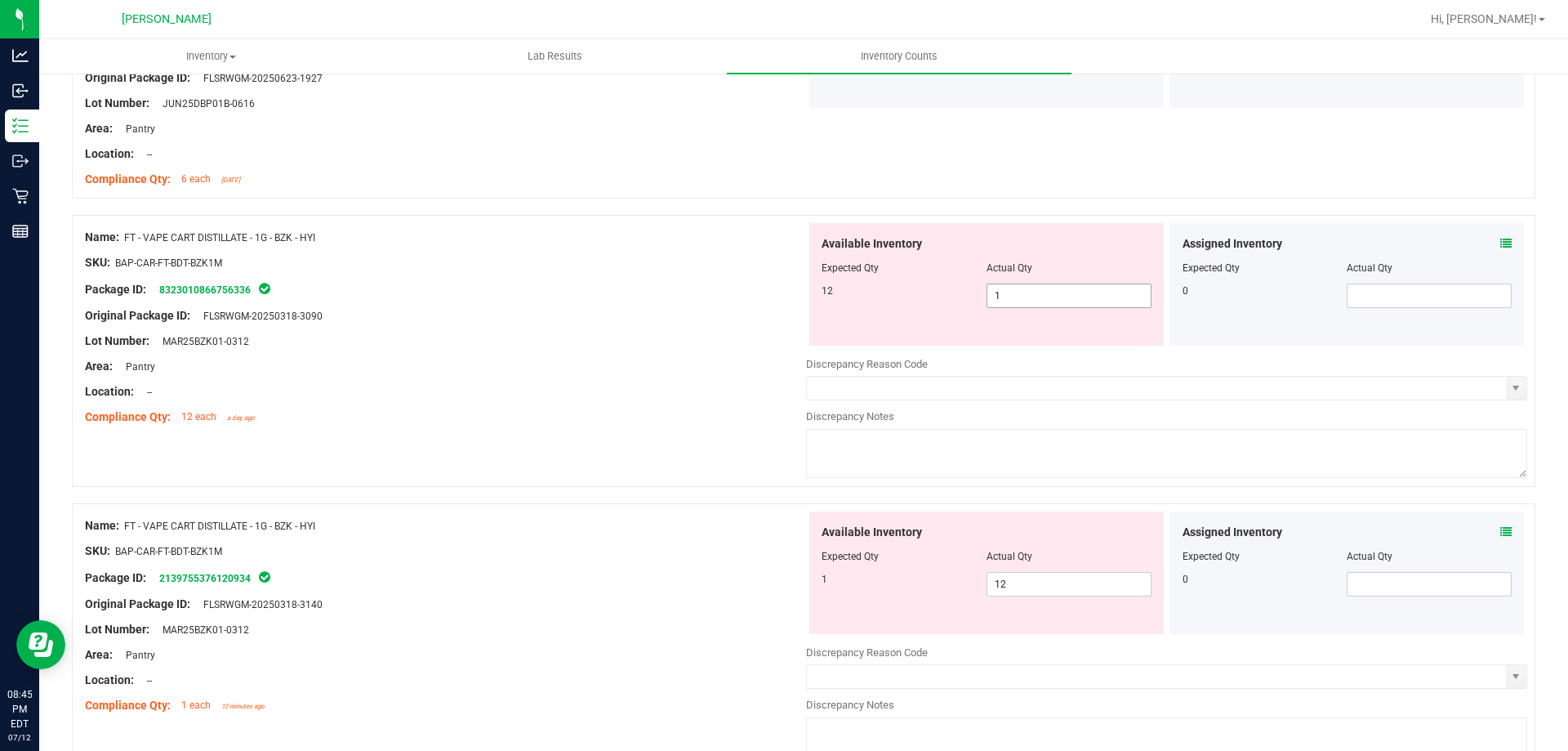 click on "1 1" at bounding box center [1069, 296] 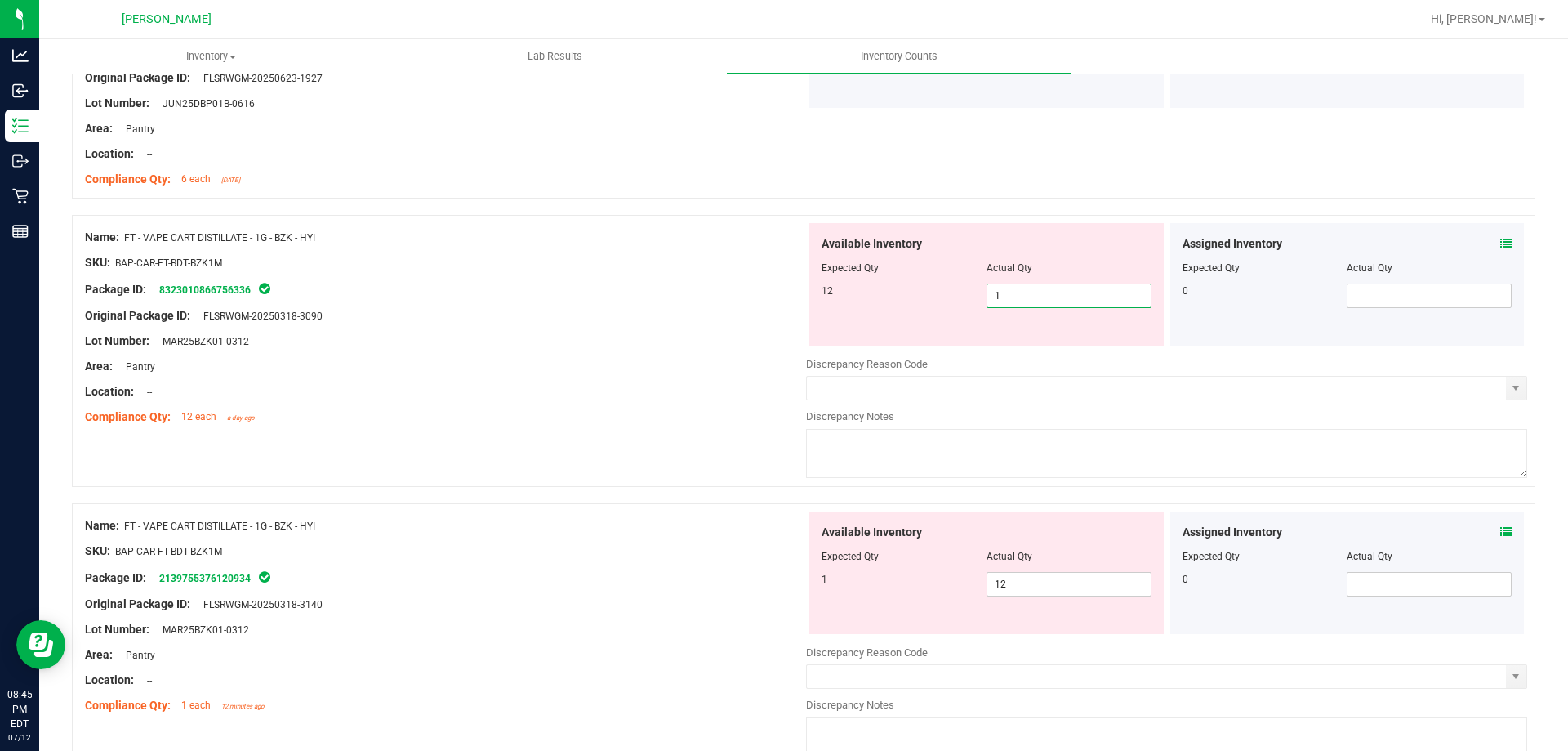 type on "12" 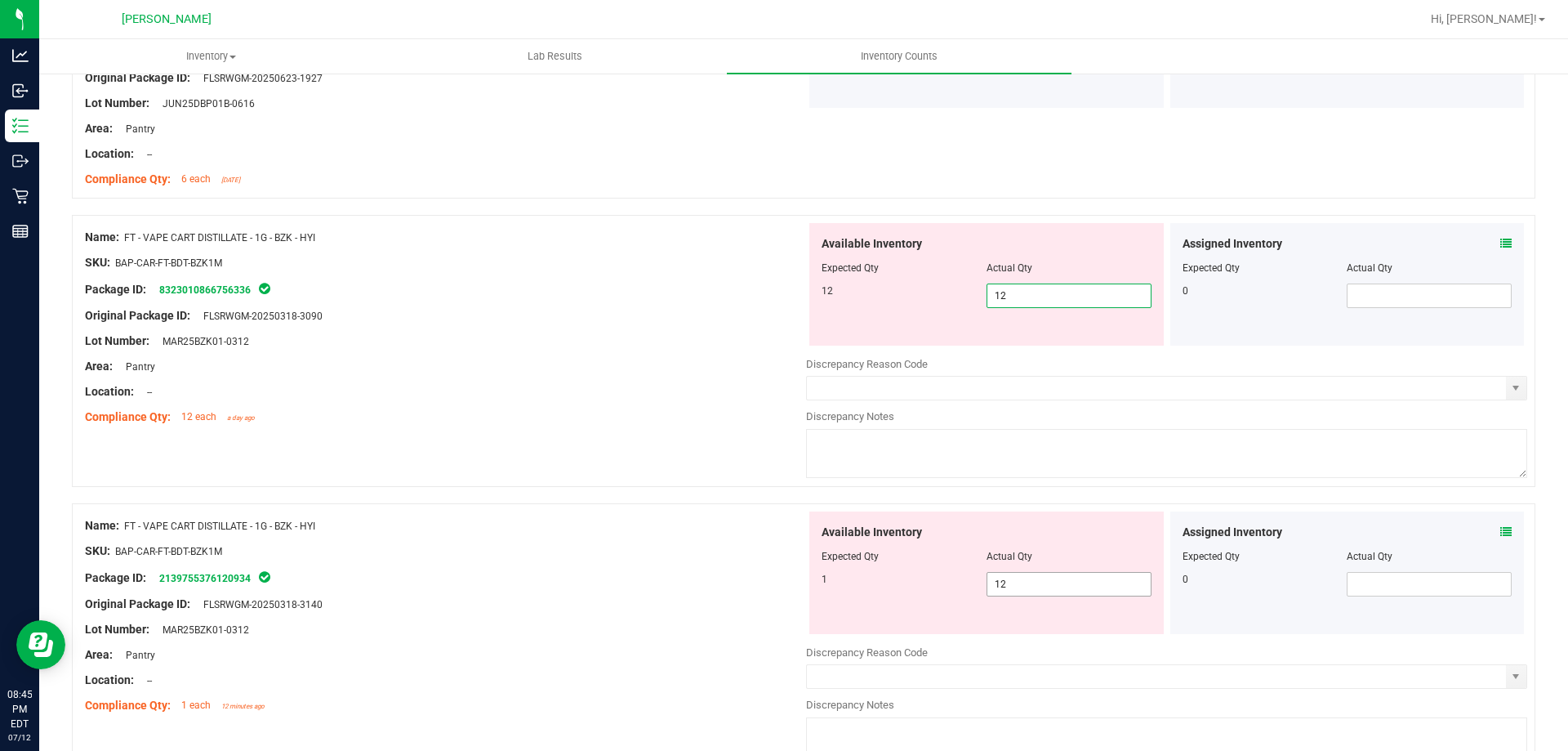 type on "12" 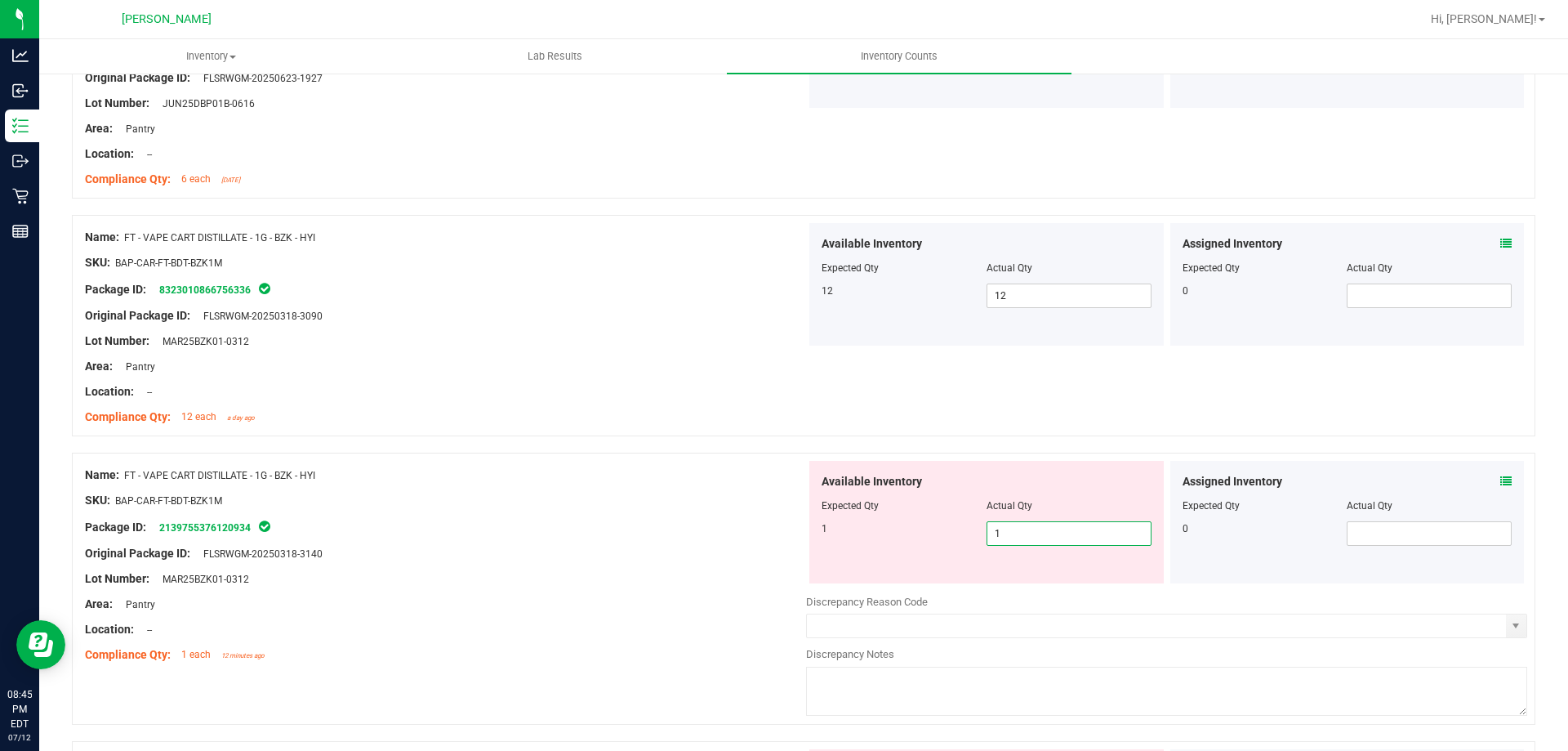 click on "SKU:
BAP-CAR-FT-BDT-BZK1M" at bounding box center (445, 500) 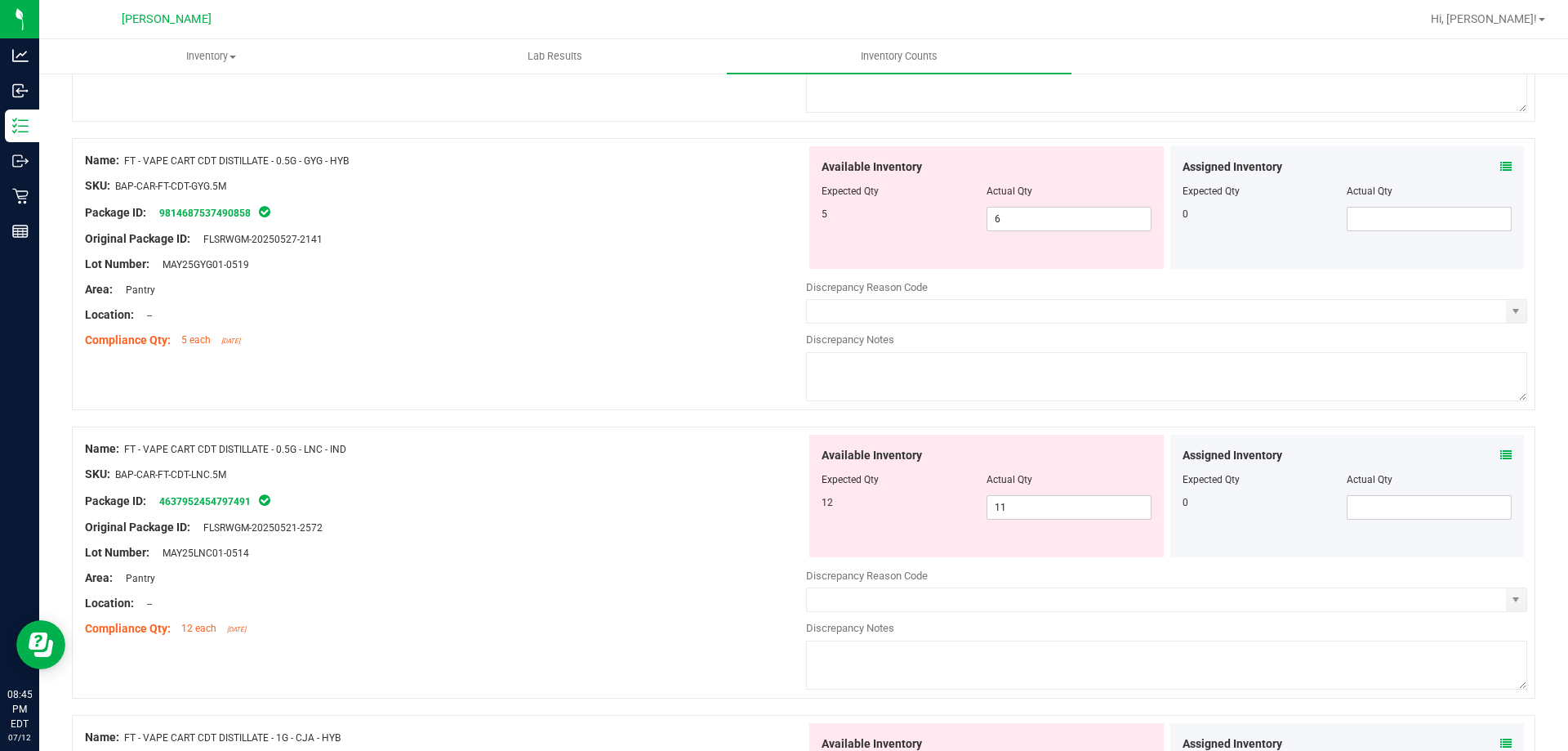 scroll, scrollTop: 0, scrollLeft: 0, axis: both 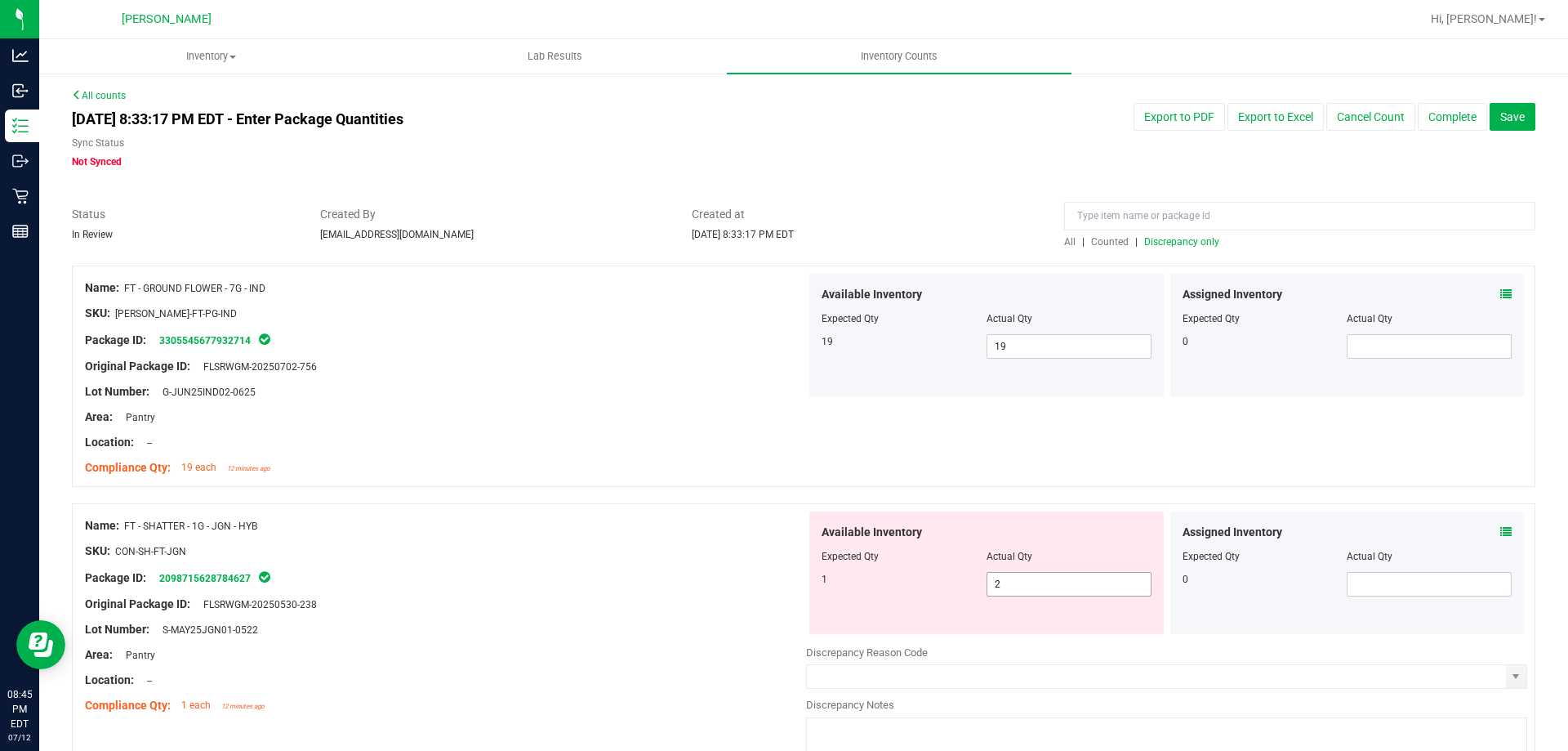 click on "2 2" at bounding box center [1069, 584] 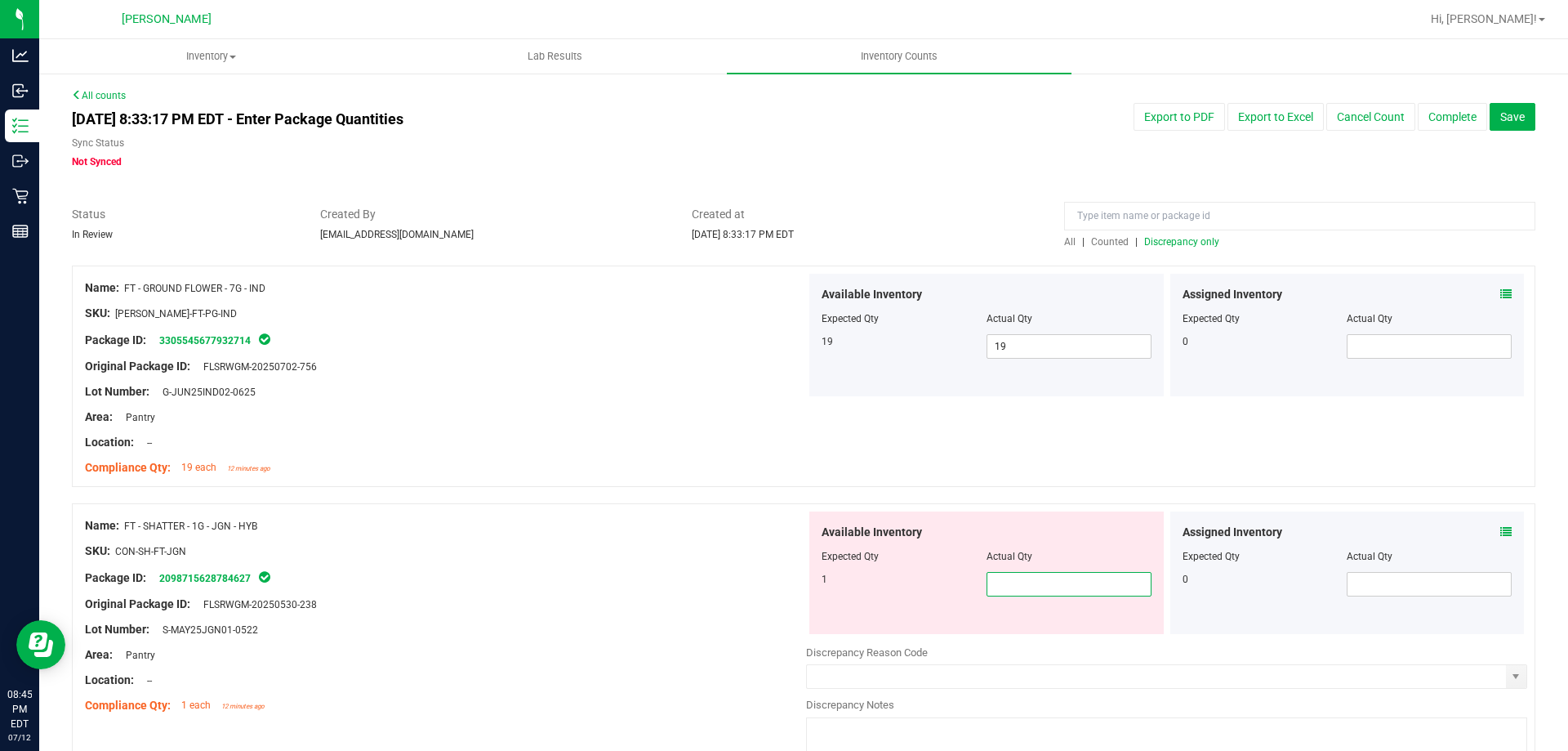 type on "1" 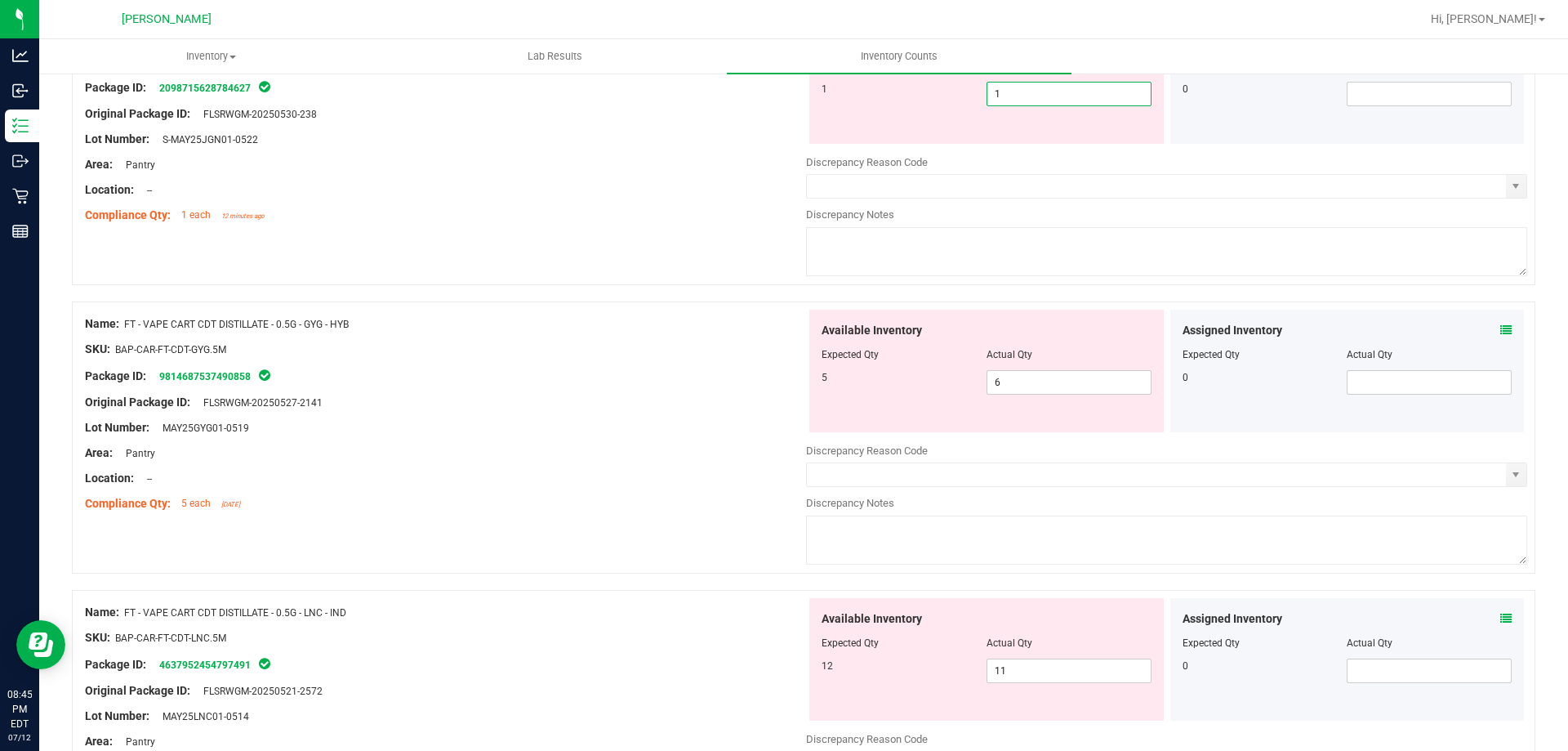 type on "1" 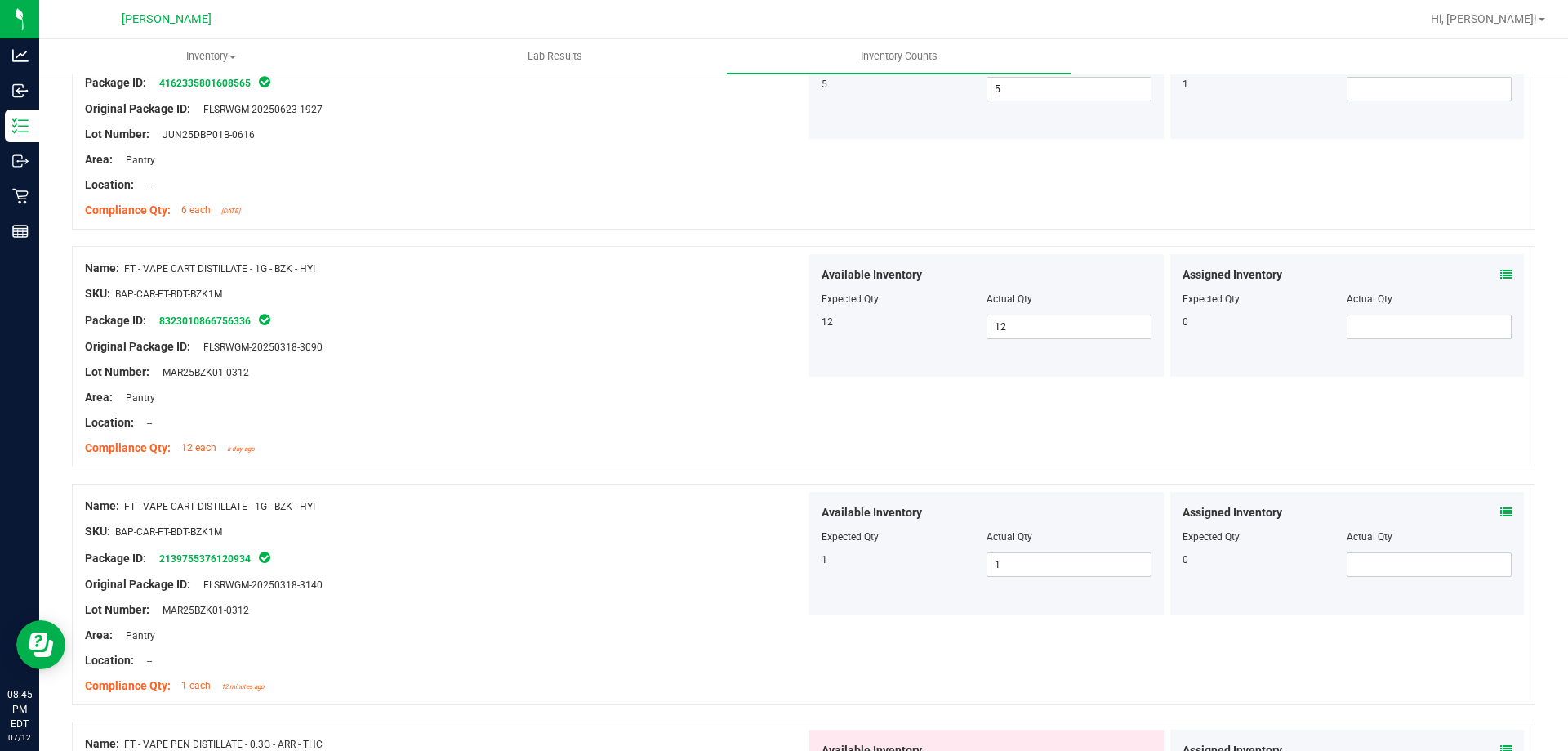 scroll, scrollTop: 2615, scrollLeft: 0, axis: vertical 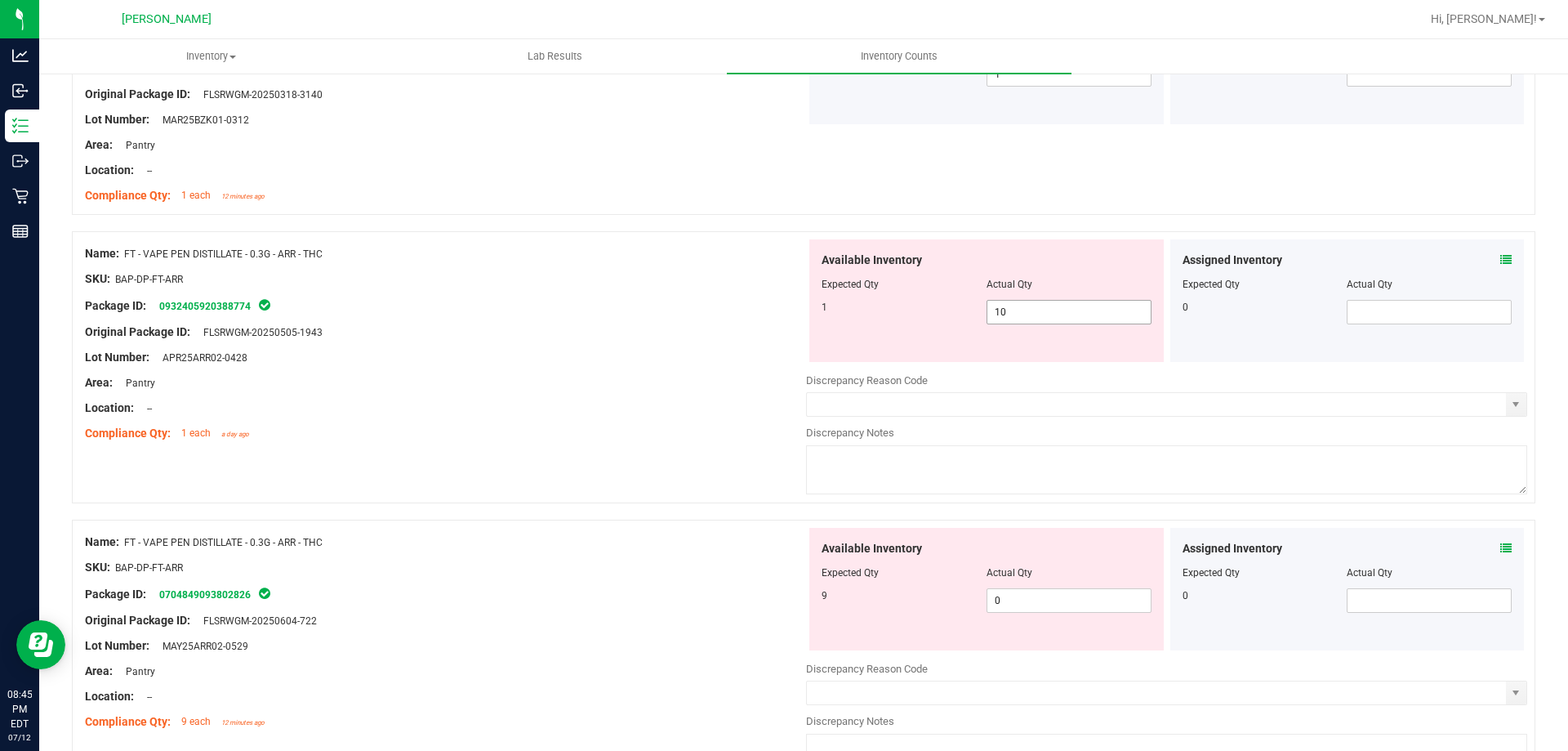 click on "10 10" at bounding box center (1069, 312) 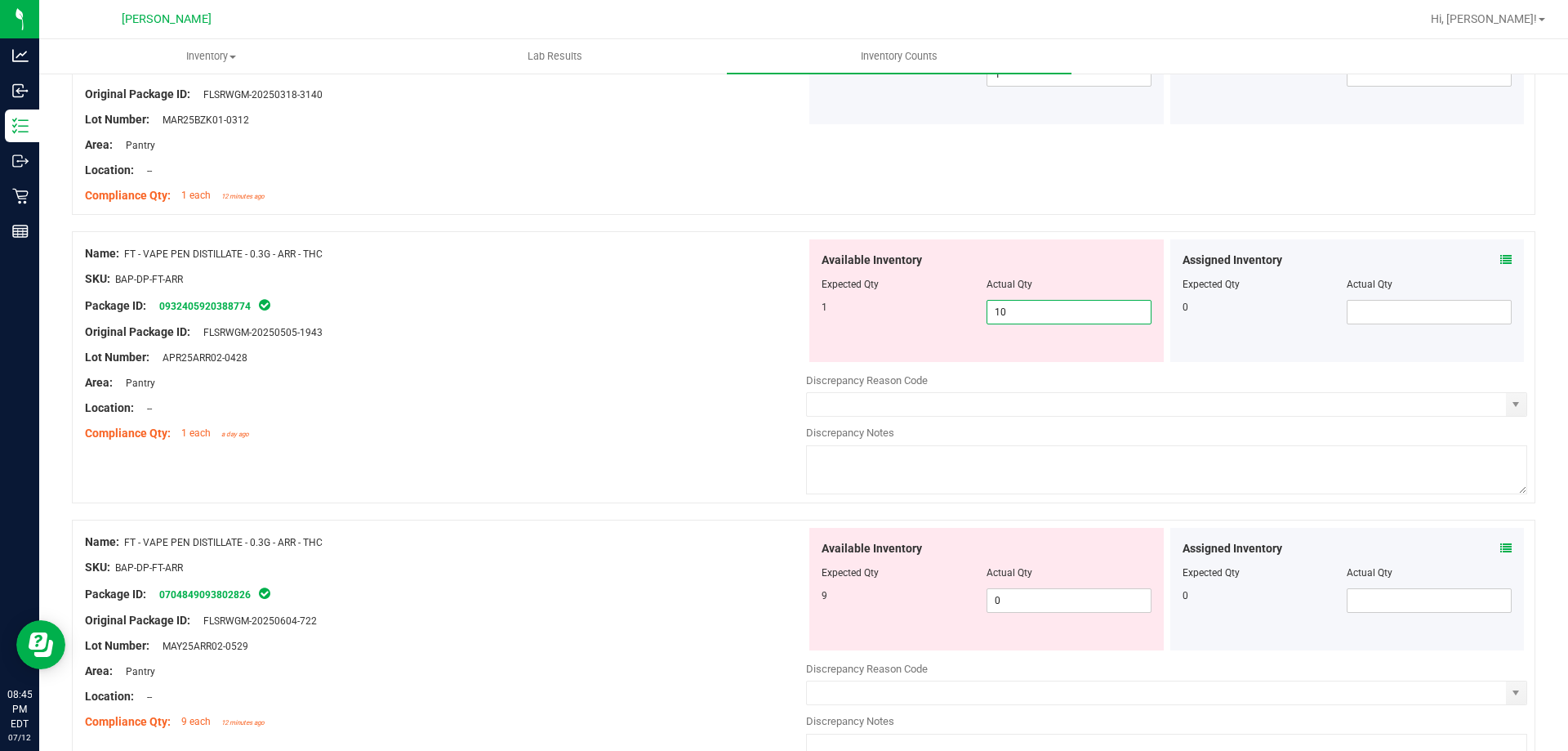type on "1" 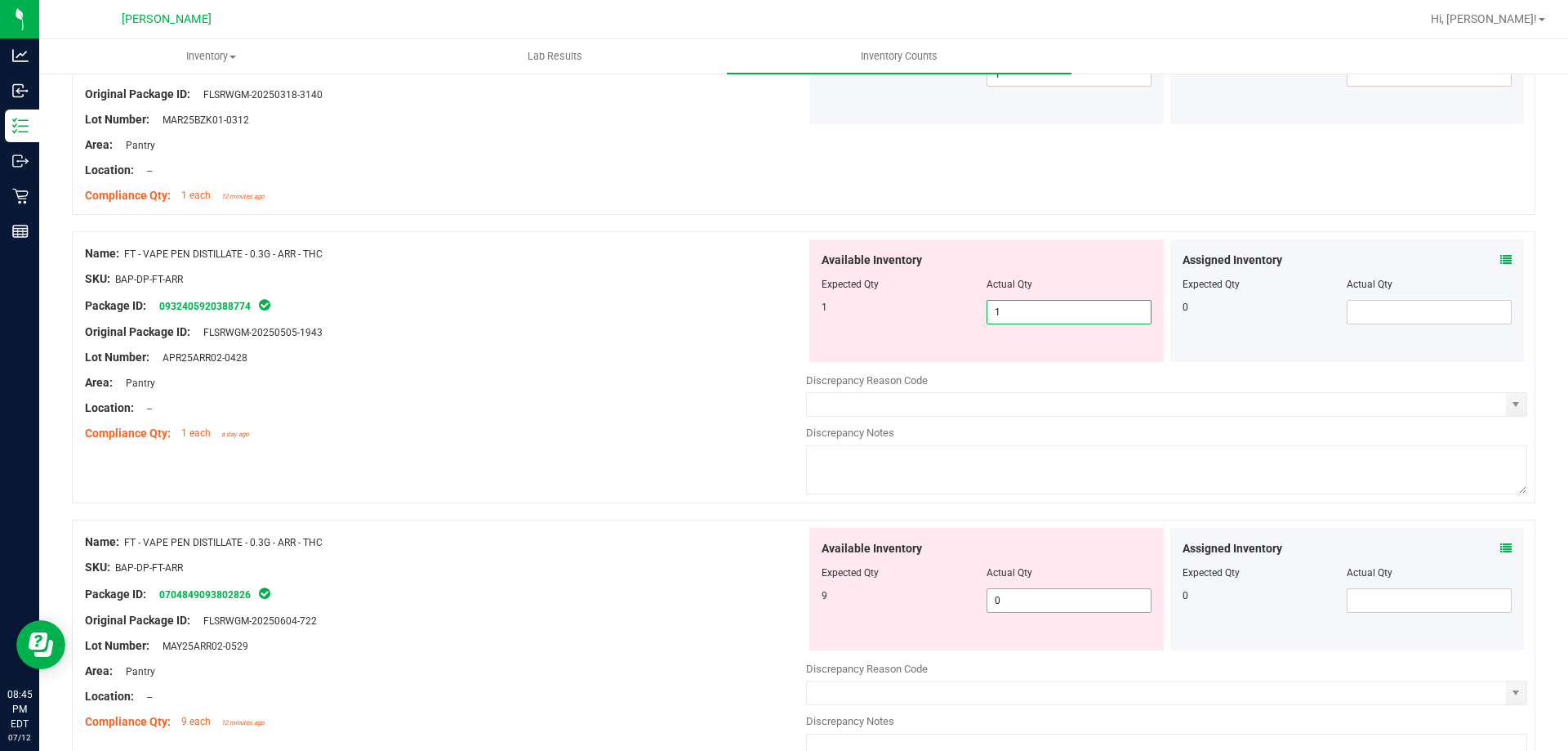 type on "1" 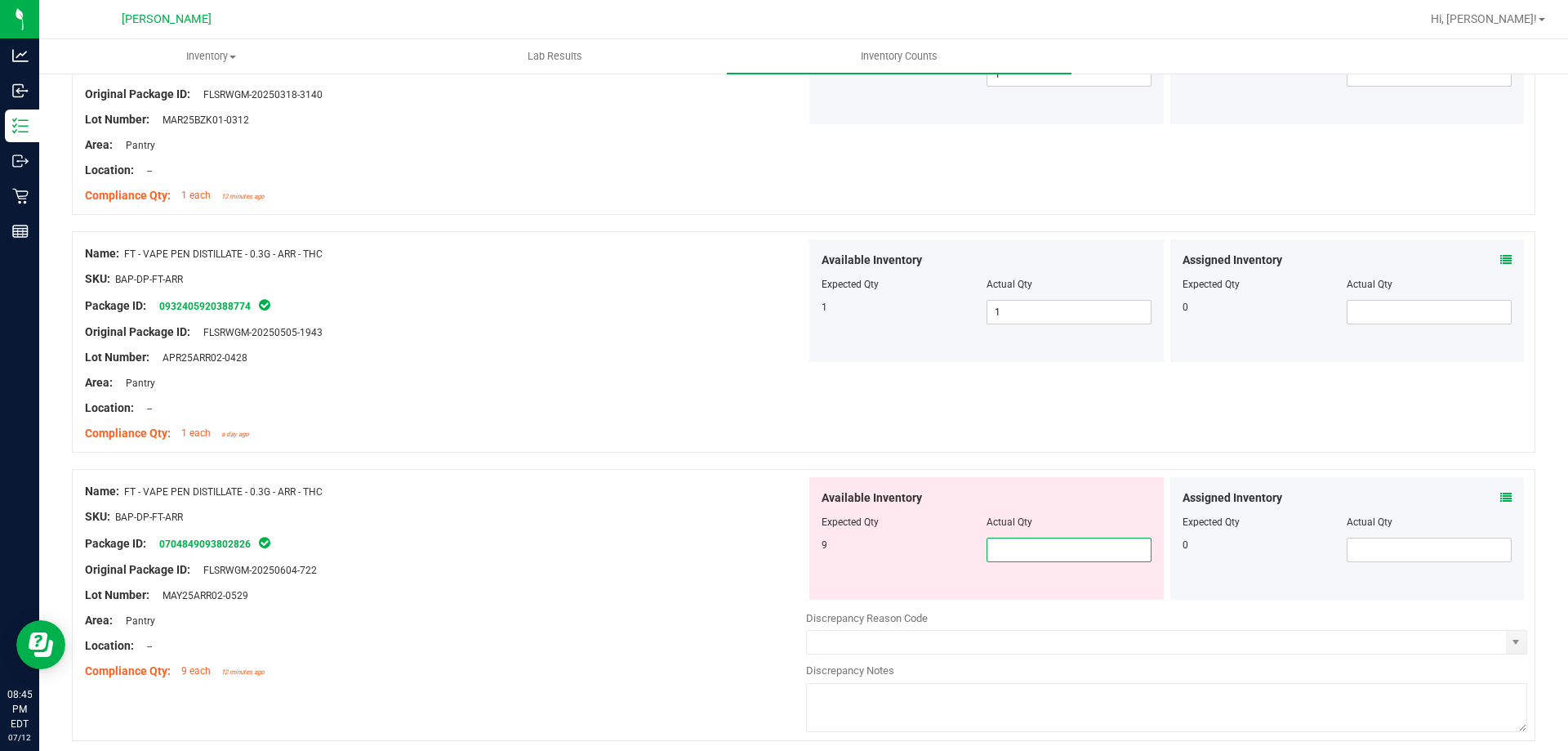 type on "9" 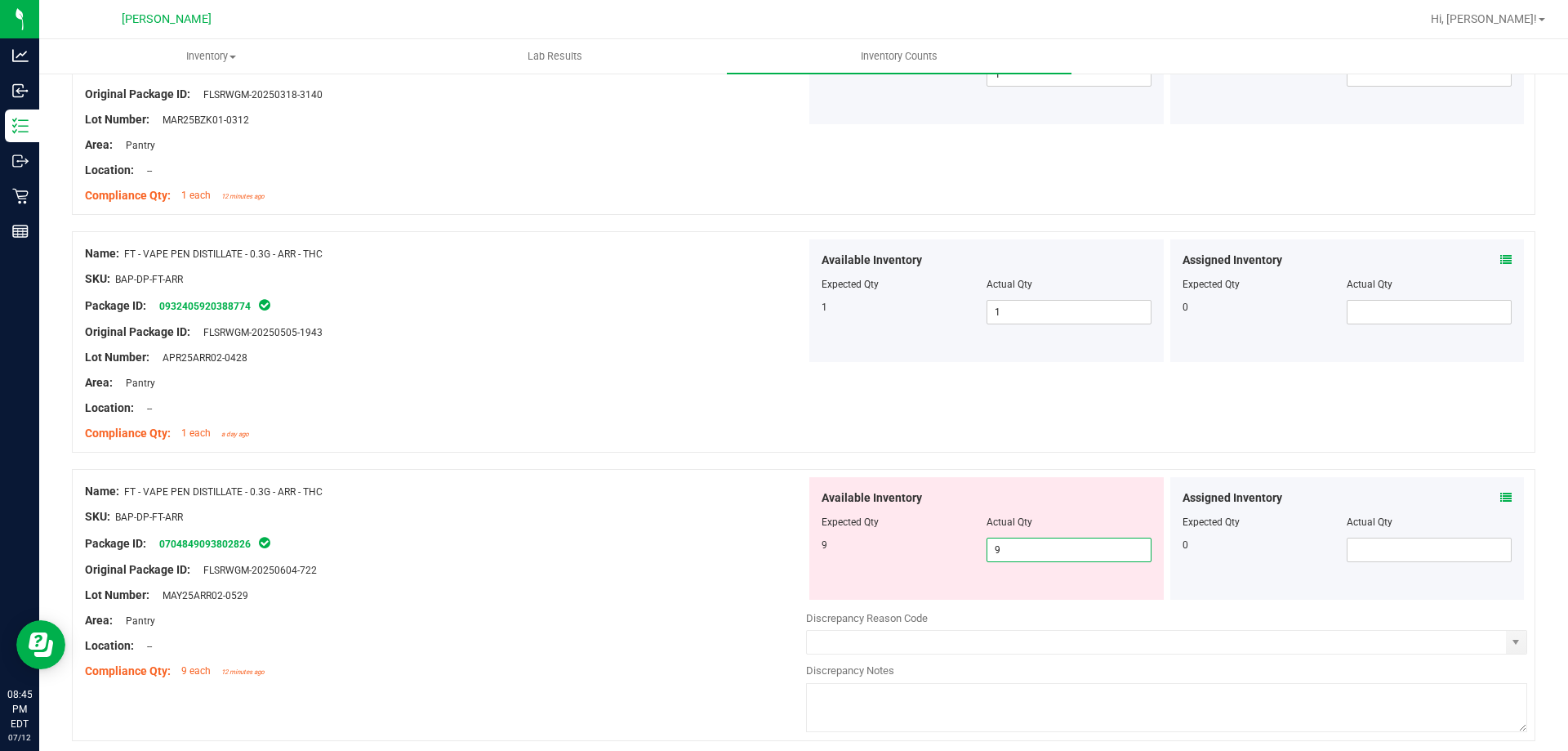 type on "9" 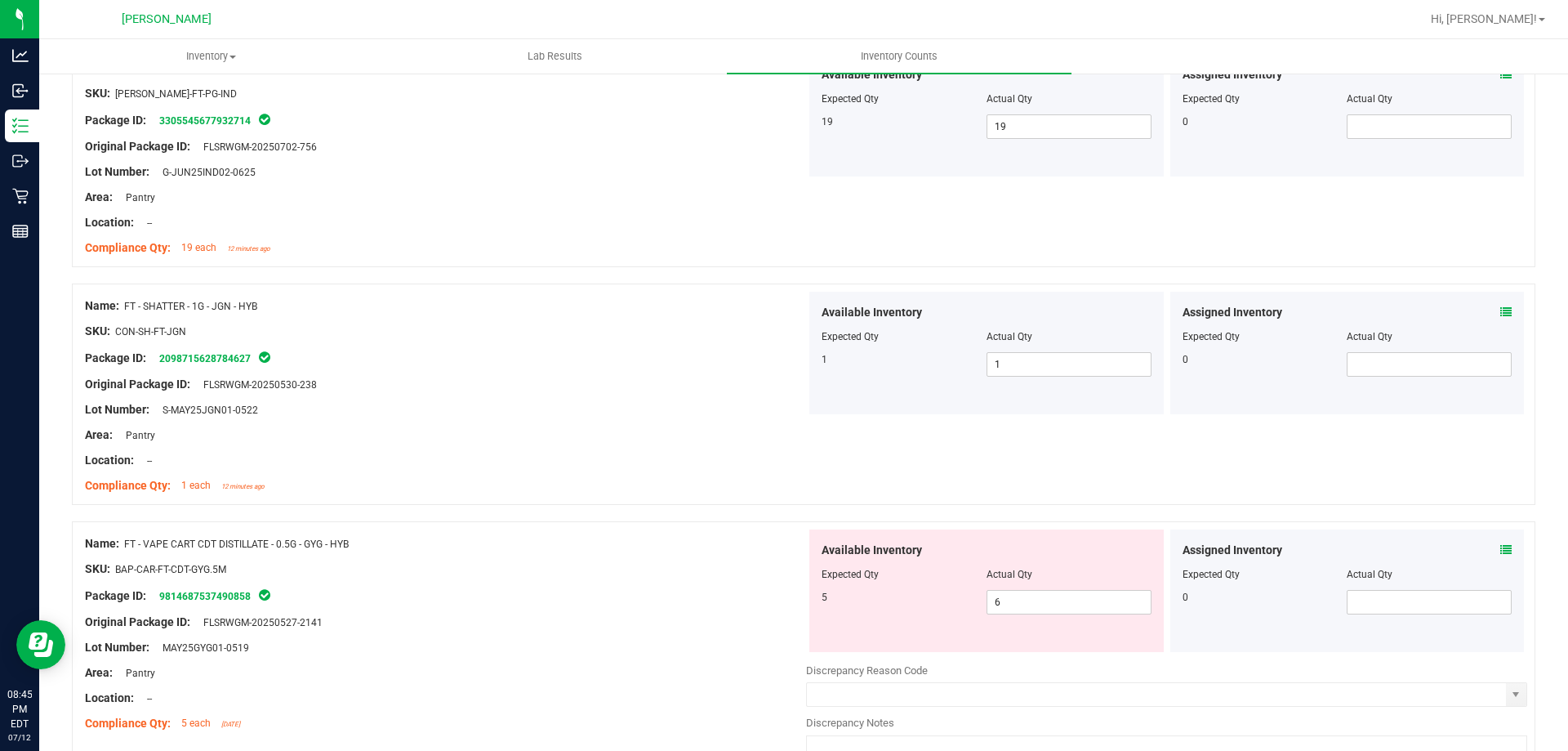 scroll, scrollTop: 490, scrollLeft: 0, axis: vertical 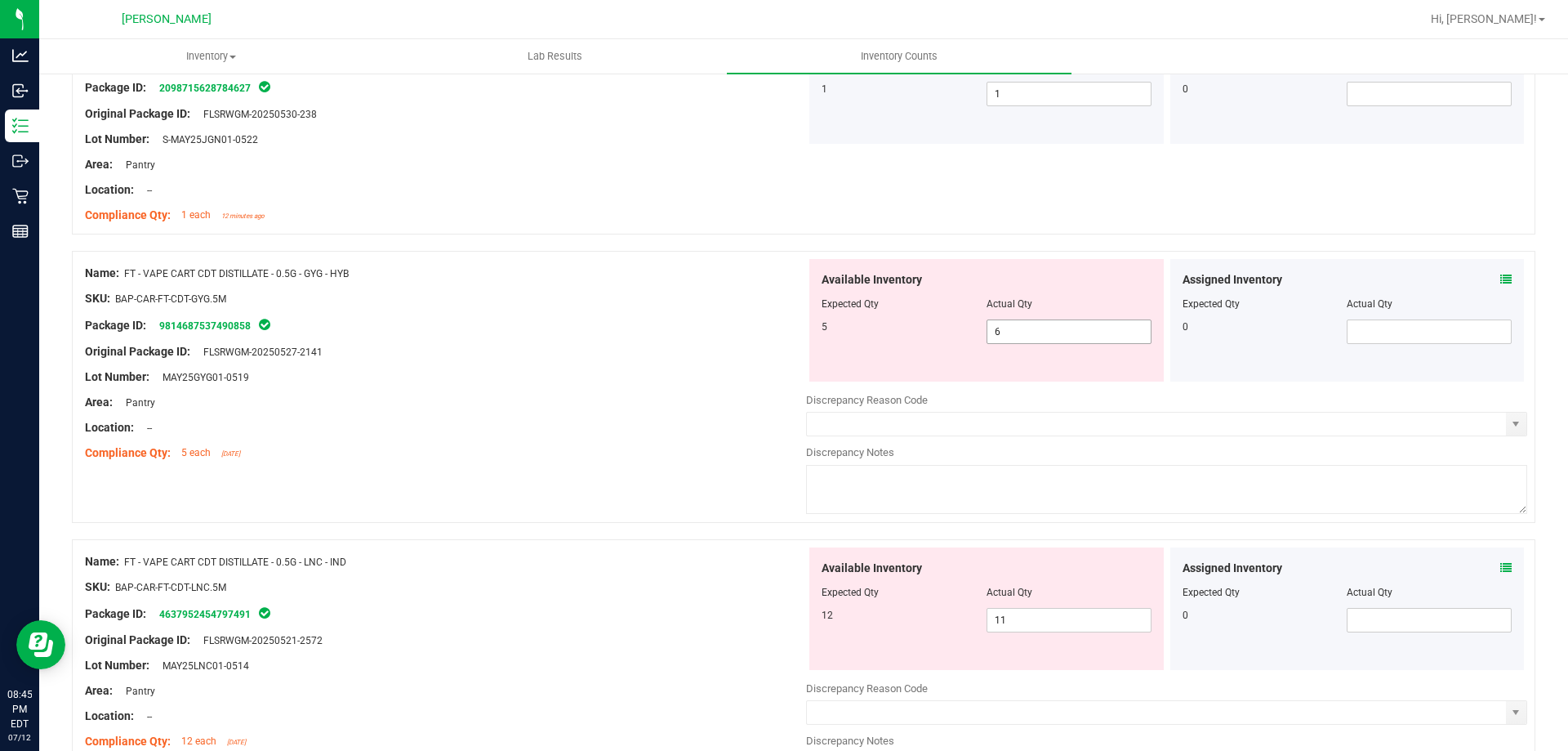 click on "6 6" at bounding box center [1069, 332] 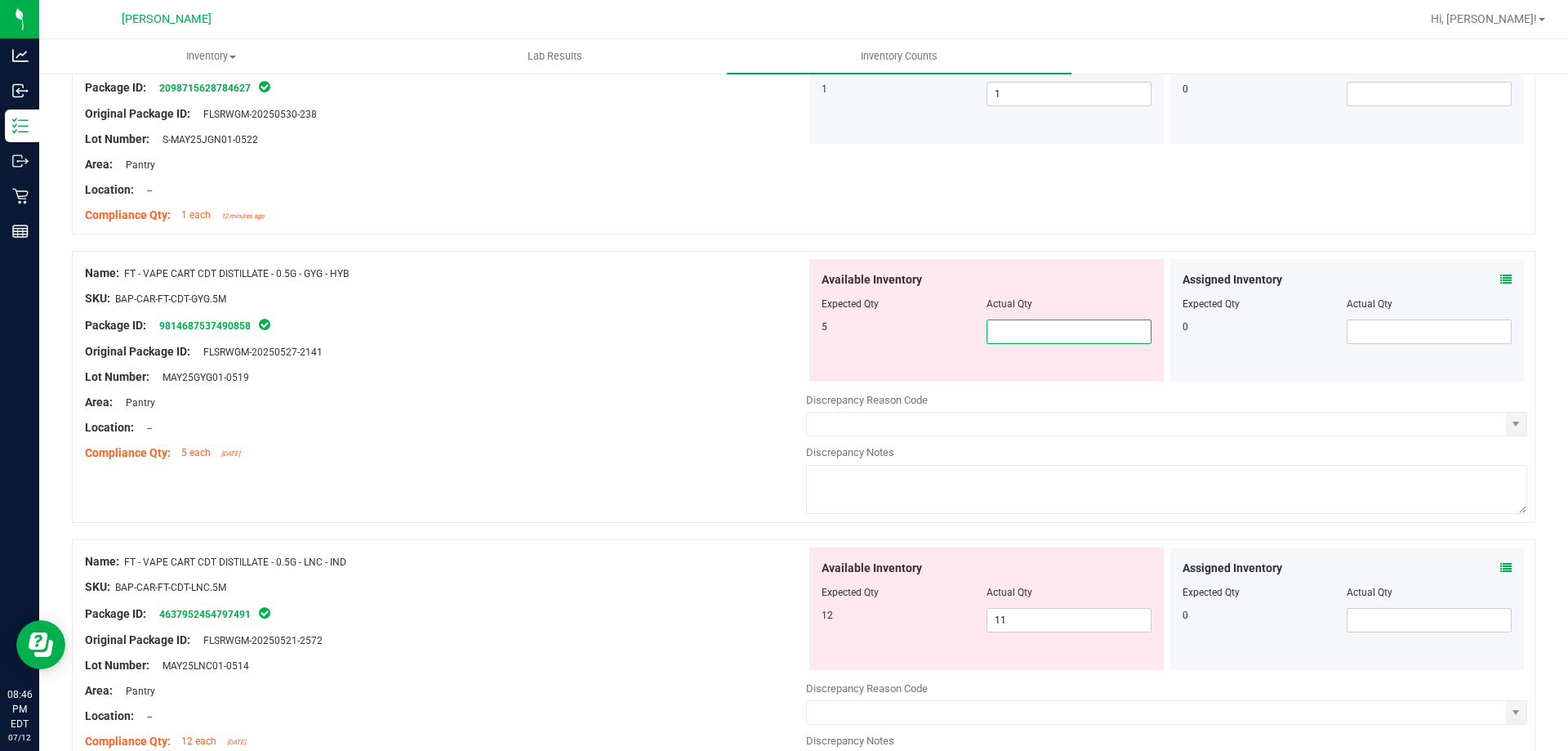 type on "5" 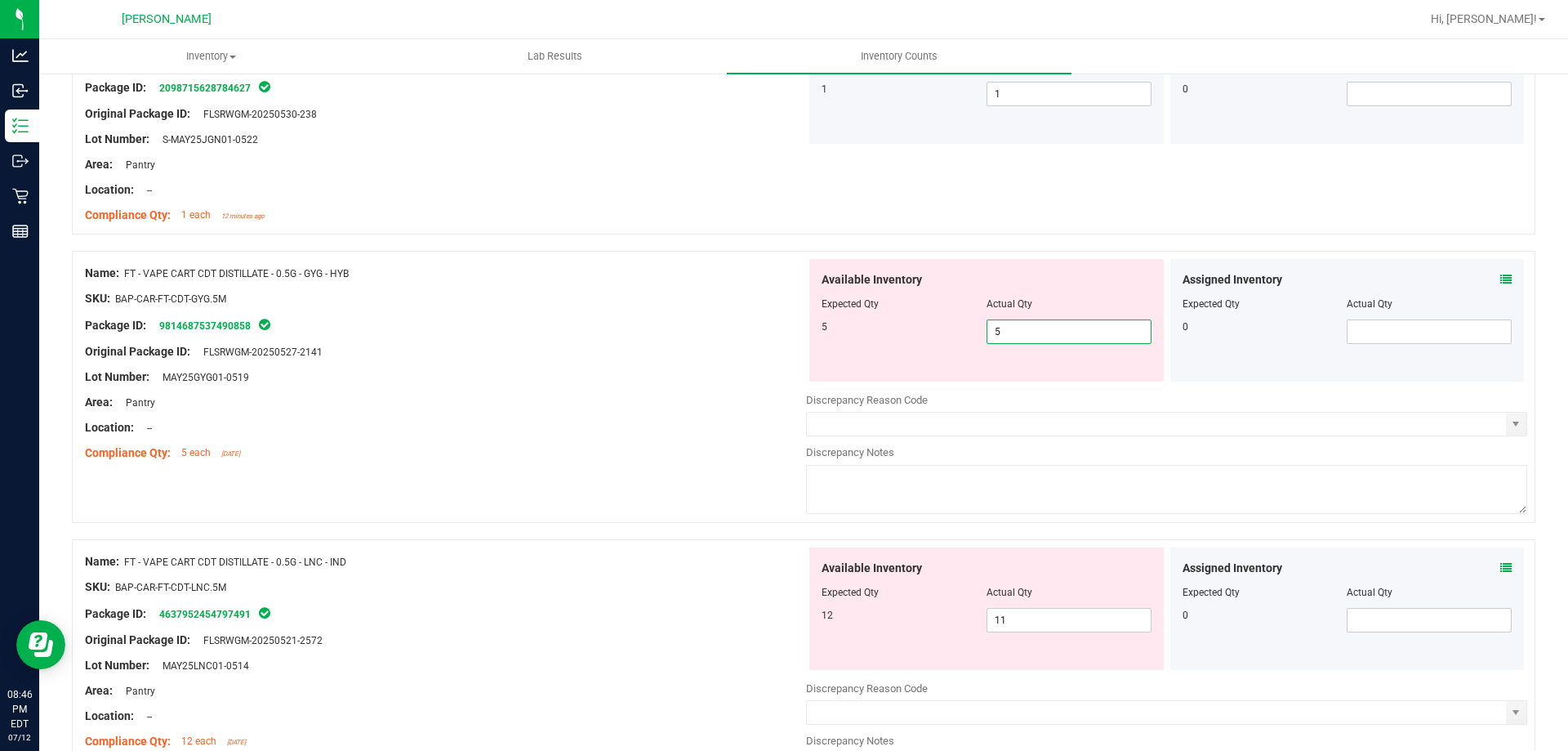 type on "5" 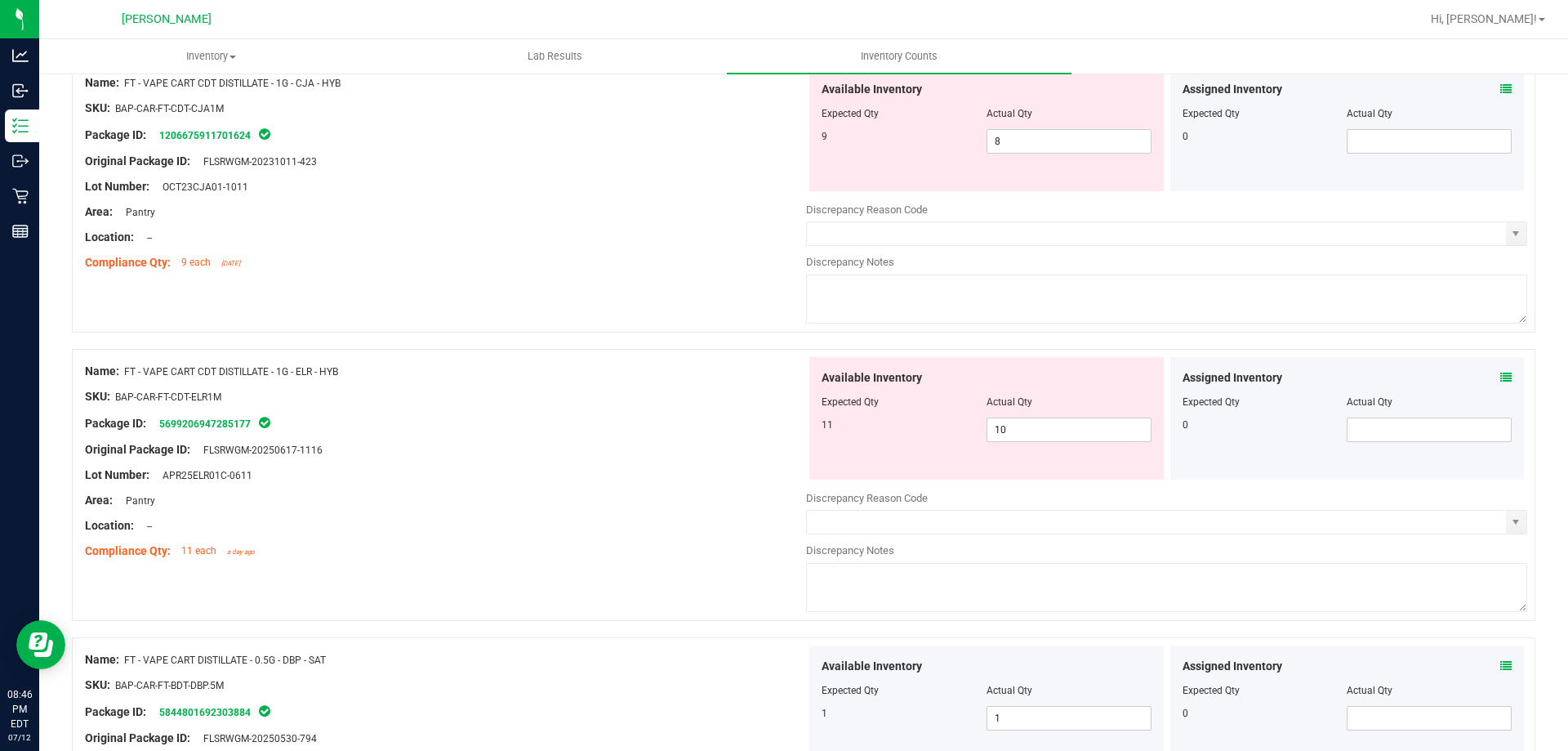 scroll, scrollTop: 1226, scrollLeft: 0, axis: vertical 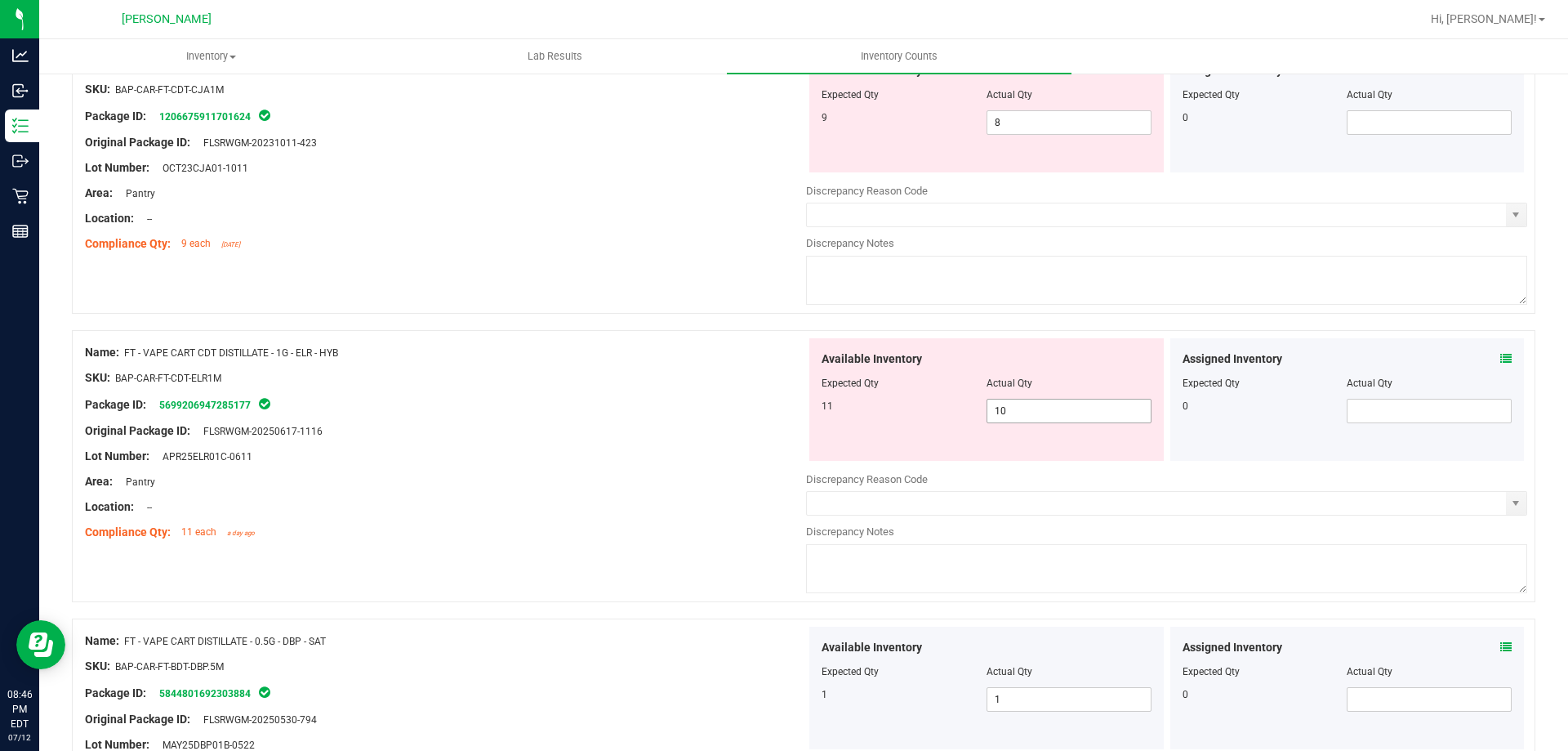 click on "10 10" at bounding box center (1069, 411) 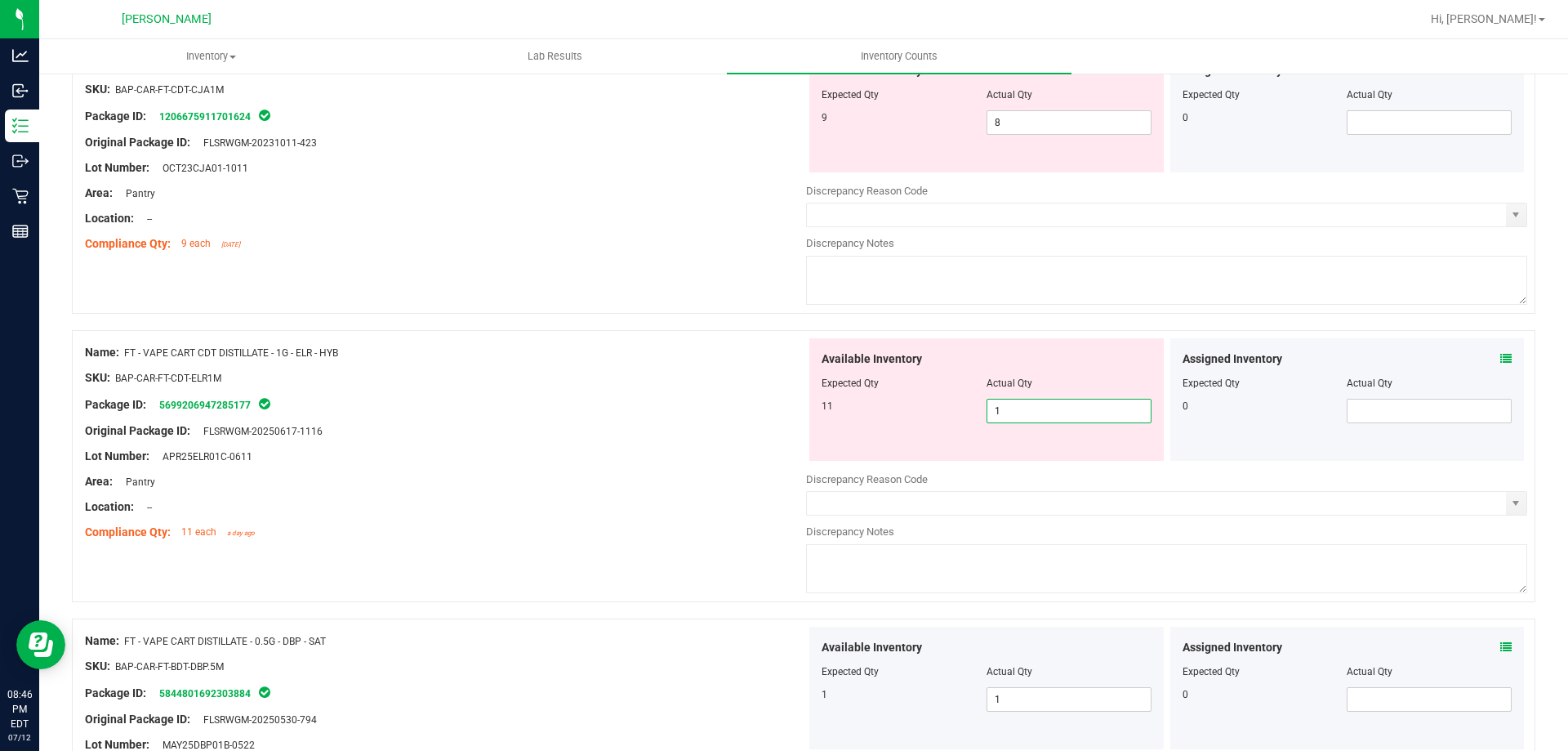 type on "11" 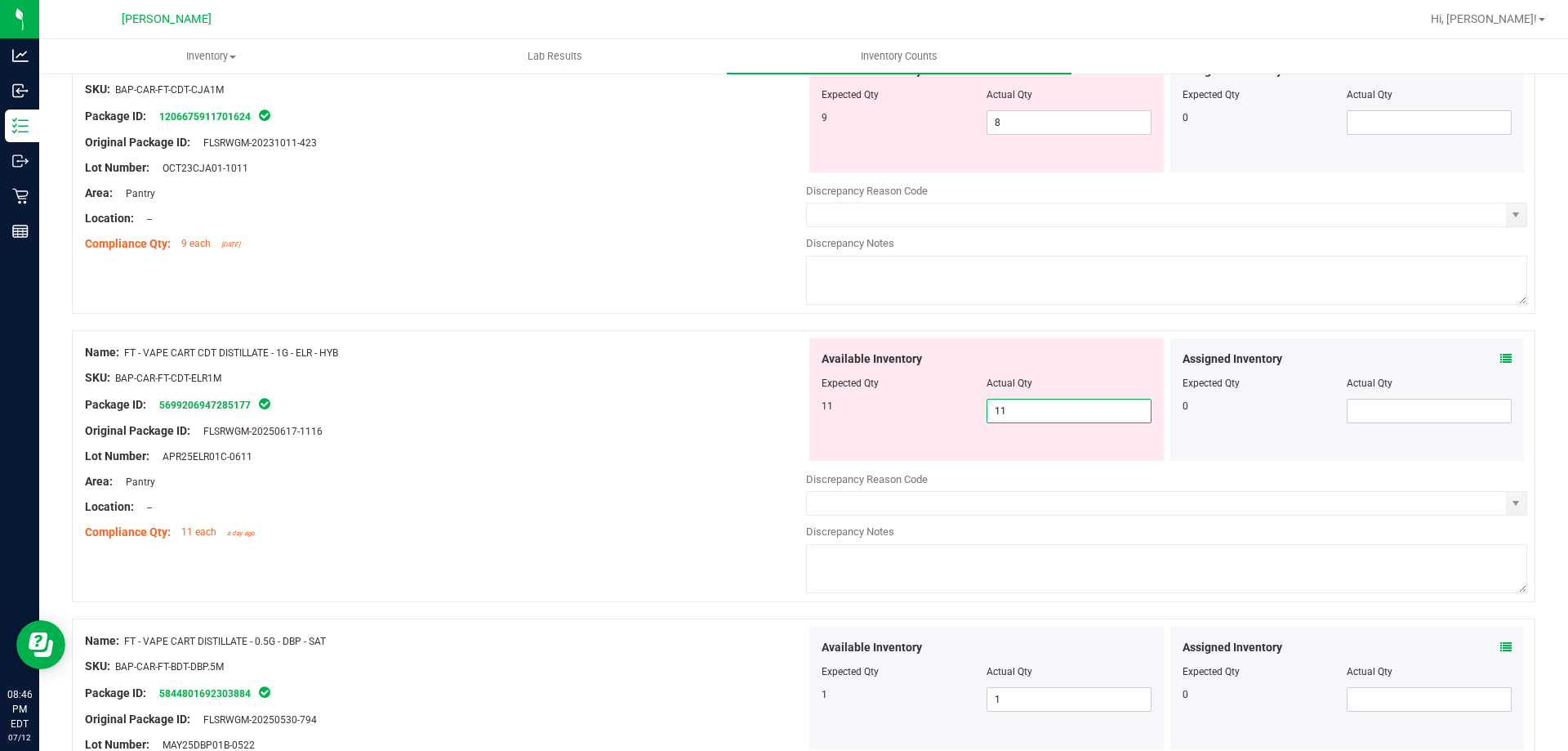 type on "11" 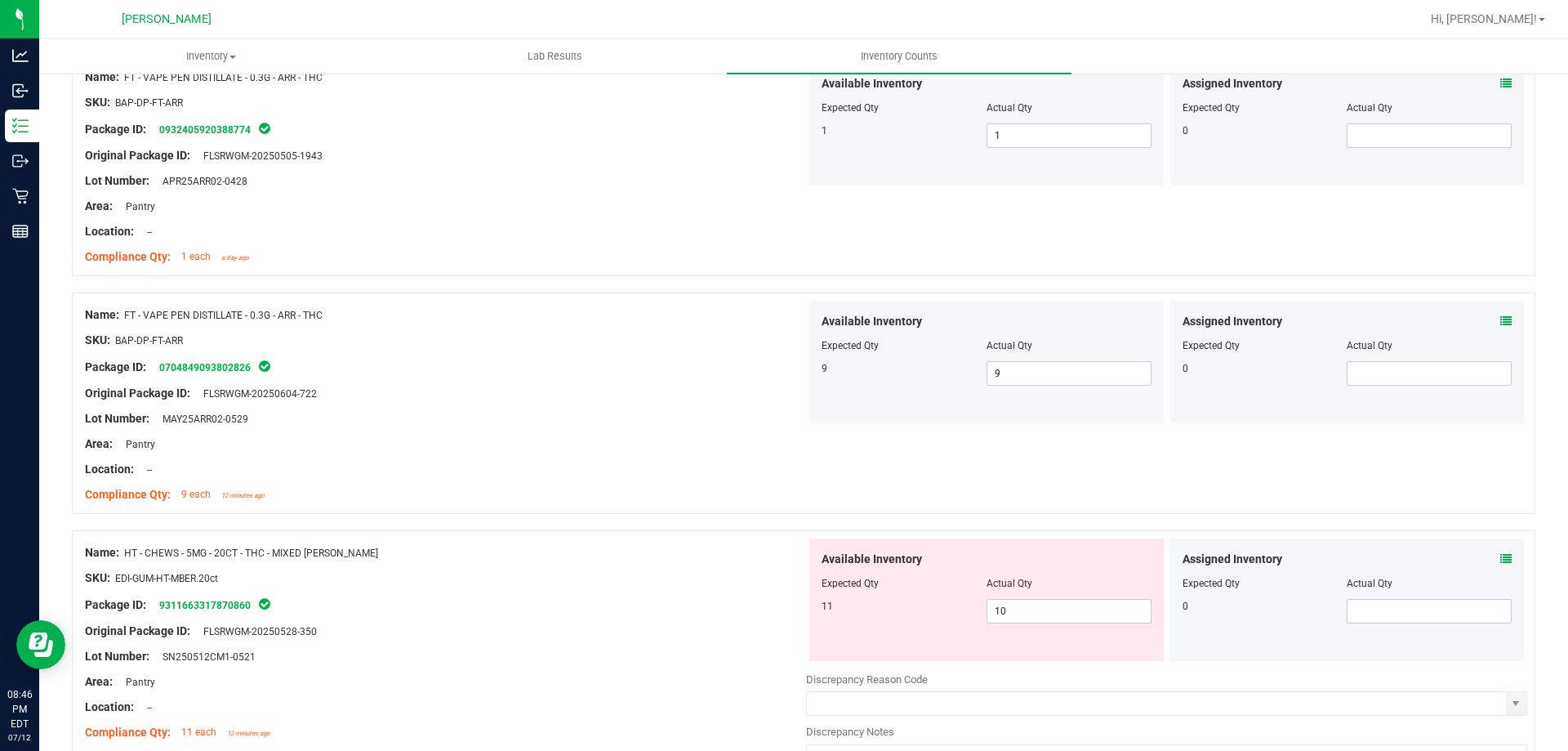 scroll, scrollTop: 2778, scrollLeft: 0, axis: vertical 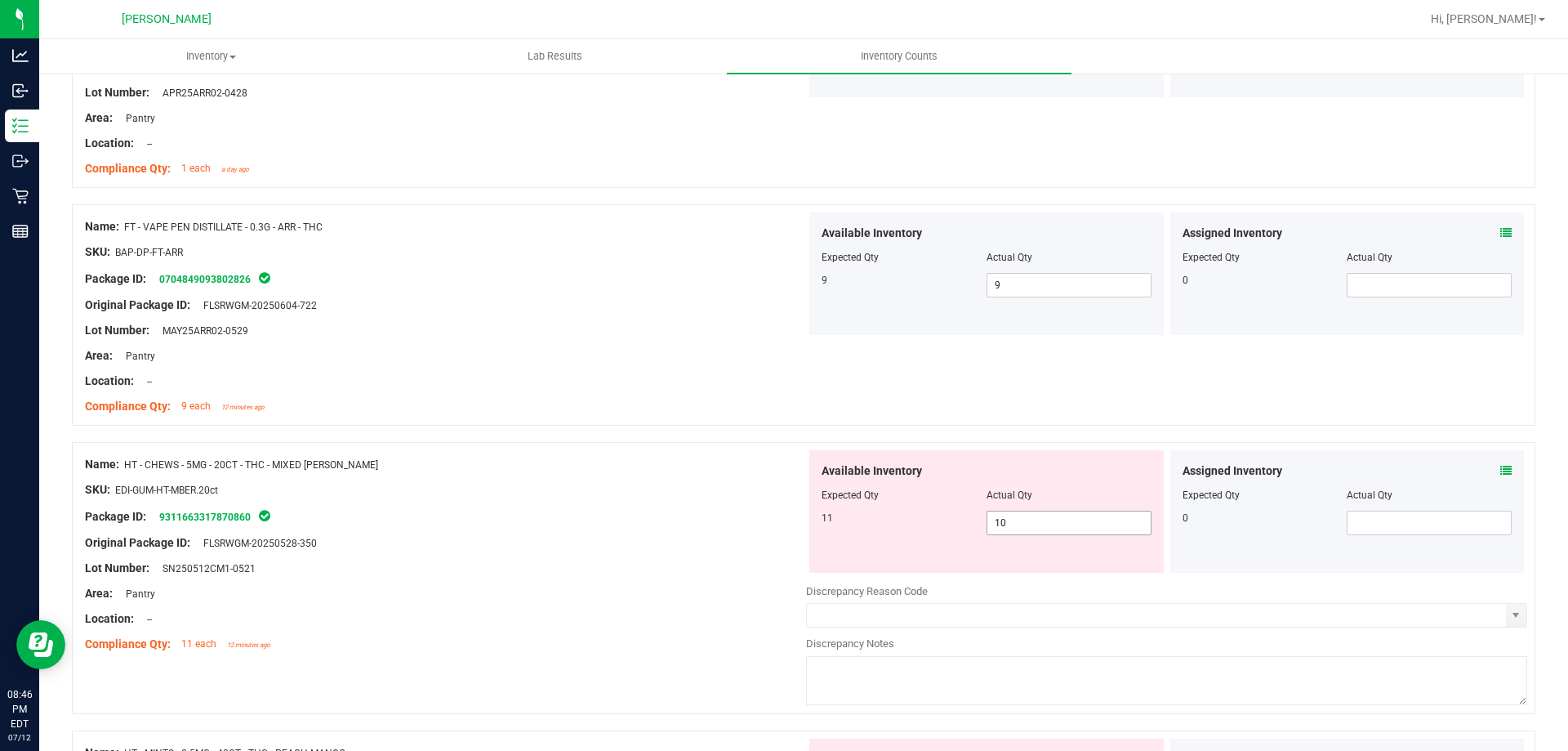 click on "10 10" at bounding box center [1069, 523] 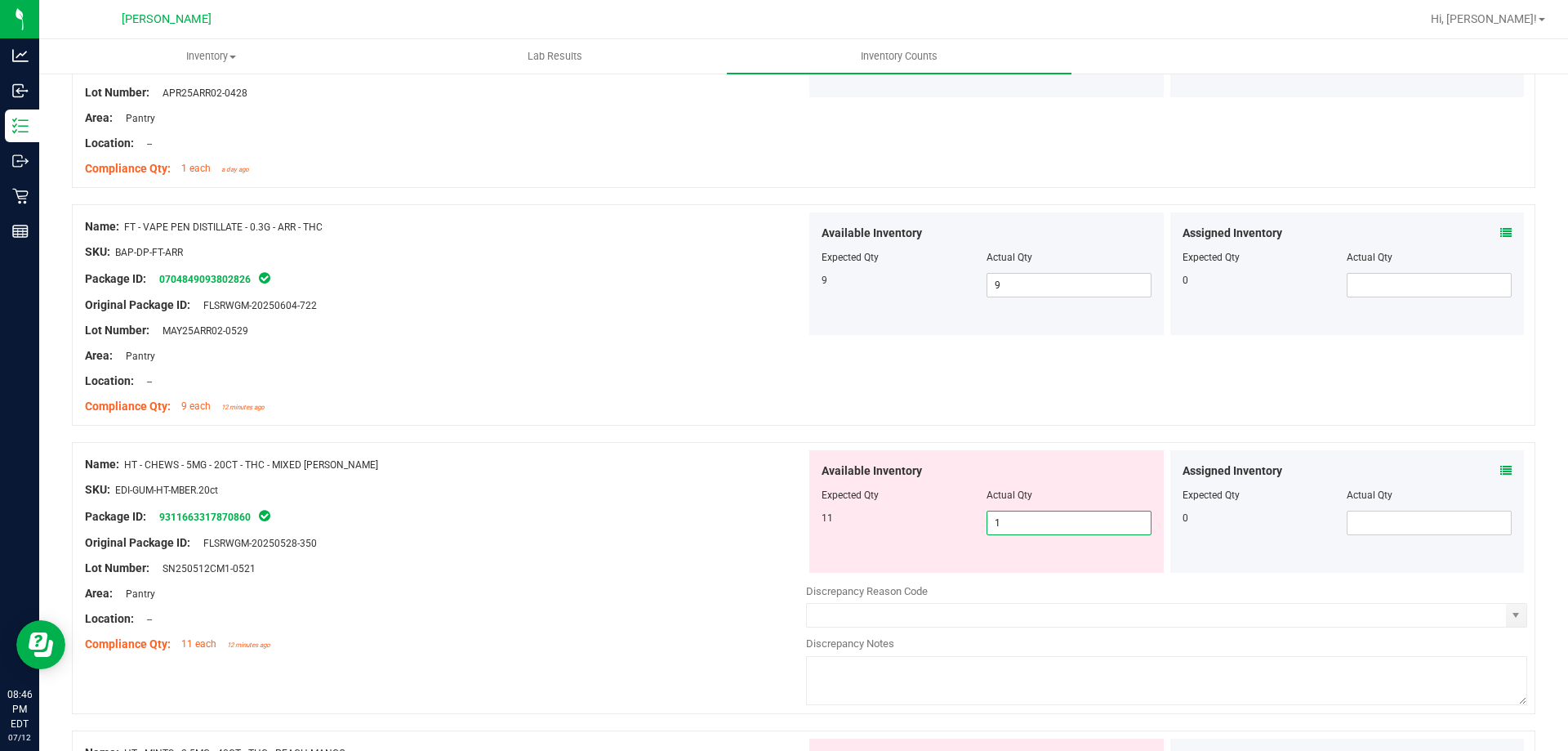 type on "11" 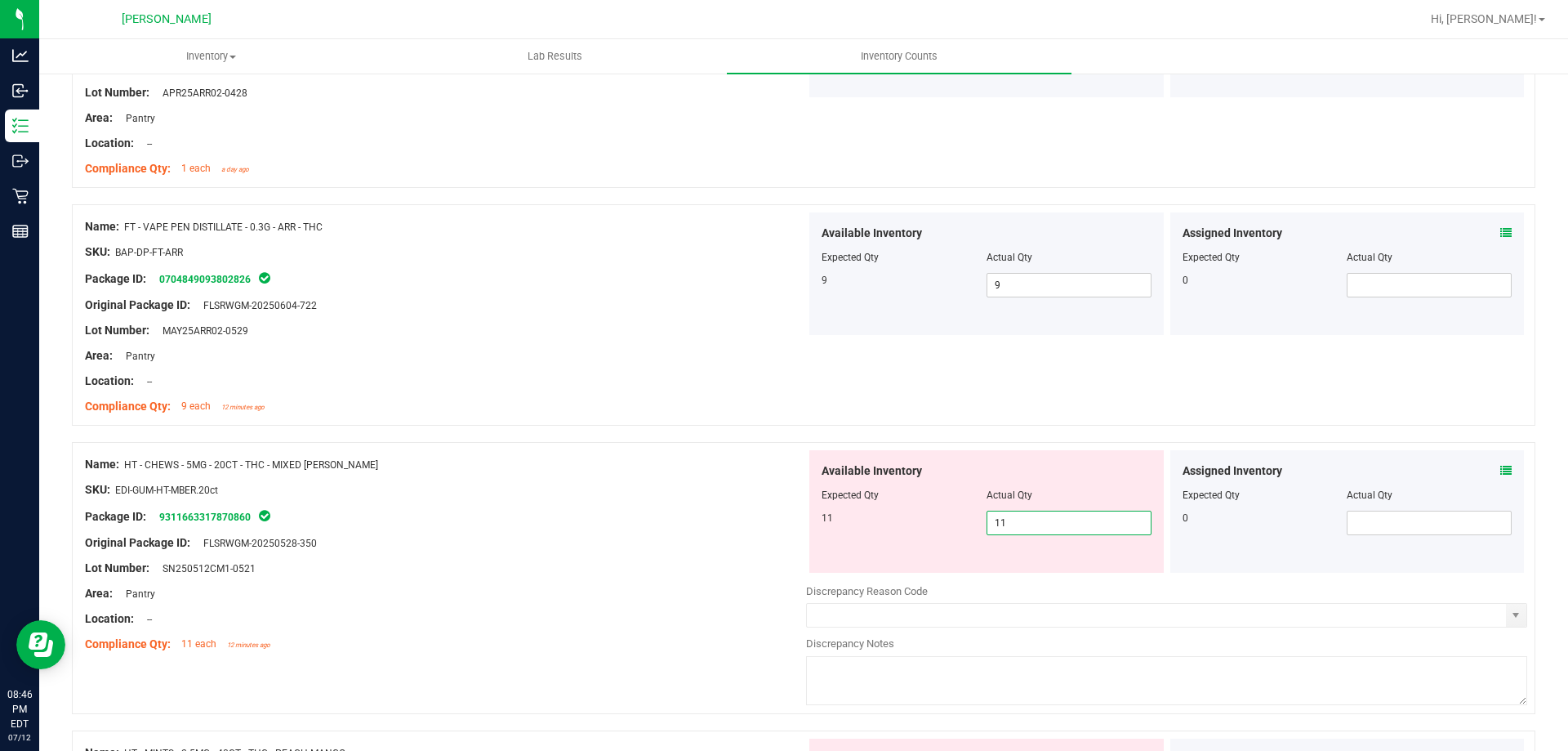 type on "11" 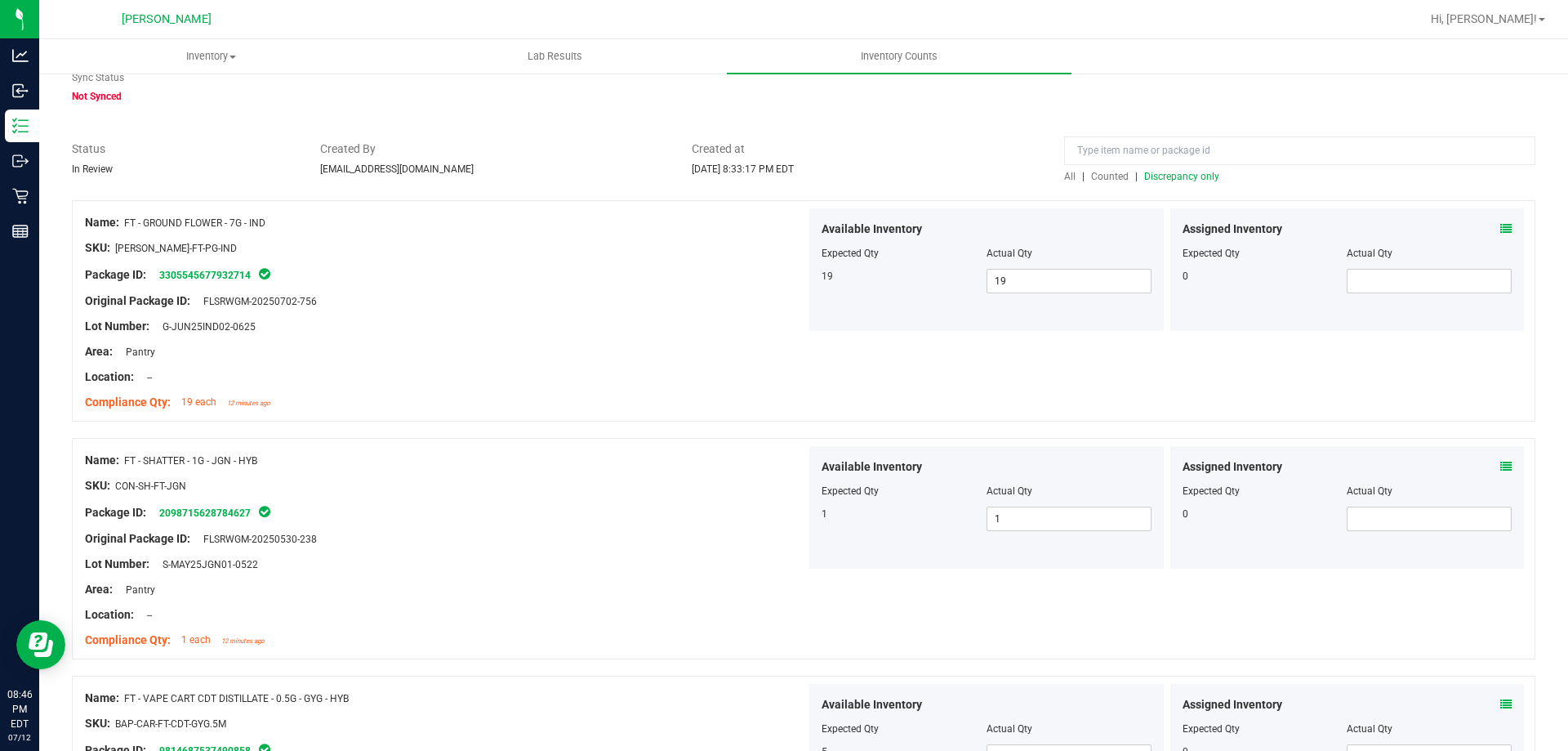 scroll, scrollTop: 0, scrollLeft: 0, axis: both 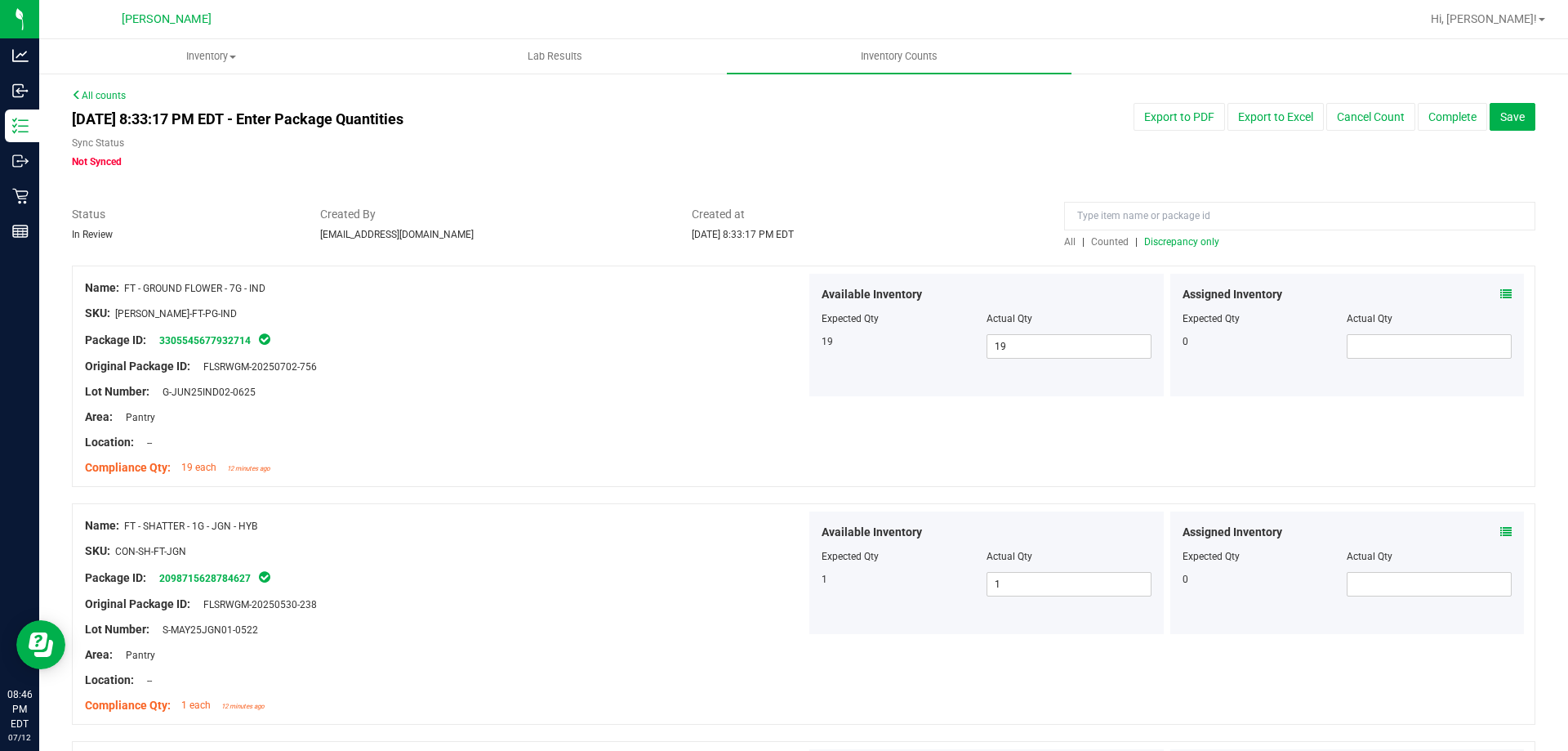 click on "Discrepancy only" at bounding box center [1182, 242] 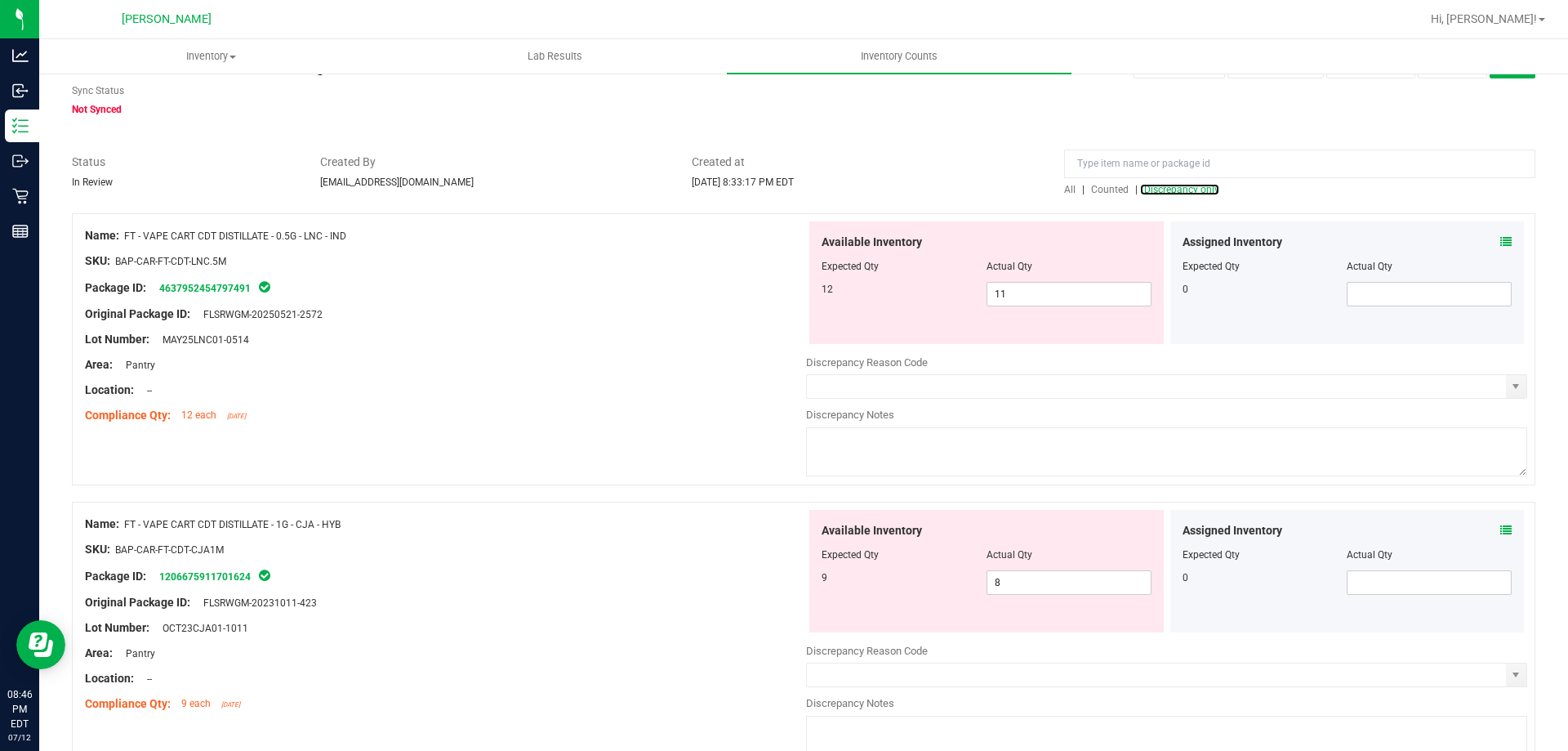 scroll, scrollTop: 82, scrollLeft: 0, axis: vertical 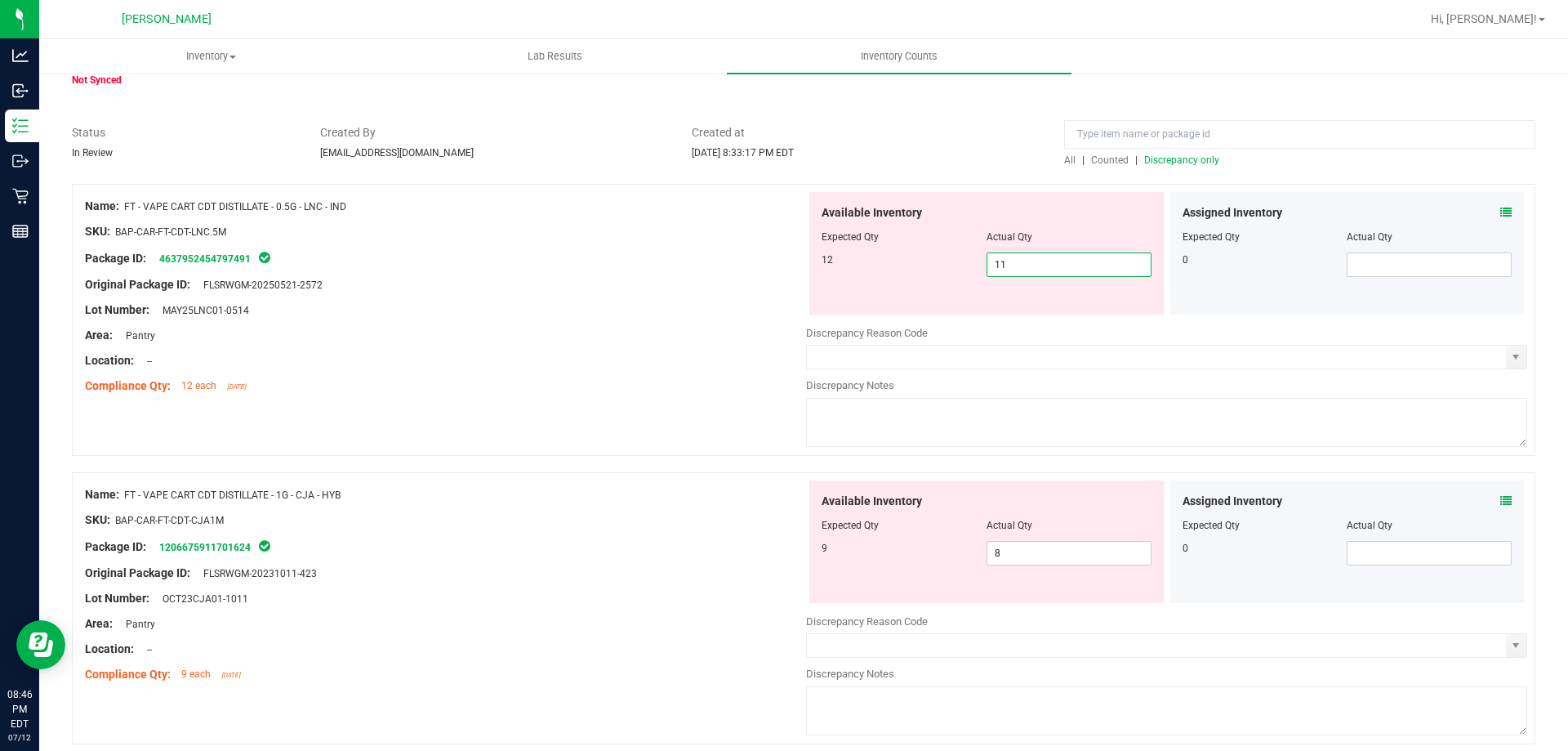 click on "11 11" at bounding box center (1069, 265) 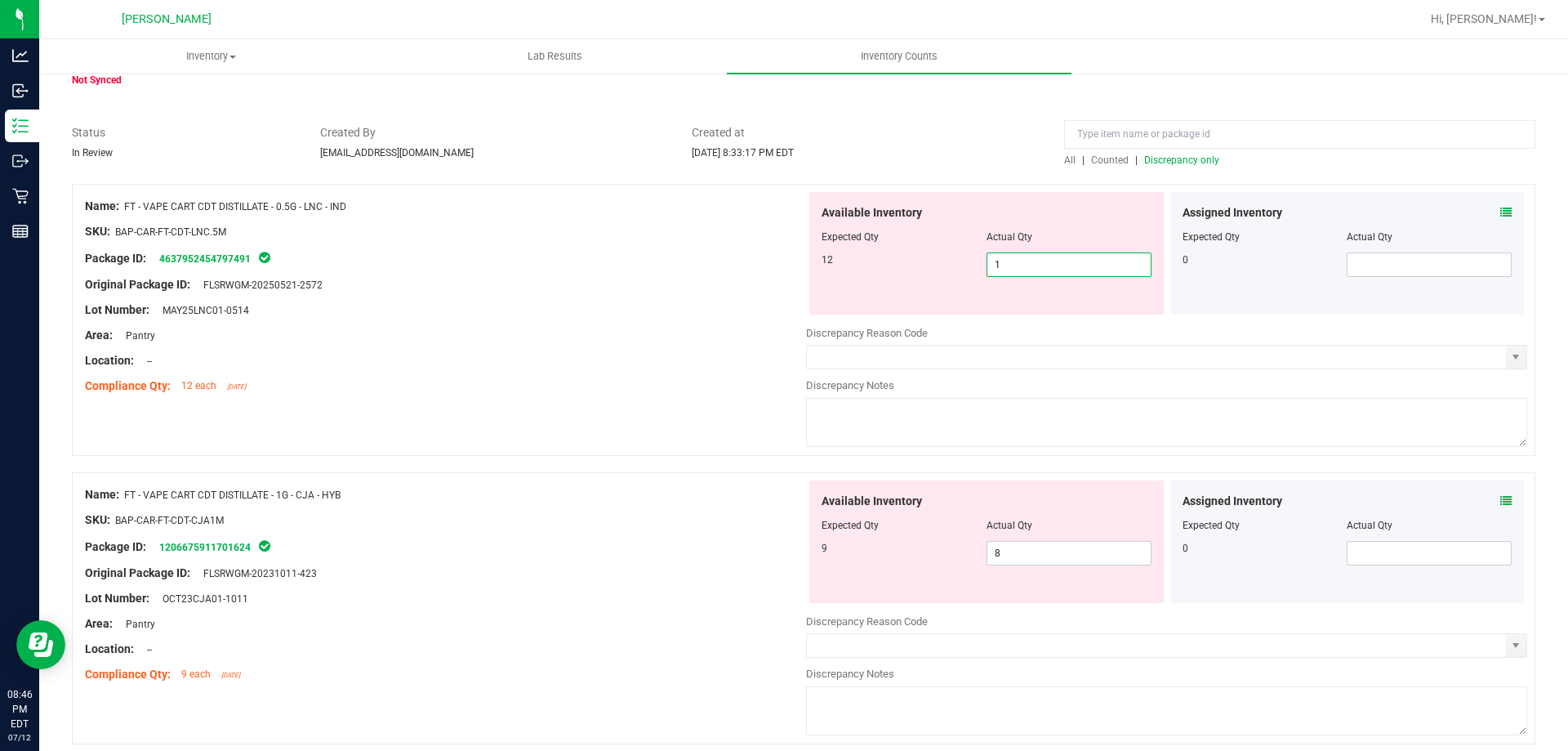type on "11" 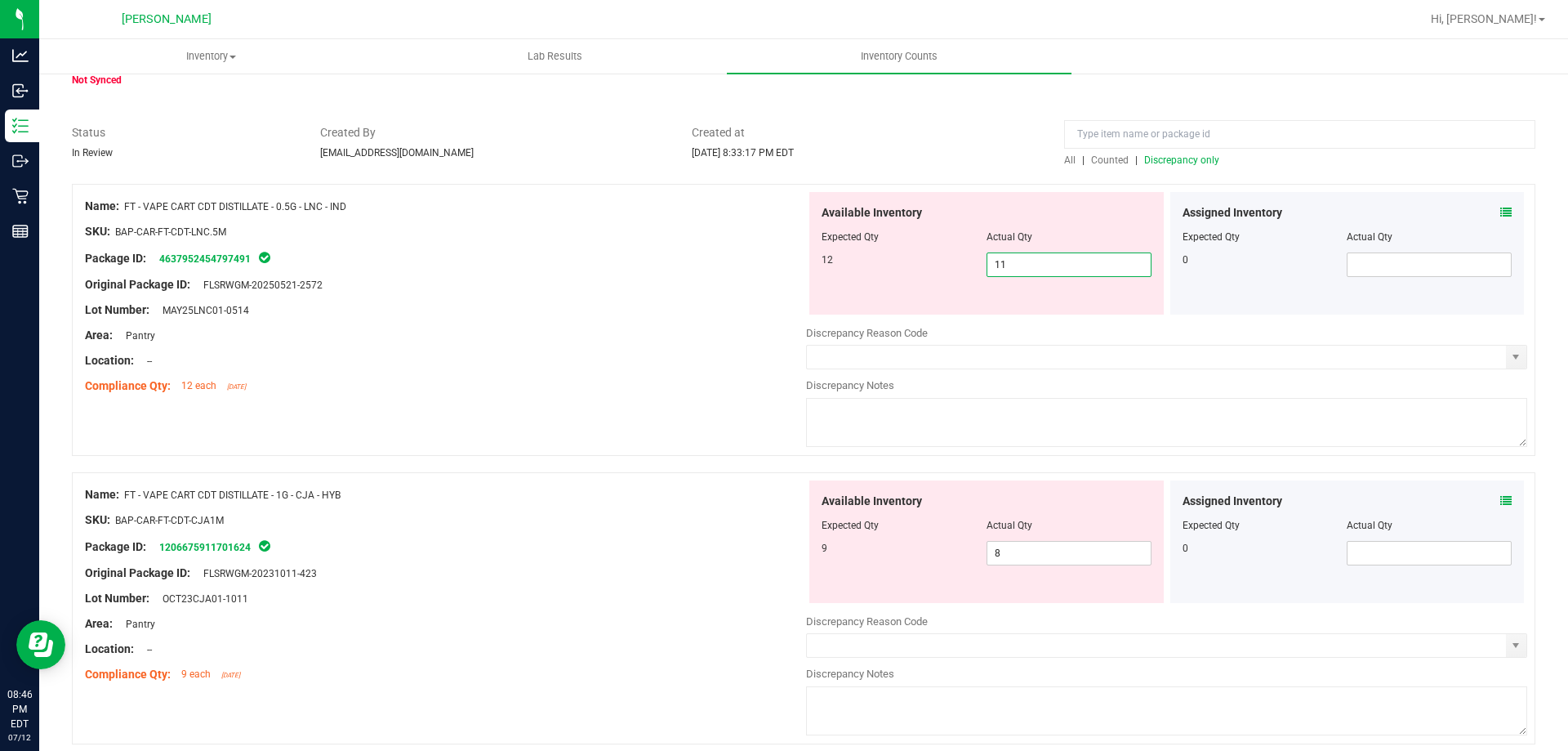 click on "Package ID:
1206675911701624" at bounding box center (445, 547) 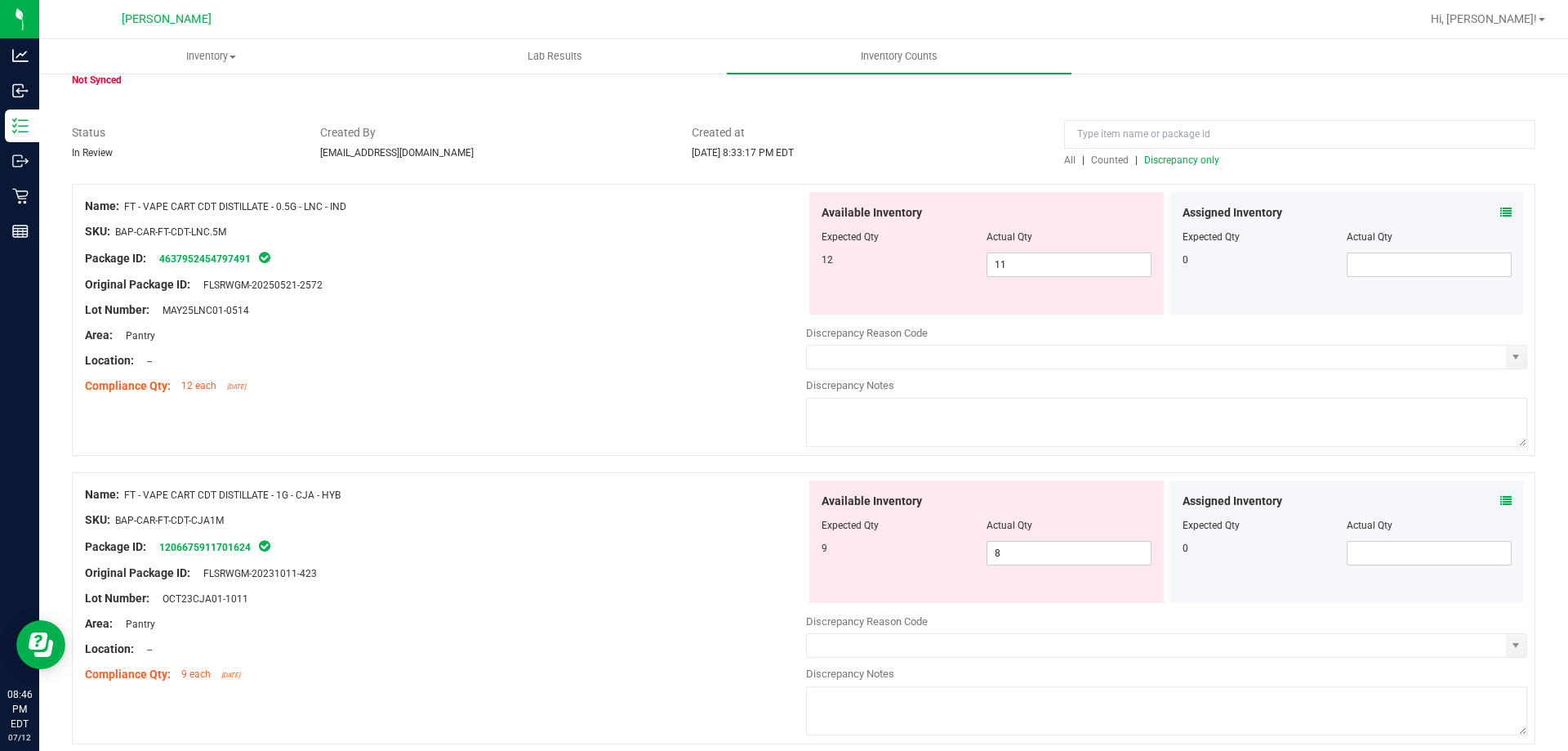 scroll, scrollTop: 163, scrollLeft: 0, axis: vertical 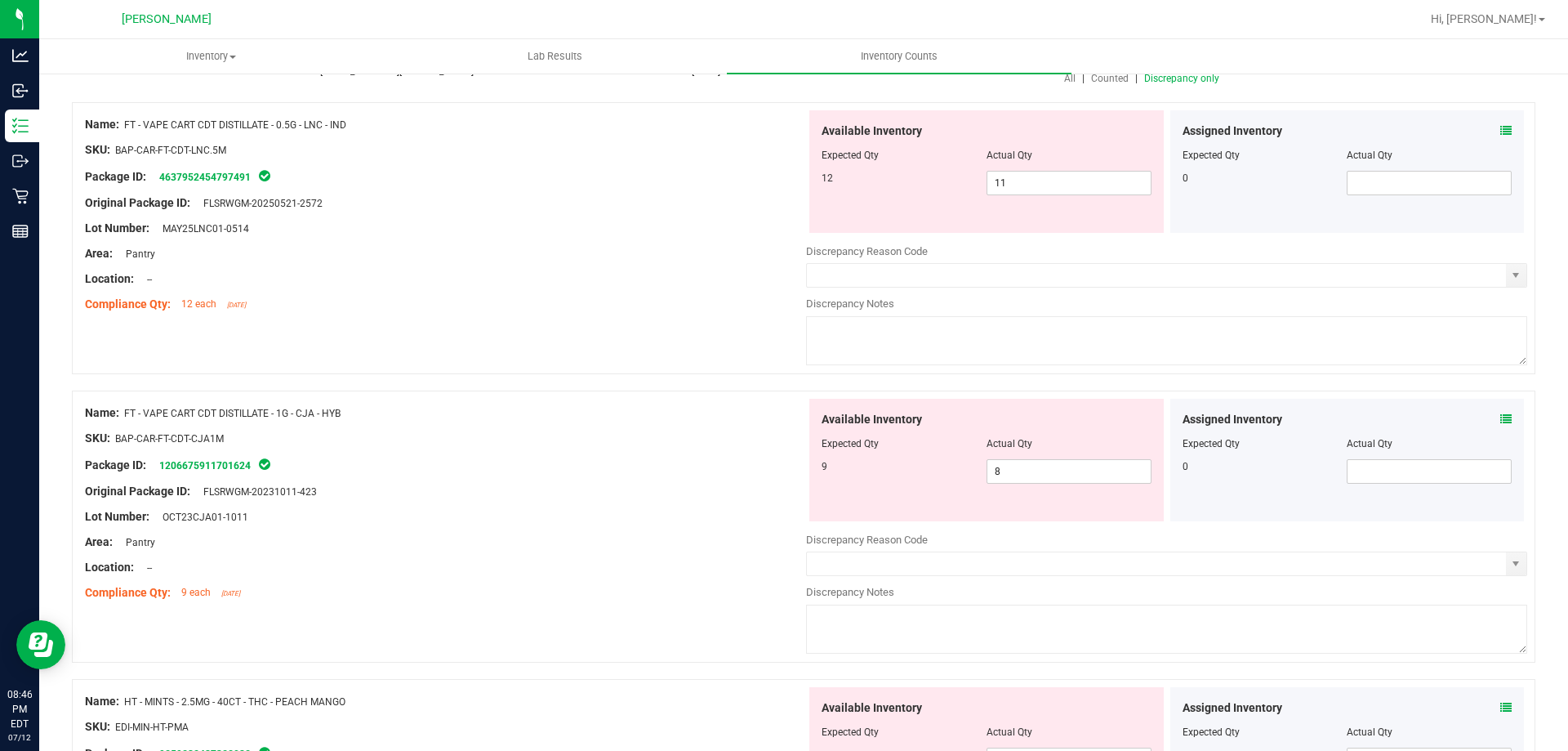 click at bounding box center [987, 455] 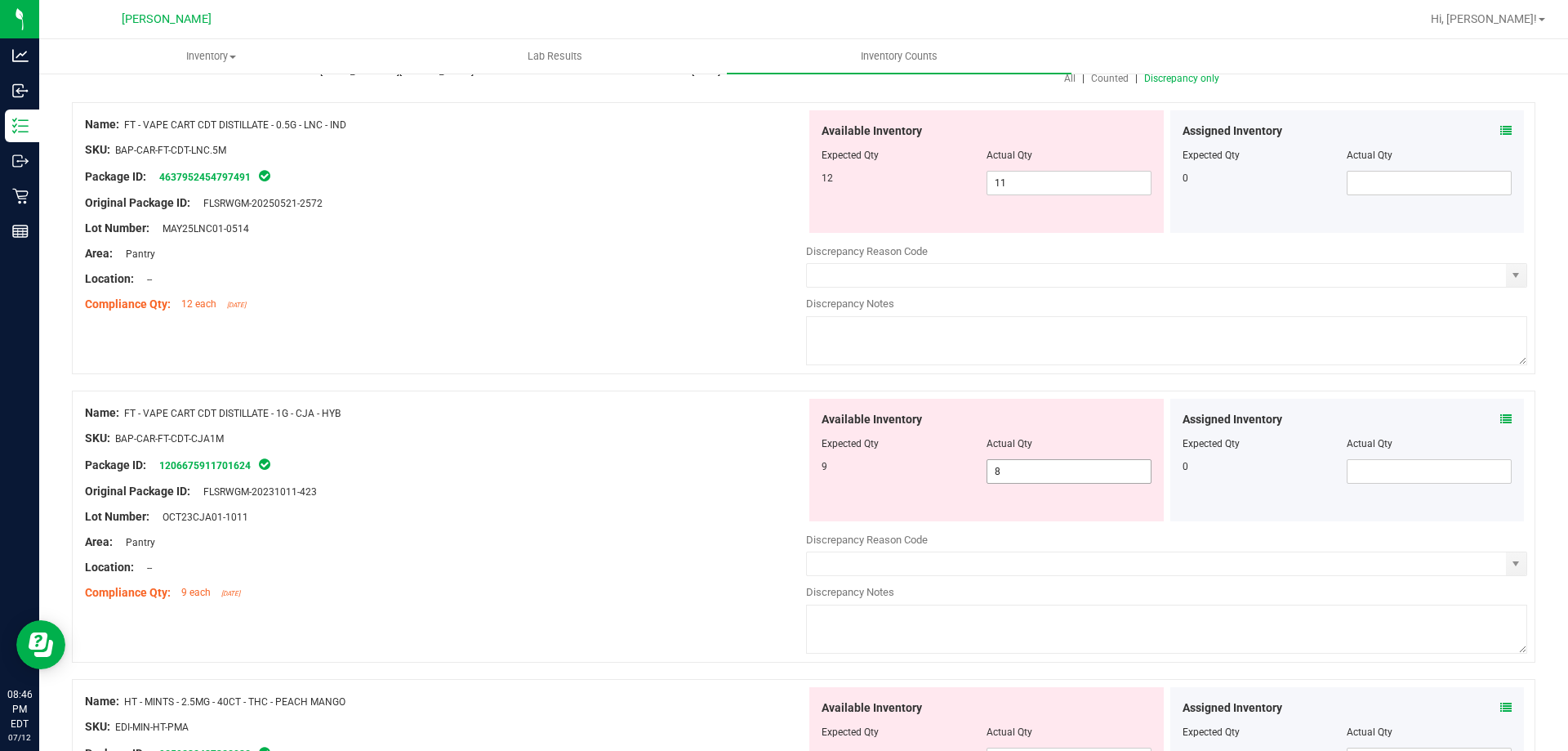 click on "Available Inventory
Expected Qty
Actual Qty
9
8 8" at bounding box center [987, 460] 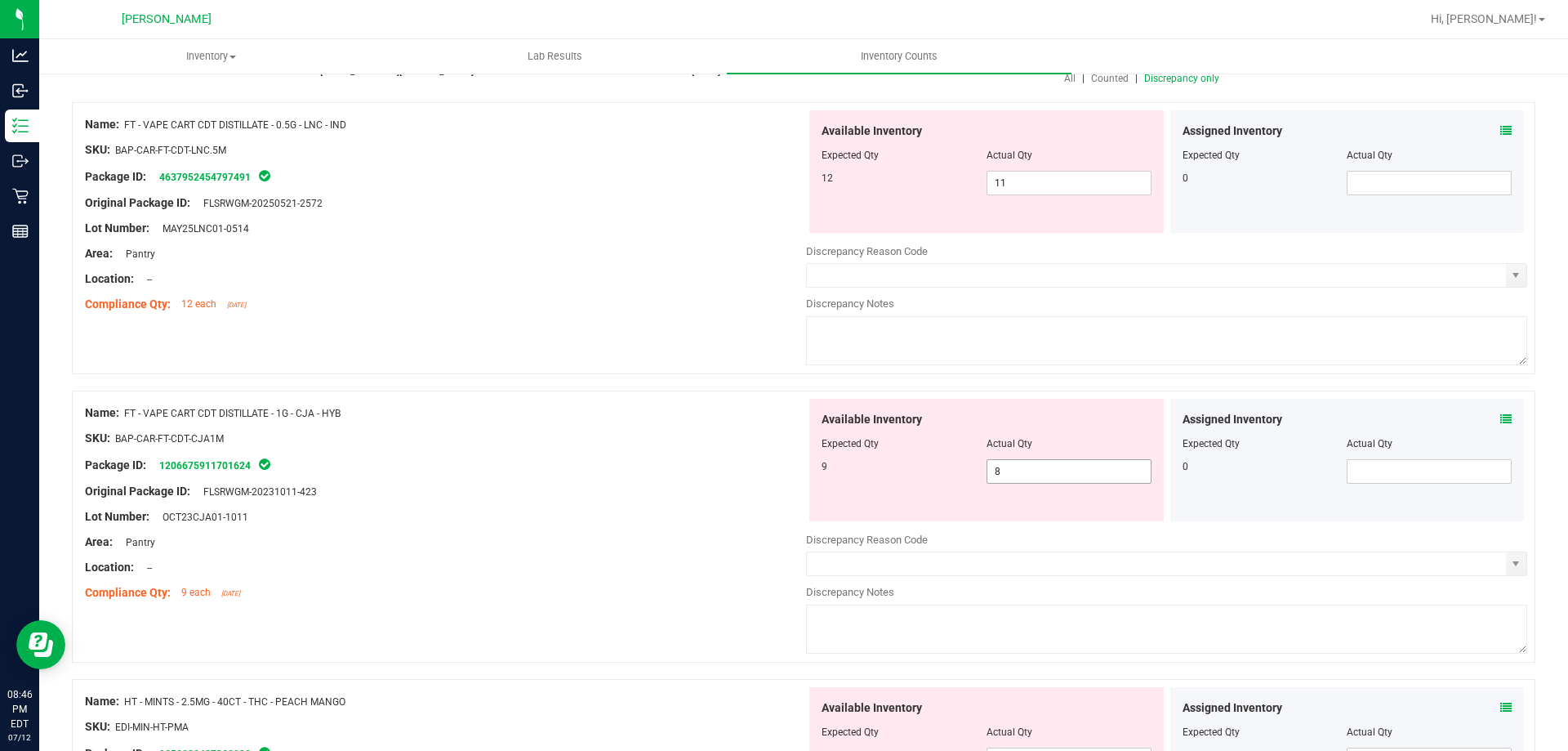 click on "8 8" at bounding box center [1069, 472] 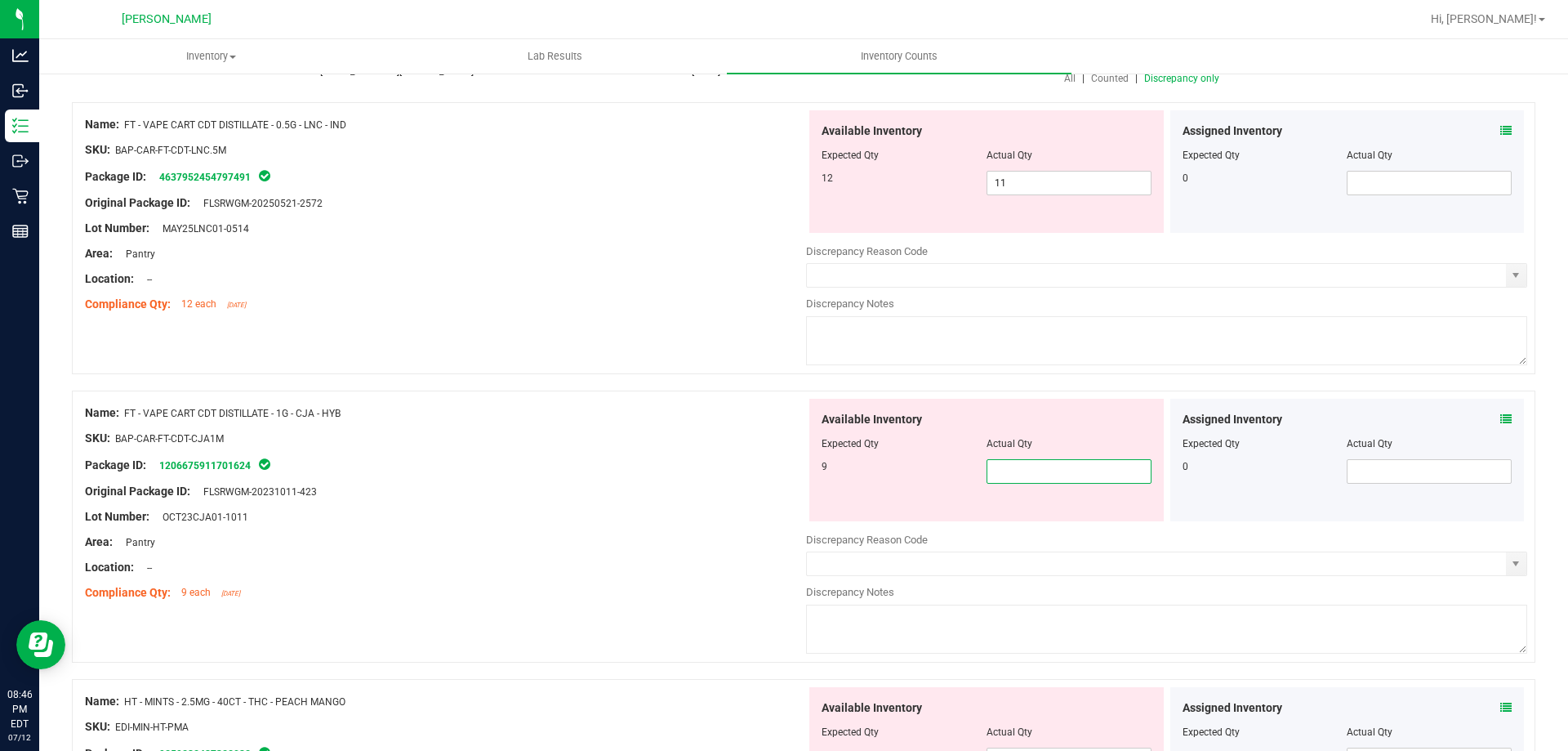 type on "9" 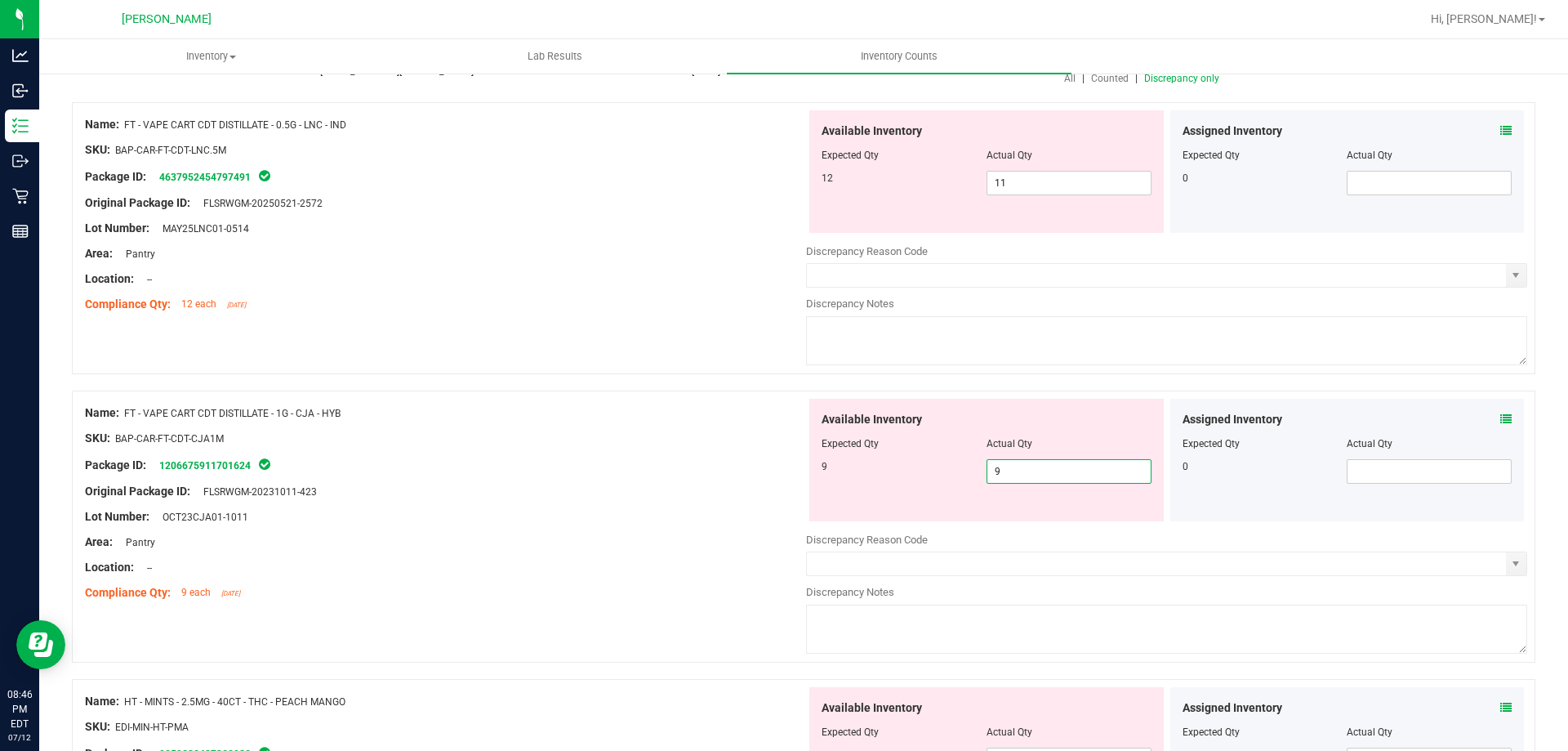 type on "9" 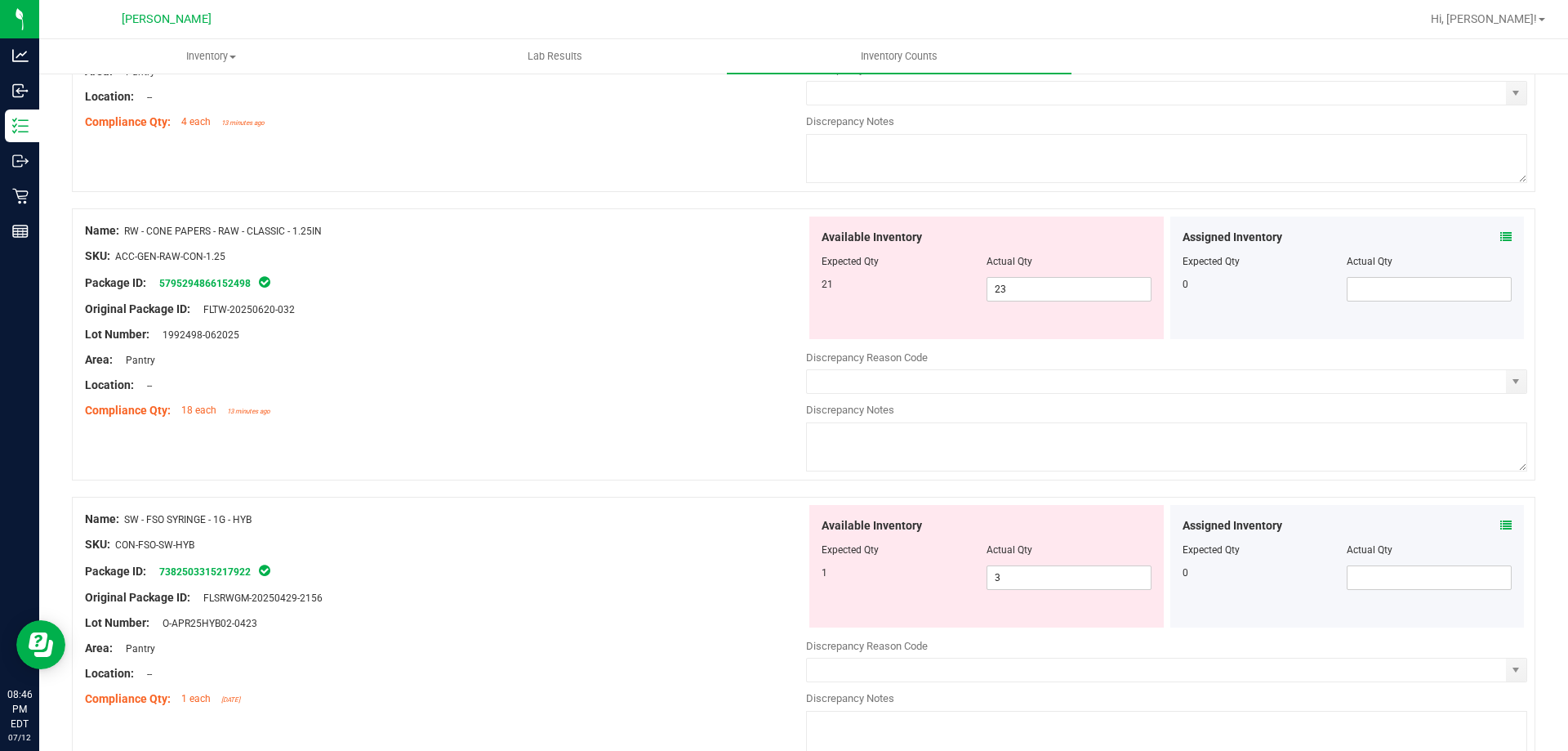 scroll, scrollTop: 981, scrollLeft: 0, axis: vertical 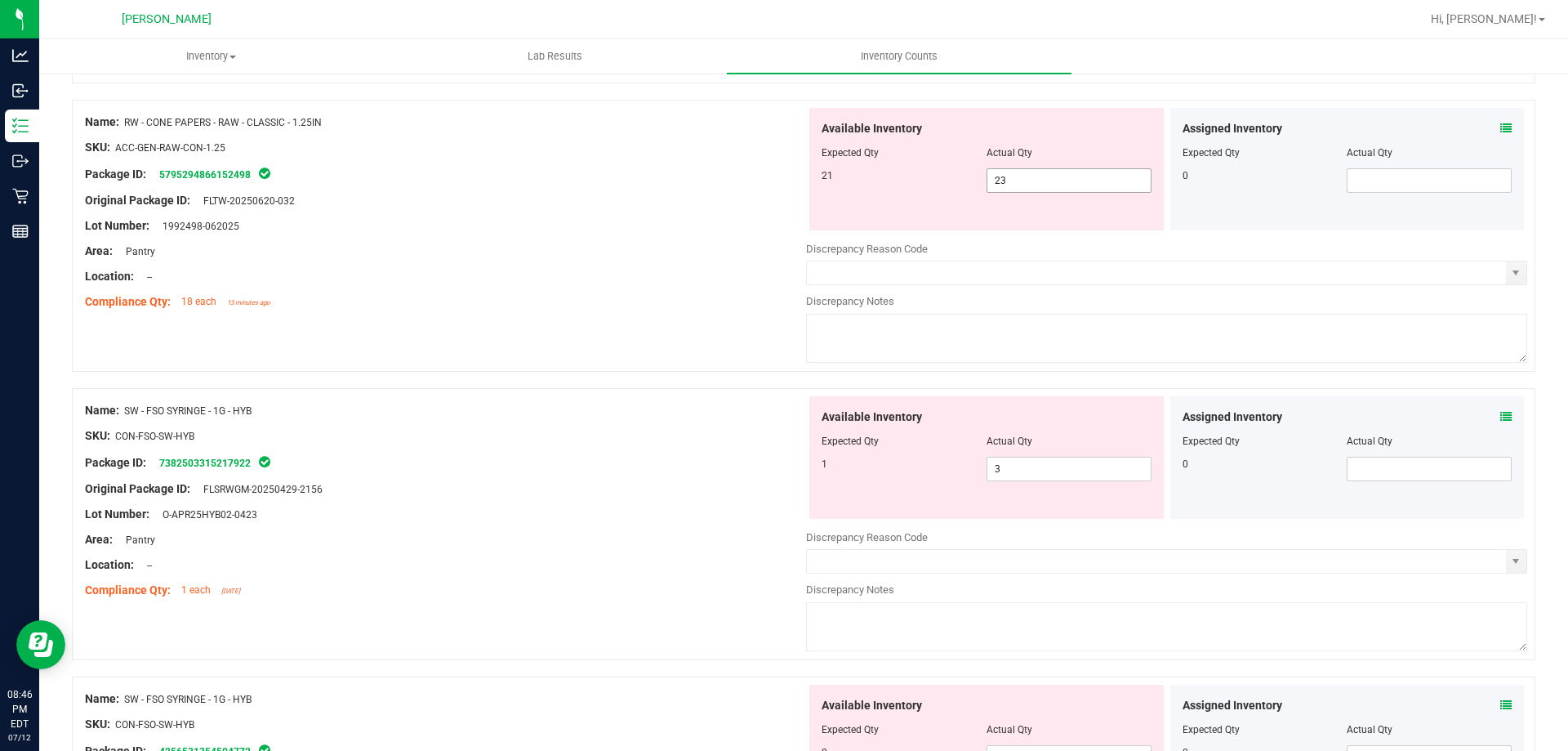 click on "23 23" at bounding box center [1069, 181] 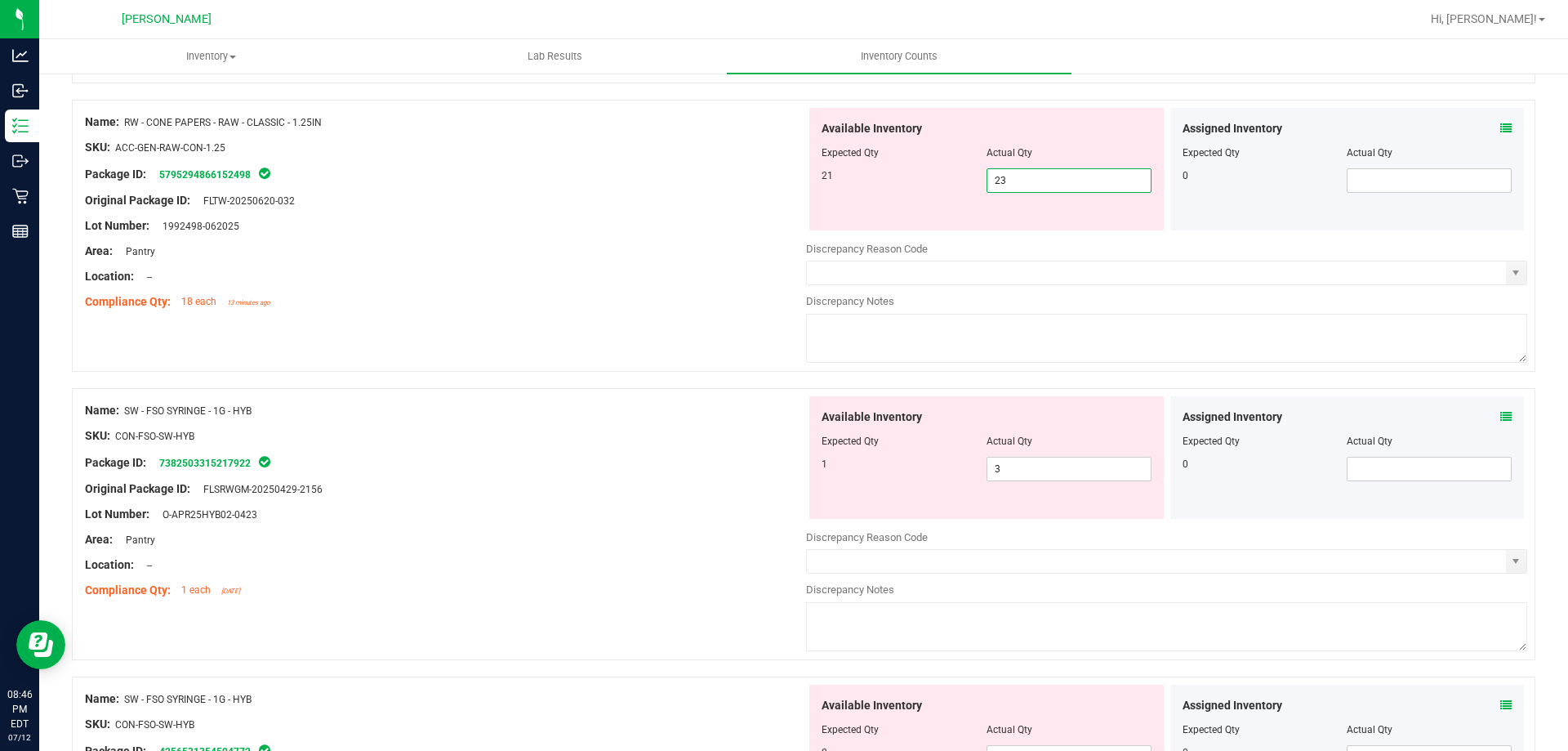 type on "2" 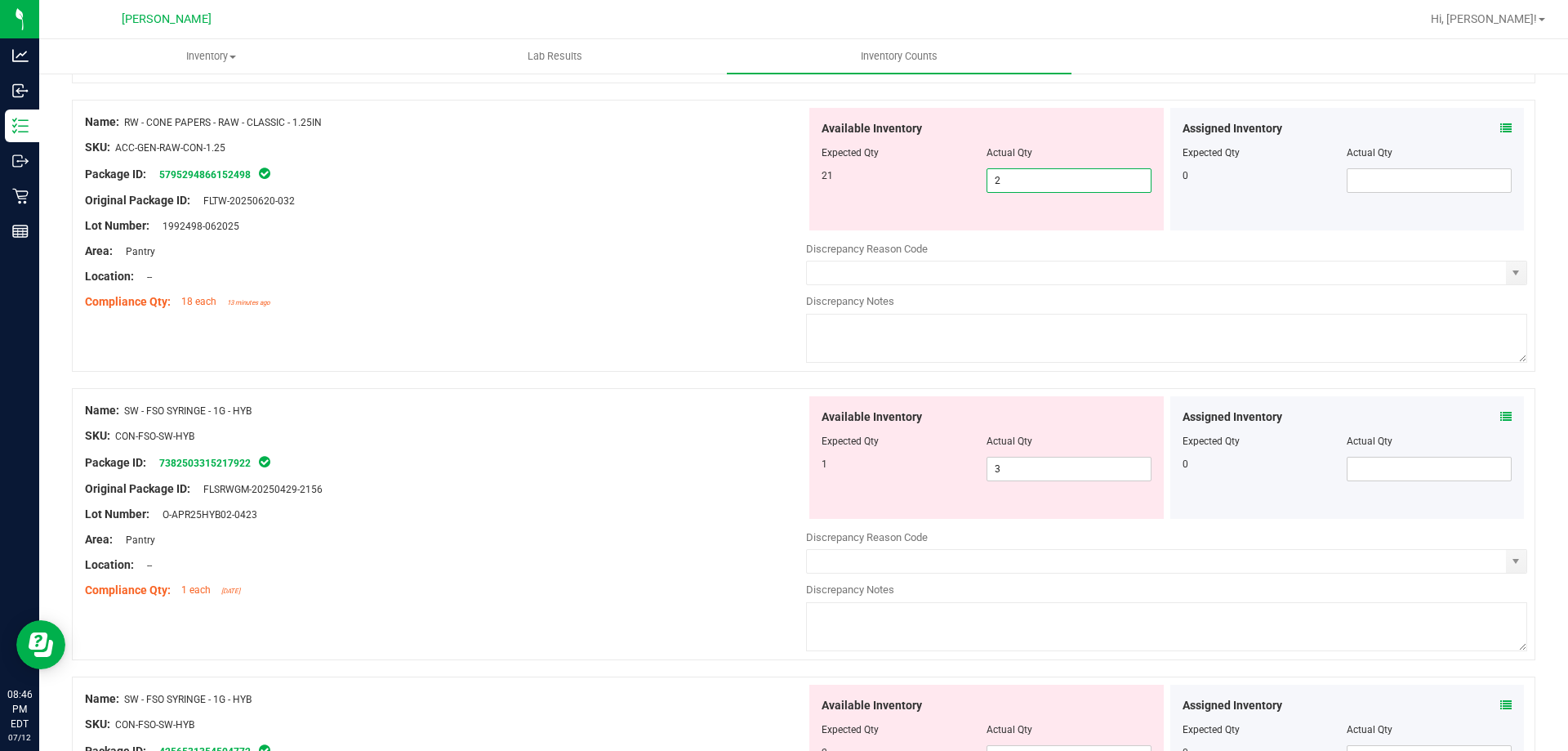 type on "21" 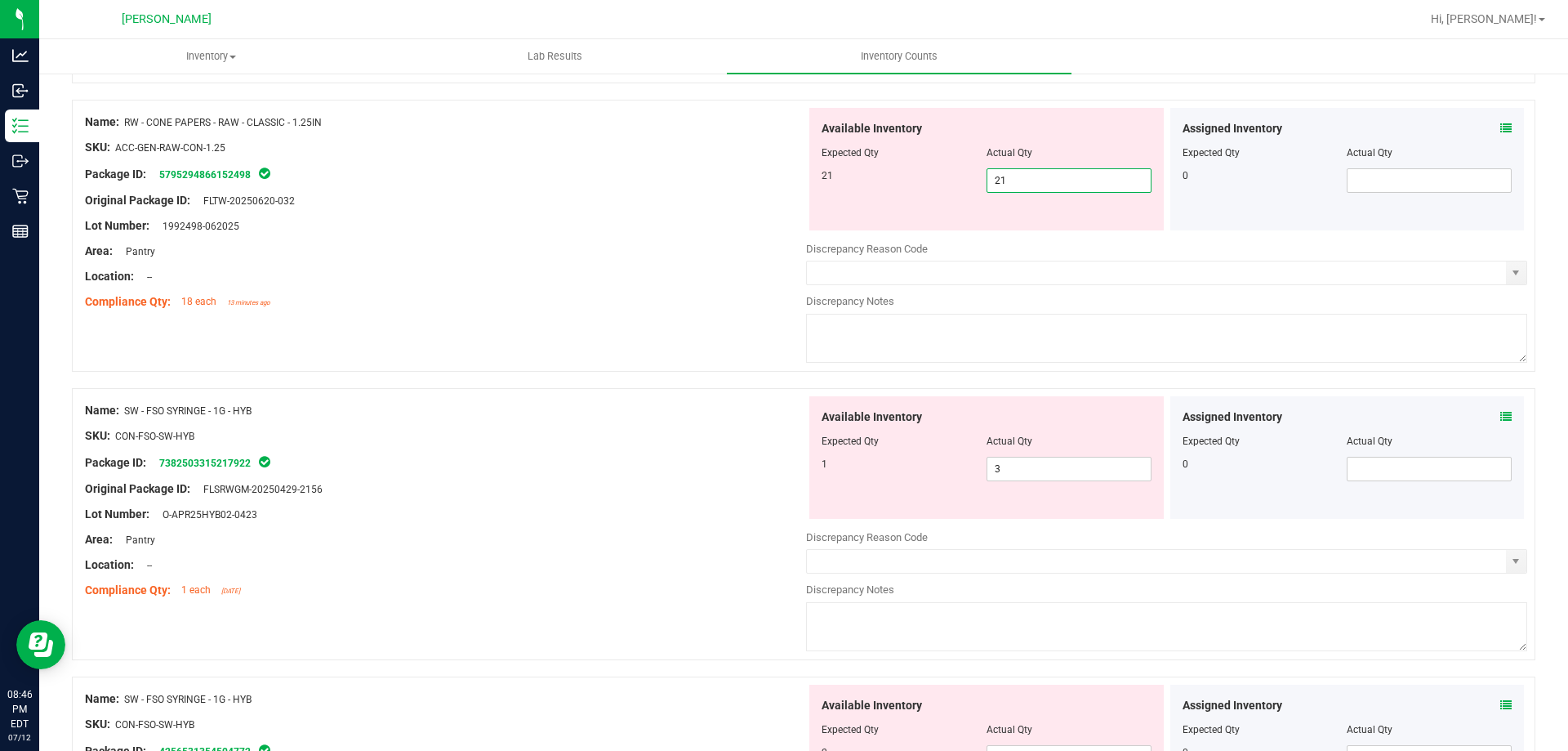 type on "21" 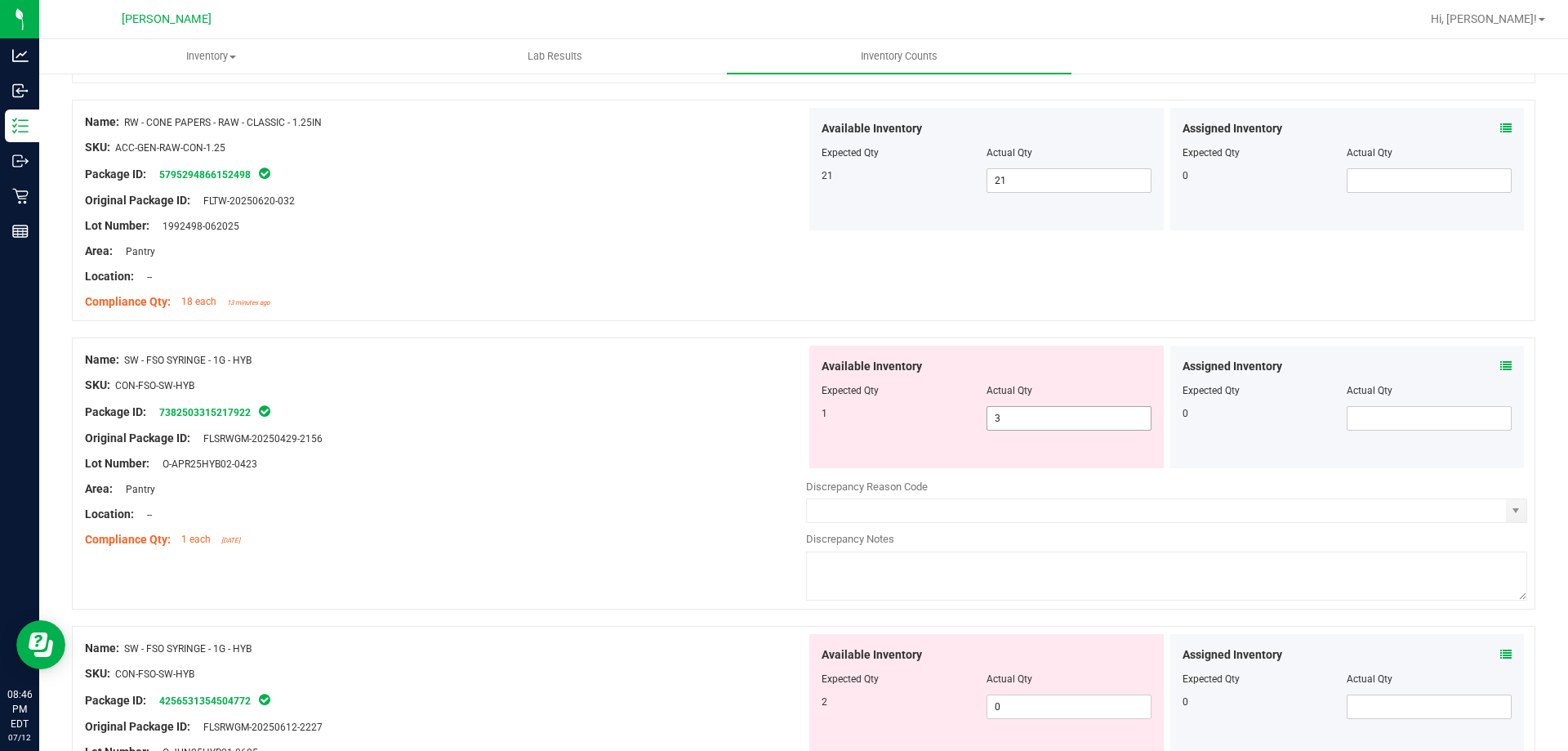 click on "3 3" at bounding box center [1069, 418] 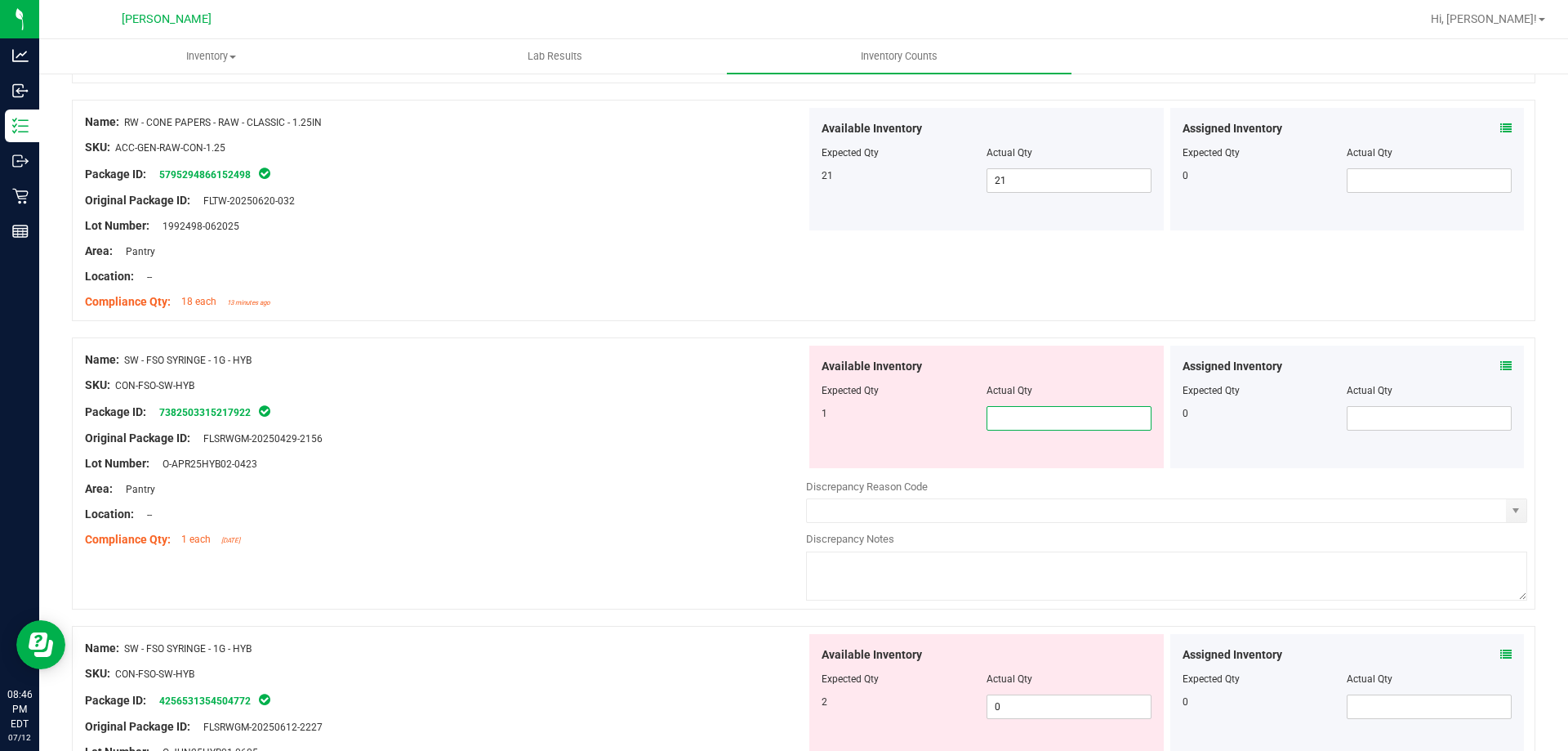 type on "1" 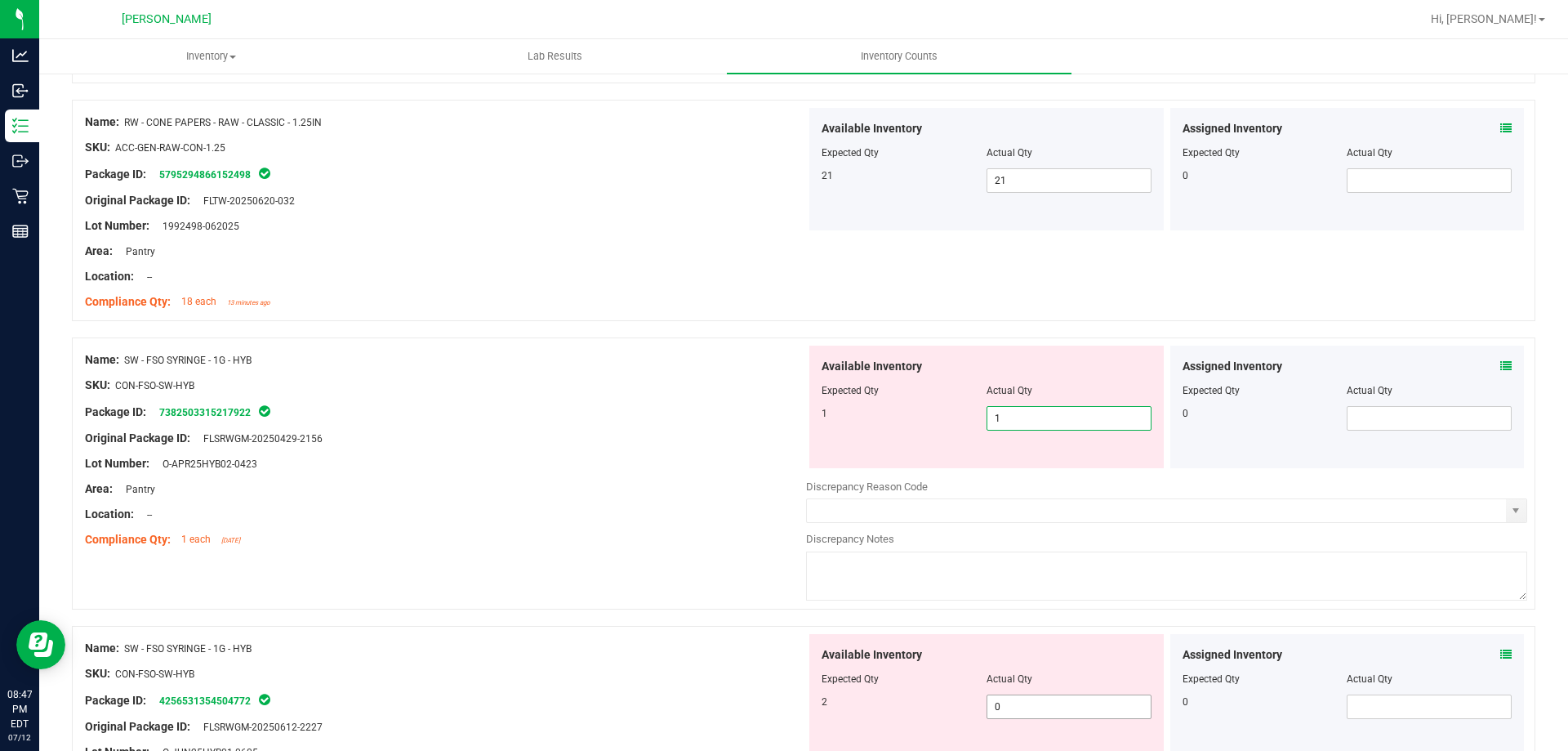 type on "1" 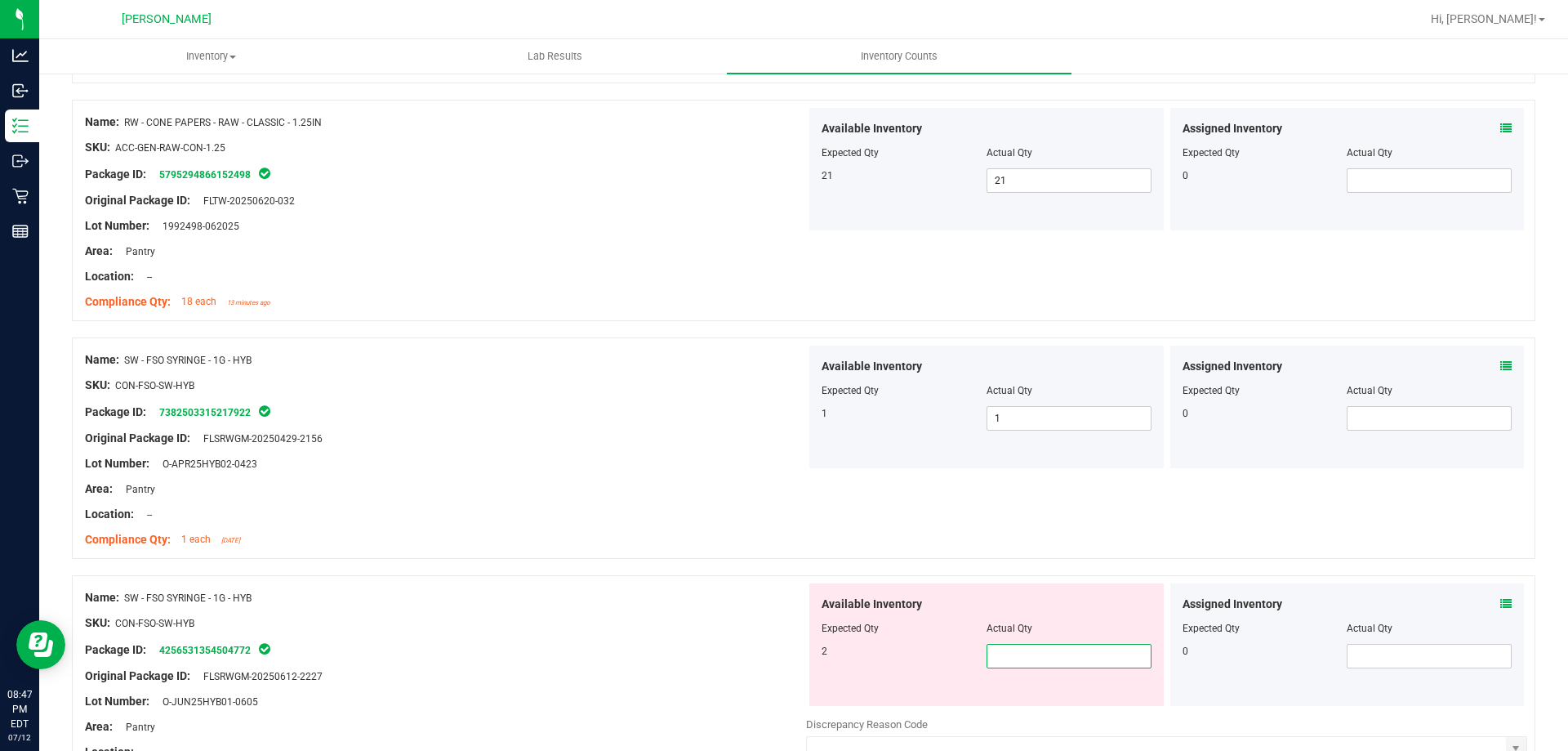 type on "2" 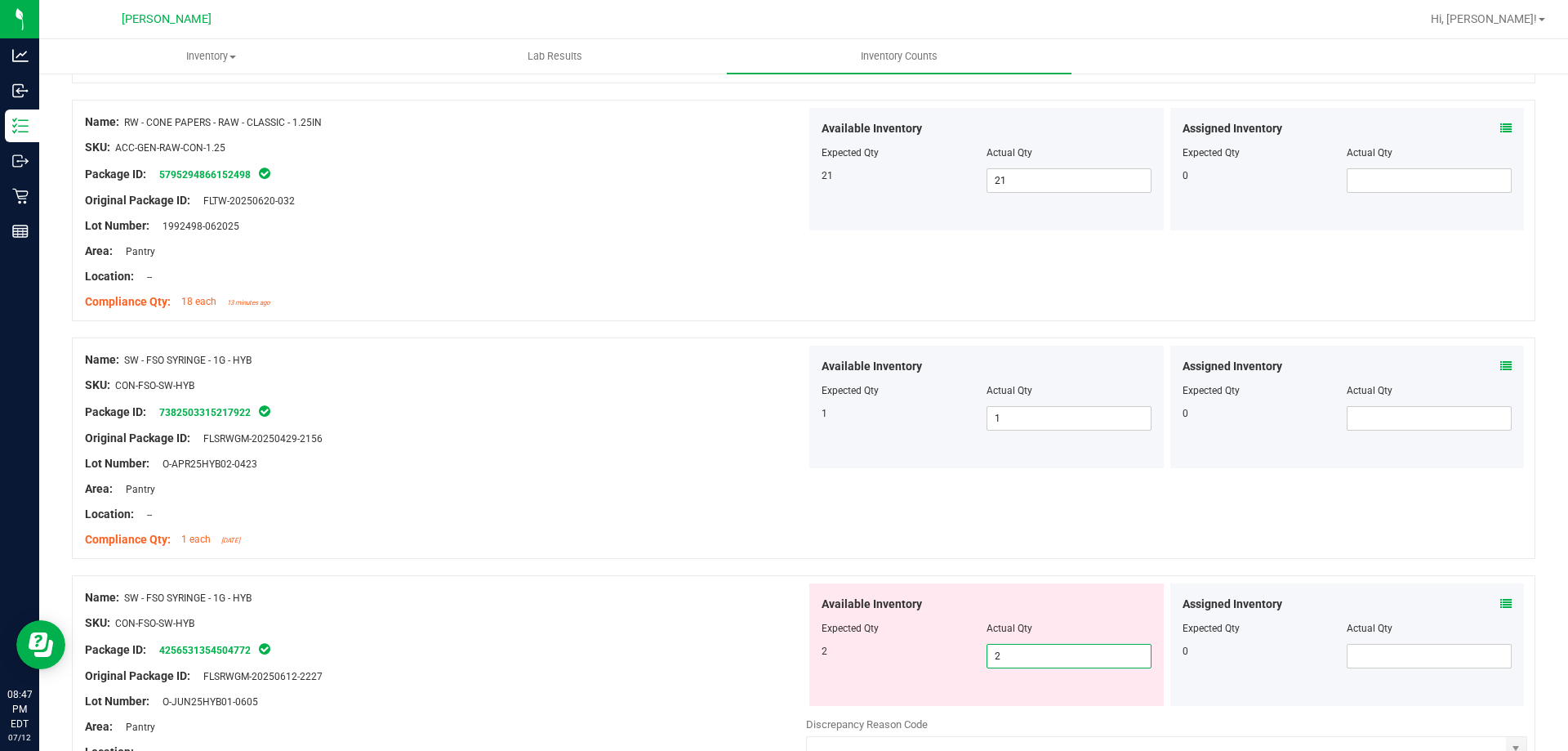 type on "2" 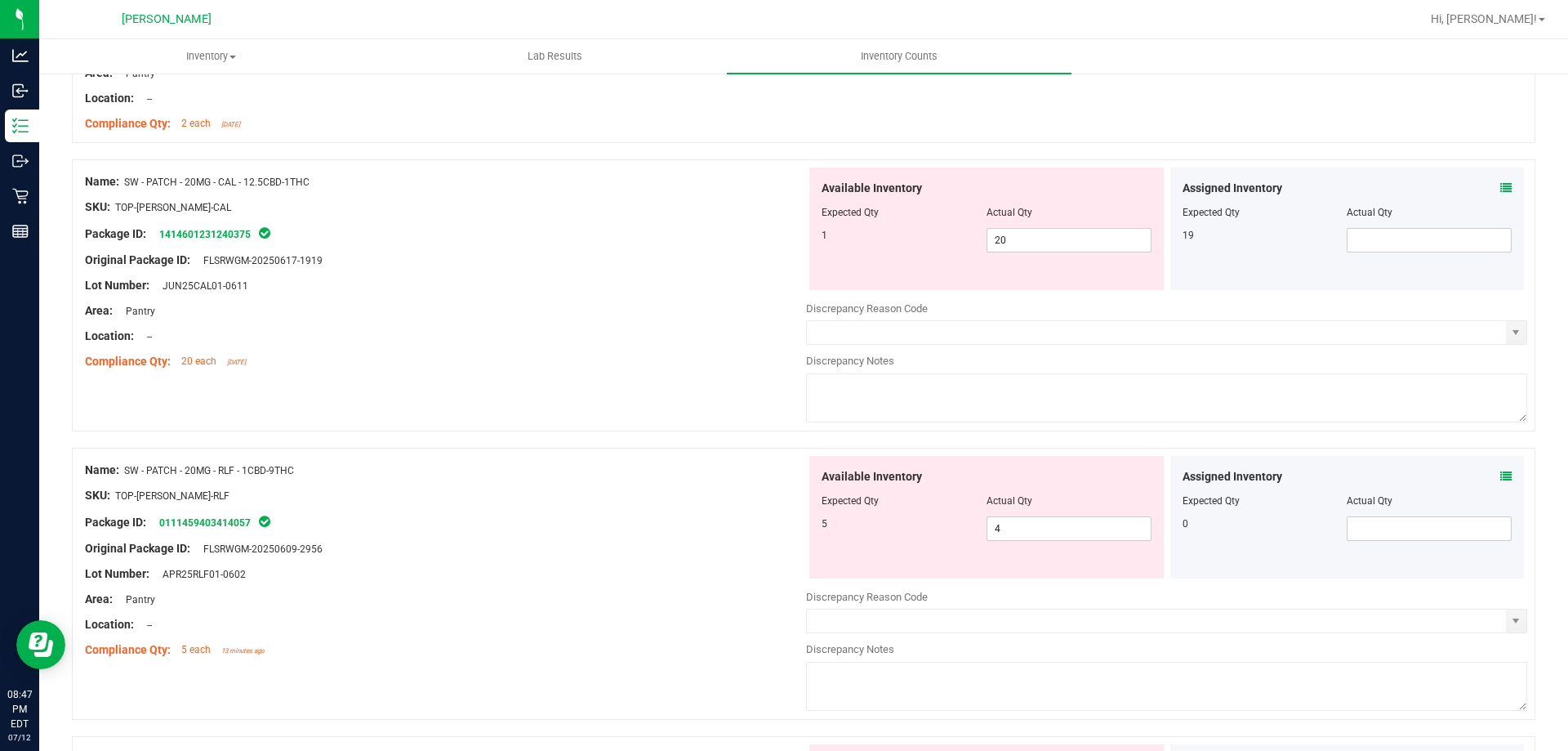 scroll, scrollTop: 1716, scrollLeft: 0, axis: vertical 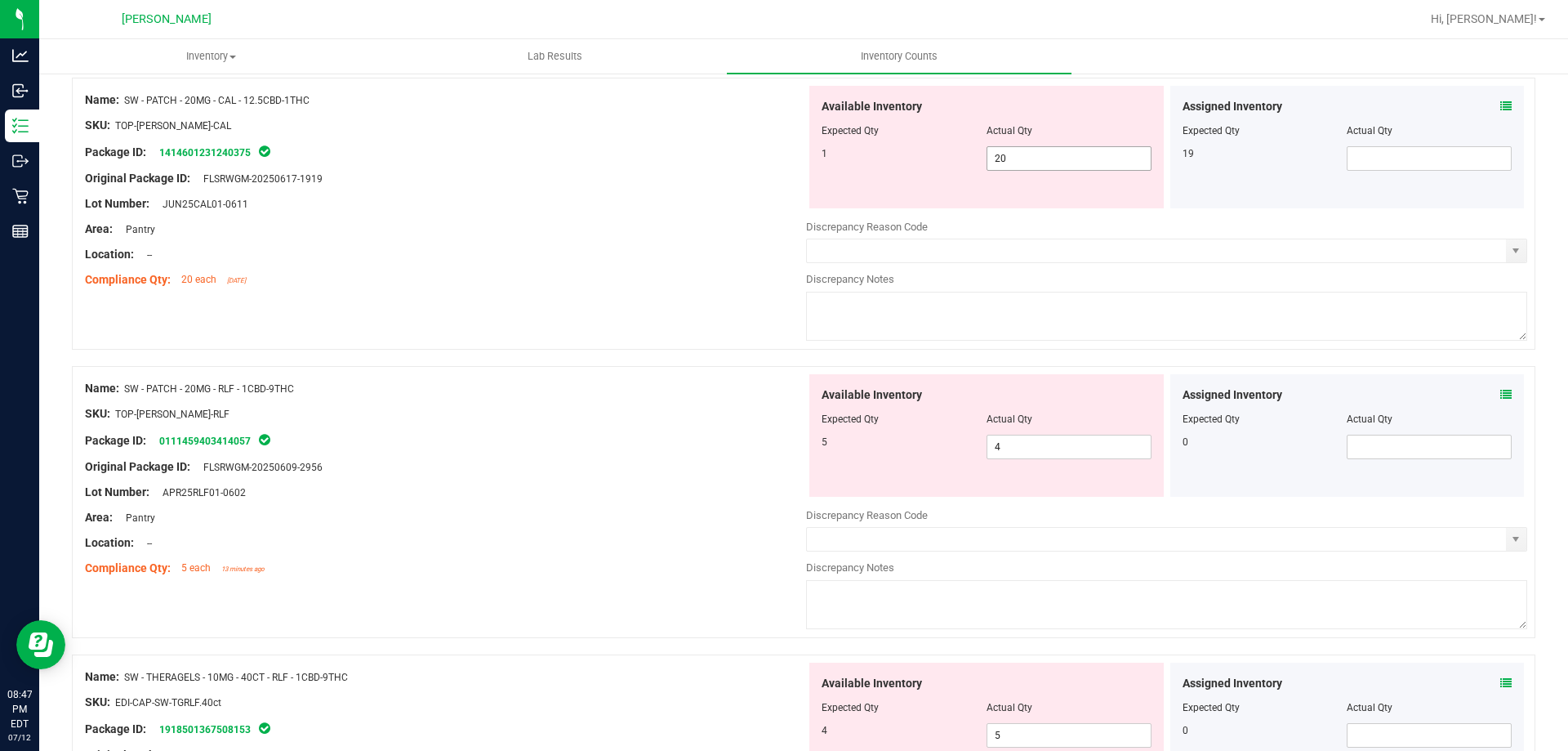 click on "20 20" at bounding box center [1069, 159] 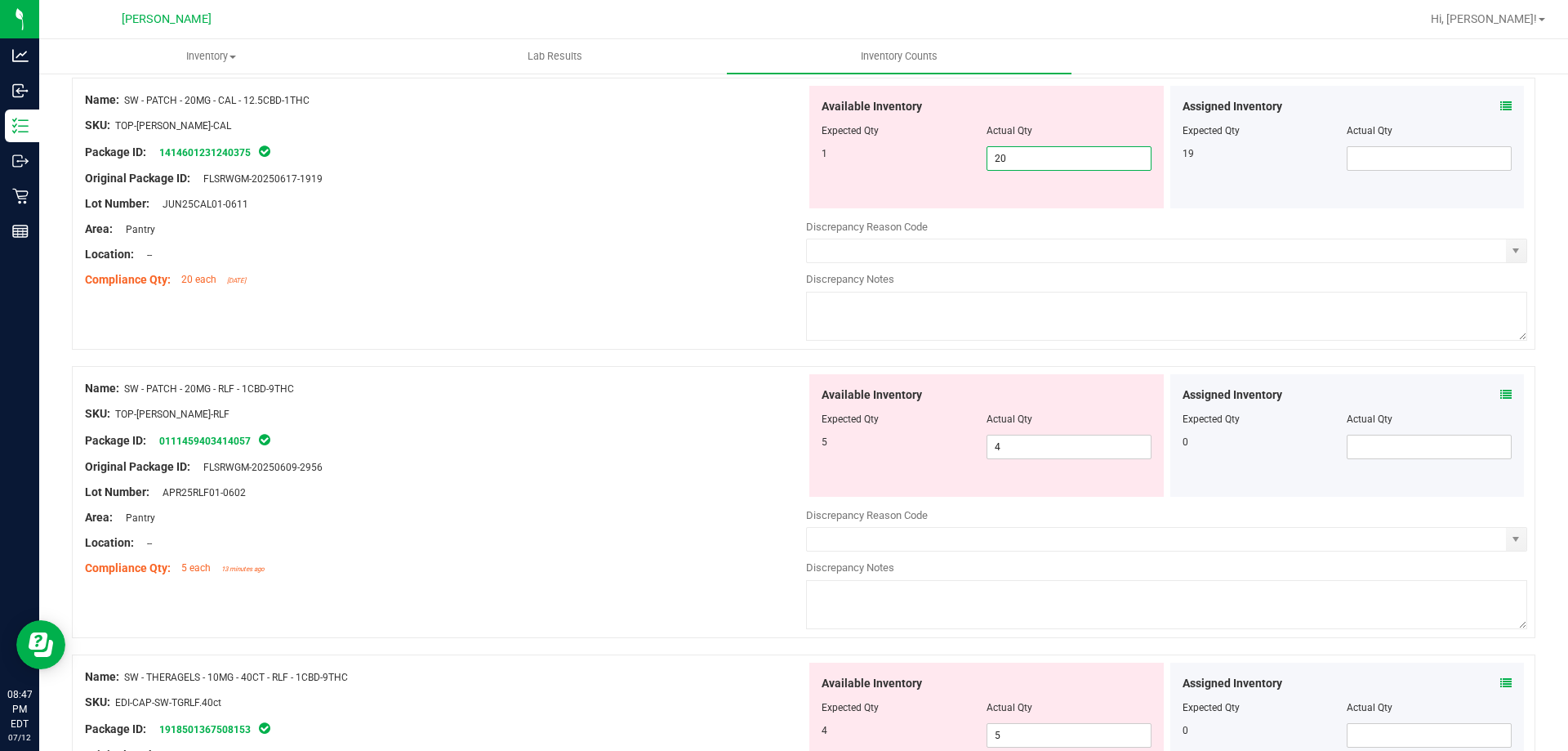 type on "2" 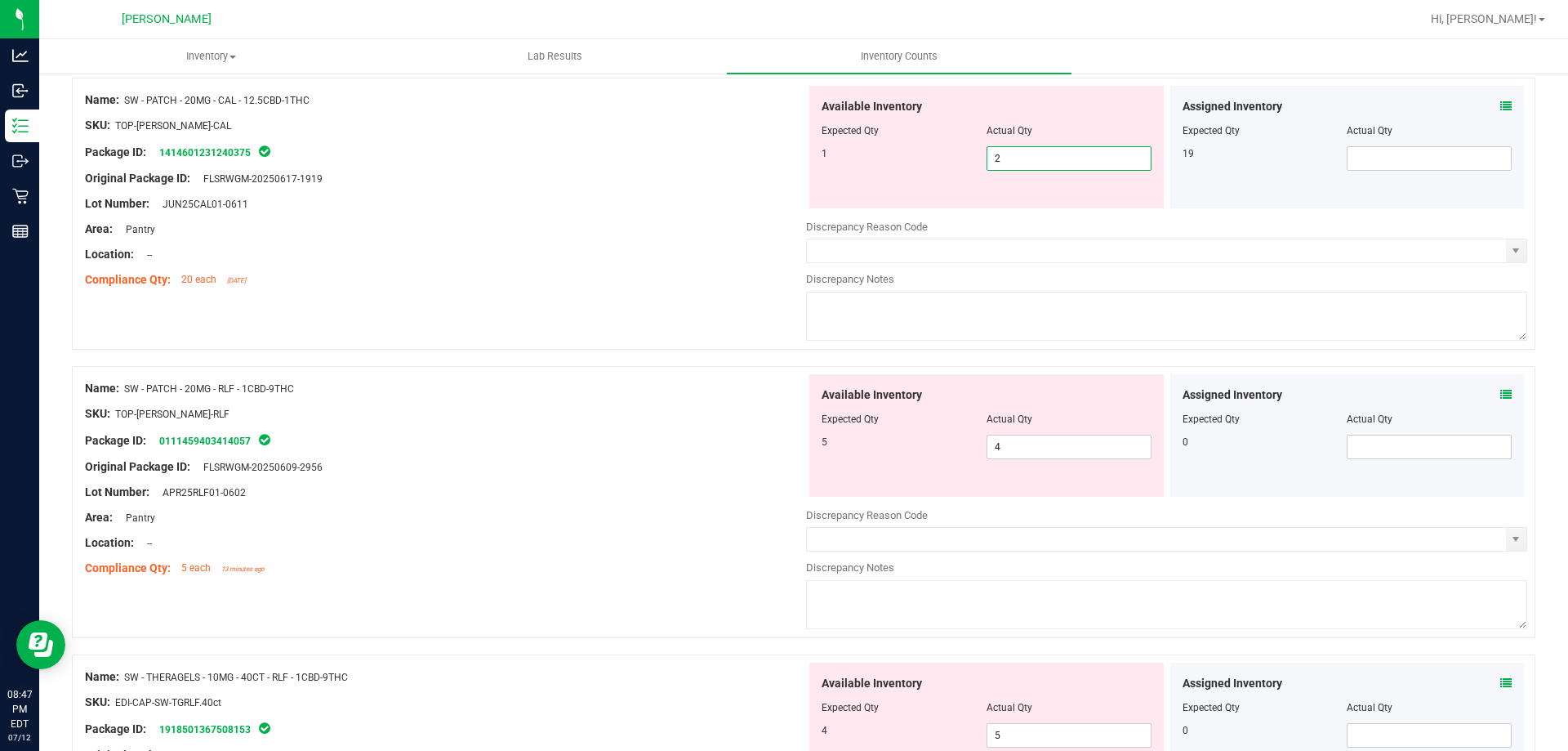 type 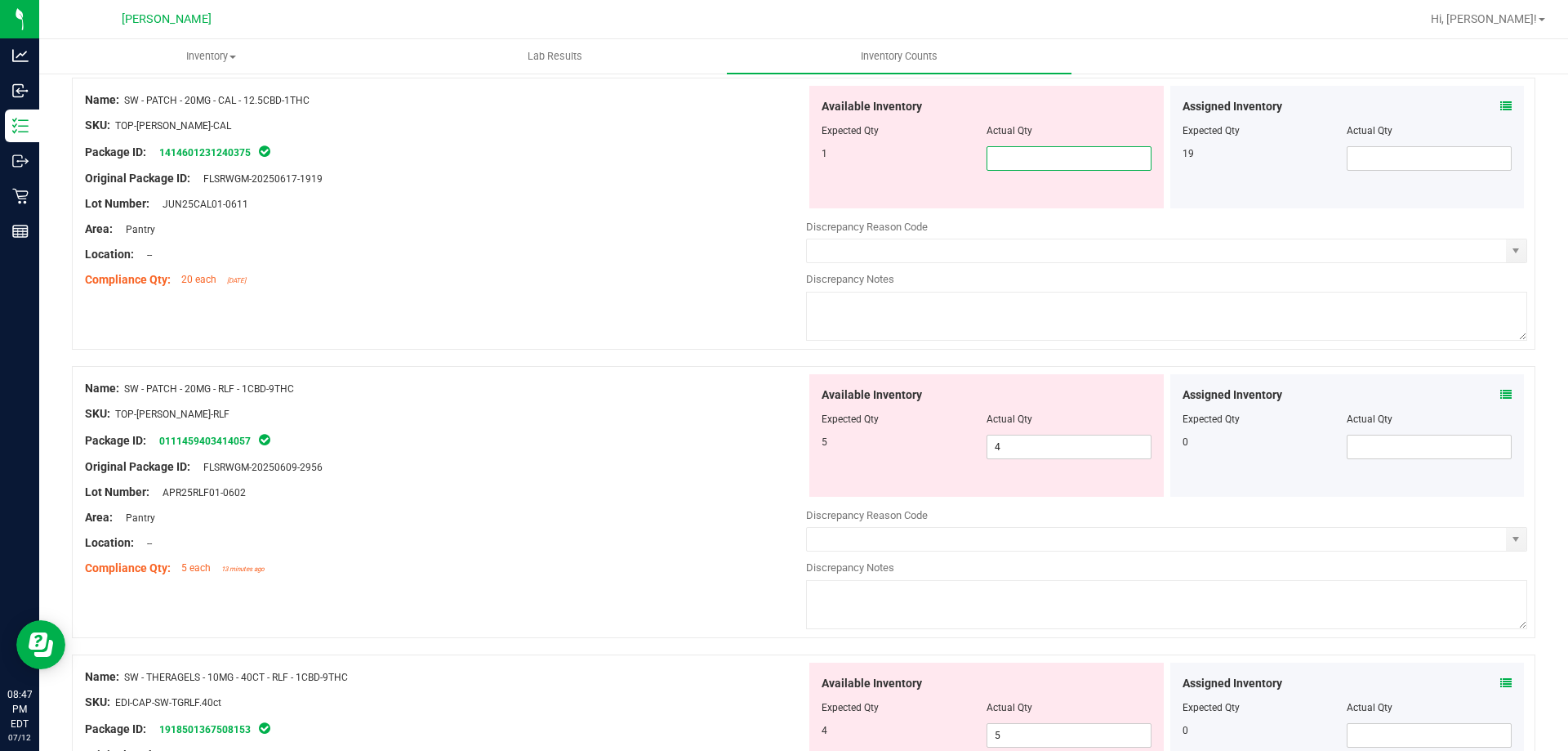 type 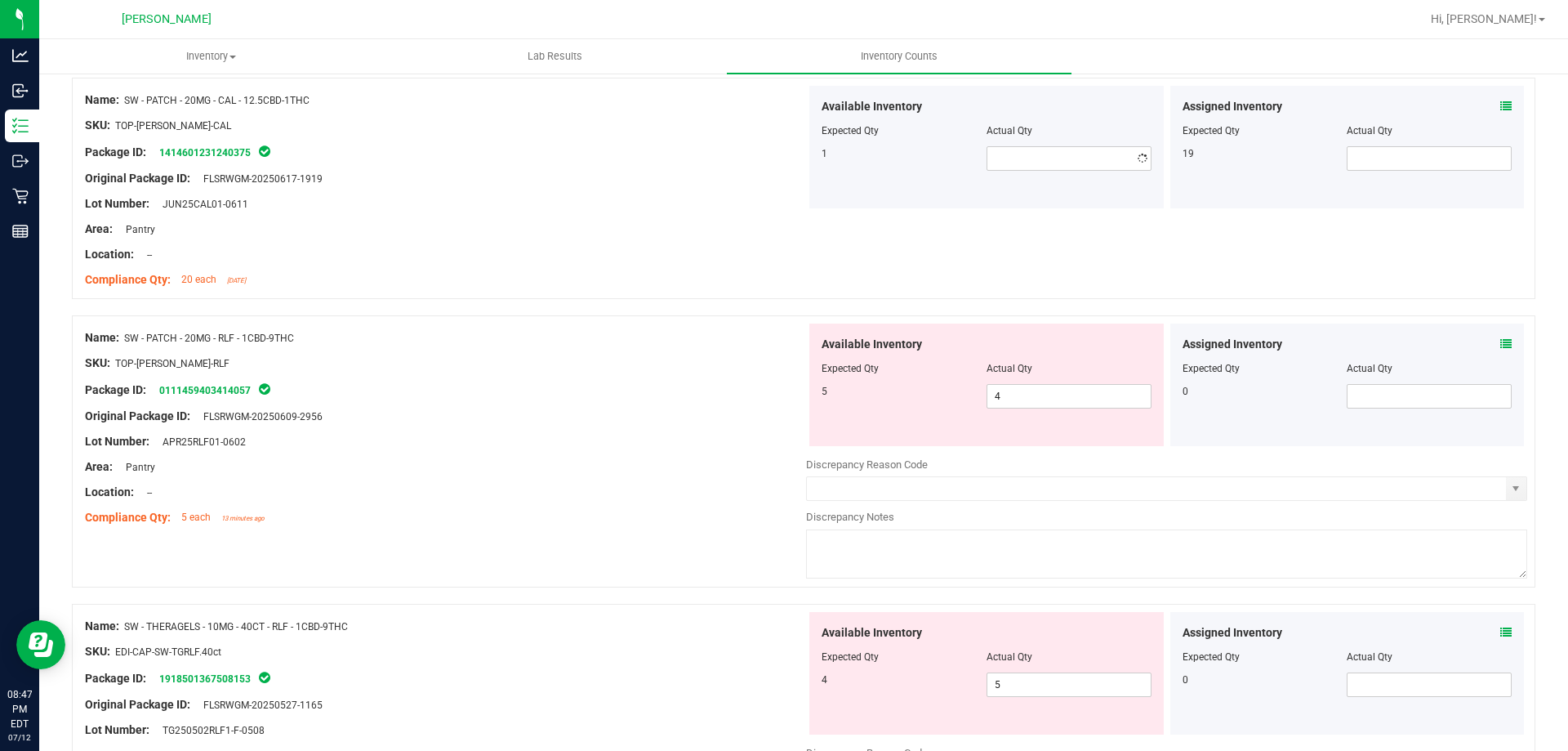 click at bounding box center [1506, 106] 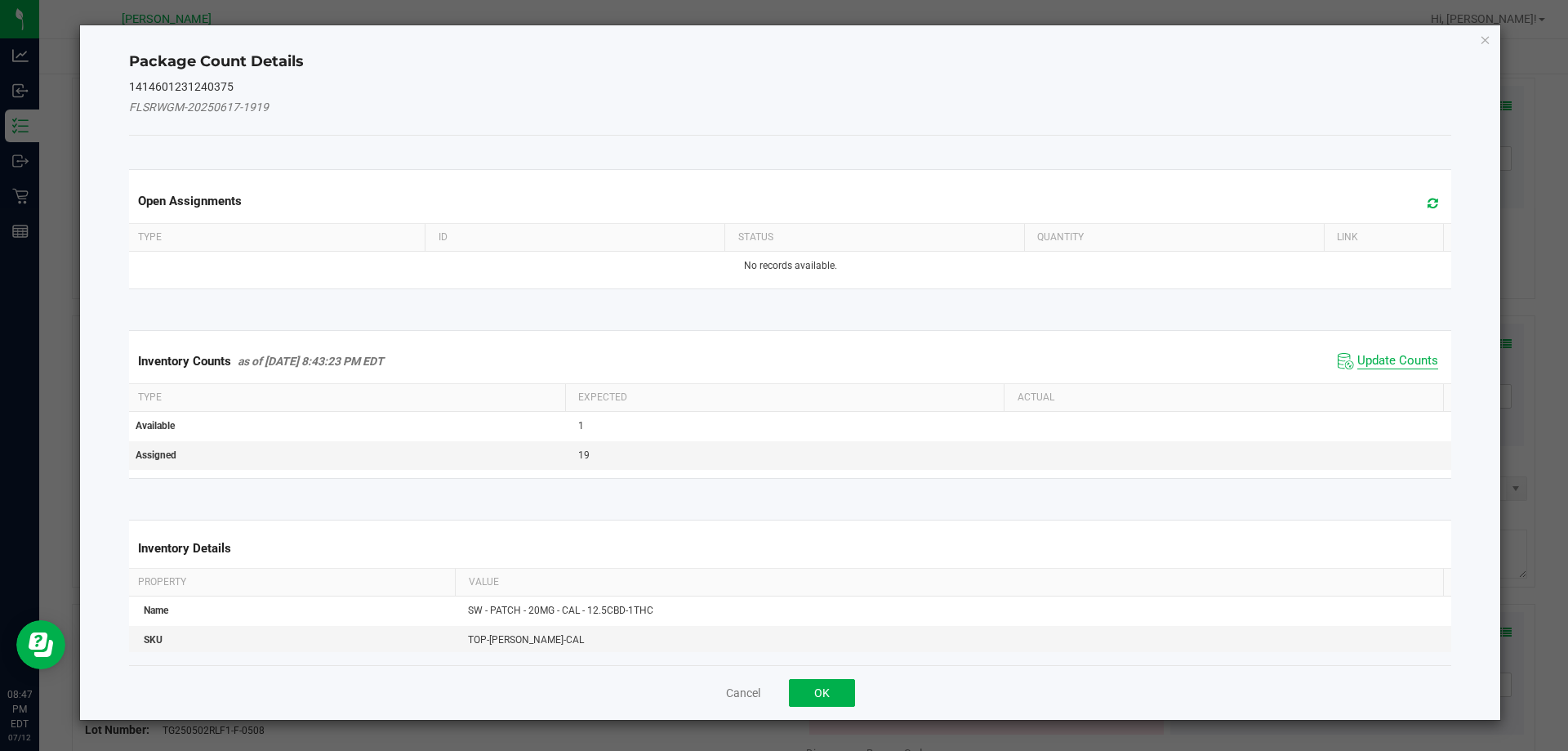 click on "Update Counts" 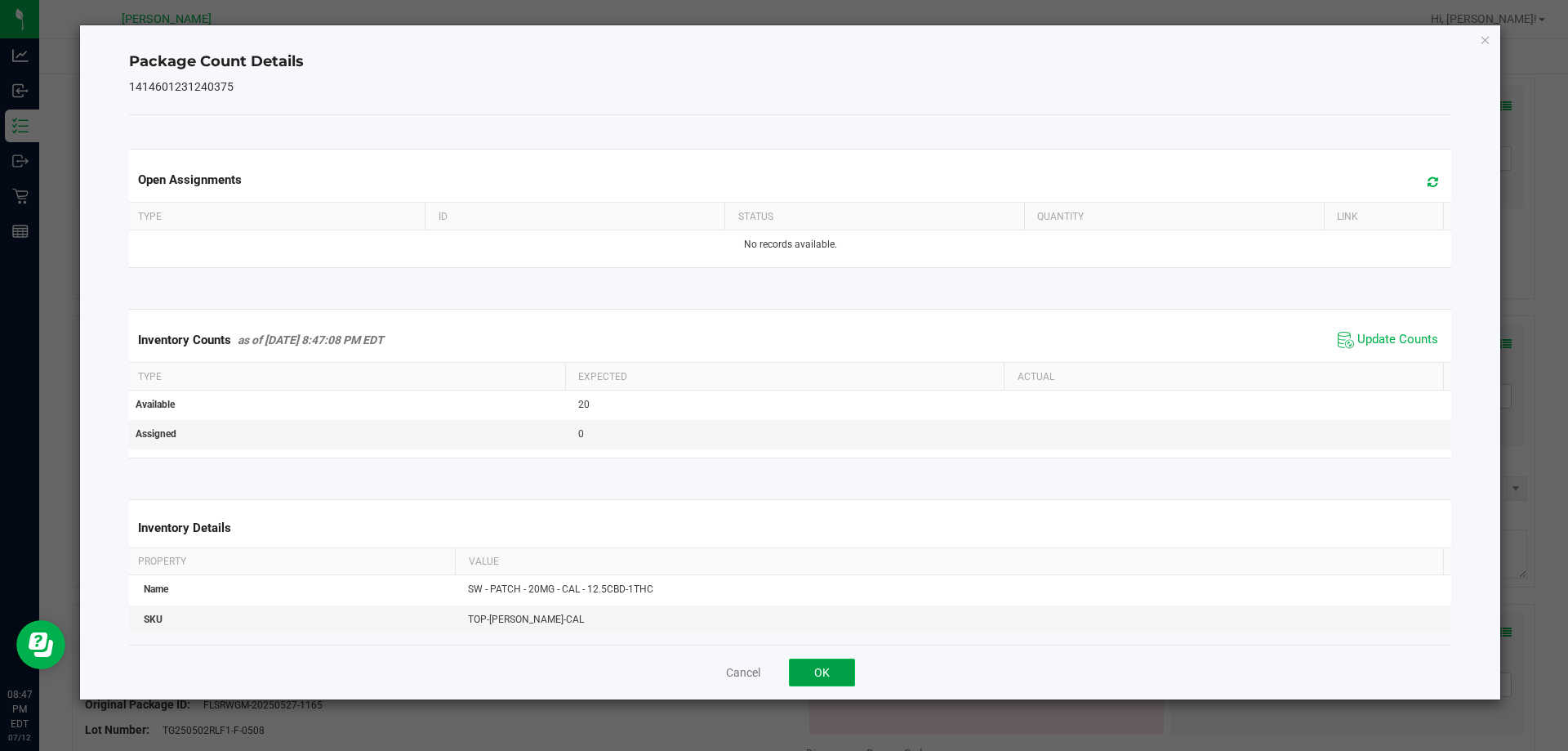 click on "OK" 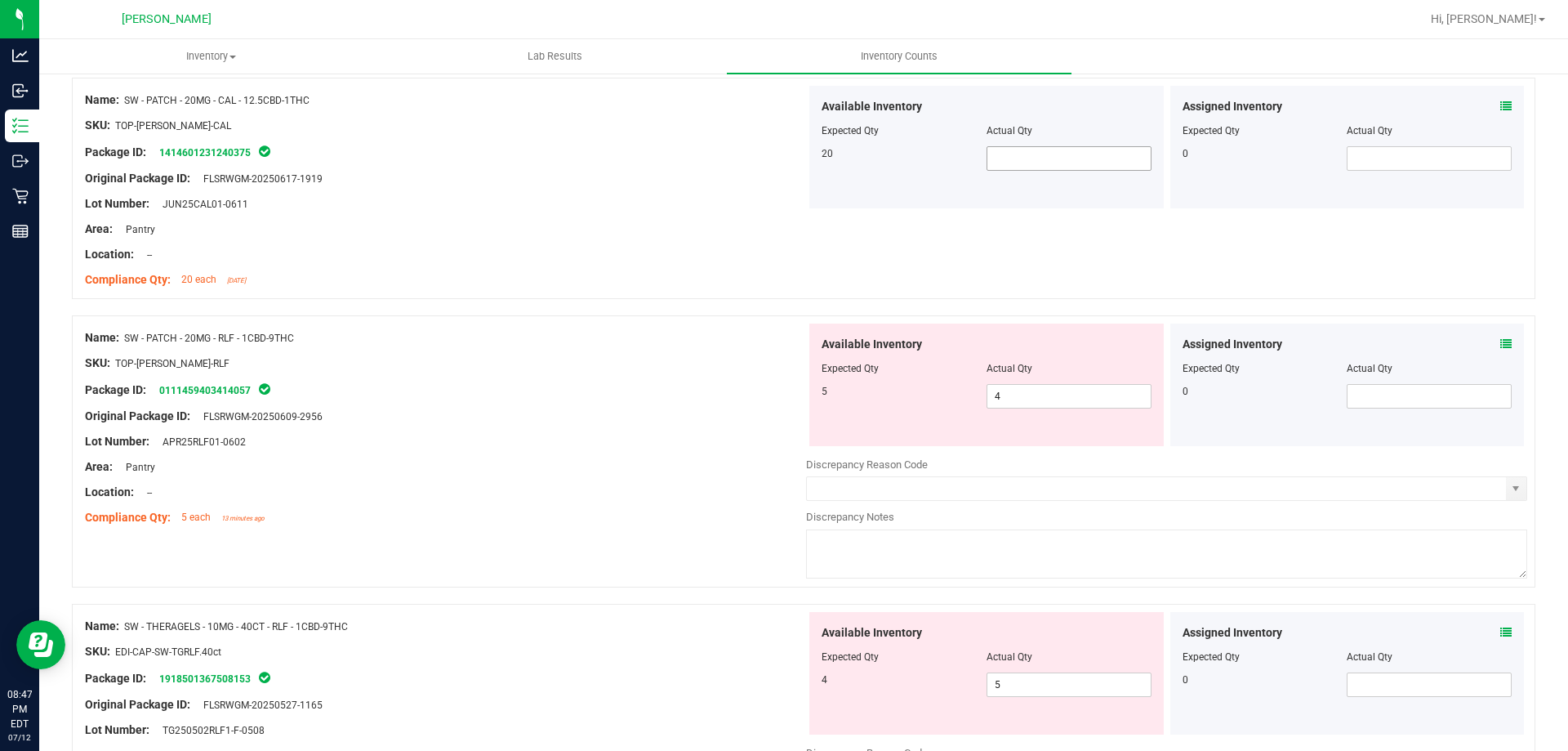 click at bounding box center [1069, 159] 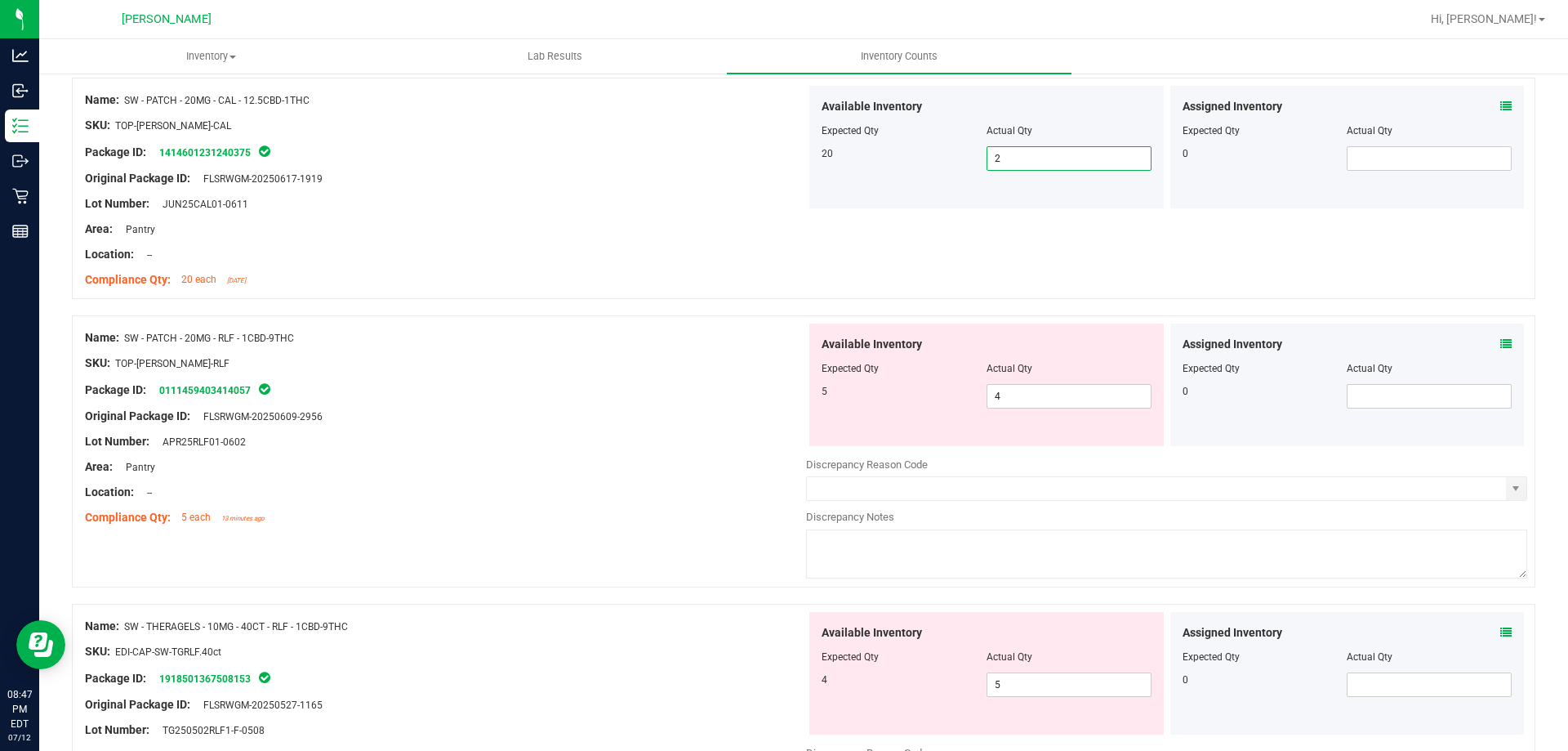 type on "20" 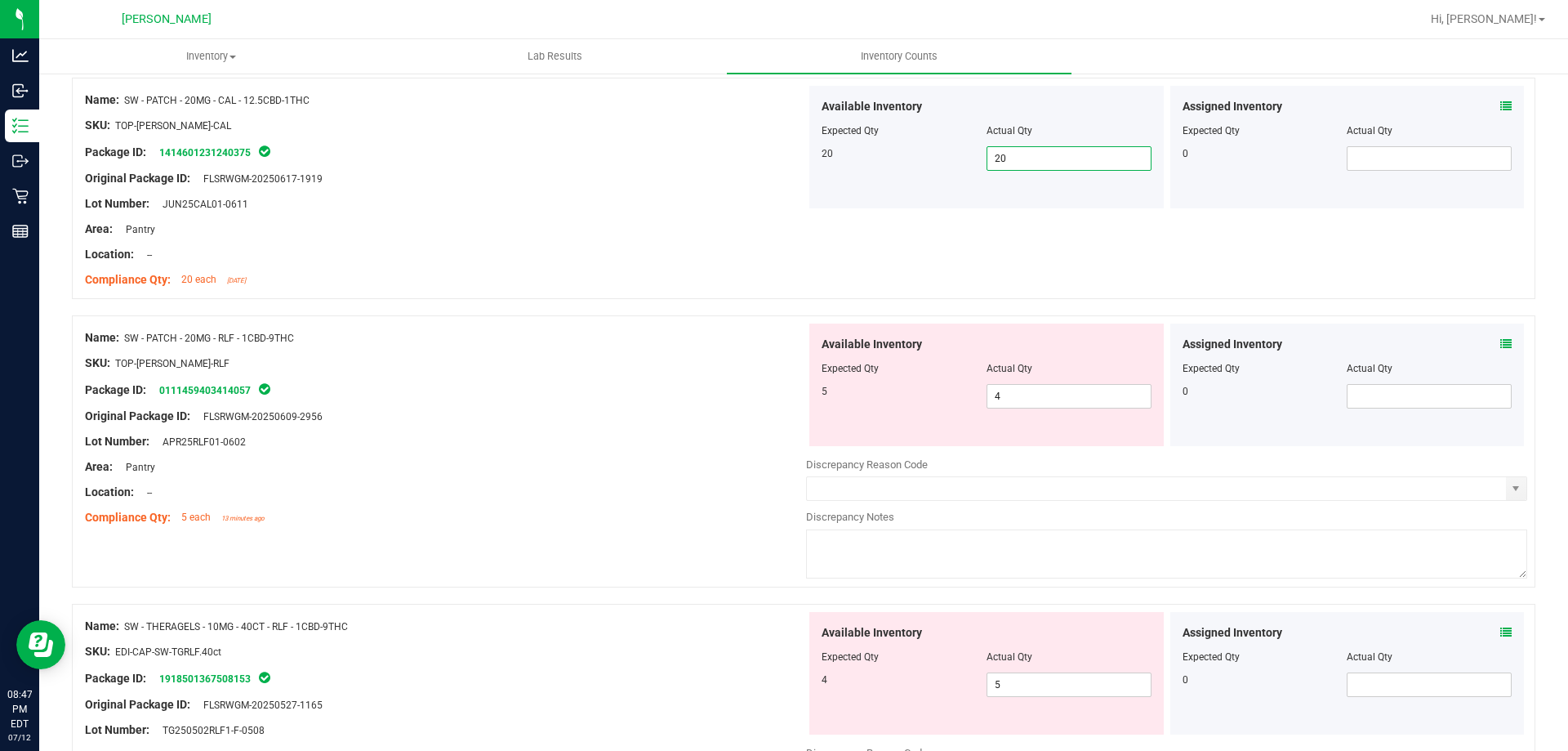type on "20" 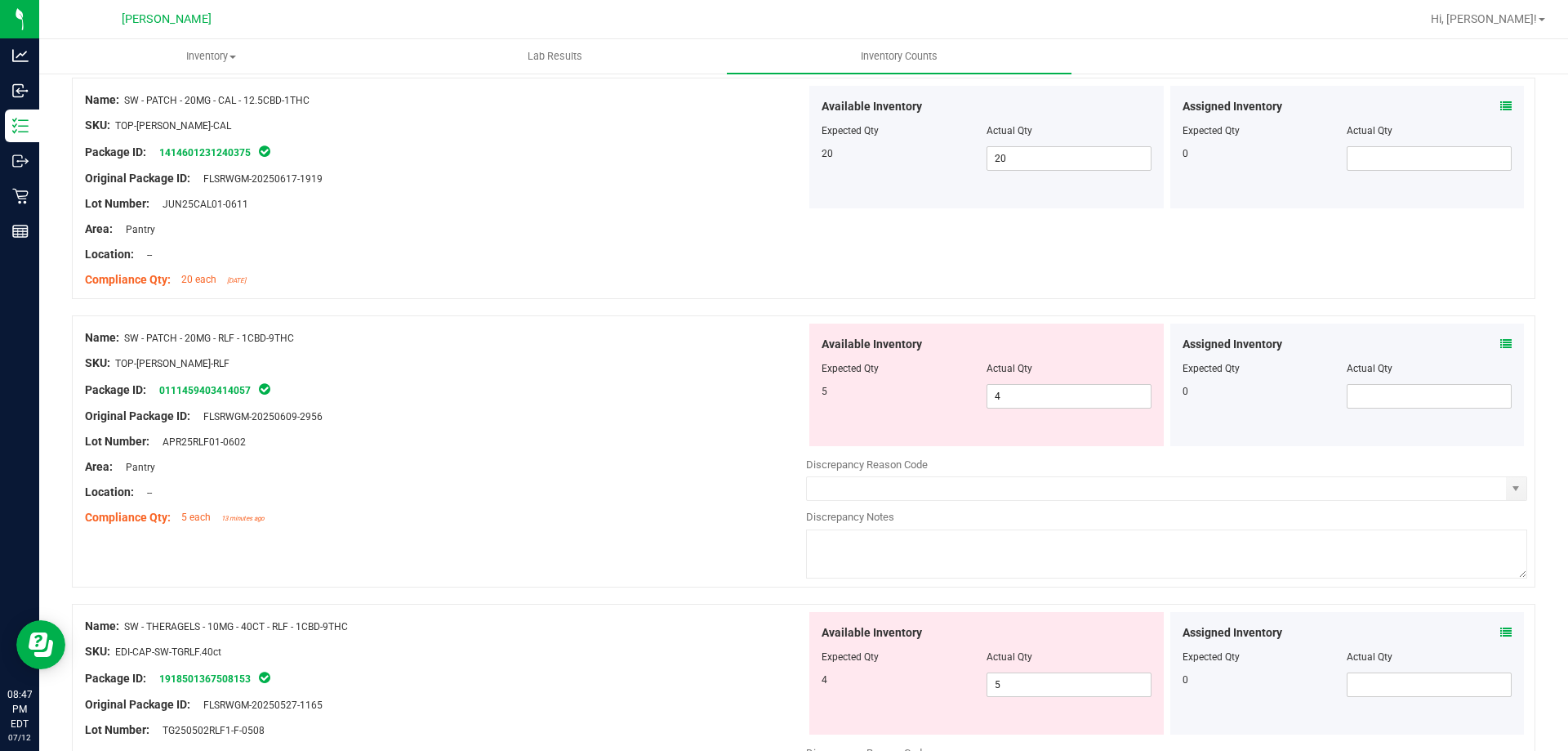 scroll, scrollTop: 1880, scrollLeft: 0, axis: vertical 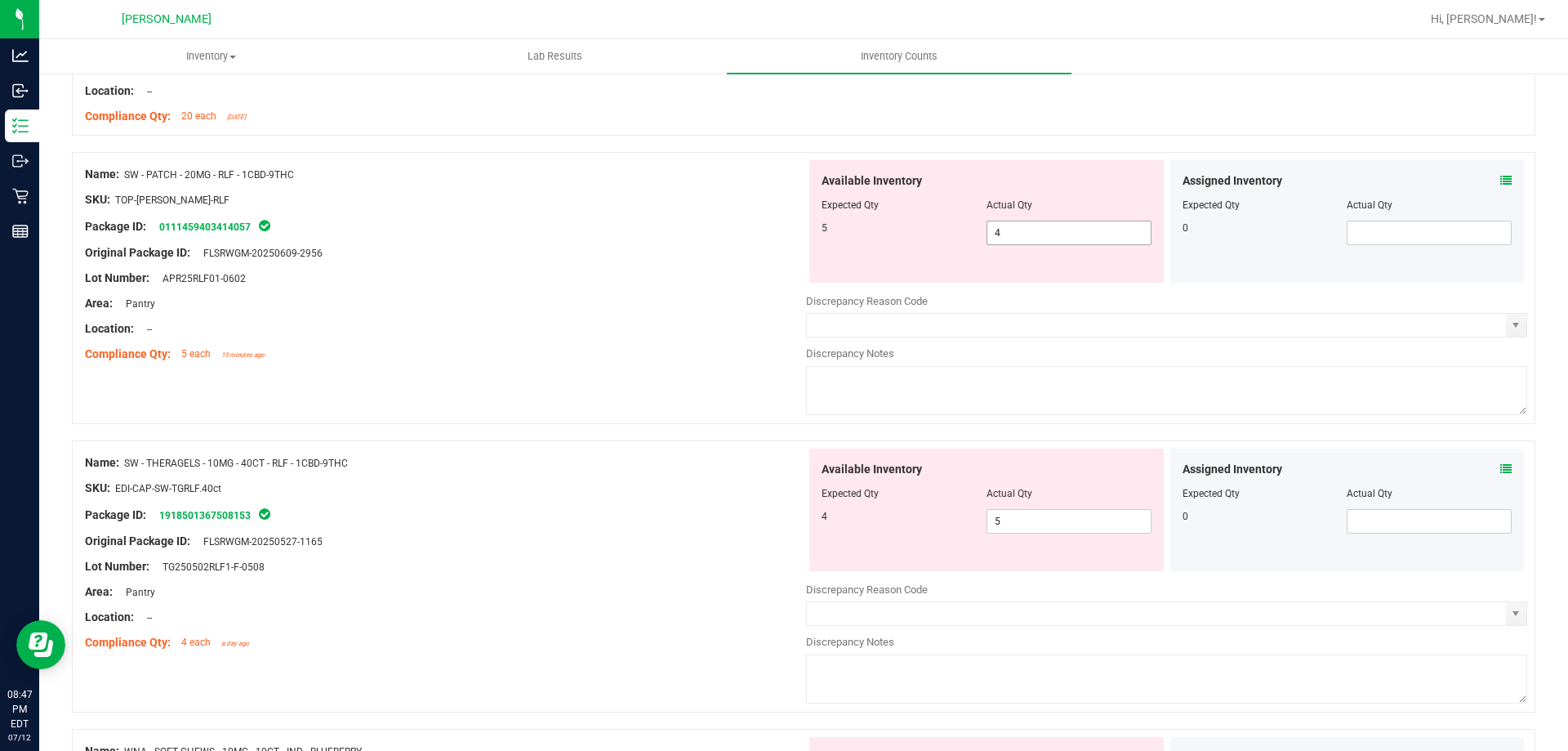 click on "4 4" at bounding box center [1069, 233] 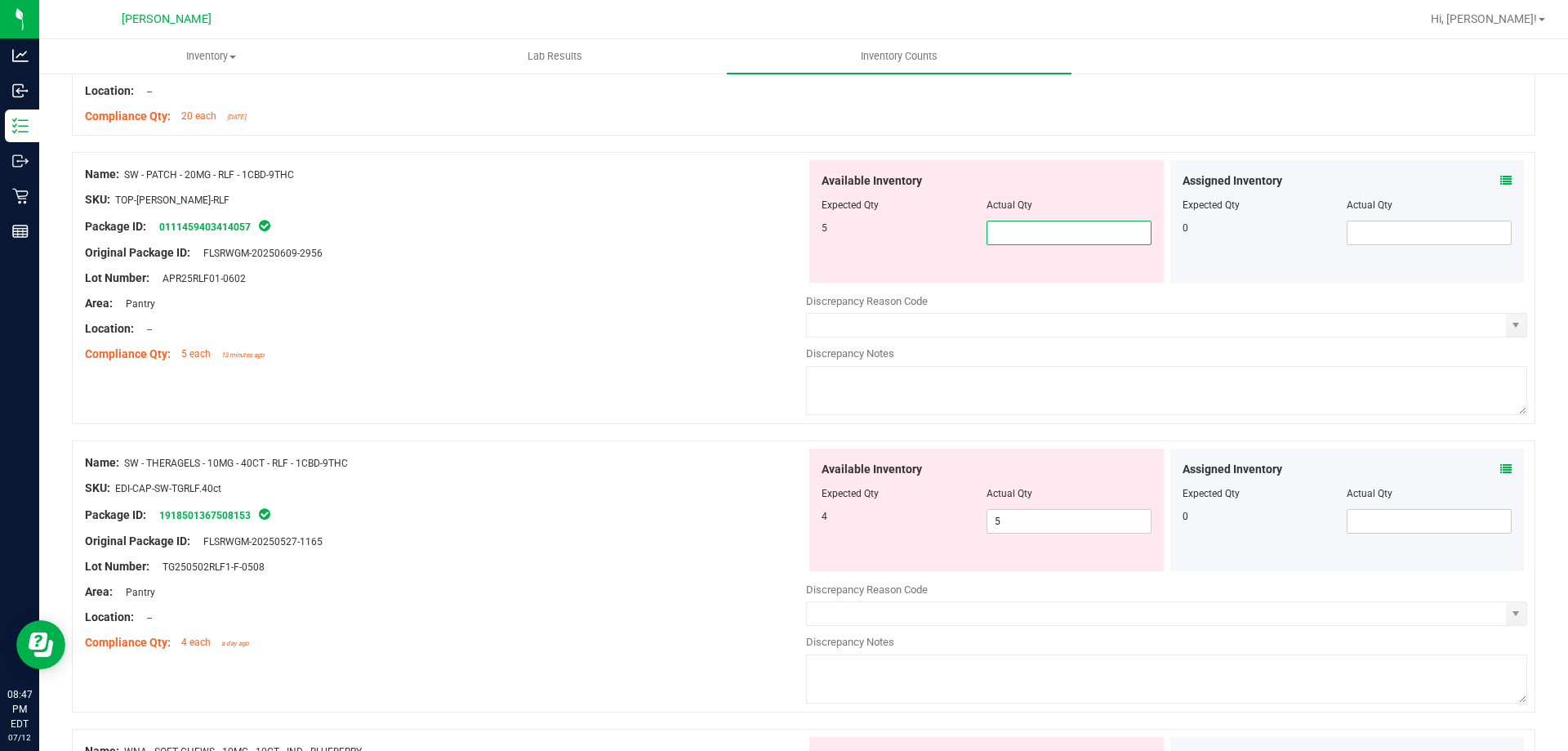 type on "5" 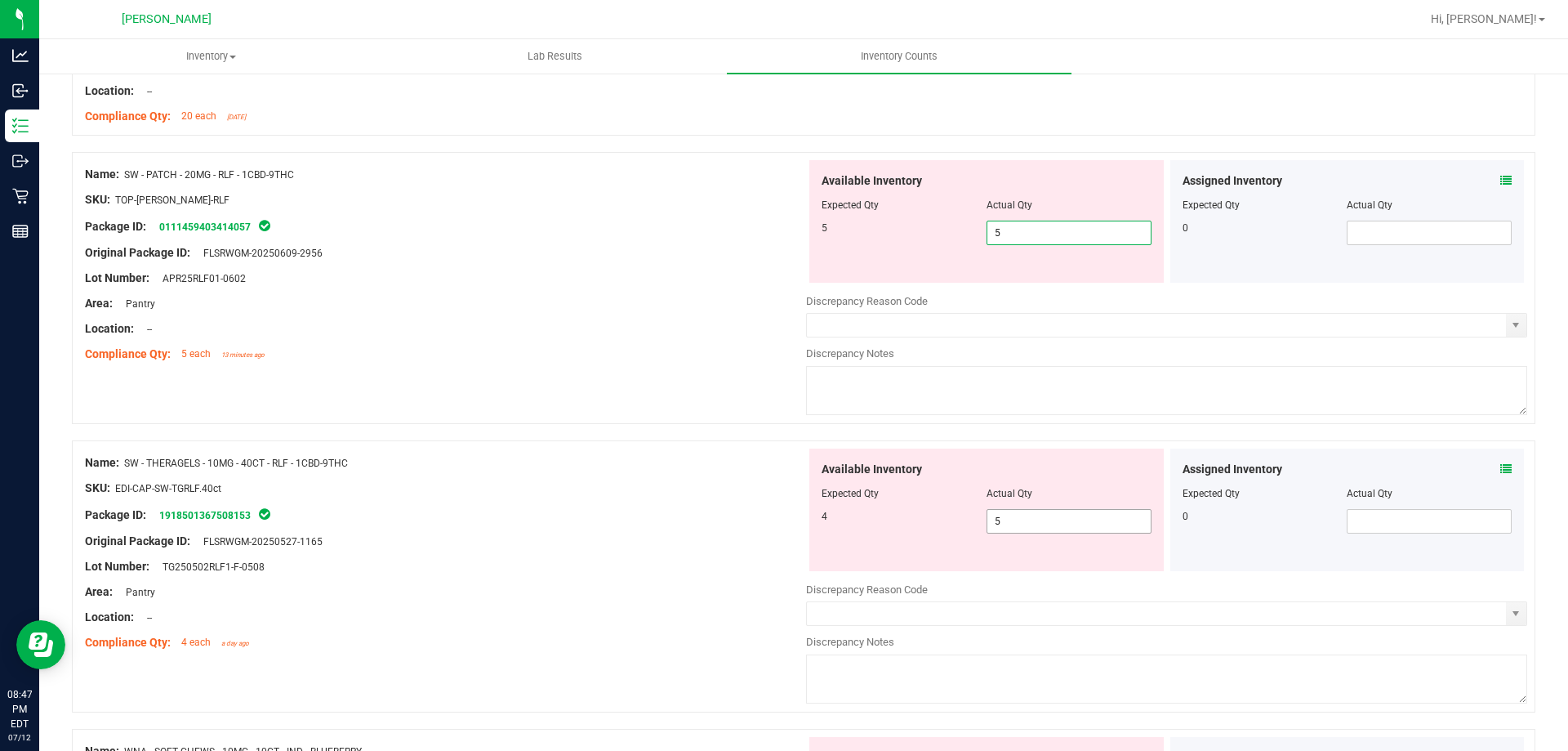 type on "5" 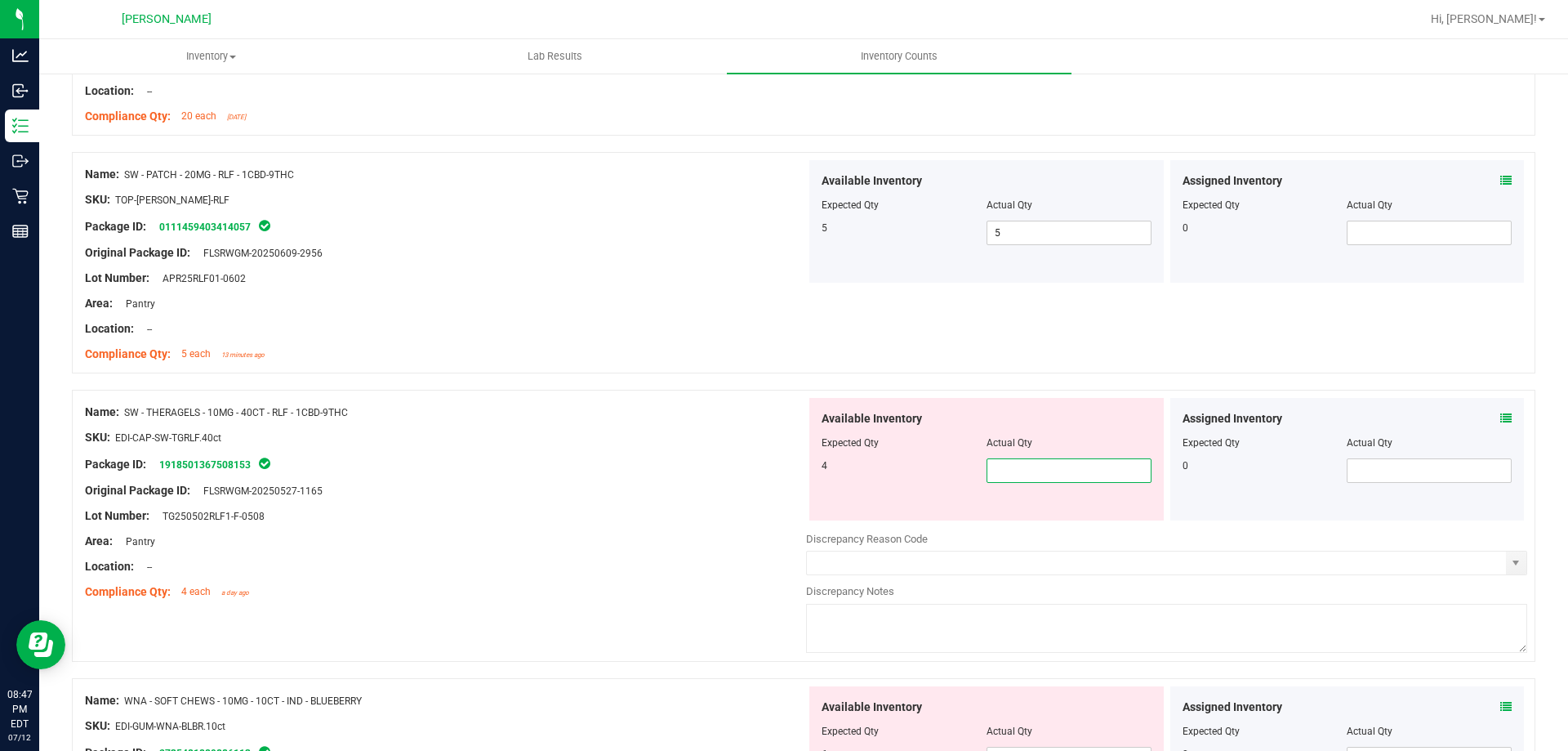 type on "4" 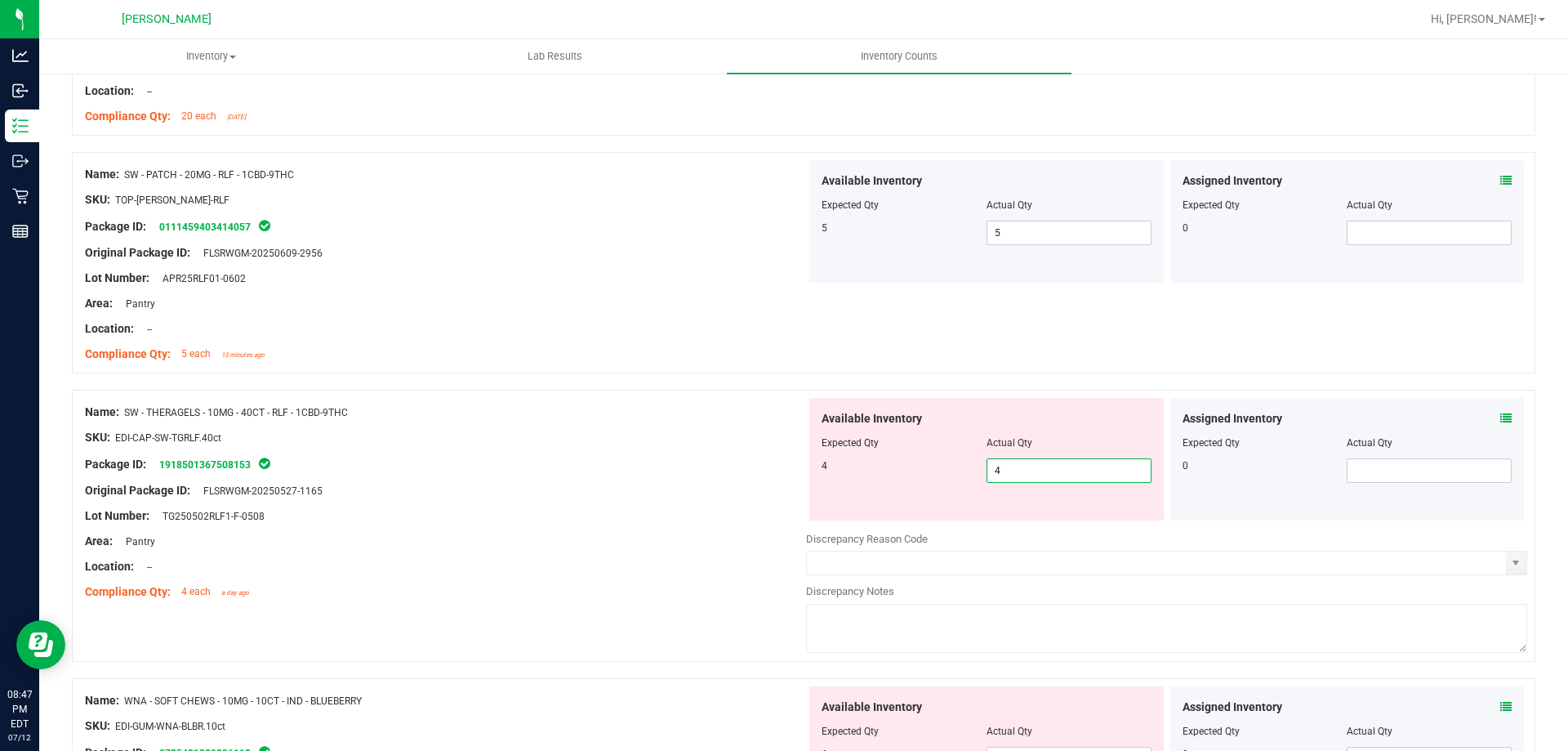 type on "4" 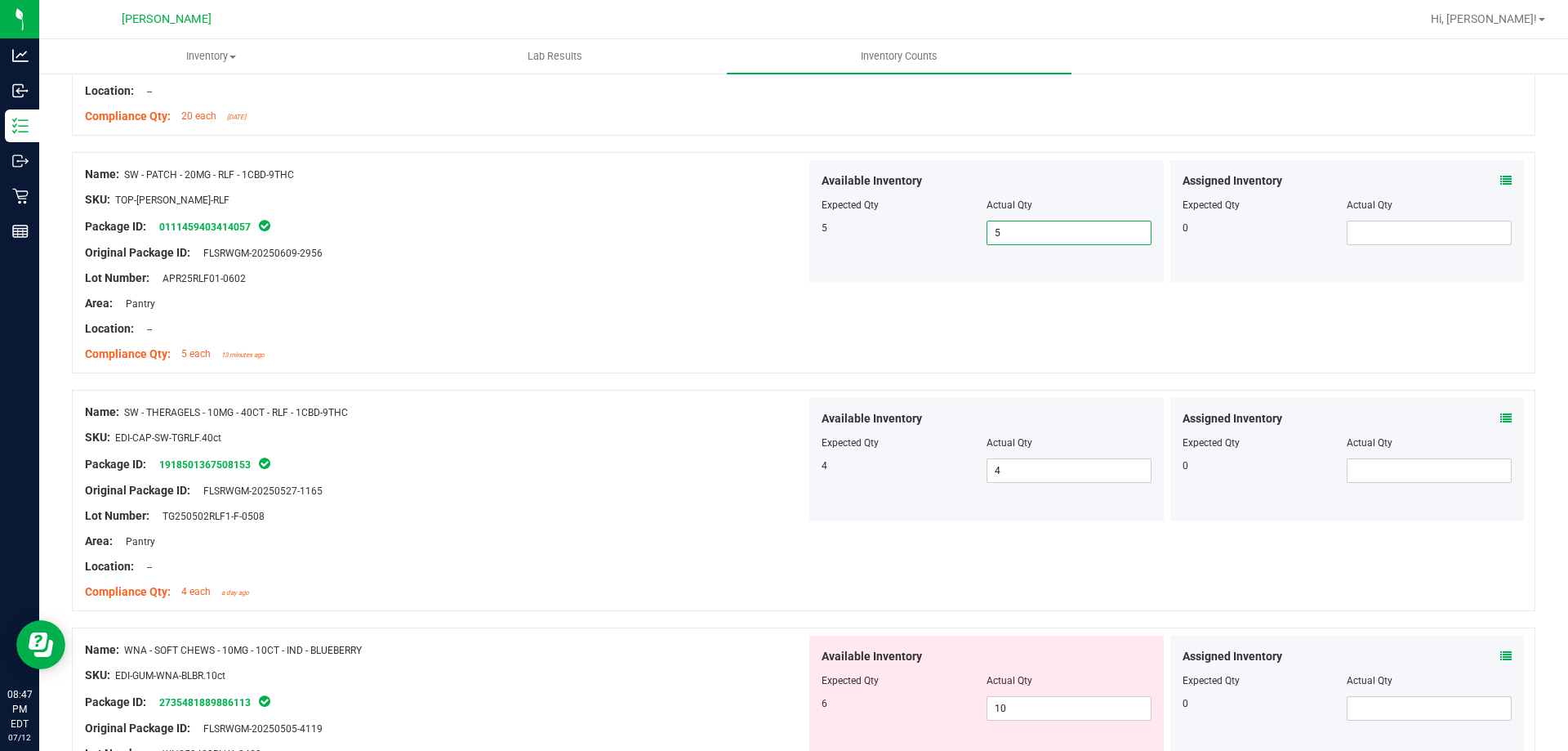 click on "5 5" at bounding box center [1069, 233] 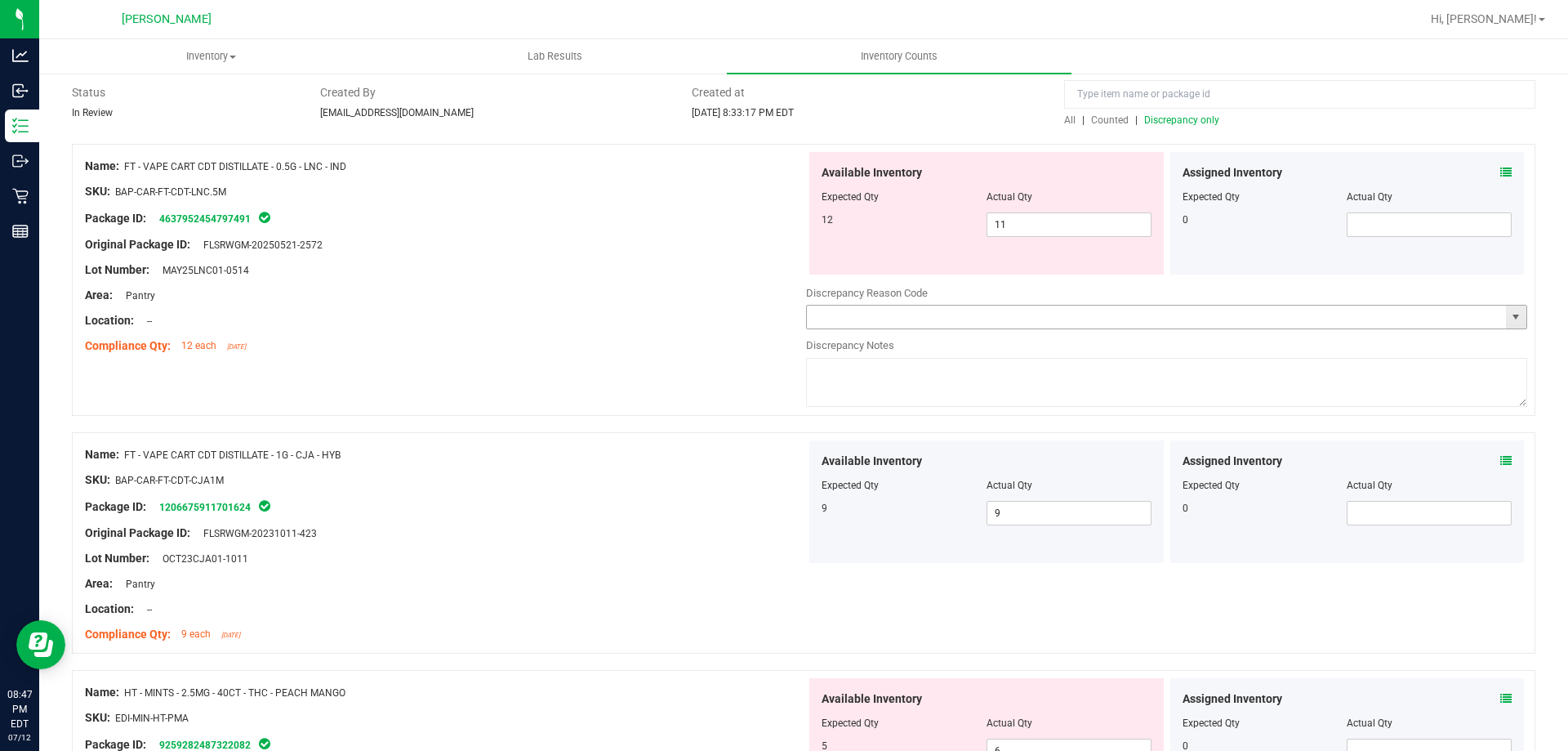scroll, scrollTop: 0, scrollLeft: 0, axis: both 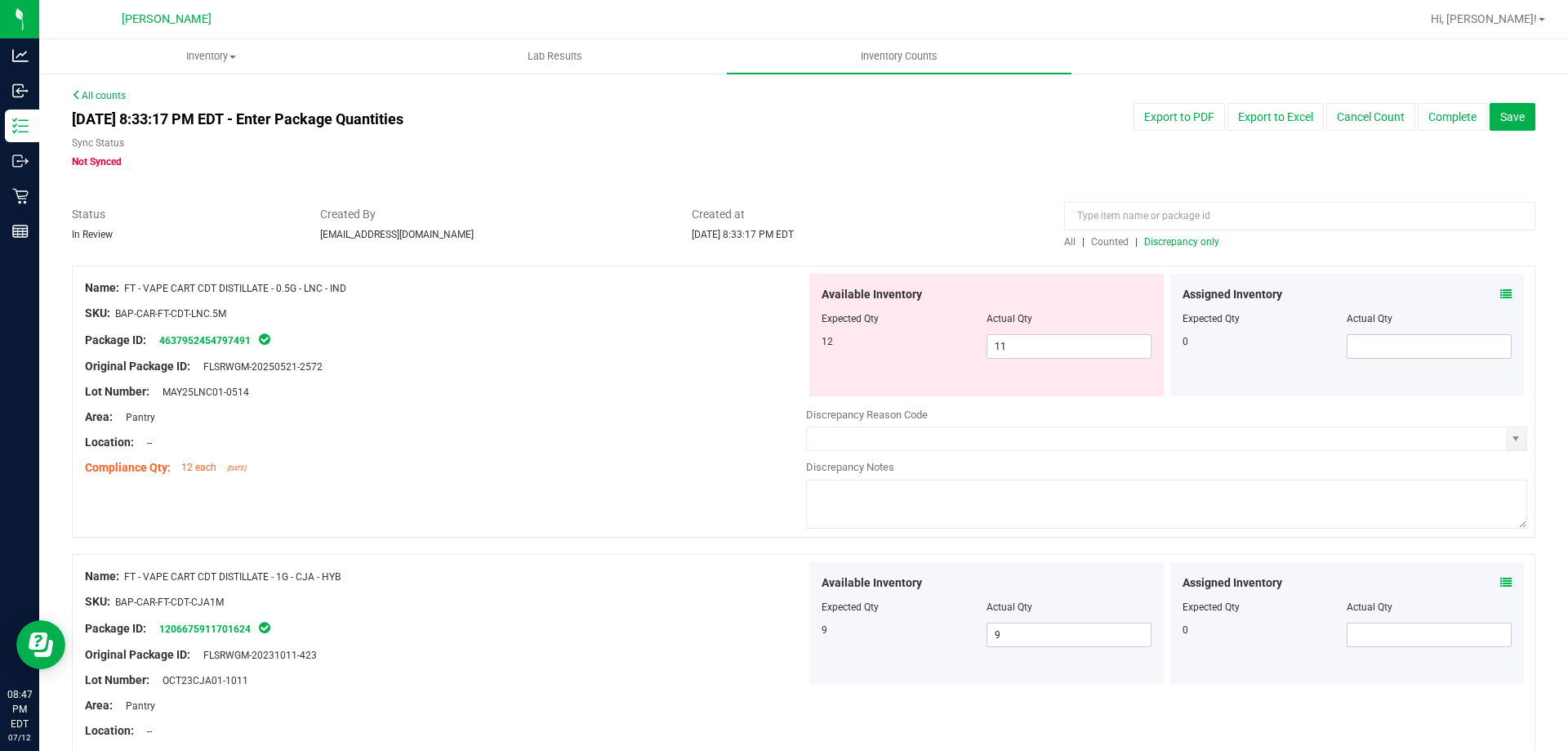 click on "Discrepancy only" at bounding box center (1182, 242) 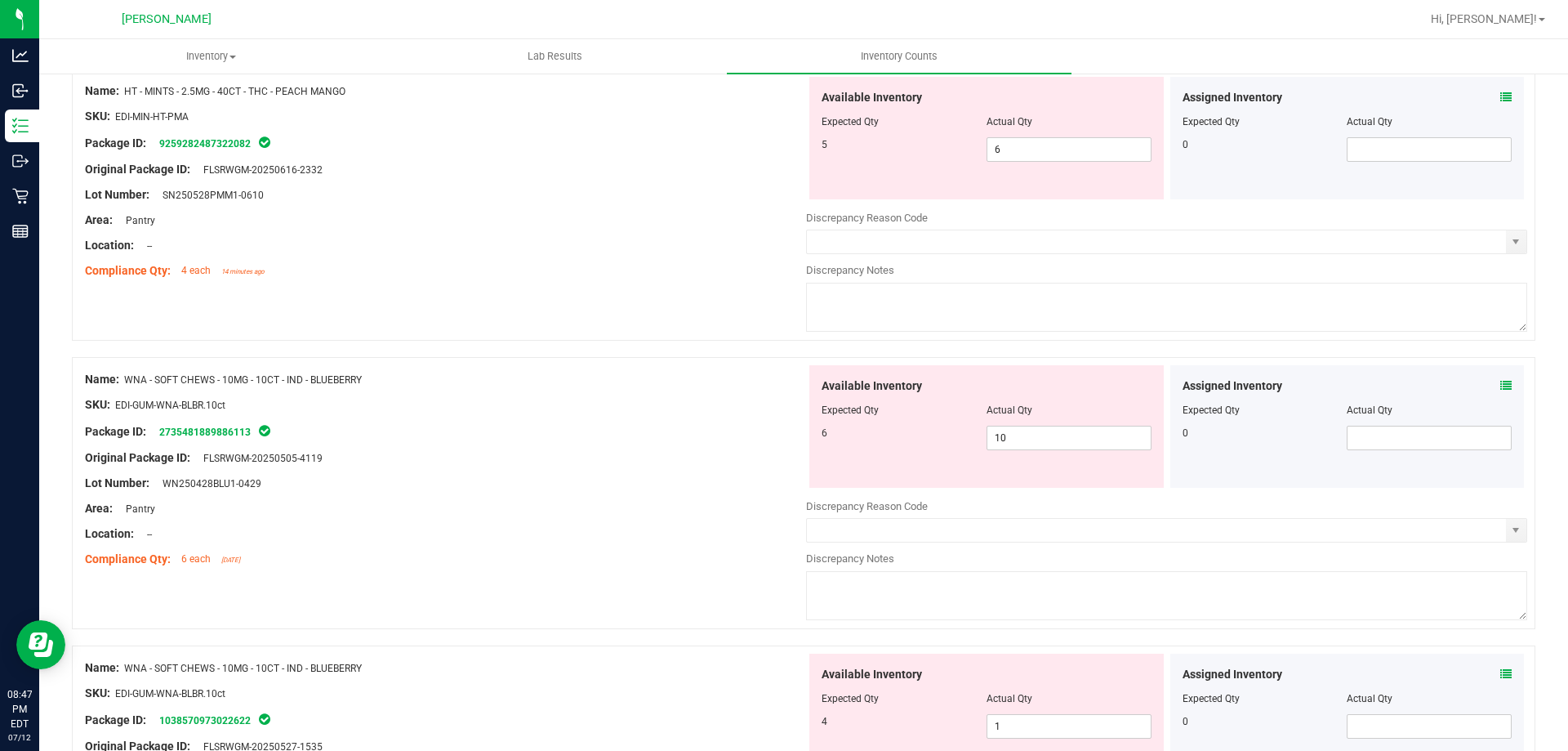 scroll, scrollTop: 490, scrollLeft: 0, axis: vertical 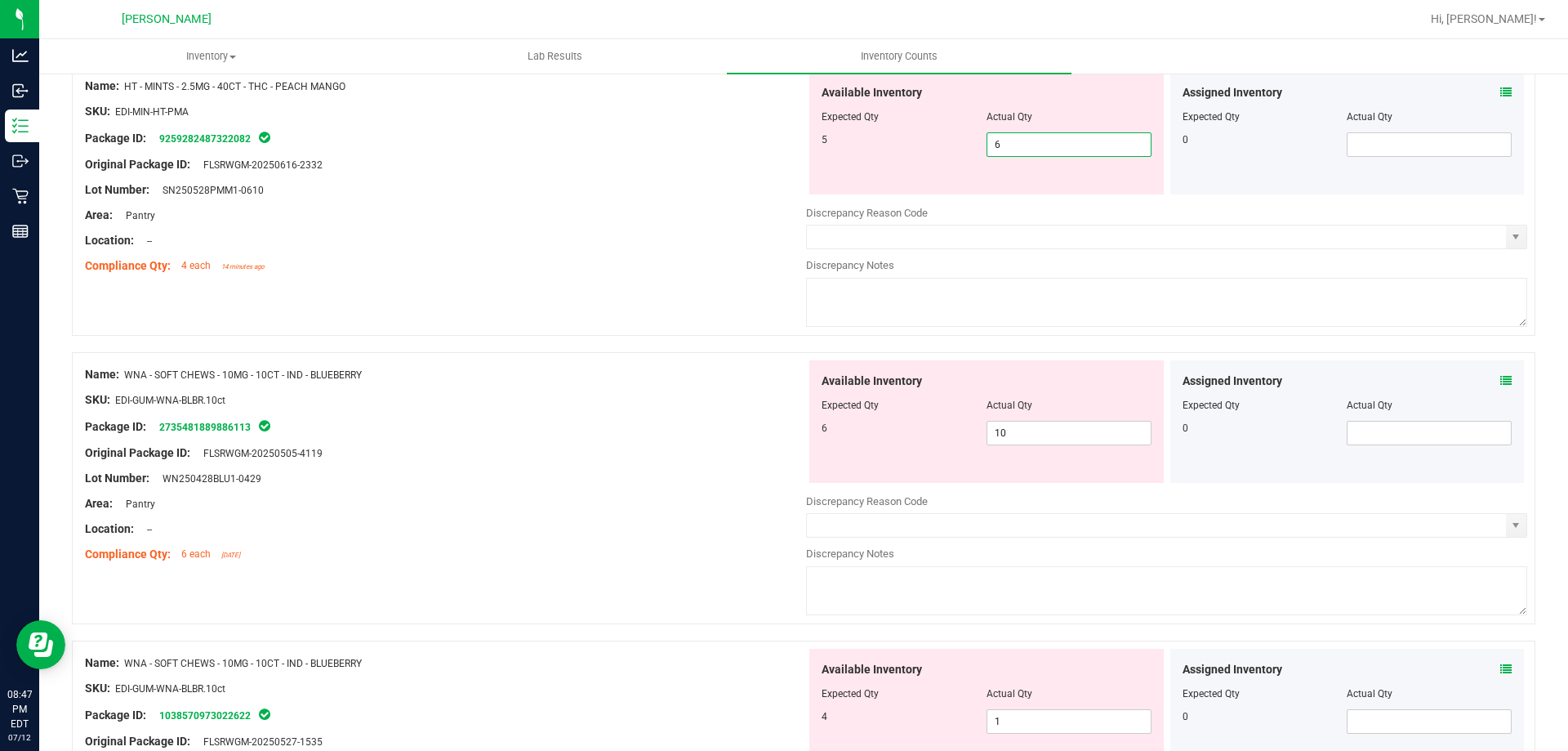 click on "6 6" at bounding box center [1069, 145] 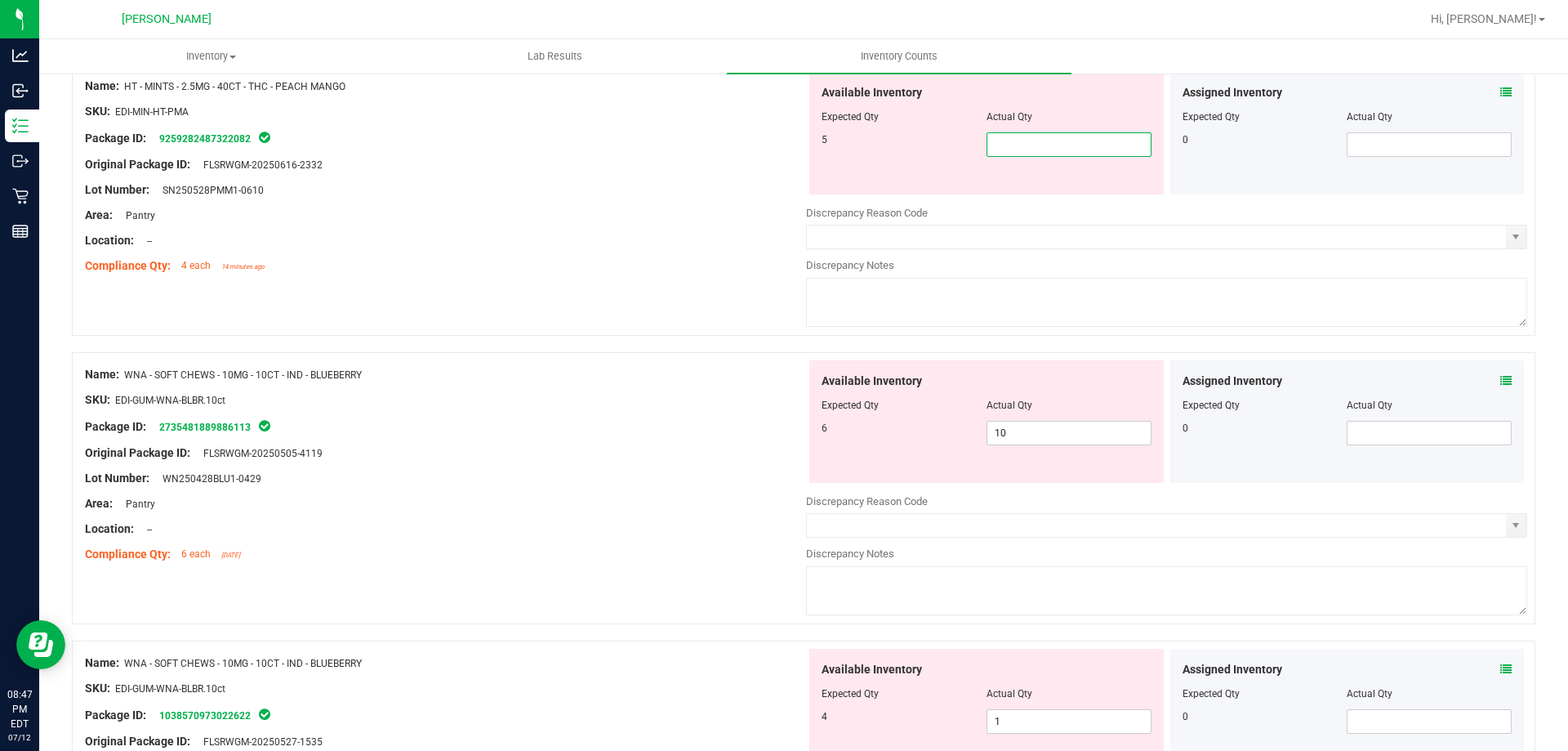type on "5" 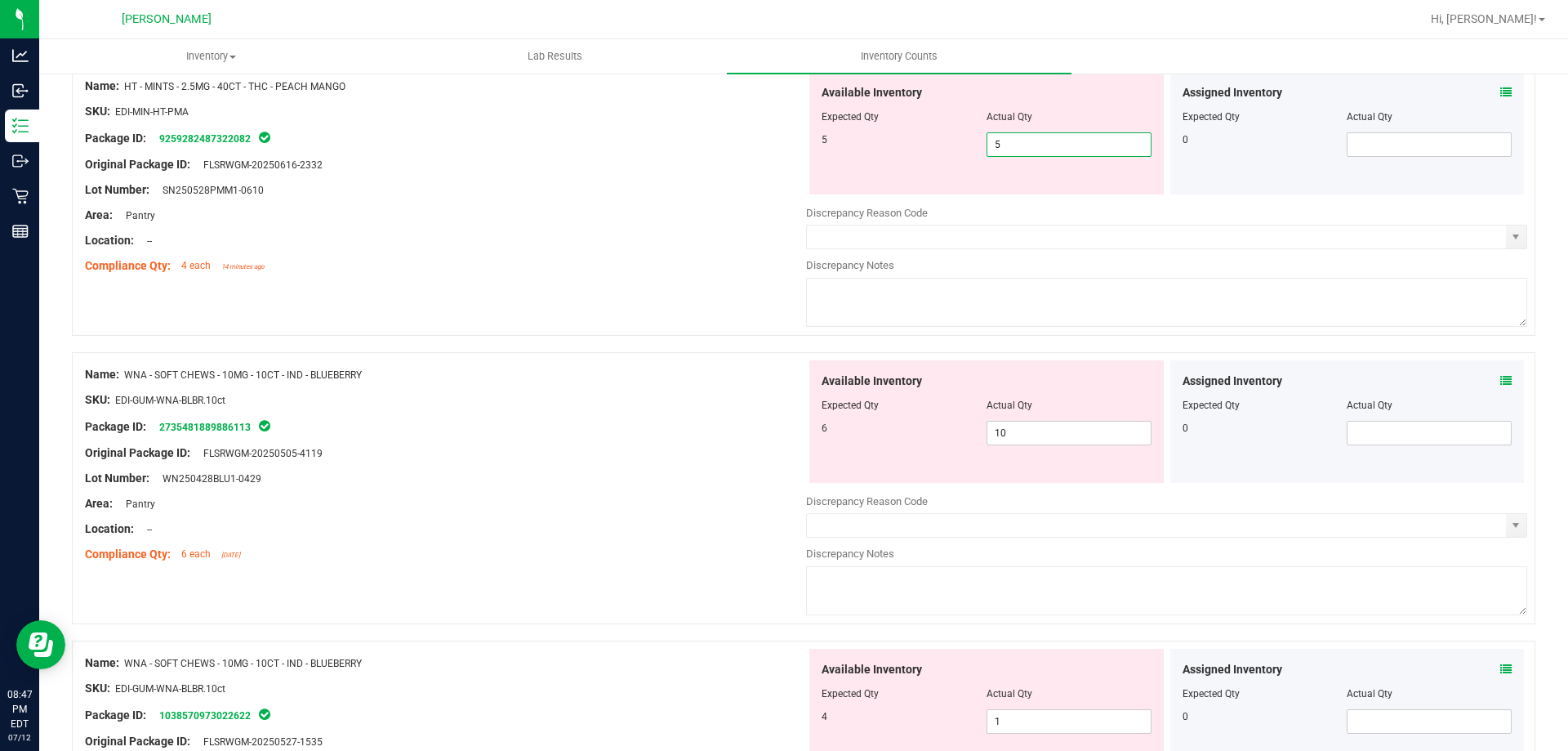 type on "5" 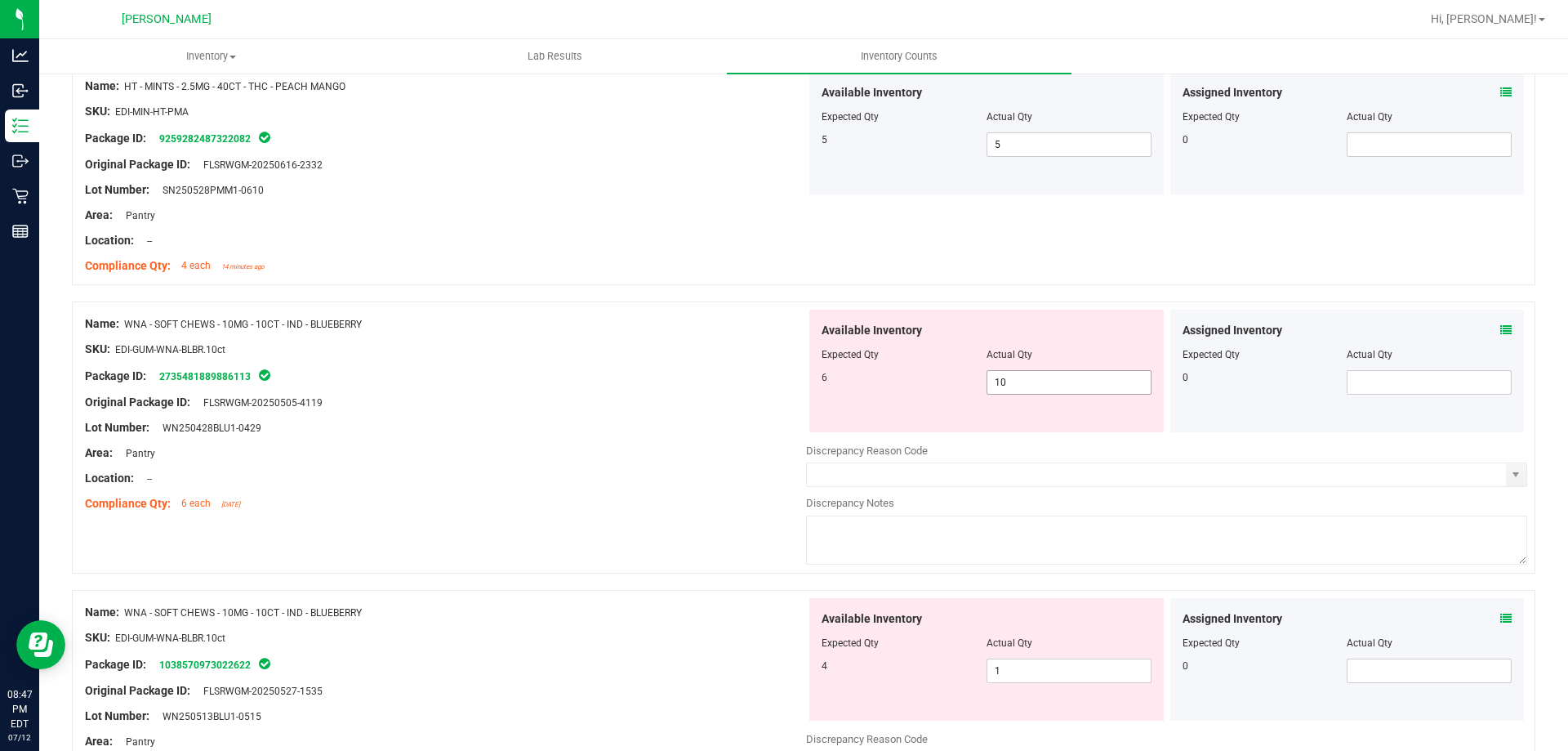 click on "10 10" at bounding box center [1069, 382] 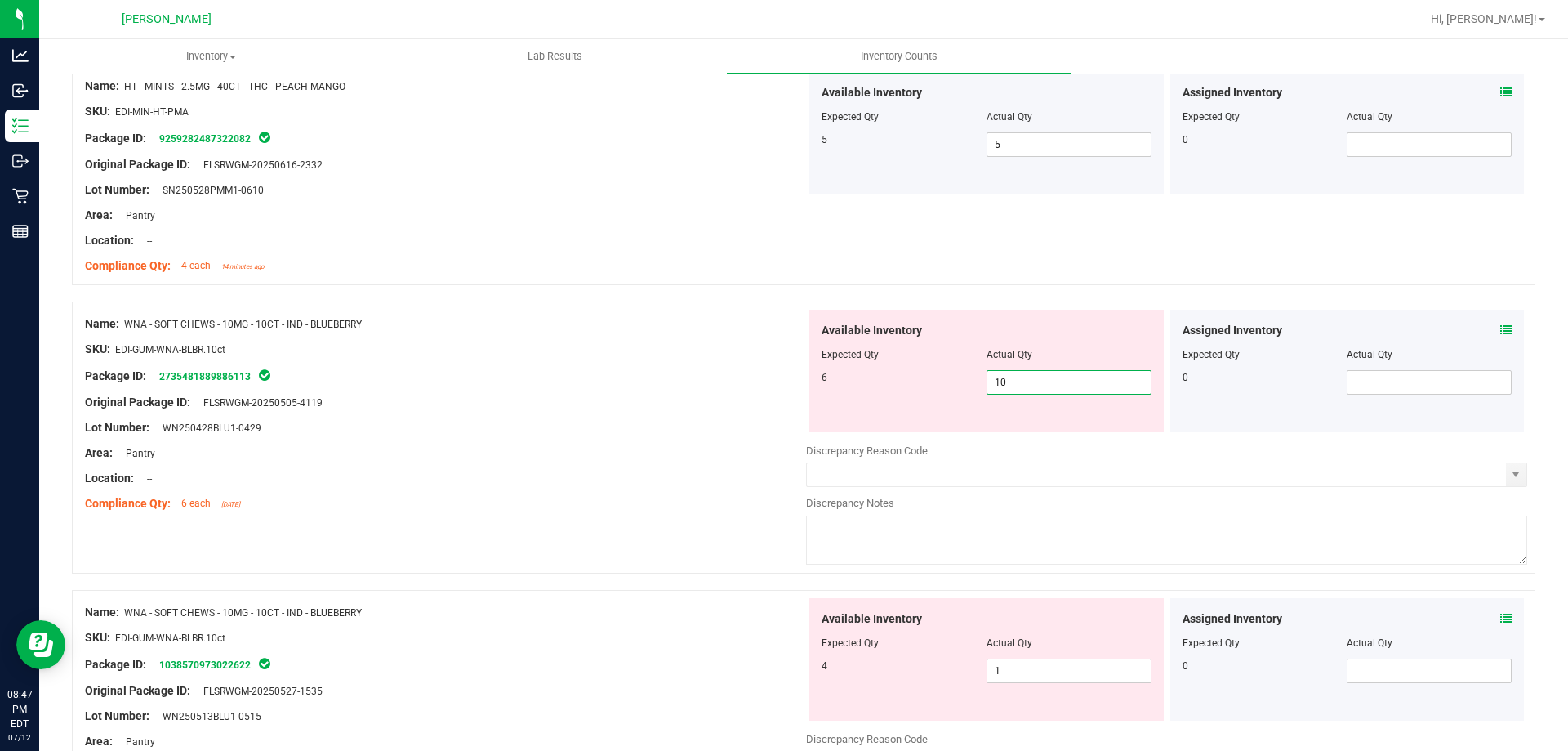 type on "1" 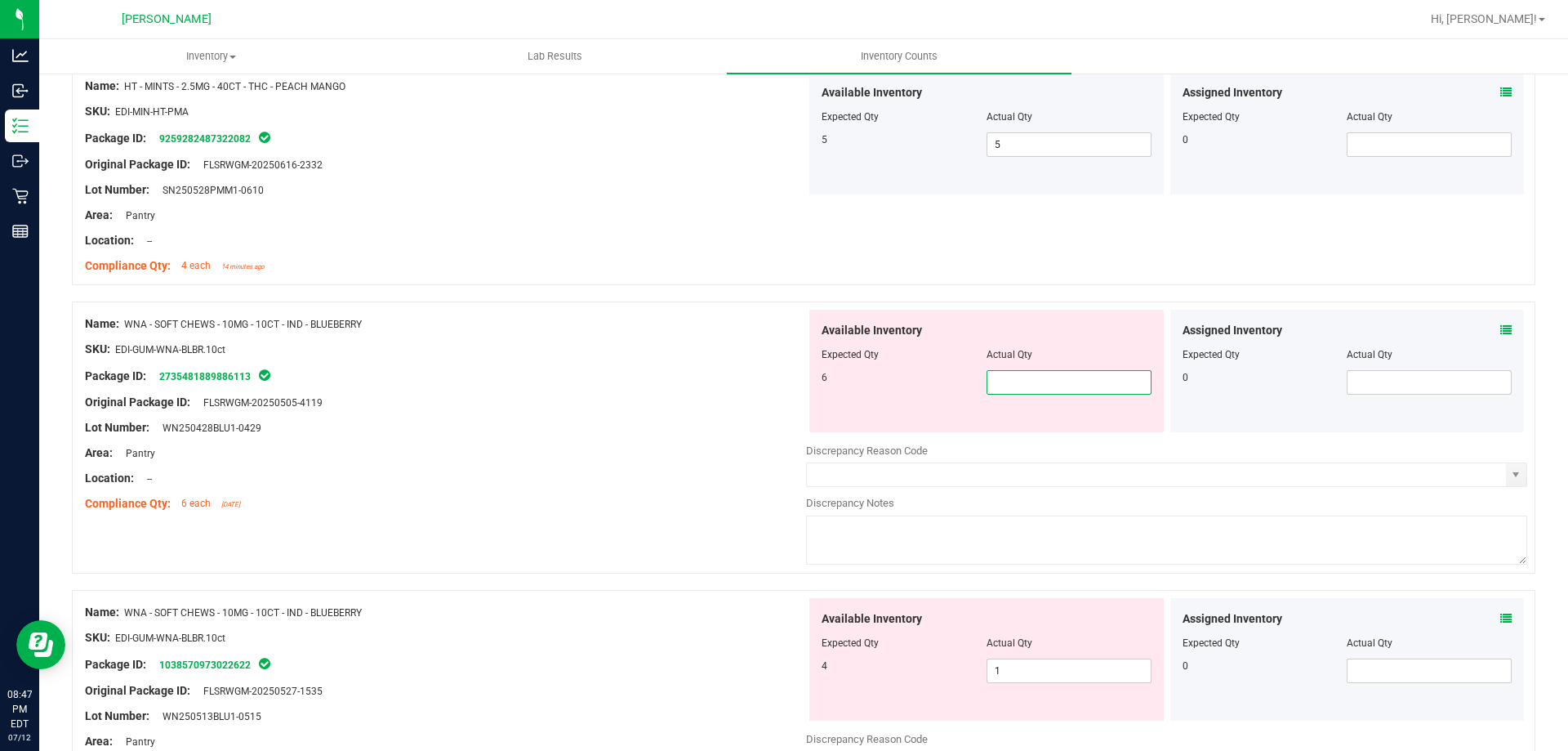 type on "6" 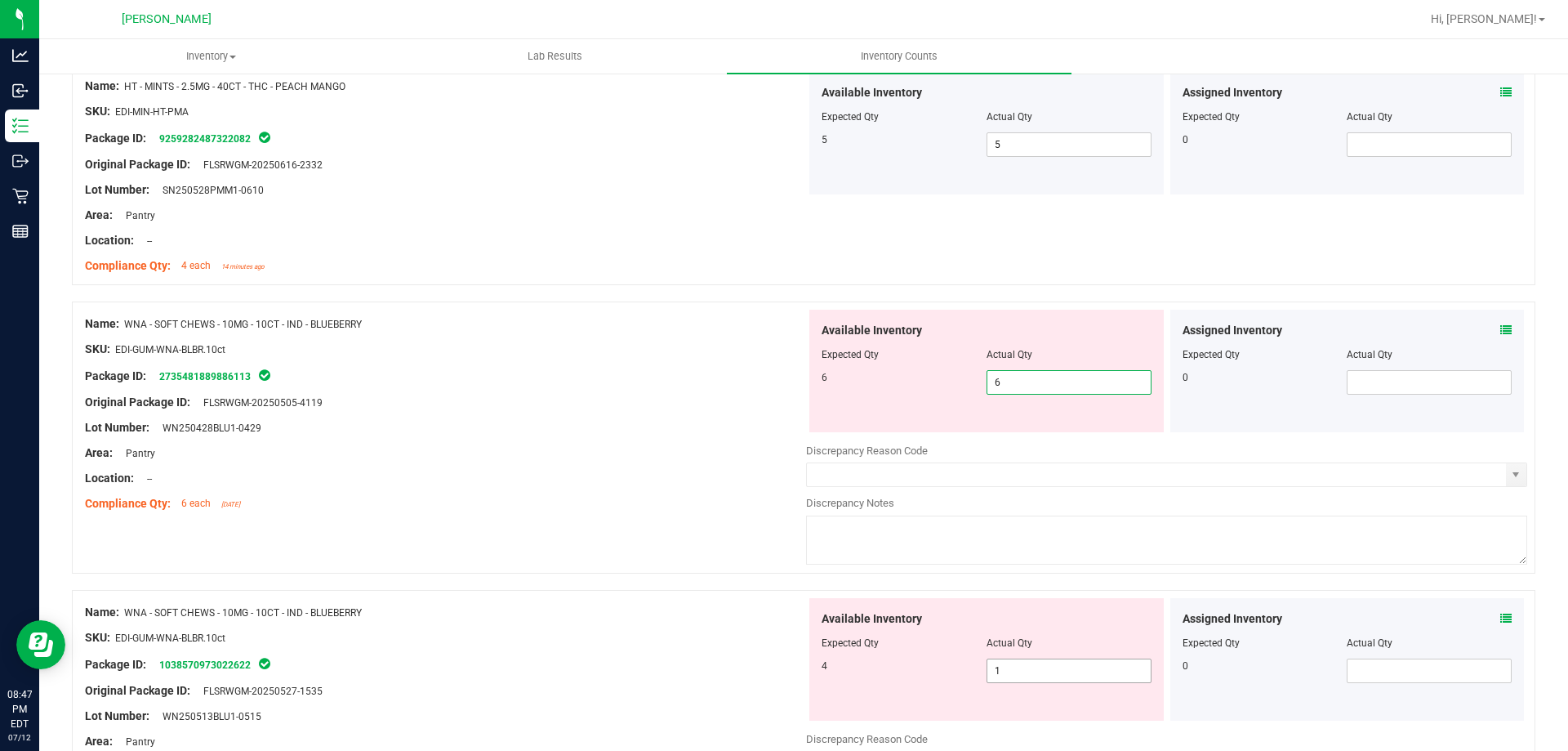 type on "6" 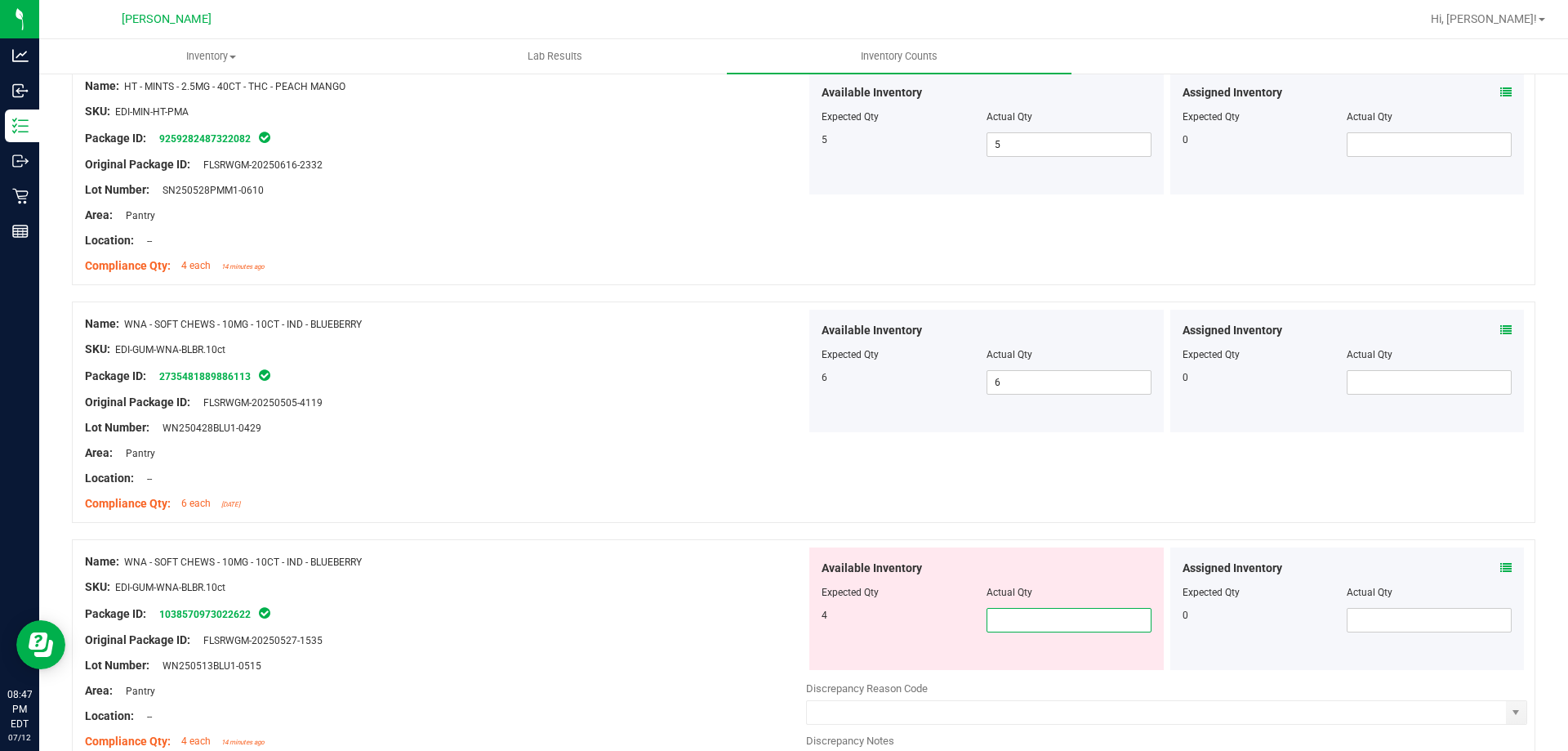 type on "4" 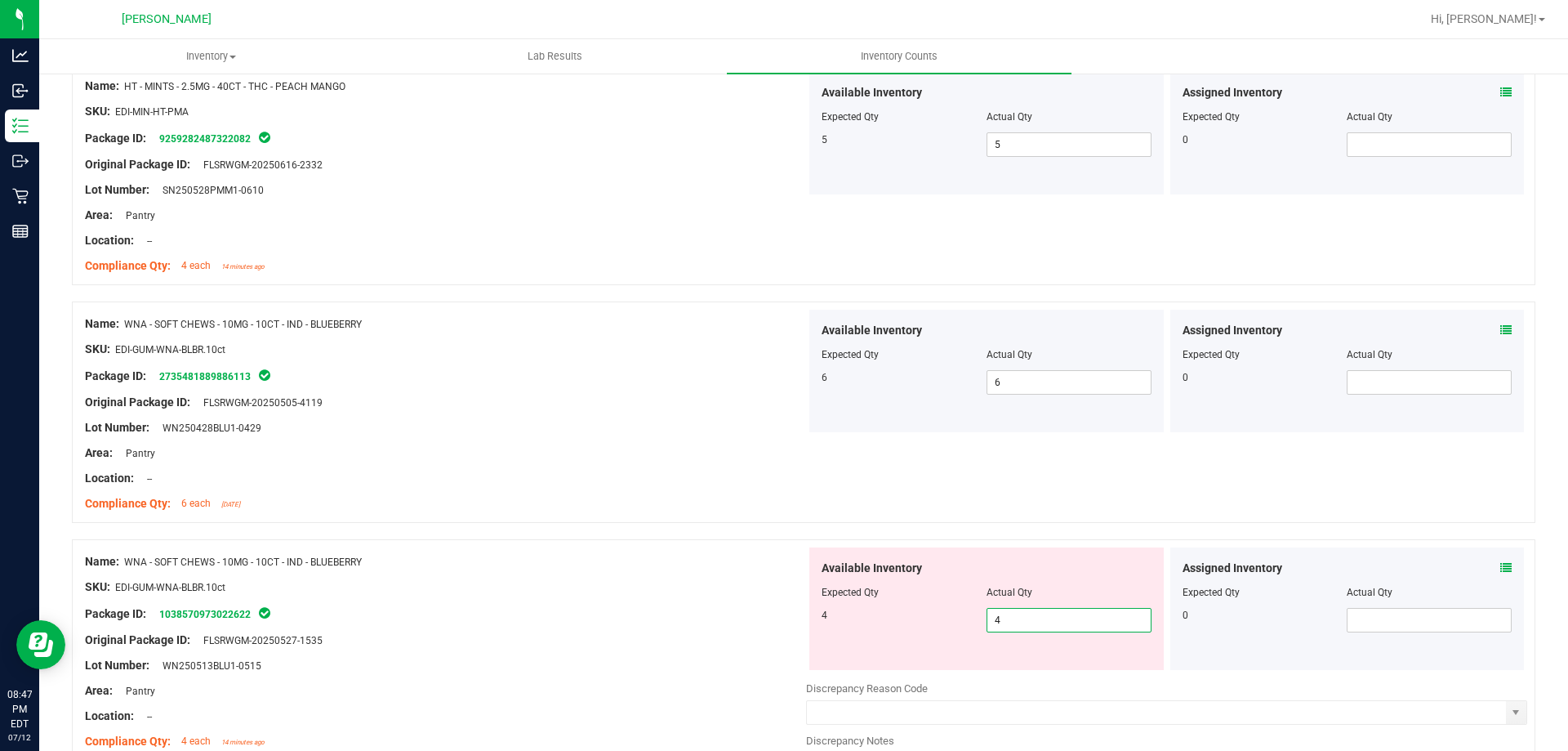 type on "4" 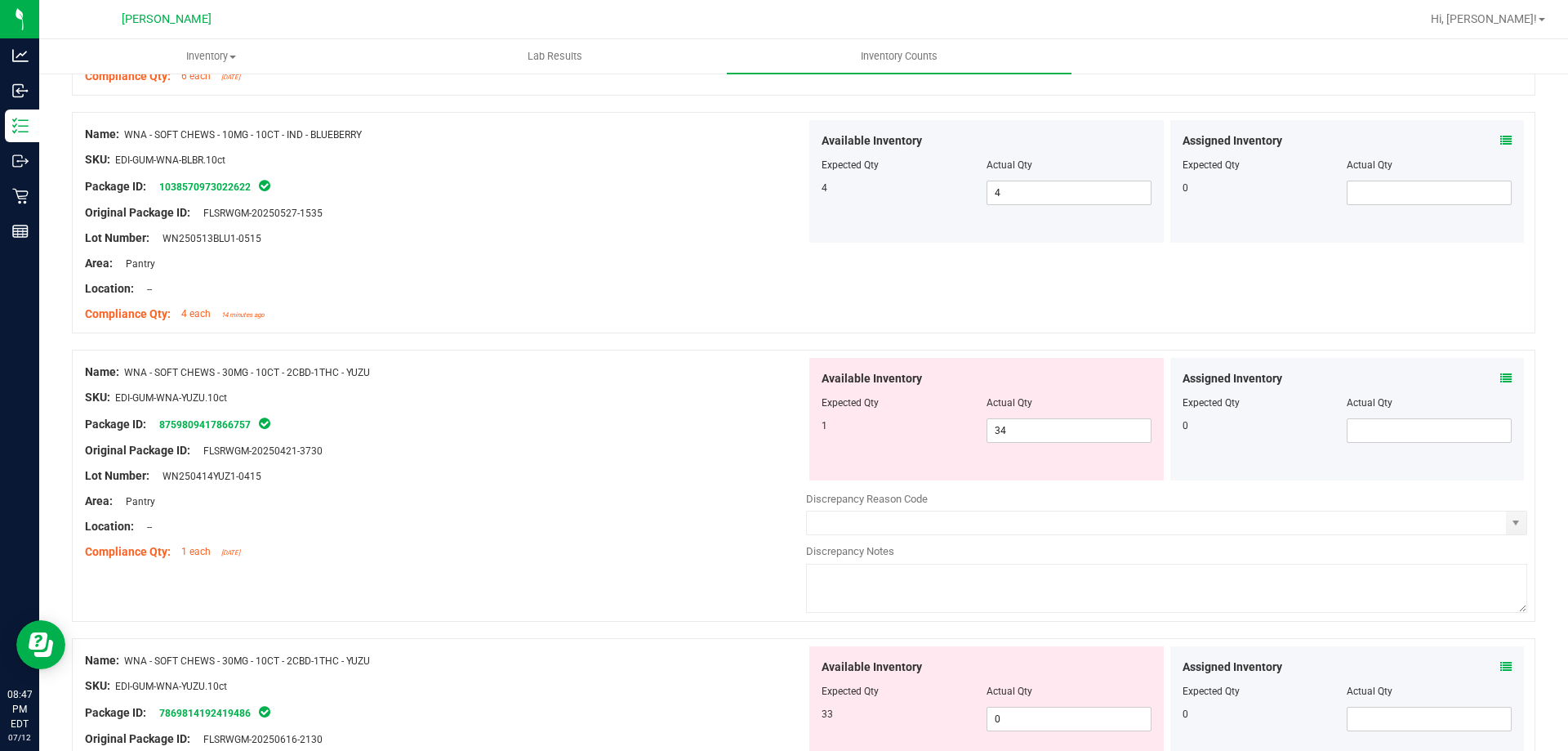 scroll, scrollTop: 1062, scrollLeft: 0, axis: vertical 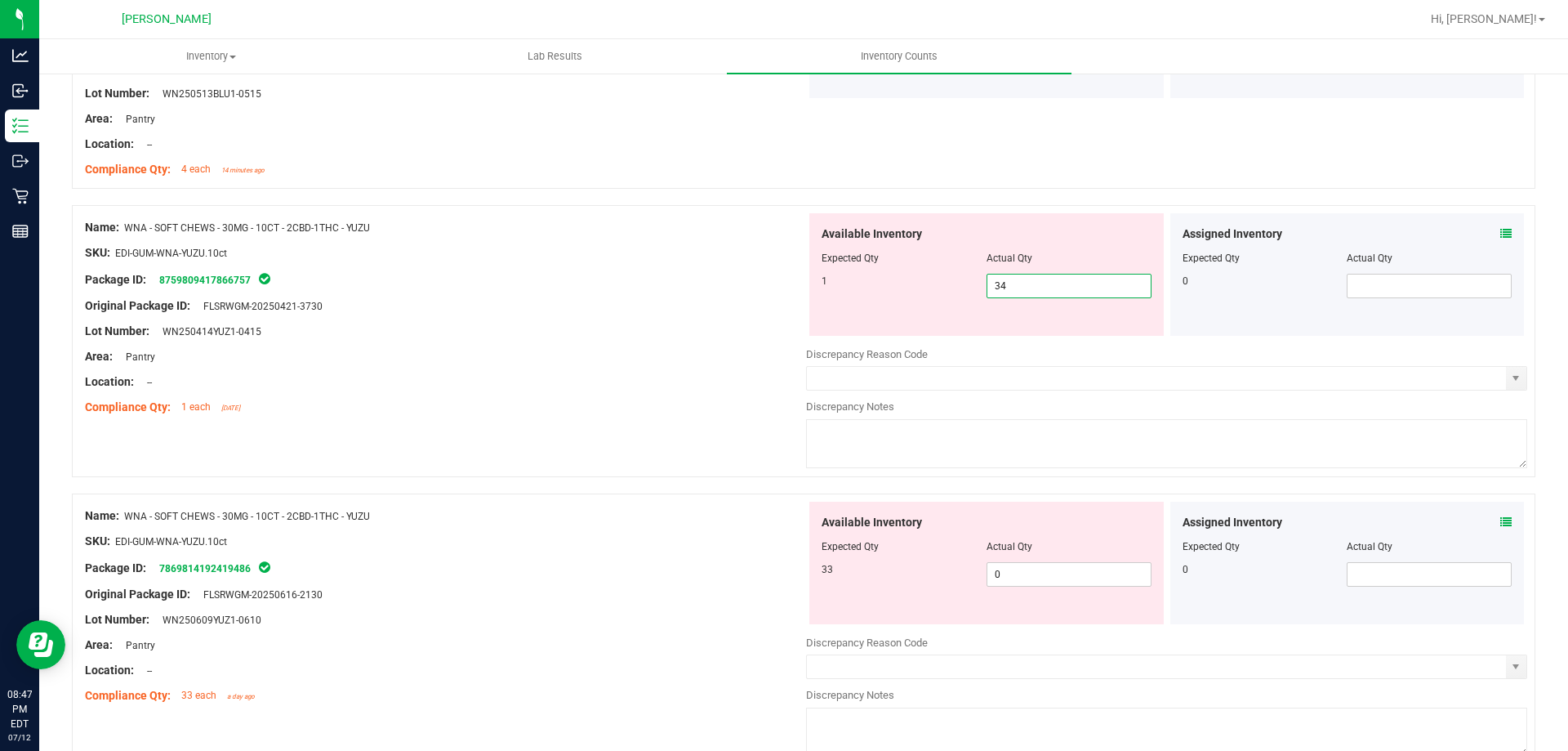 click on "34 34" at bounding box center [1069, 286] 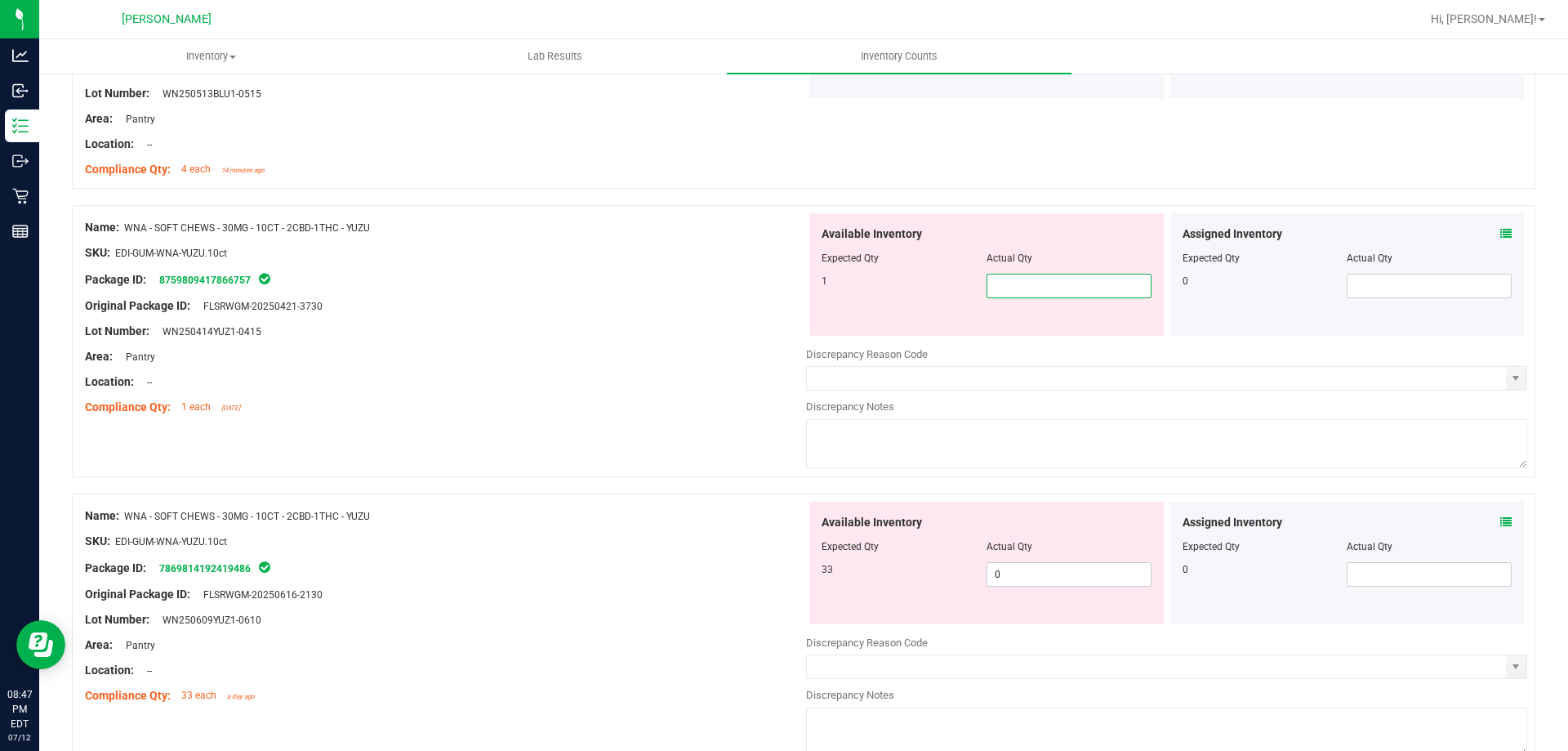 type on "1" 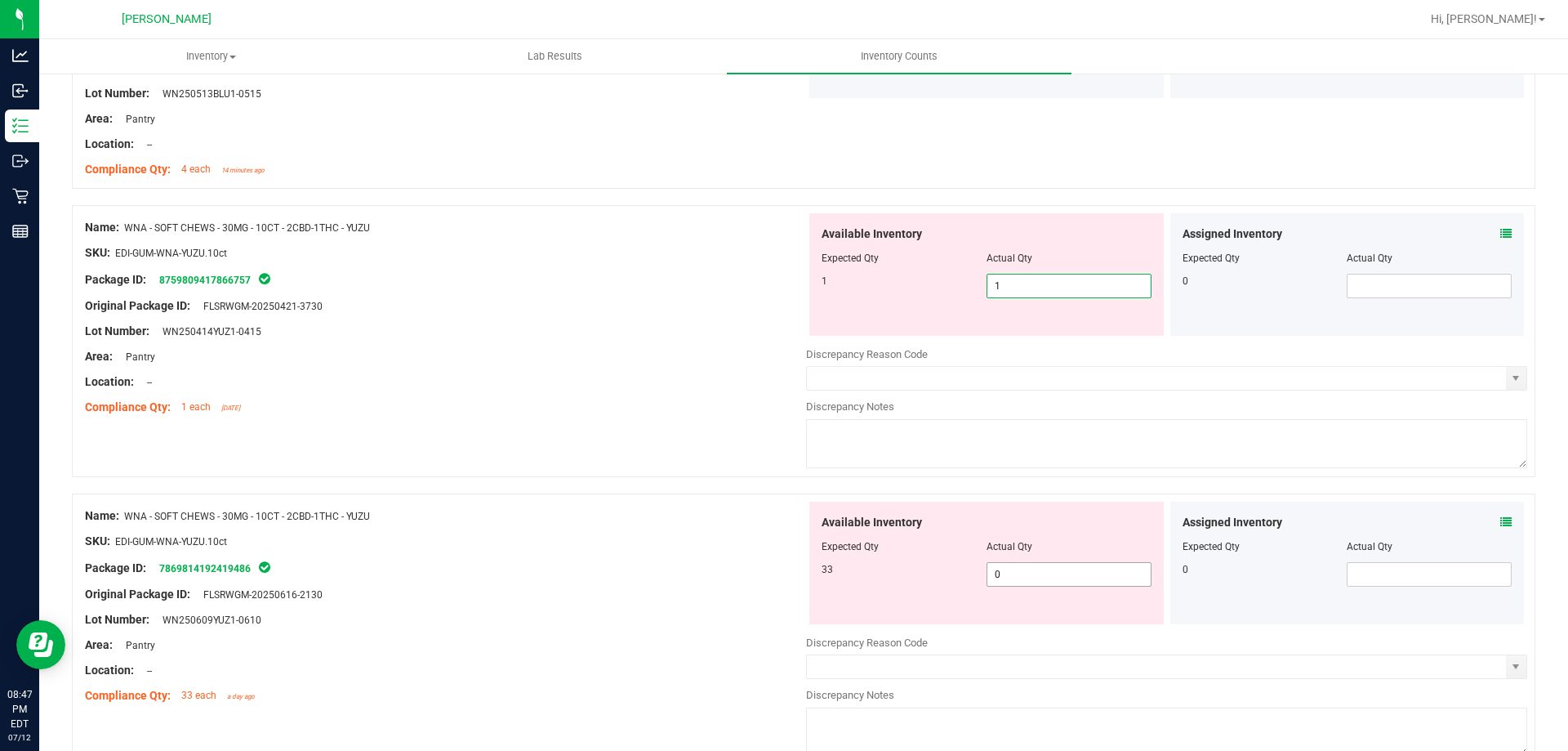 type on "1" 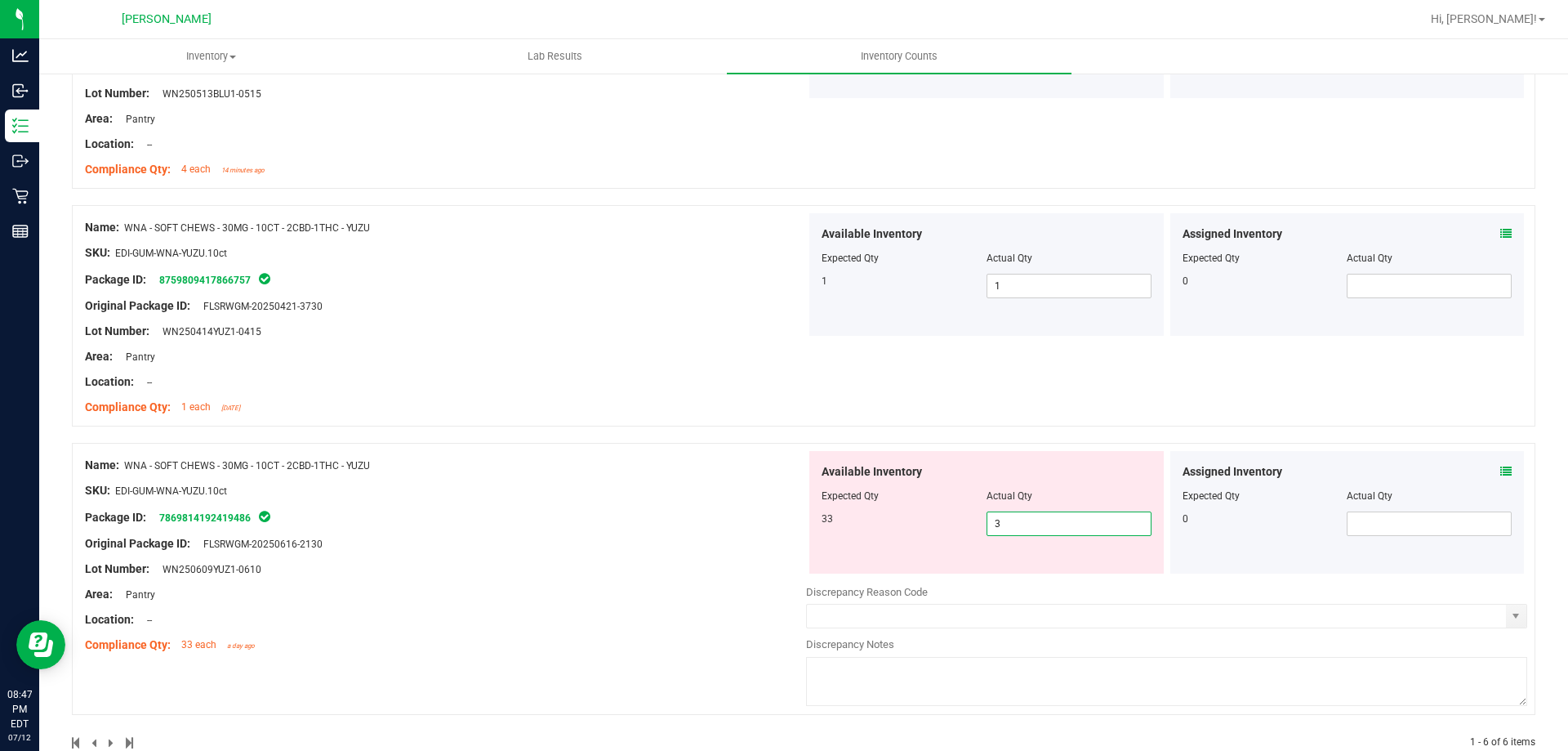 type on "33" 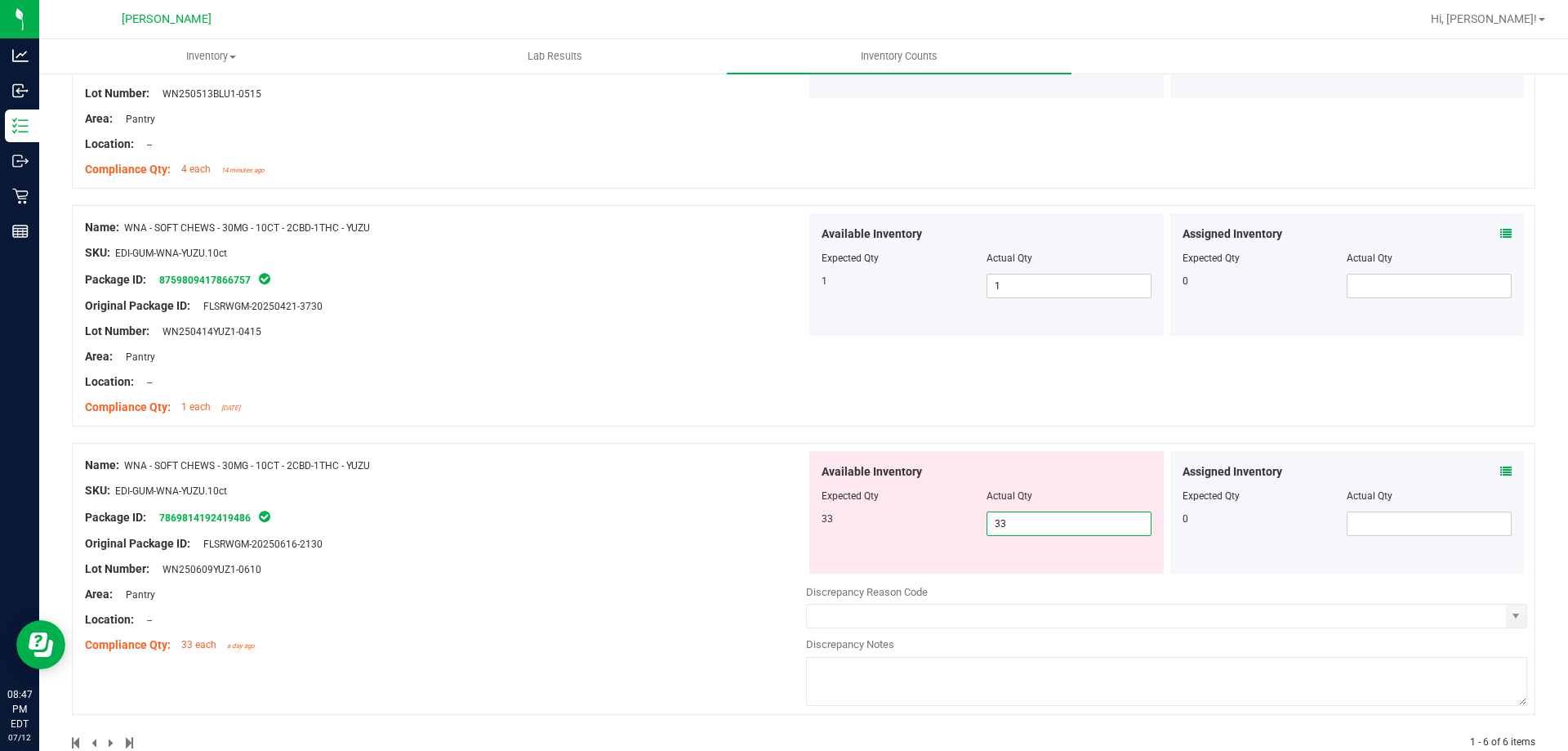 type on "33" 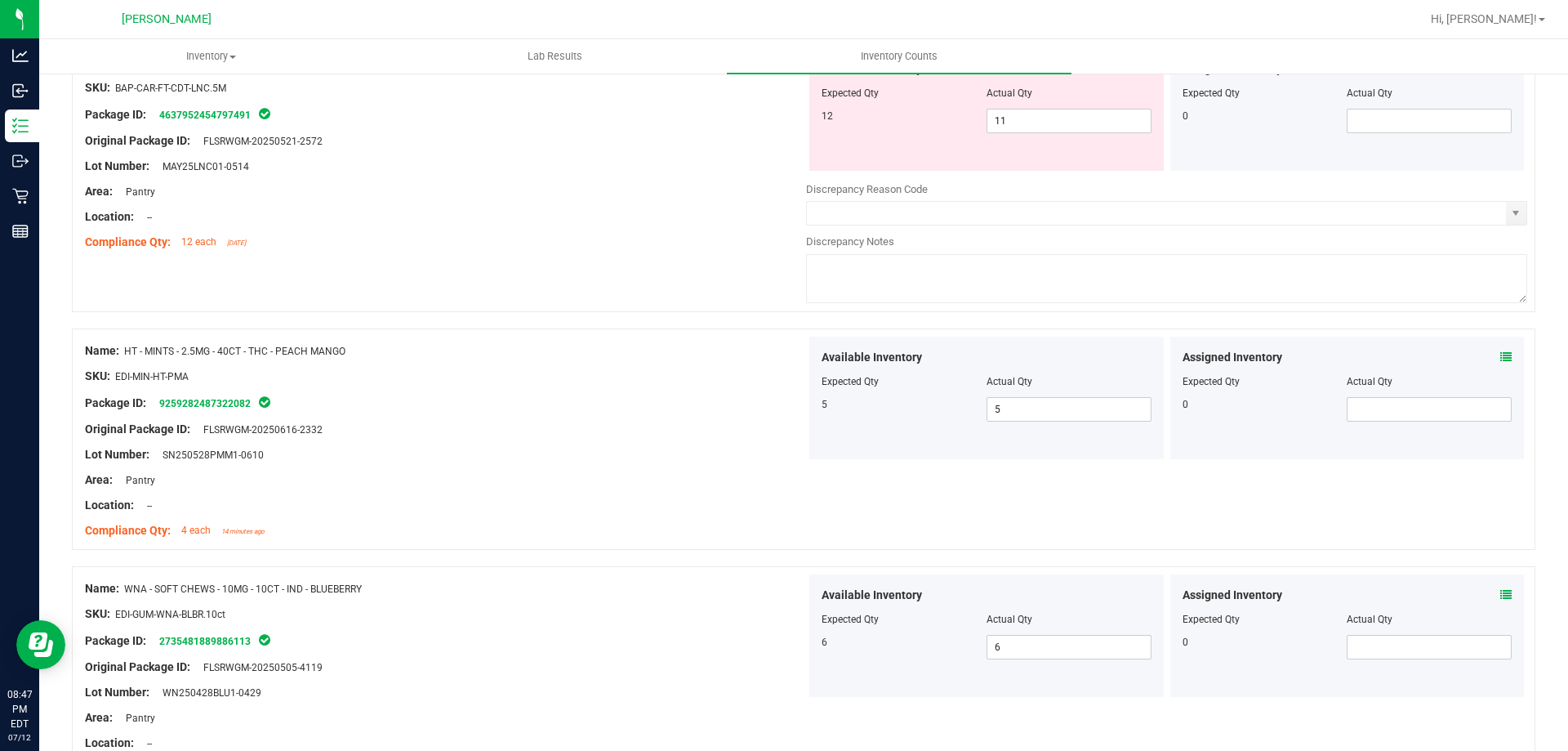 scroll, scrollTop: 0, scrollLeft: 0, axis: both 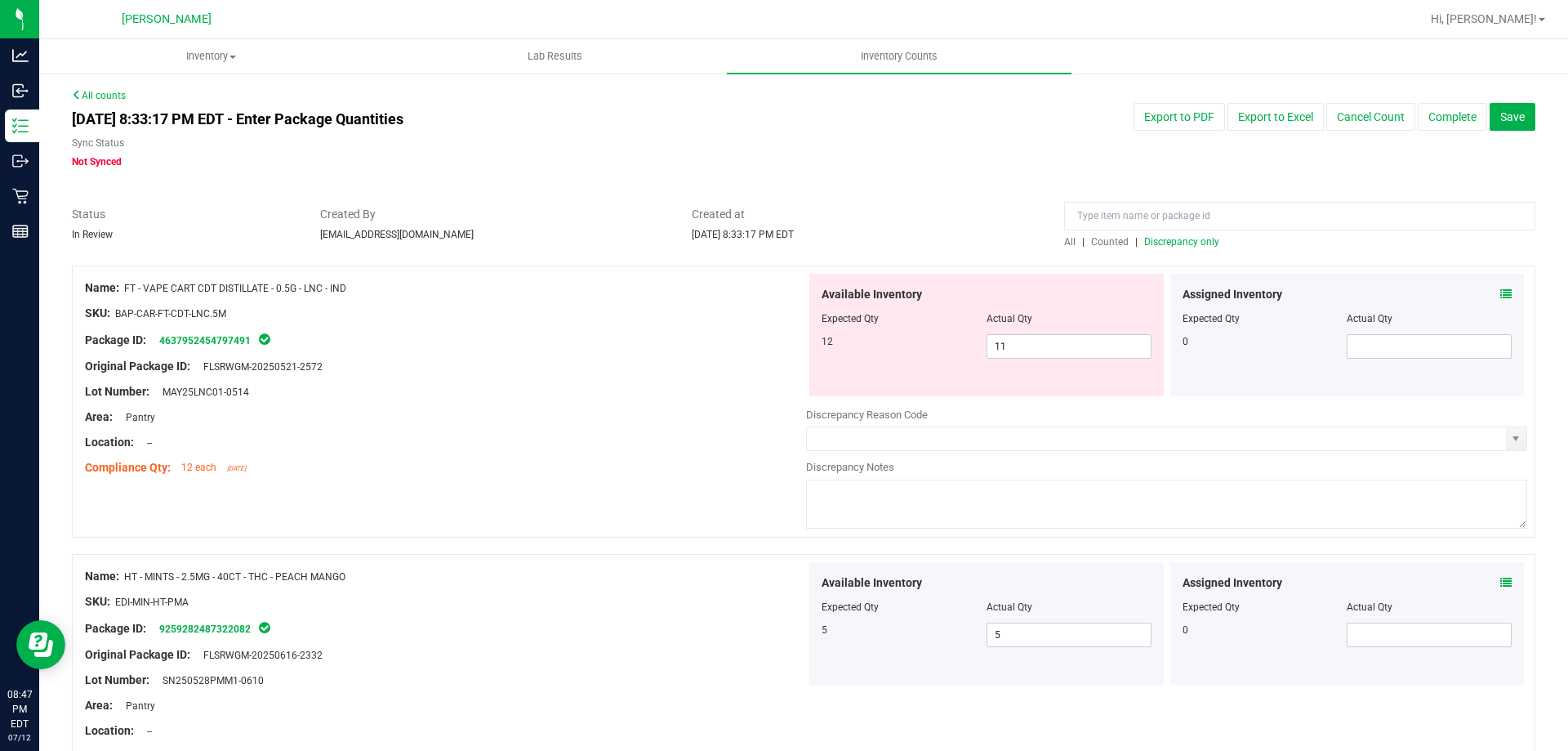click on "Discrepancy only" at bounding box center (1182, 242) 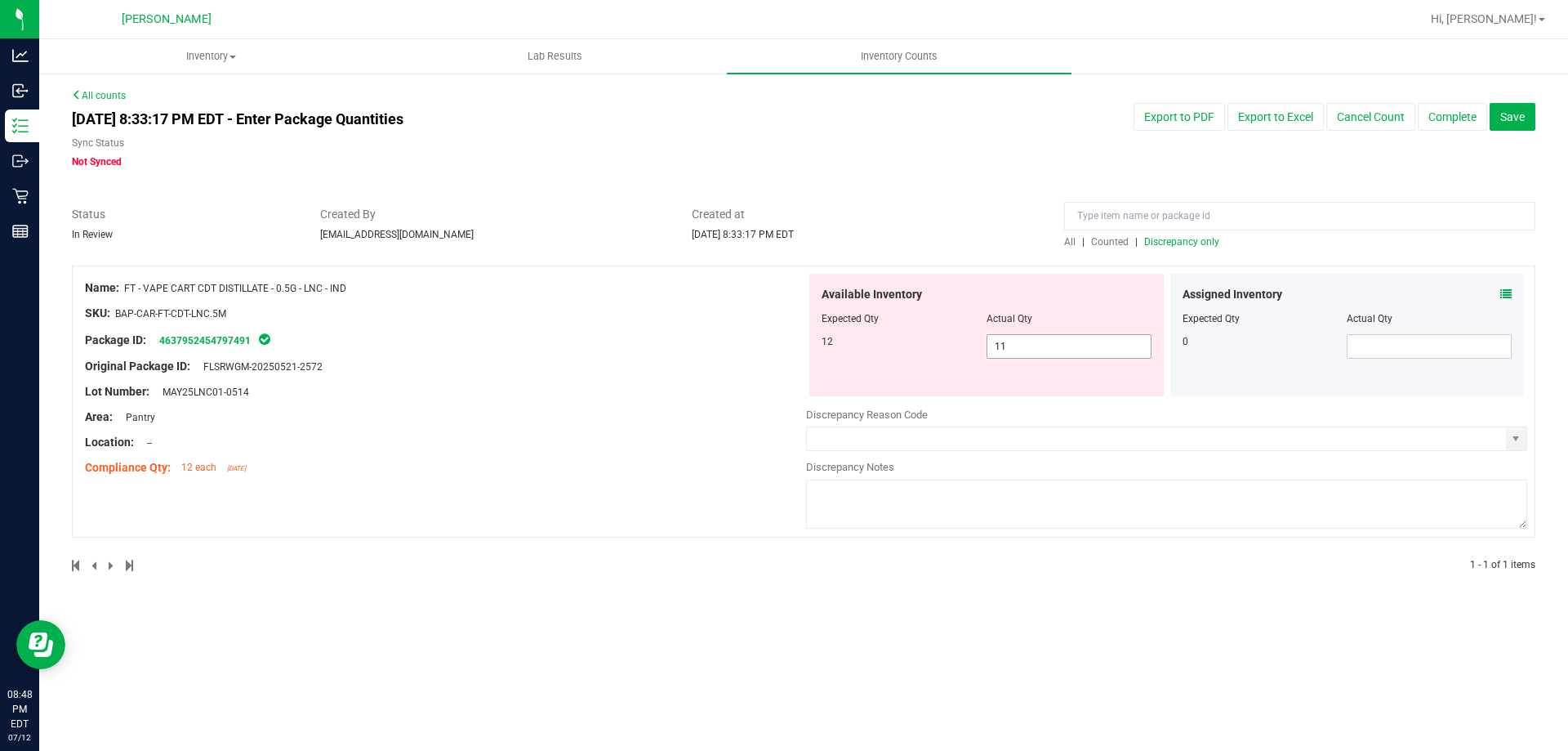 click on "11 11" at bounding box center (1069, 346) 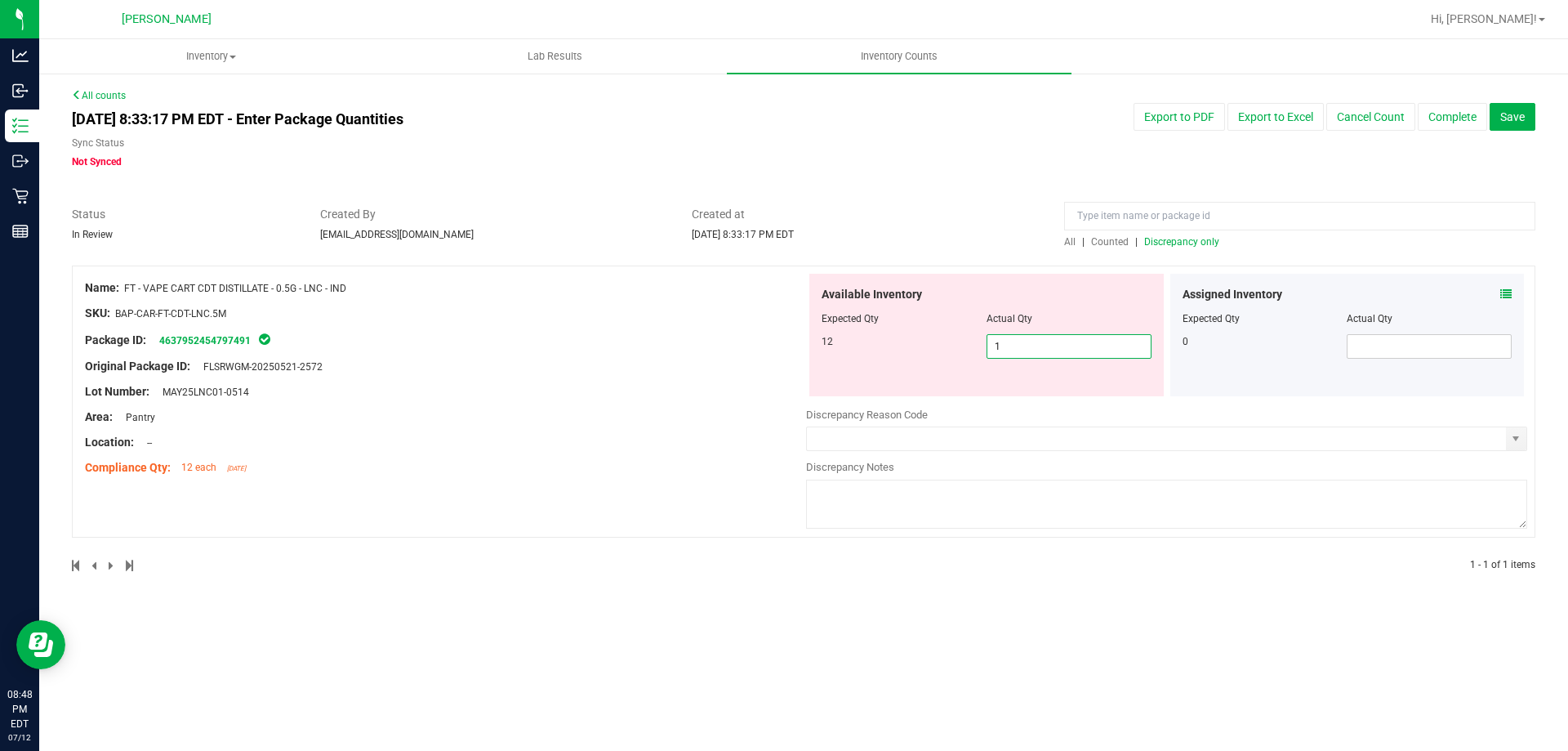 type on "12" 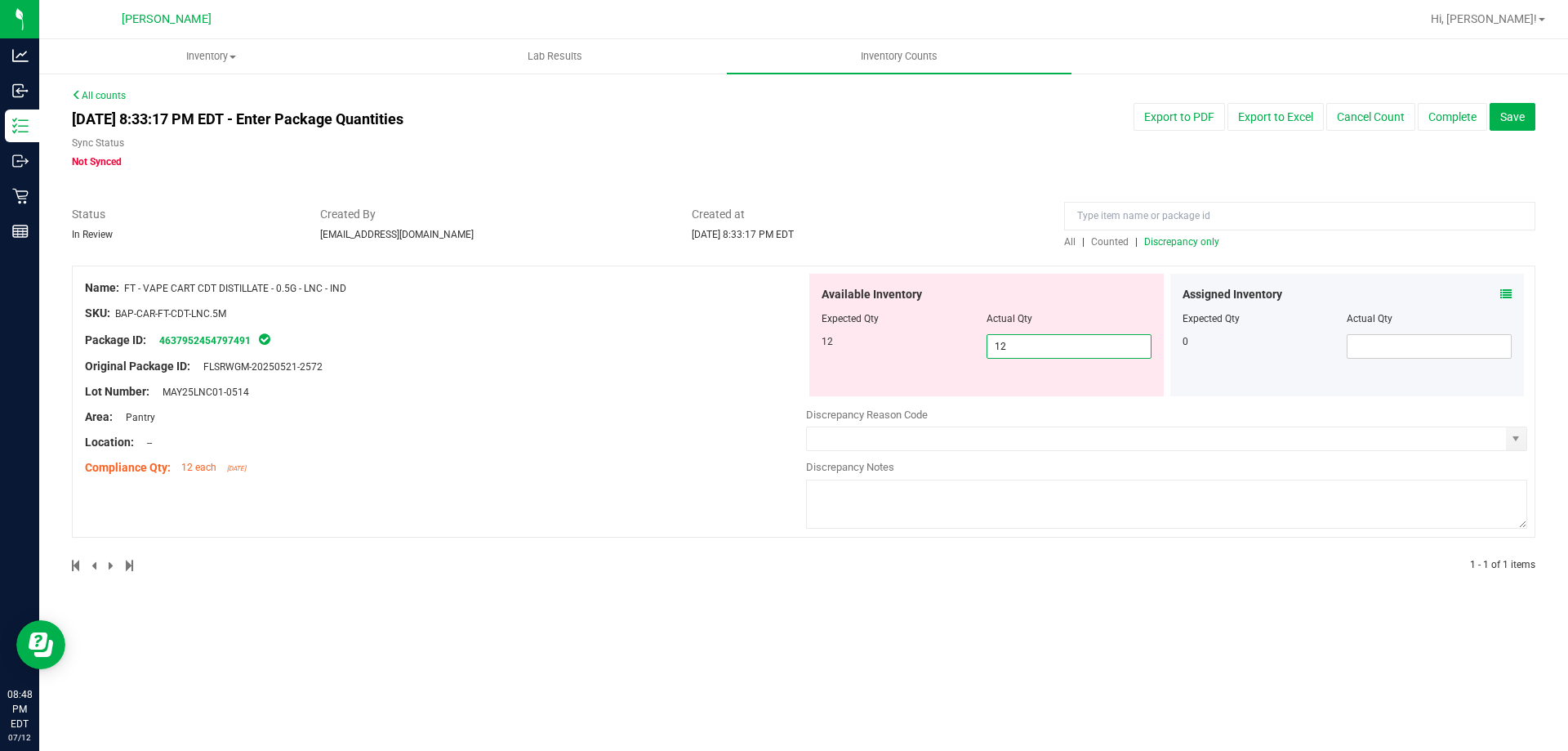 type on "12" 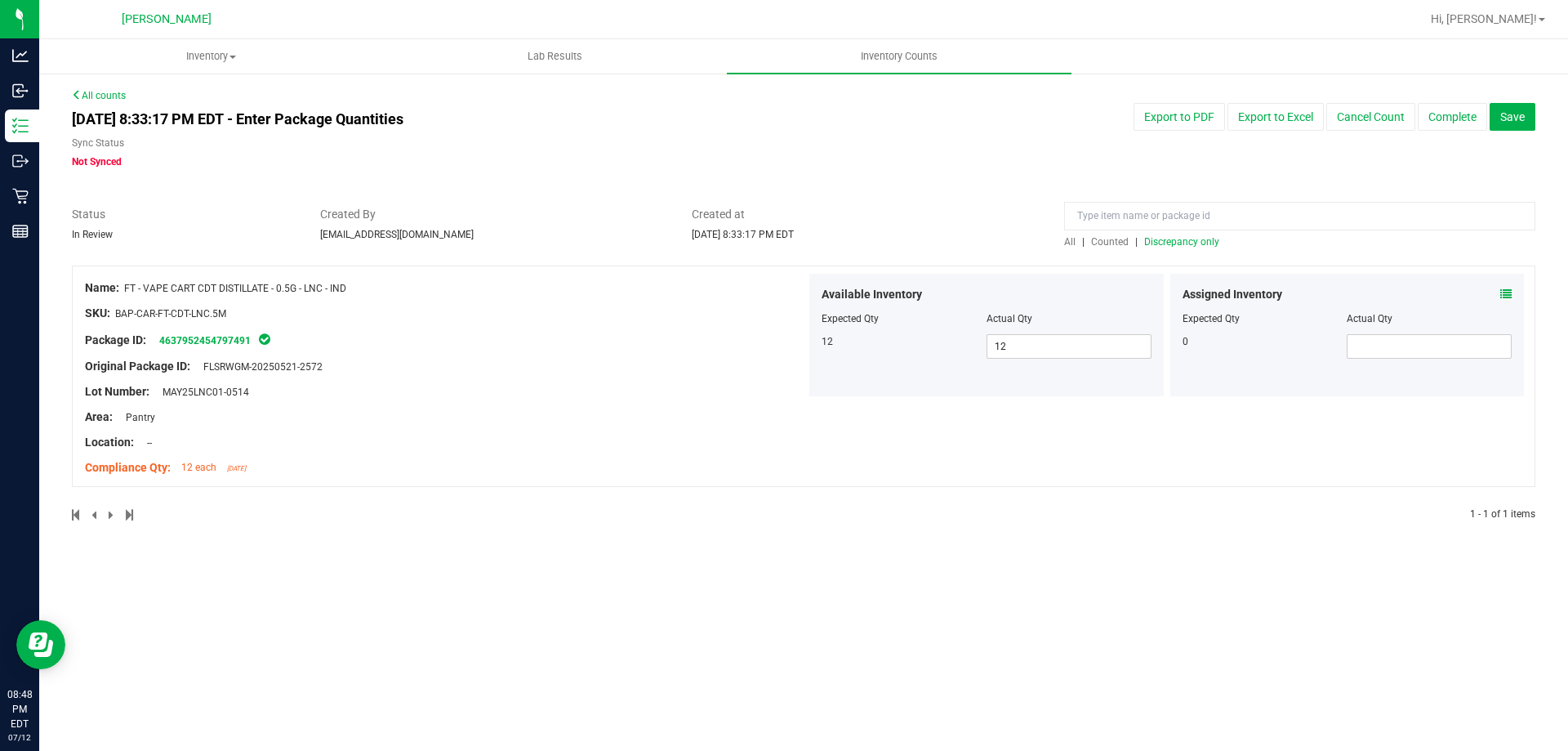 click on "Discrepancy only" at bounding box center (1182, 242) 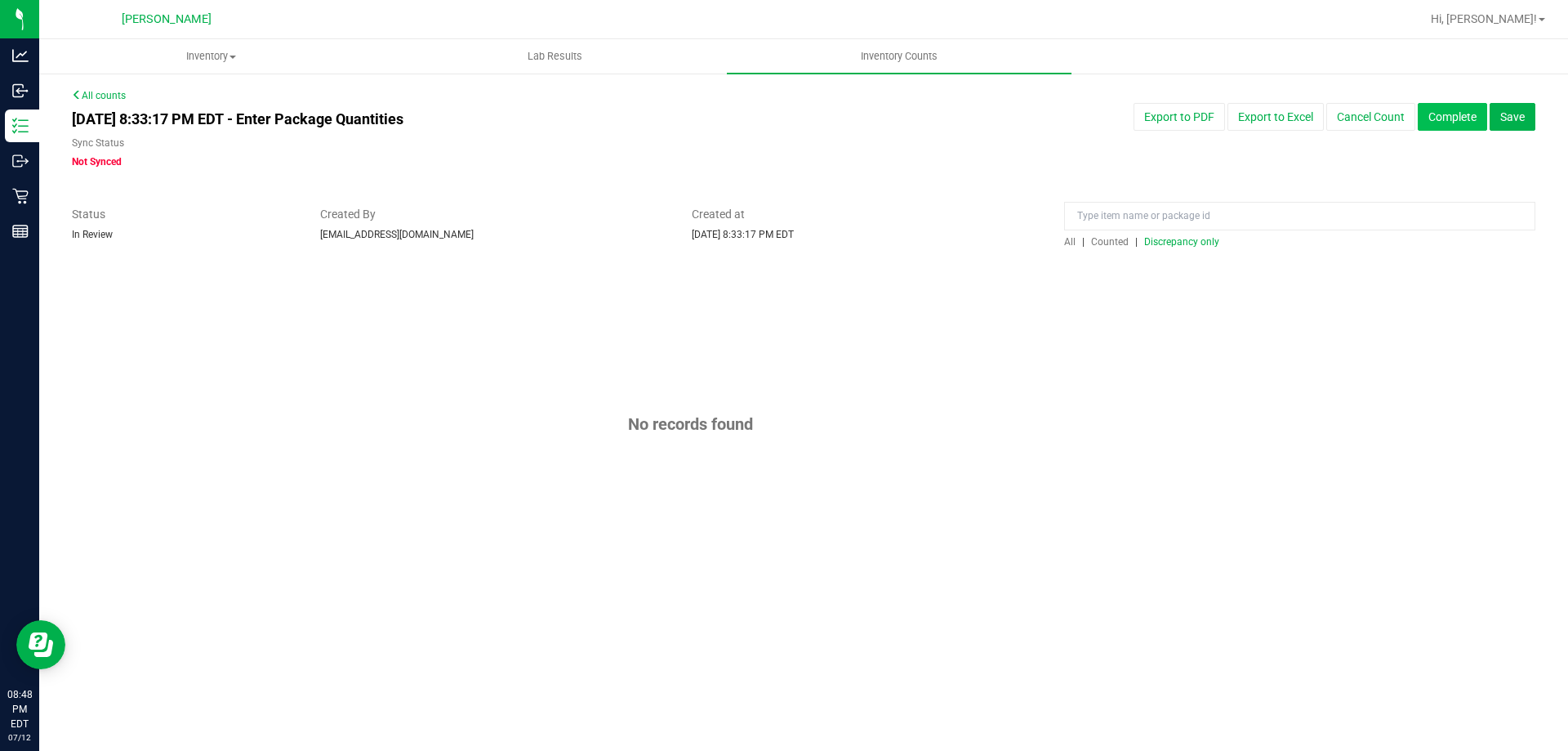 click on "Complete" at bounding box center (1452, 117) 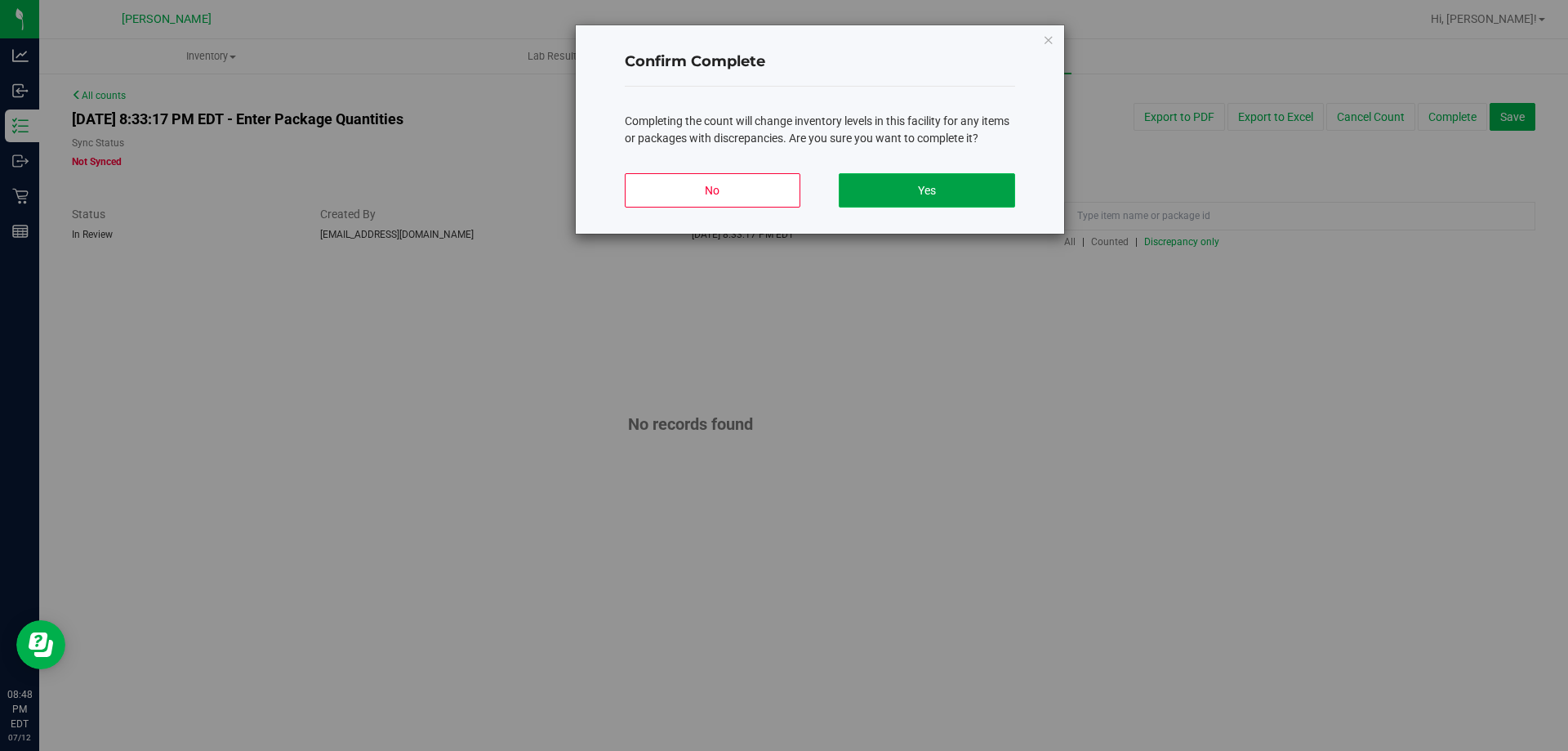 click on "Yes" at bounding box center [926, 190] 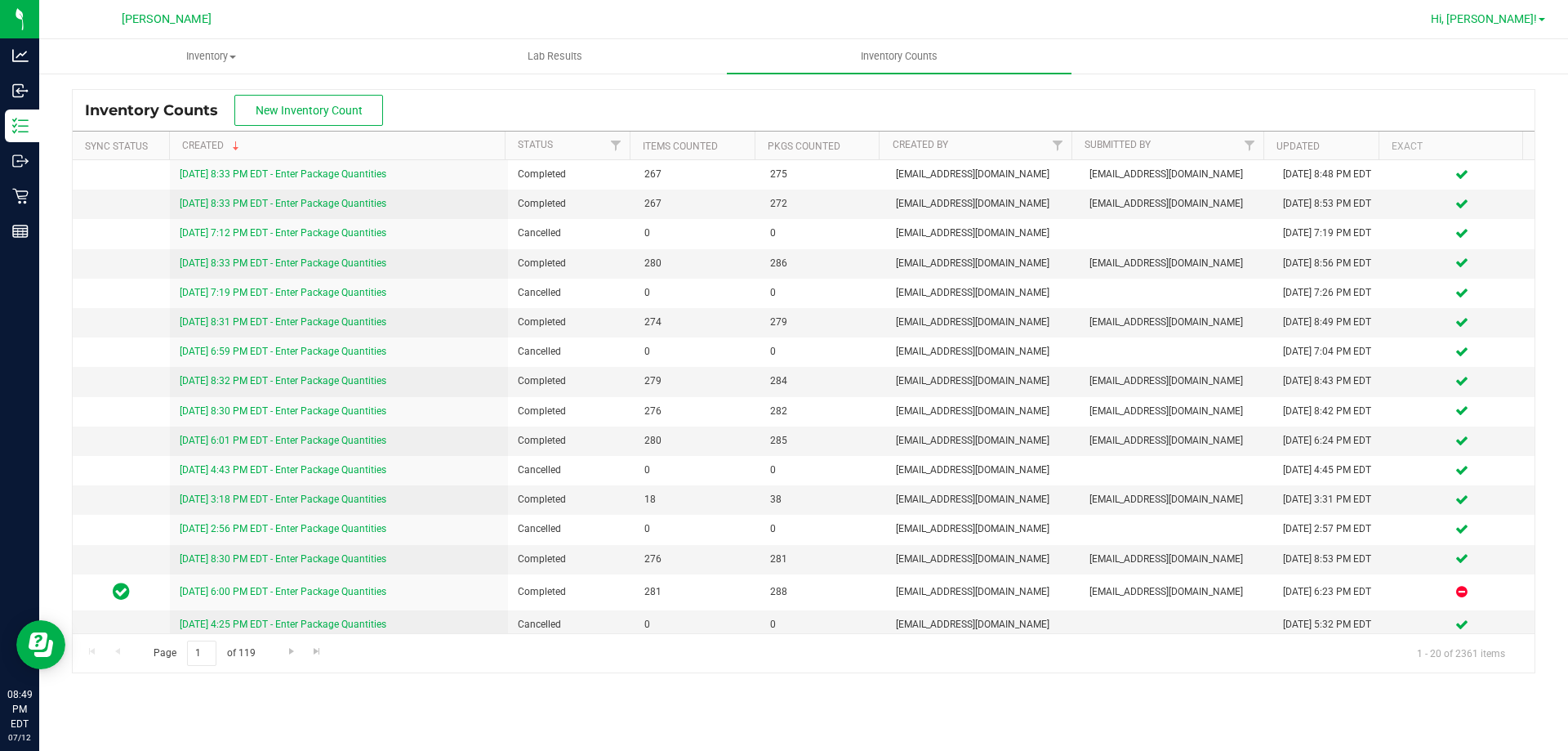 click on "Hi, [PERSON_NAME]!" at bounding box center [1484, 19] 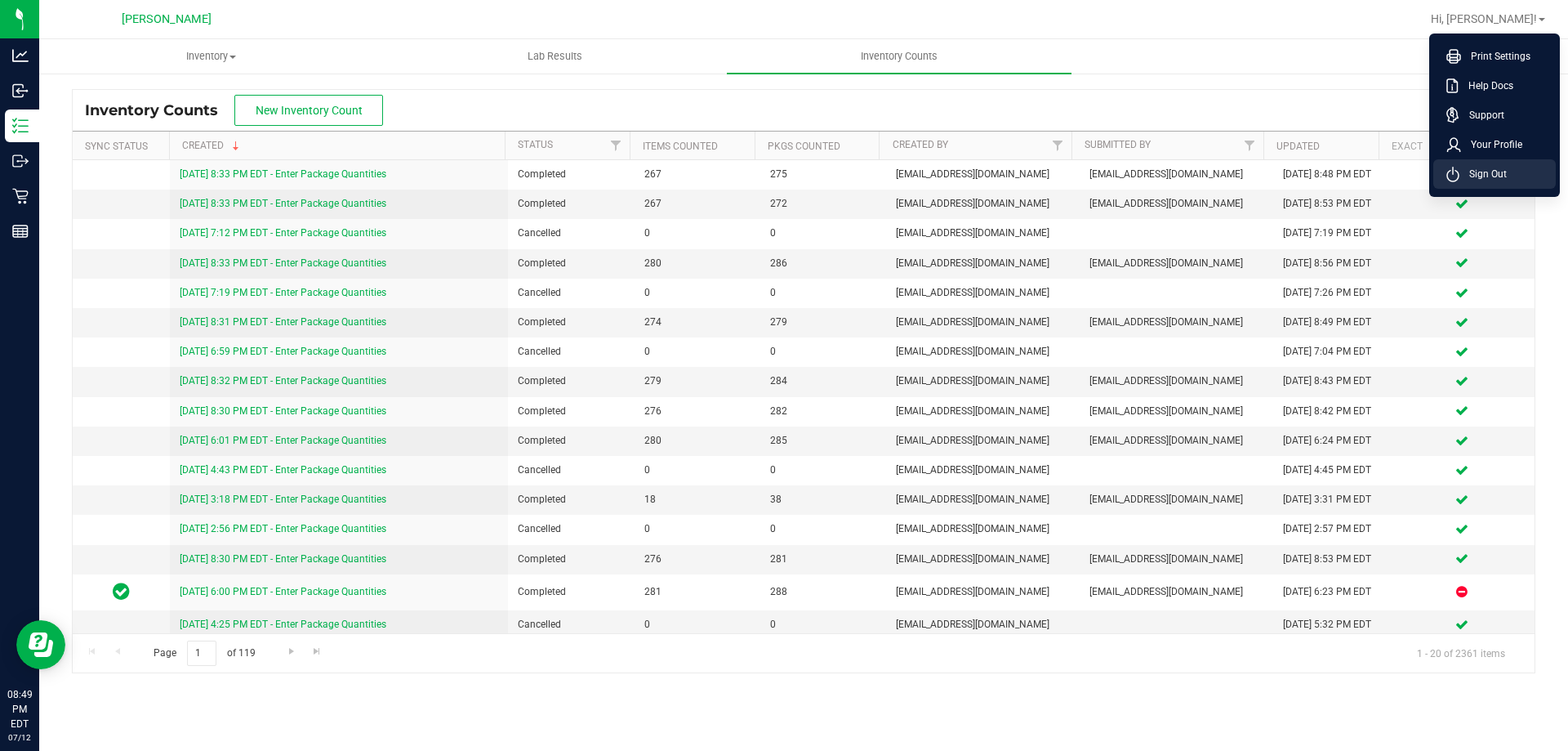 click on "Sign Out" at bounding box center [1494, 174] 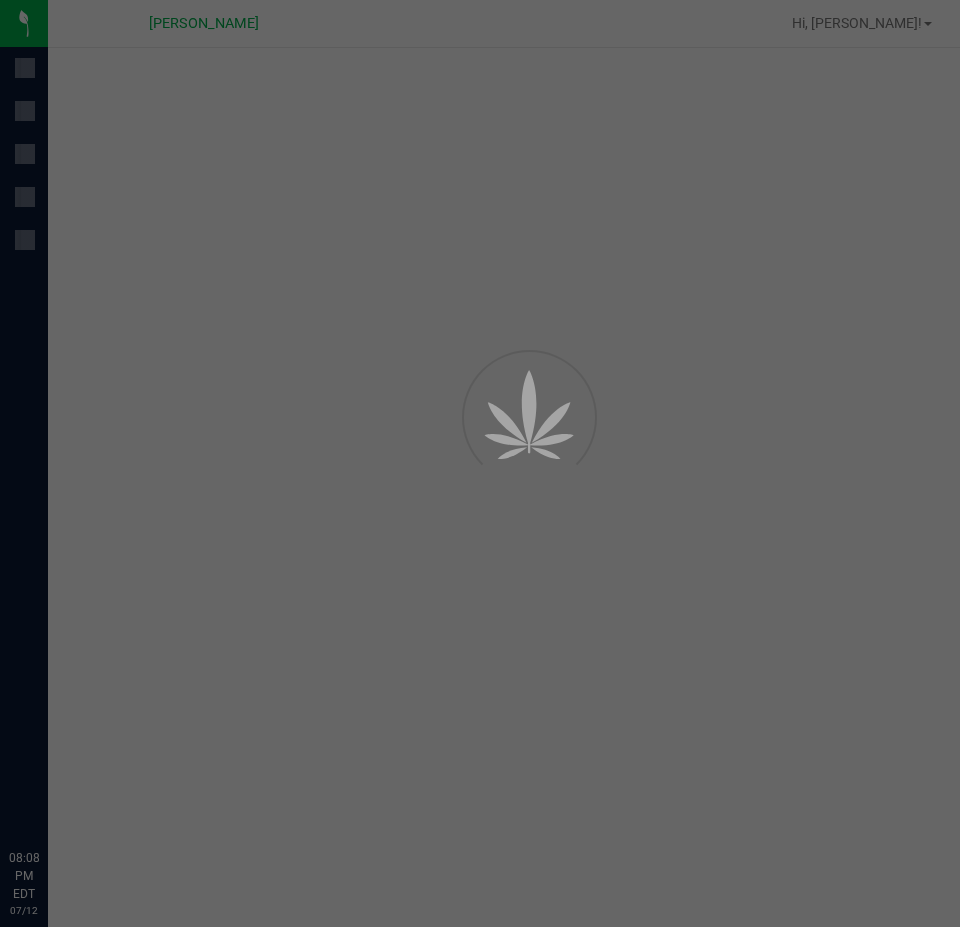 scroll, scrollTop: 0, scrollLeft: 0, axis: both 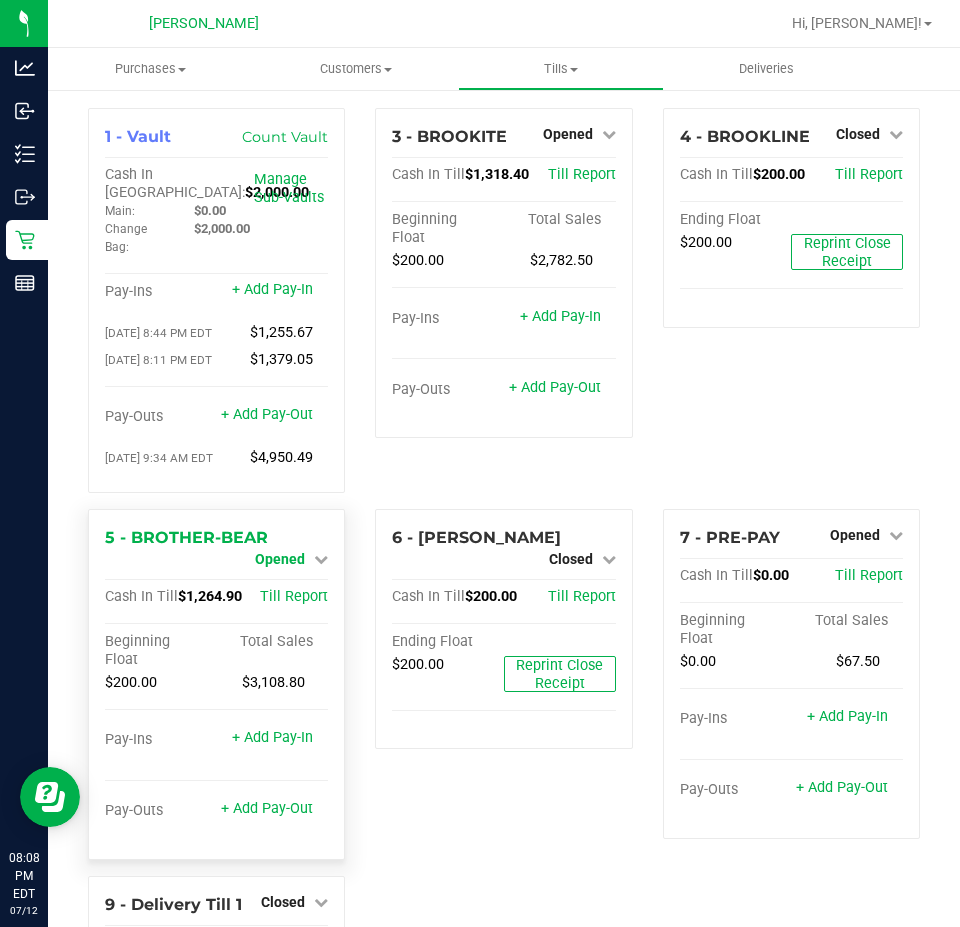click on "Opened" at bounding box center [280, 559] 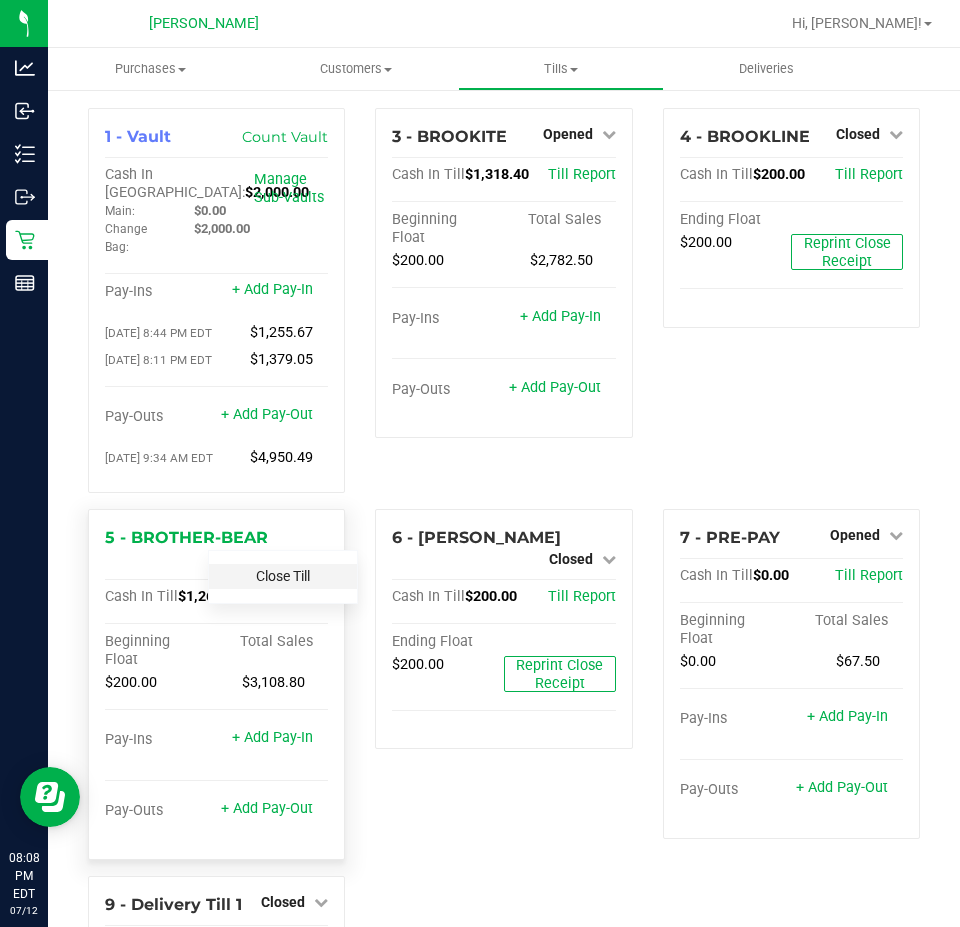 click on "Close Till" at bounding box center [283, 576] 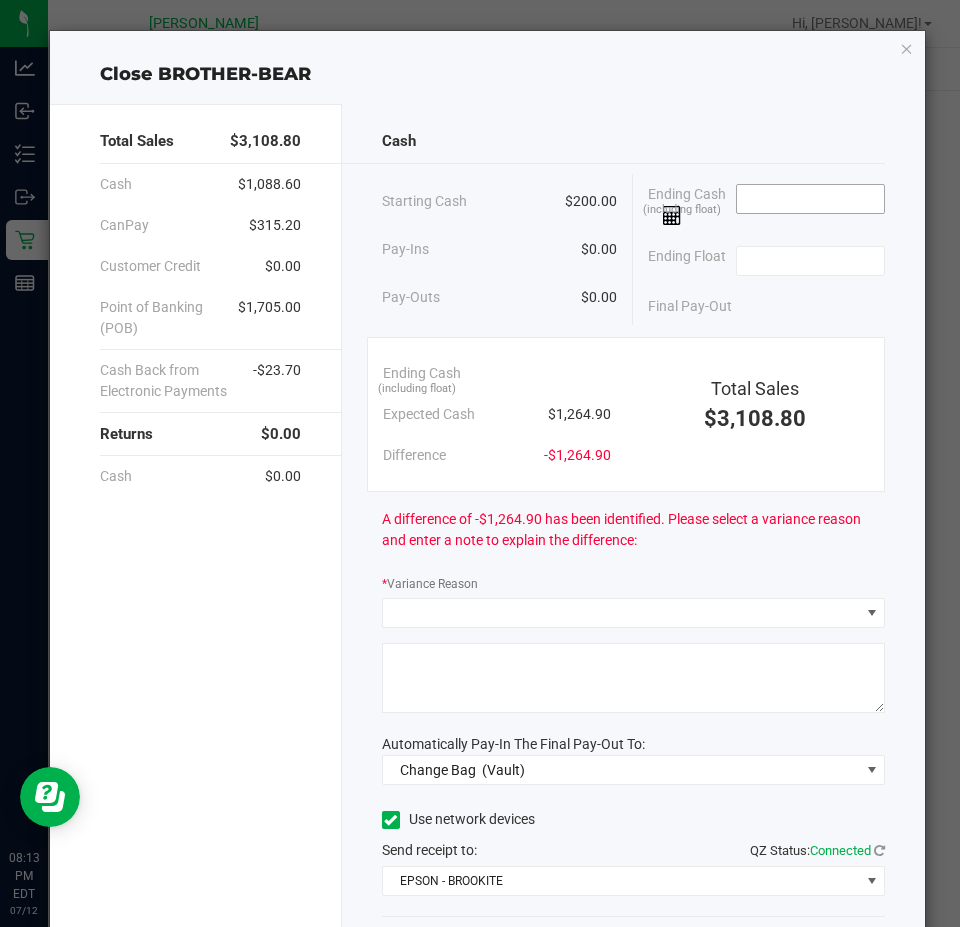 click at bounding box center (810, 199) 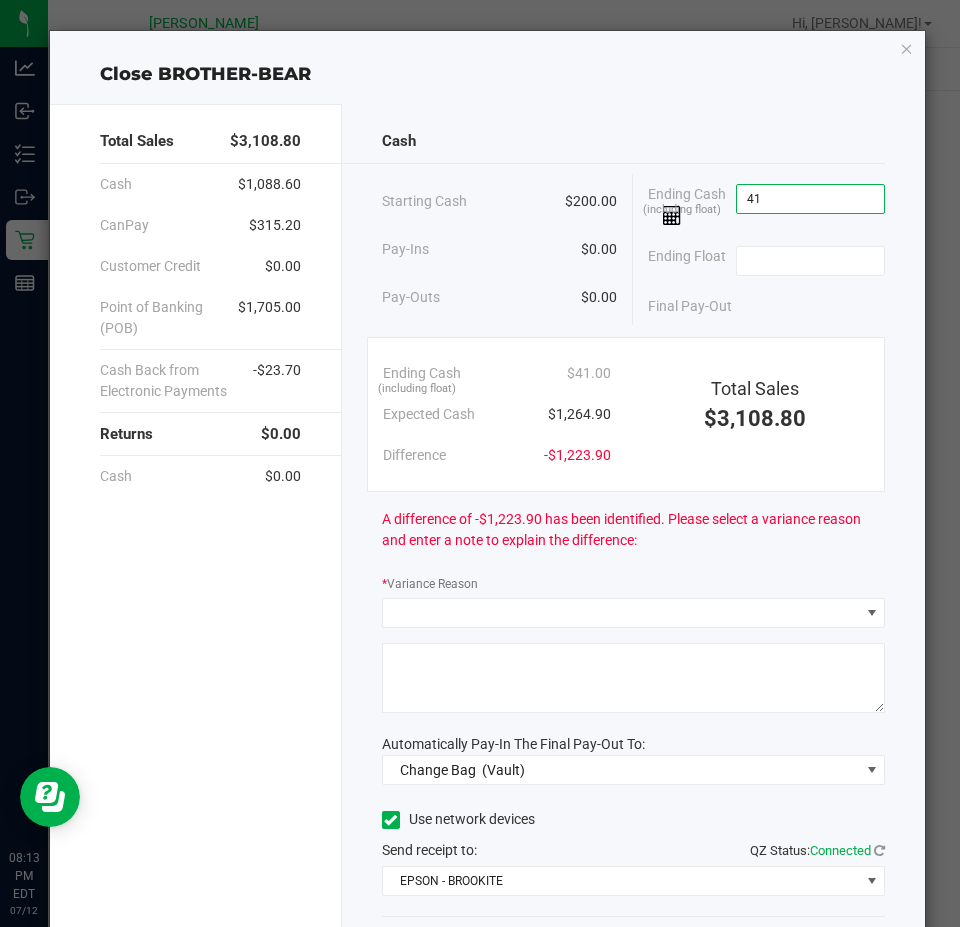 type on "4" 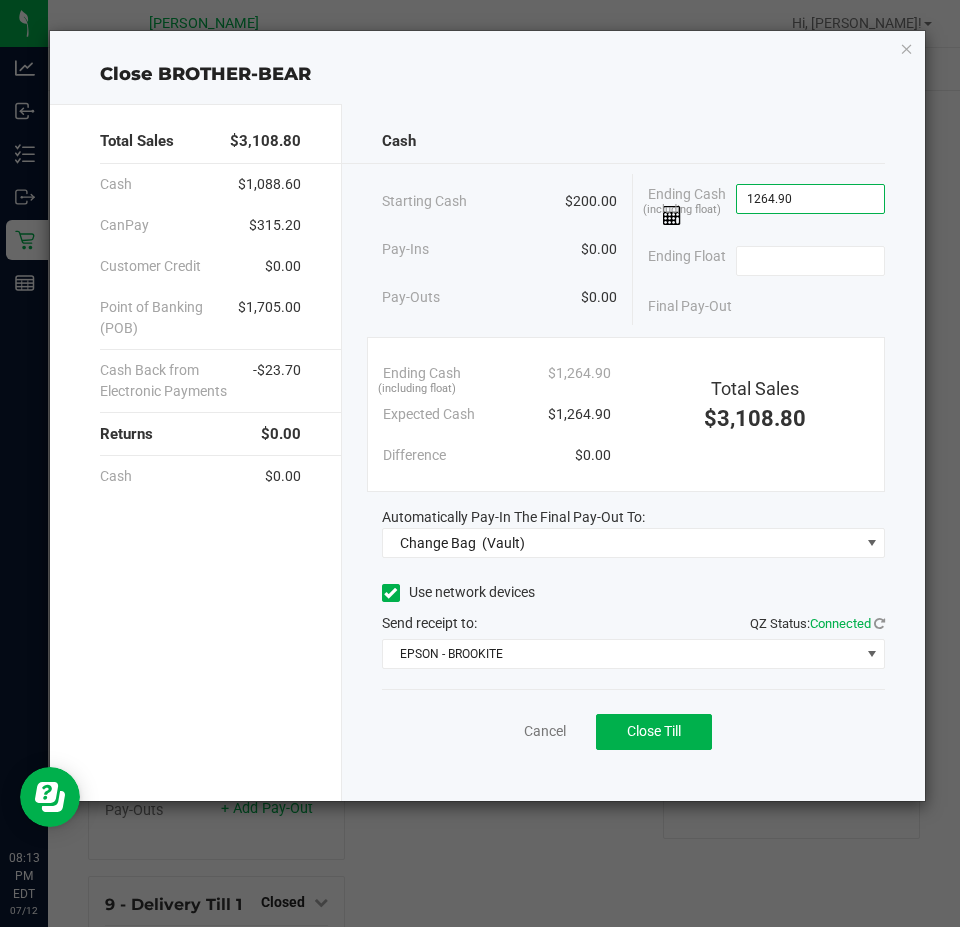 type on "$1,264.90" 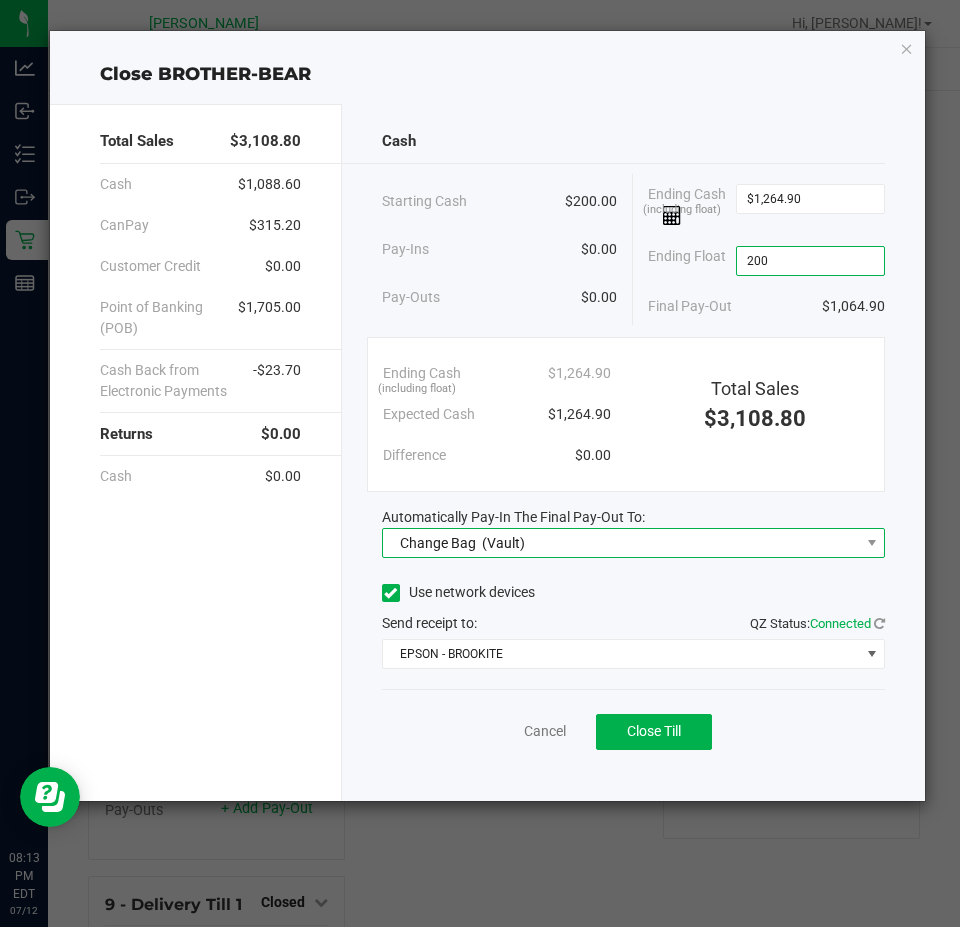 type on "$200.00" 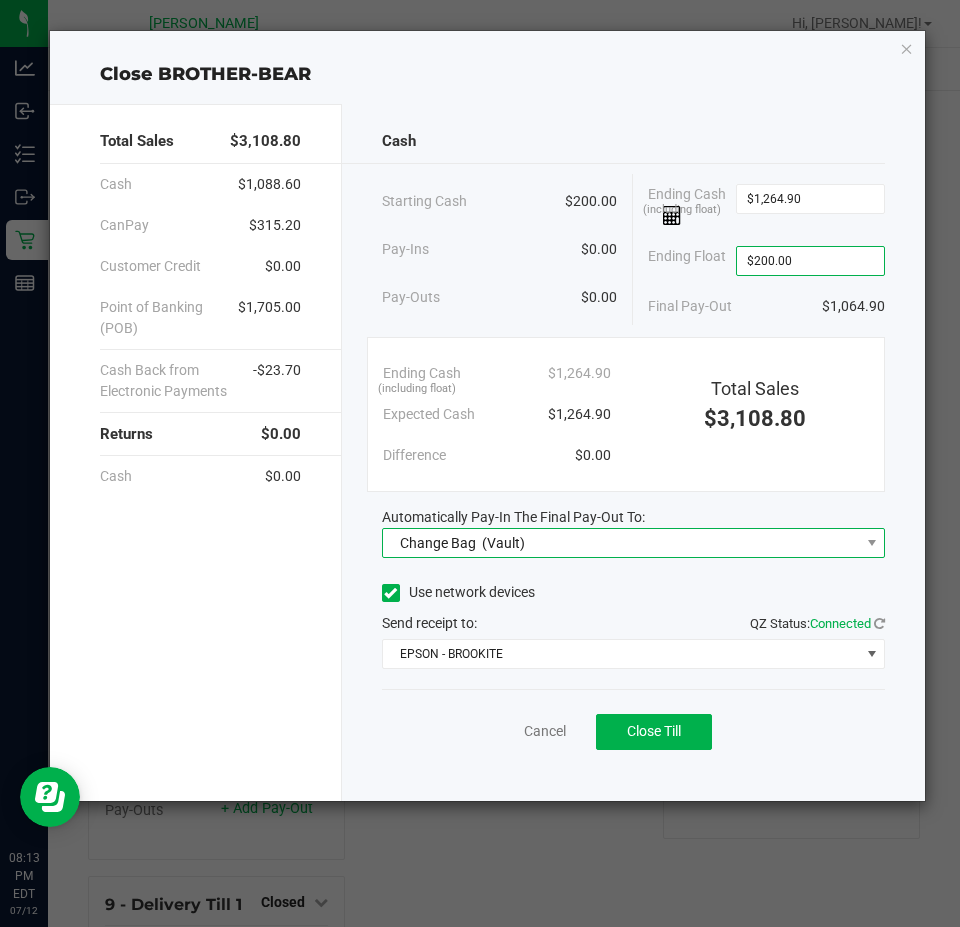 click on "Change Bag    (Vault)" at bounding box center [621, 543] 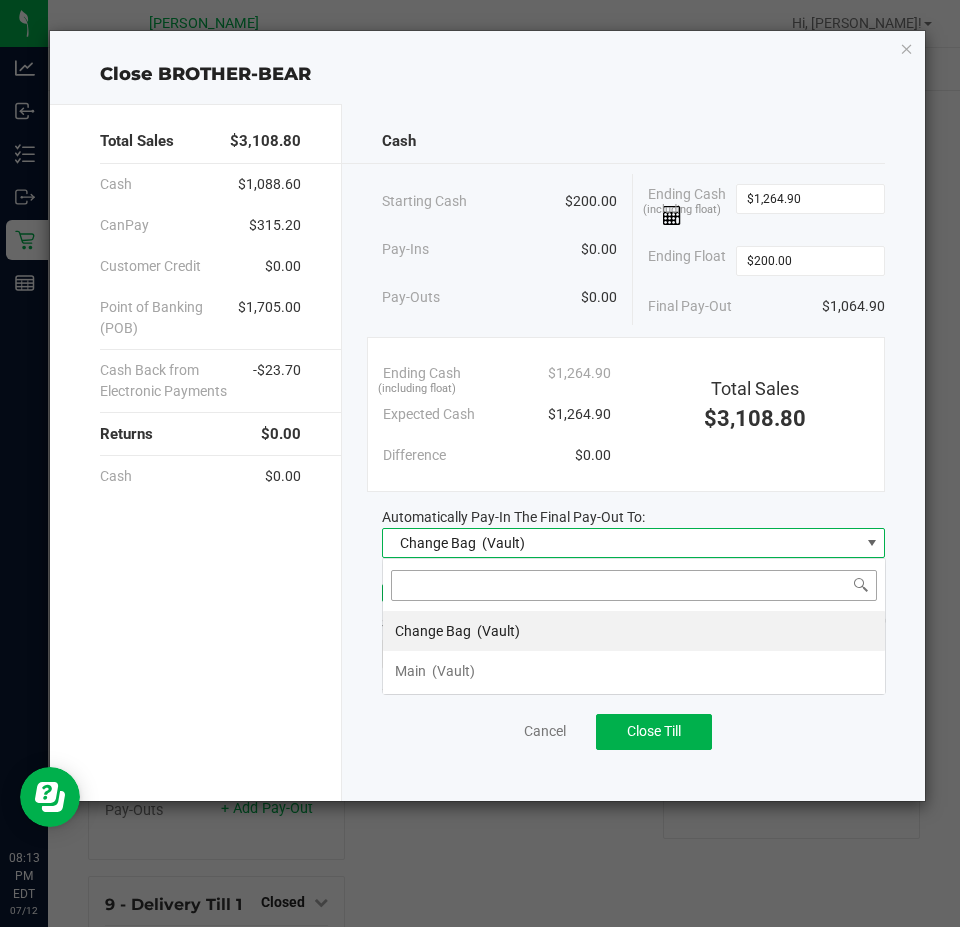 scroll, scrollTop: 99970, scrollLeft: 99496, axis: both 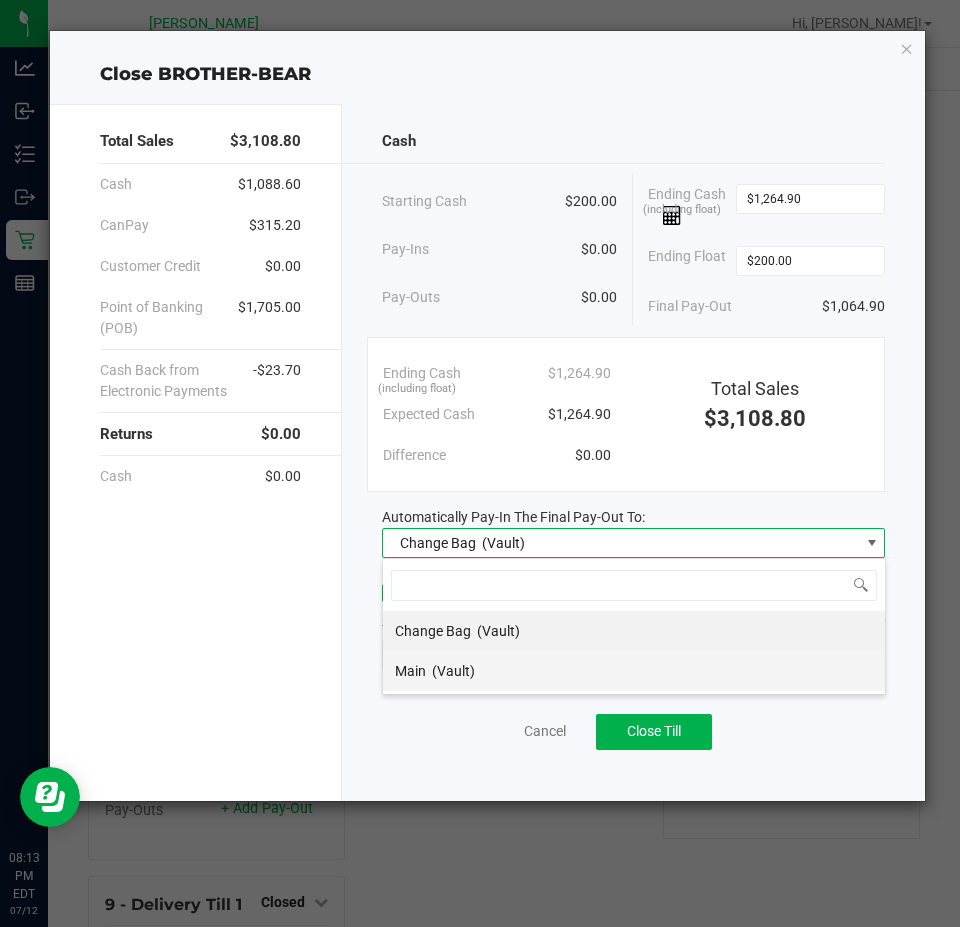 click on "Main    (Vault)" at bounding box center (634, 671) 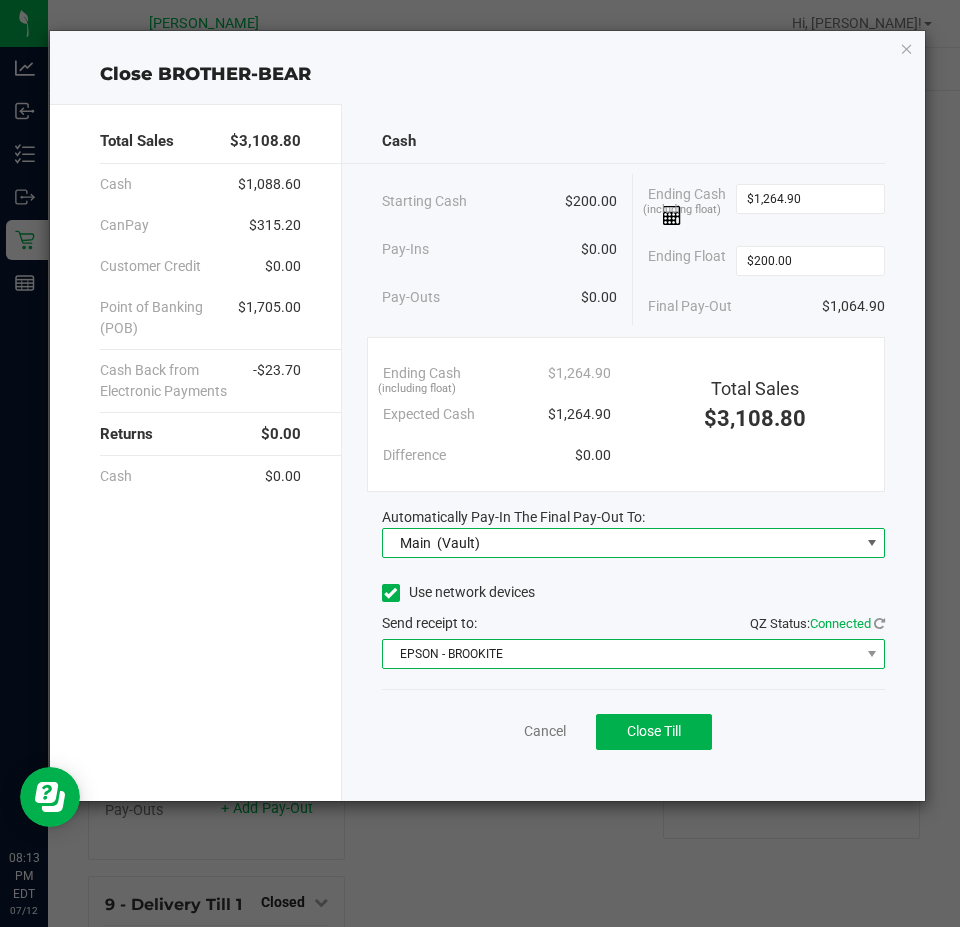 click on "EPSON - BROOKITE" at bounding box center [621, 654] 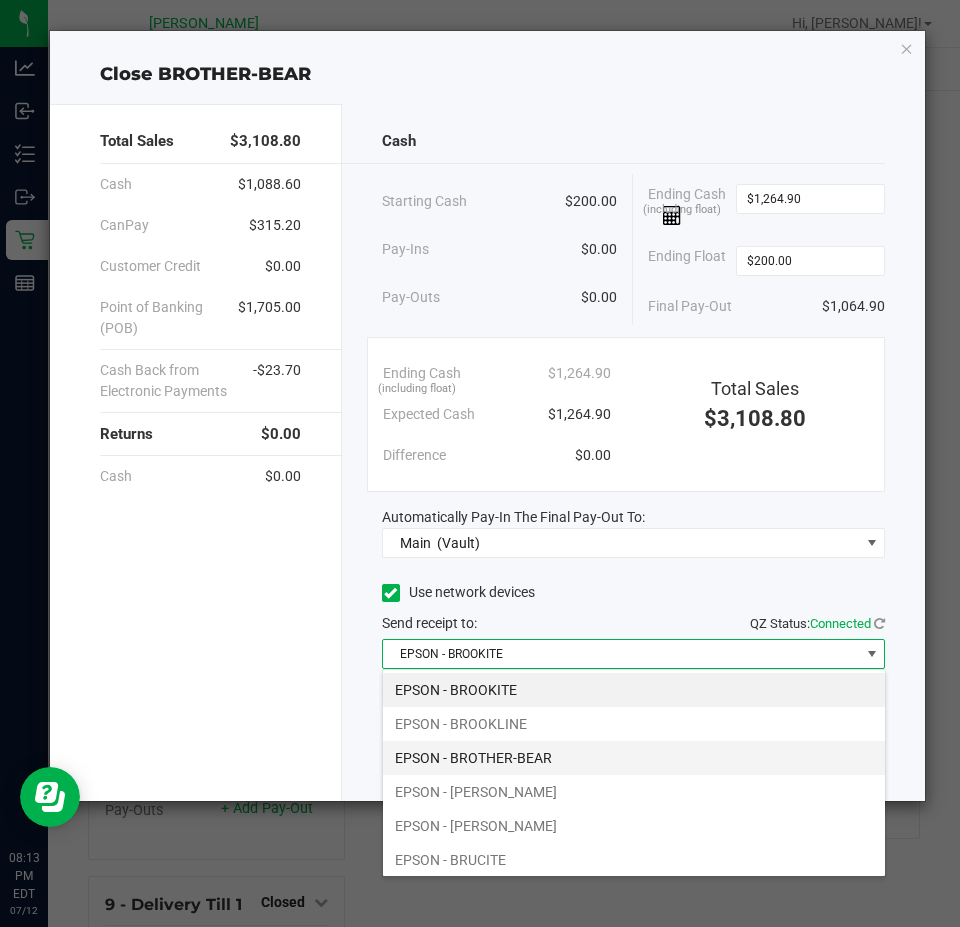 scroll, scrollTop: 99970, scrollLeft: 99496, axis: both 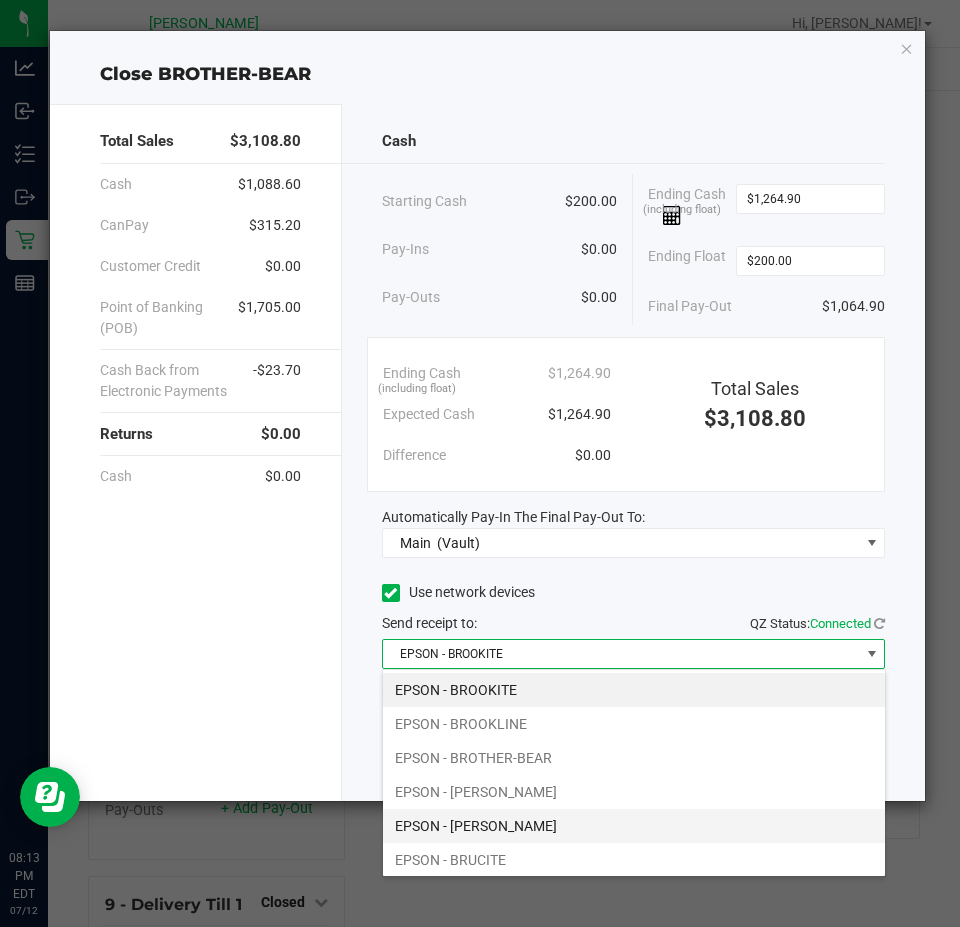 click on "EPSON - [PERSON_NAME]" at bounding box center (634, 826) 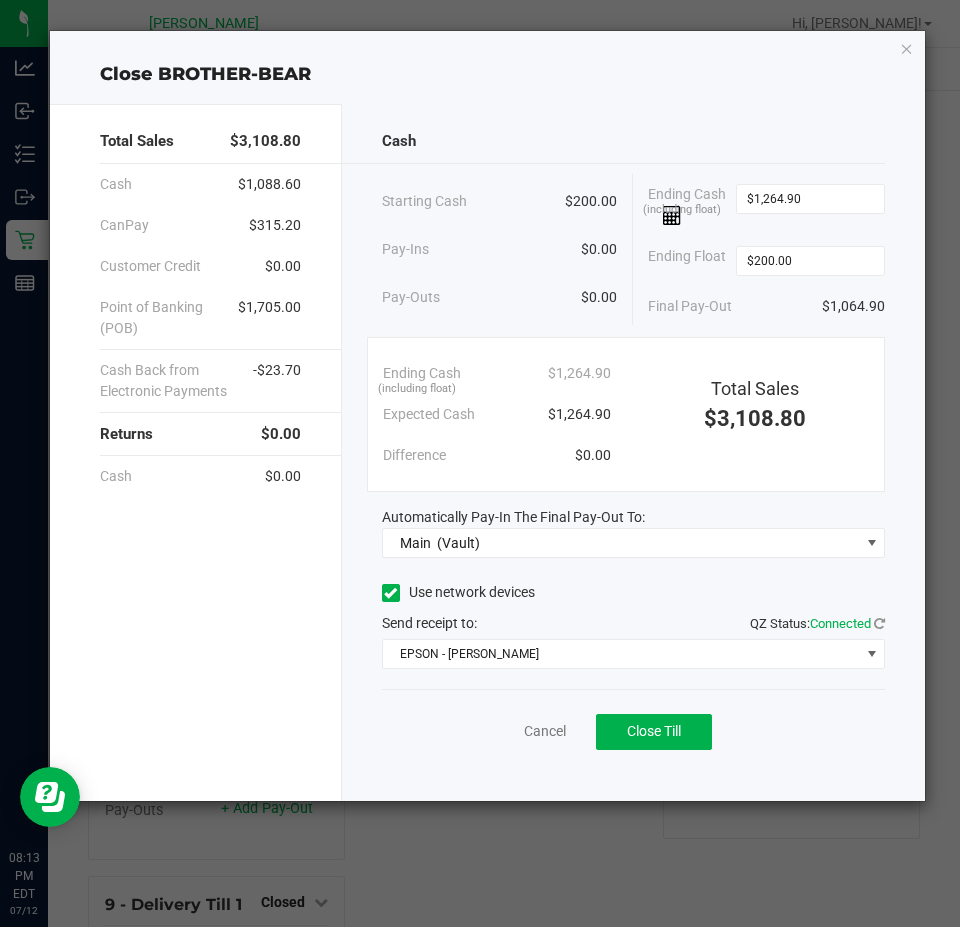 click on "Cancel   Close Till" 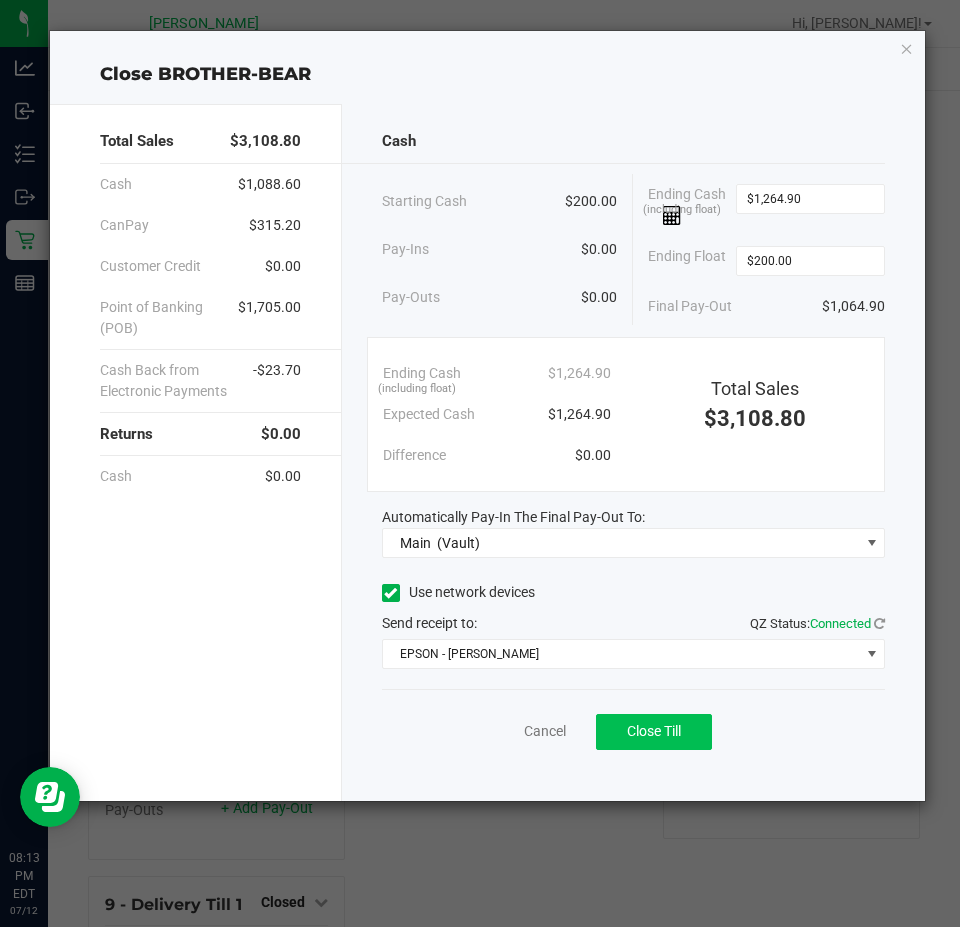 click on "Close Till" 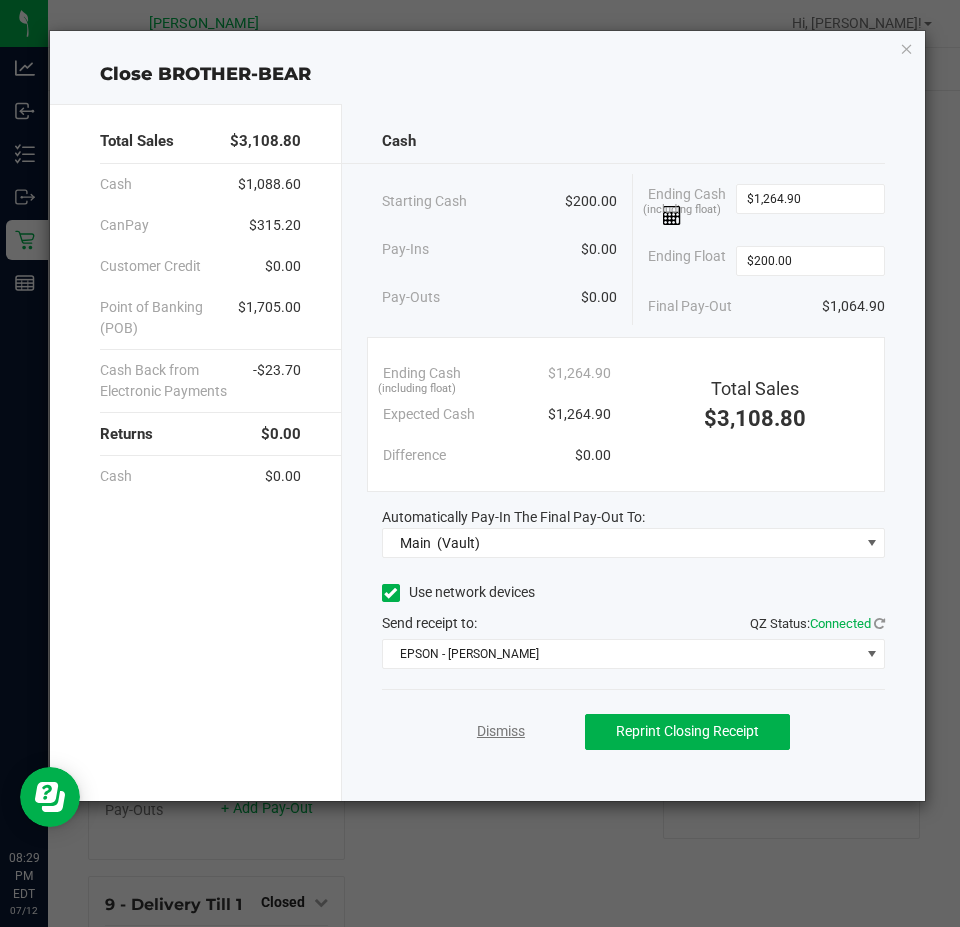 click on "Dismiss" 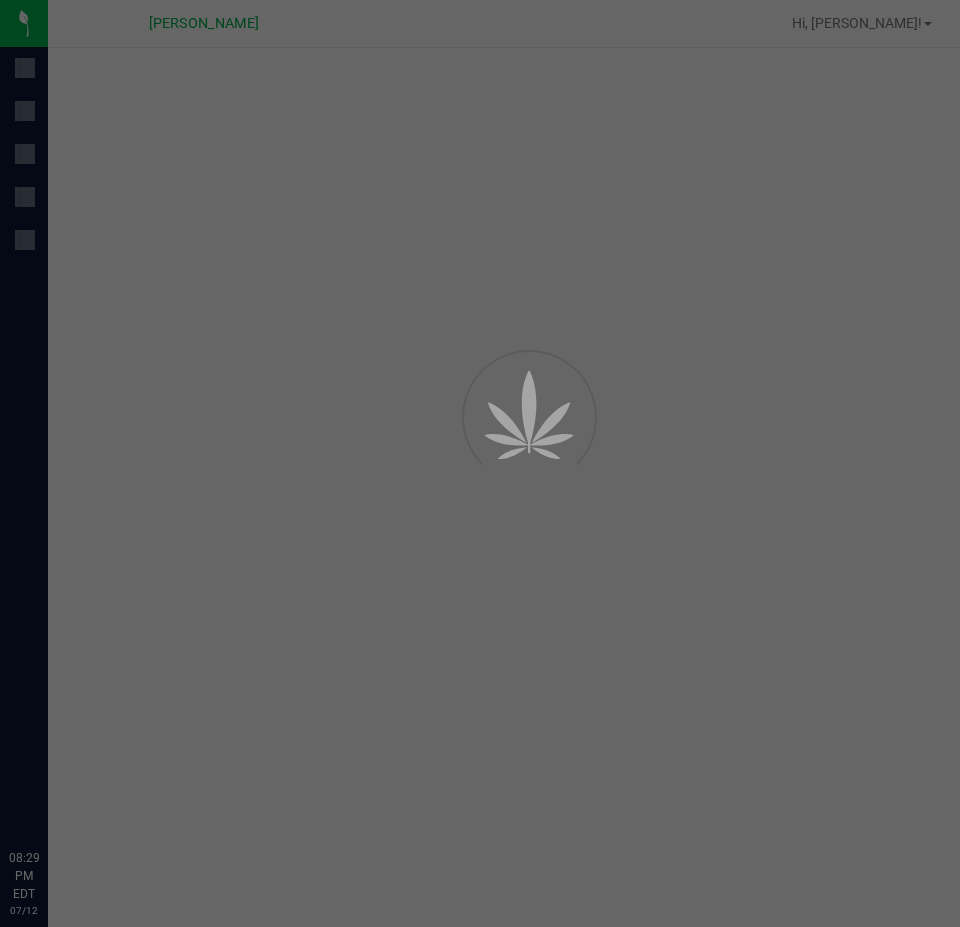 scroll, scrollTop: 0, scrollLeft: 0, axis: both 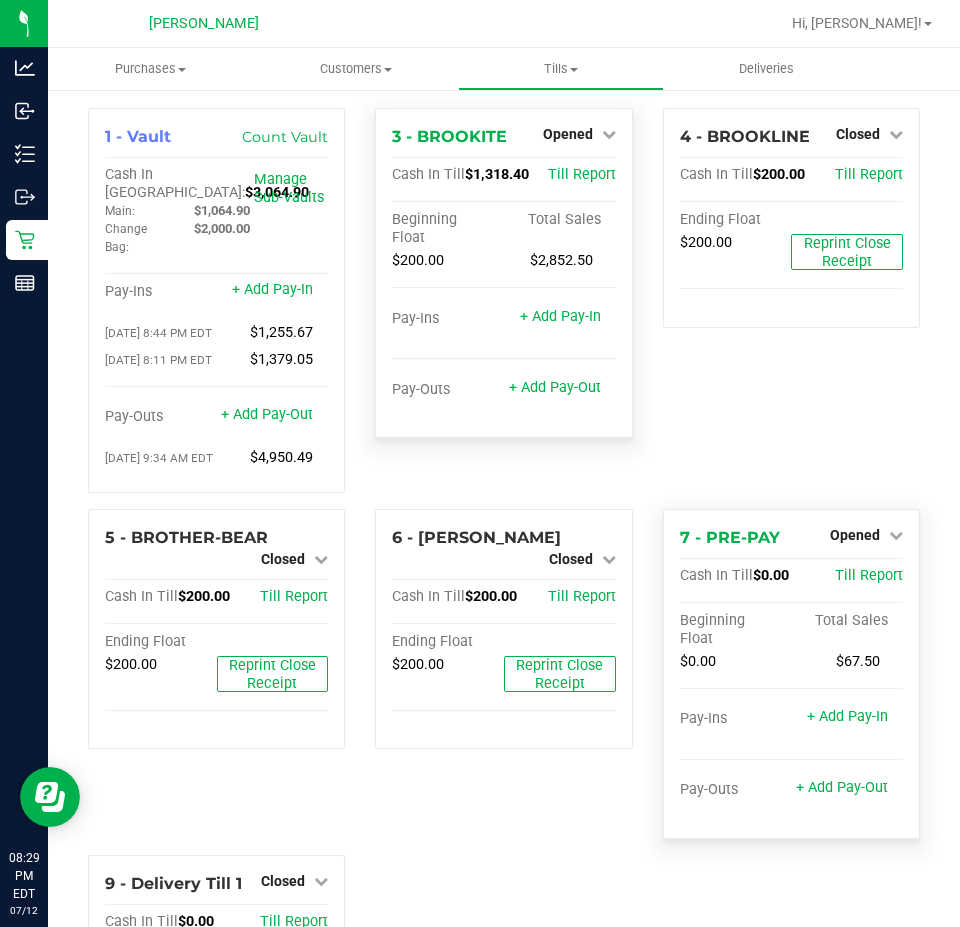 click on "Opened" at bounding box center [579, 134] 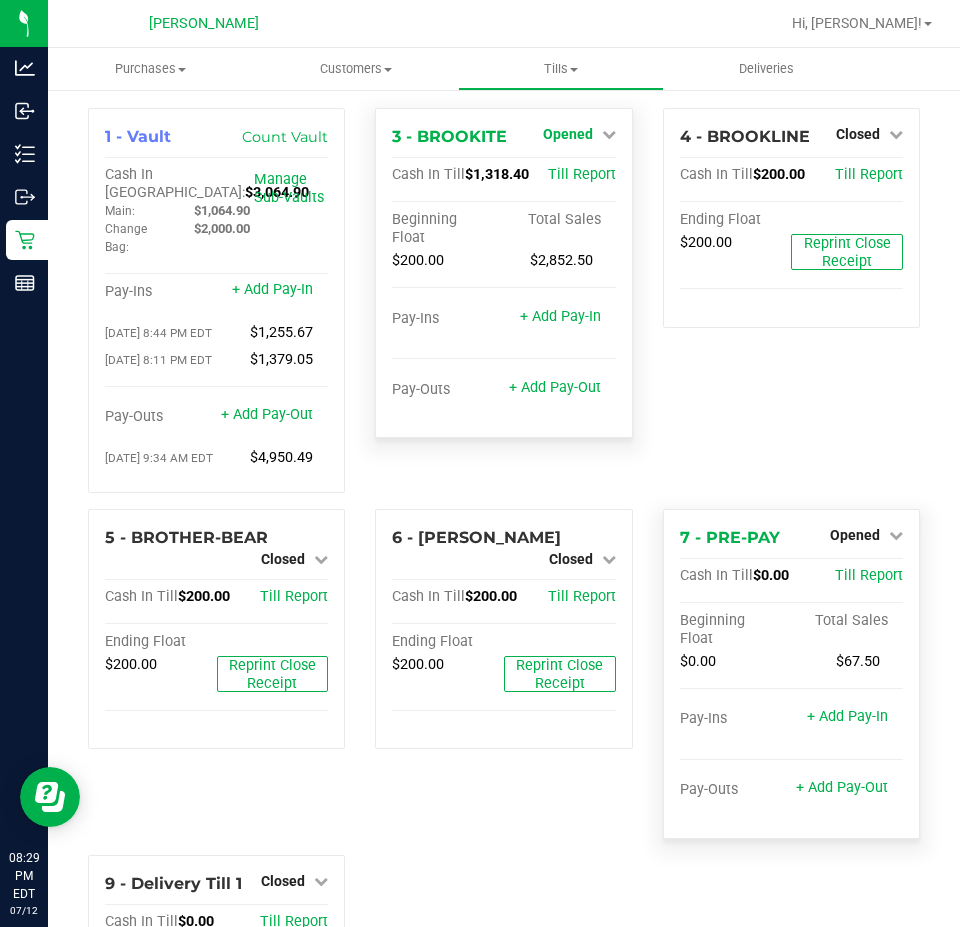 click on "Opened" at bounding box center (568, 134) 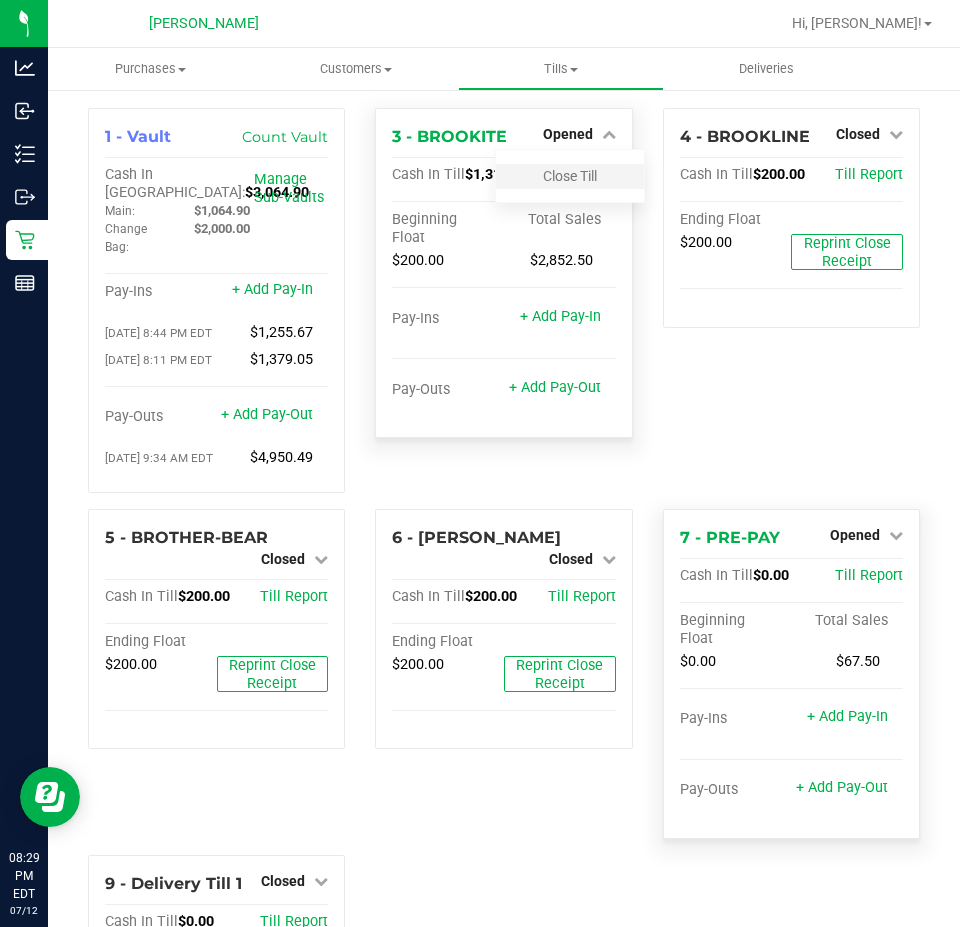 click on "Close Till" at bounding box center [570, 176] 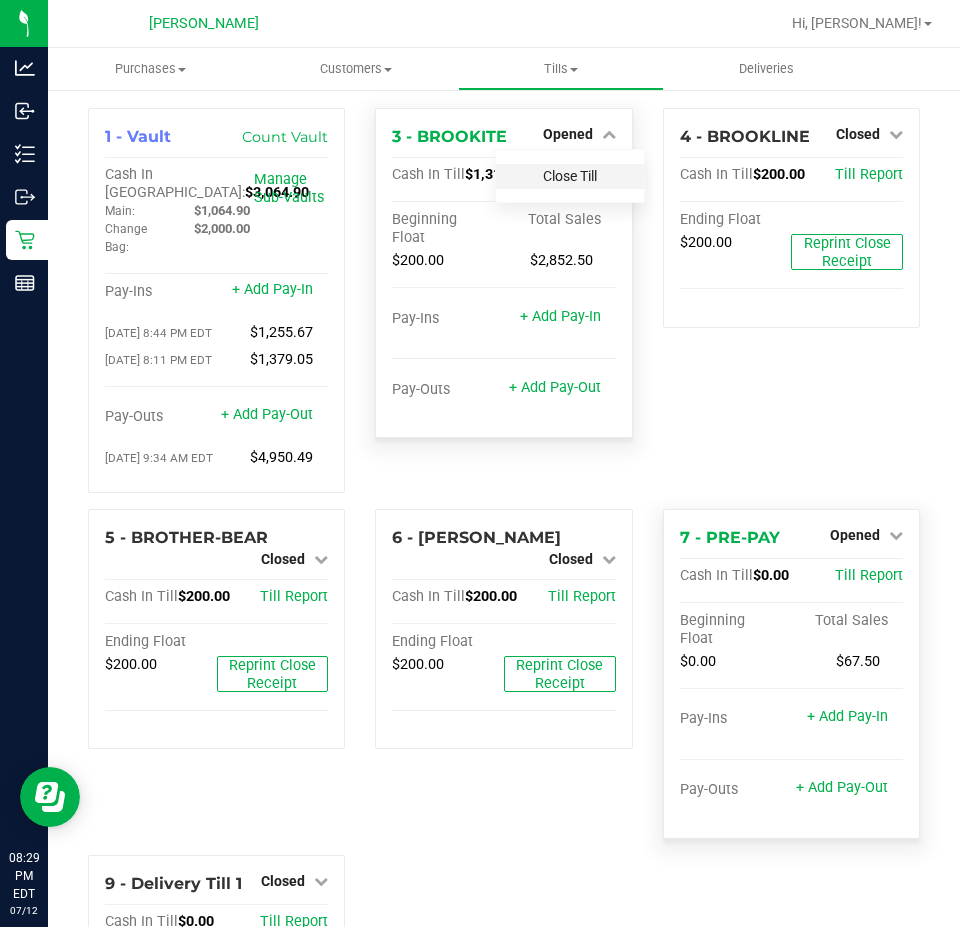 click on "Close Till" at bounding box center (570, 176) 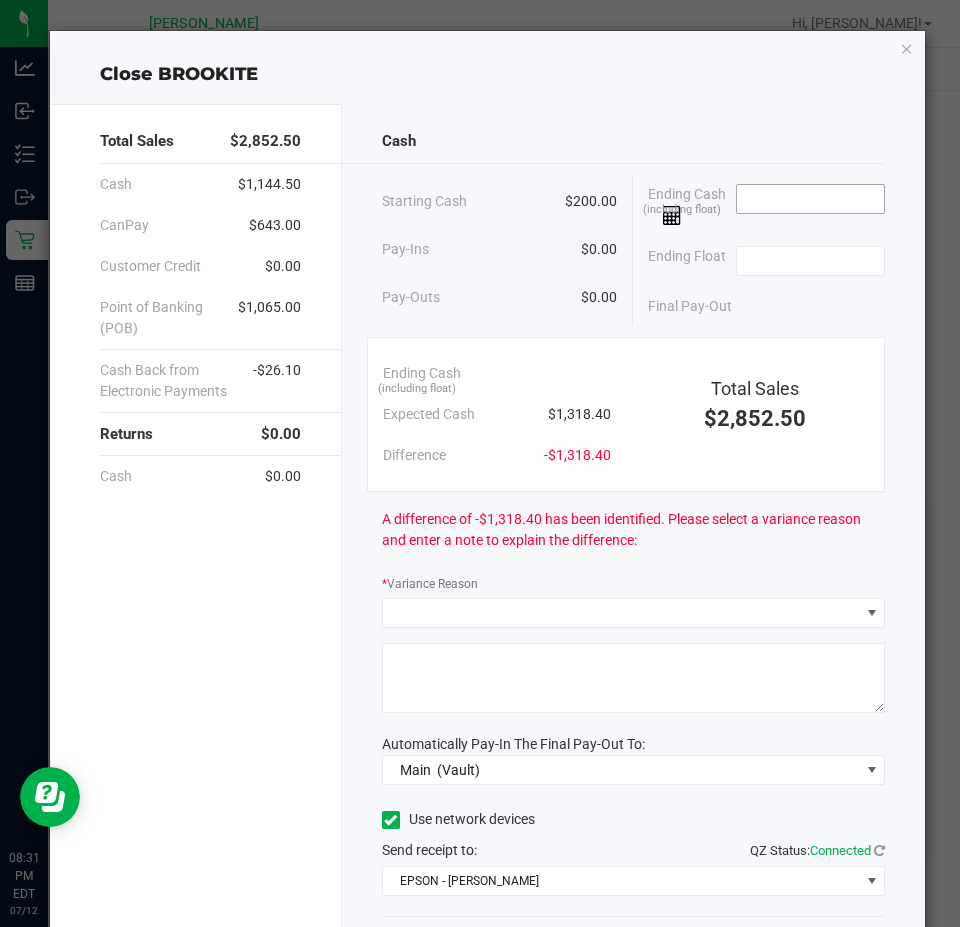 click at bounding box center [810, 199] 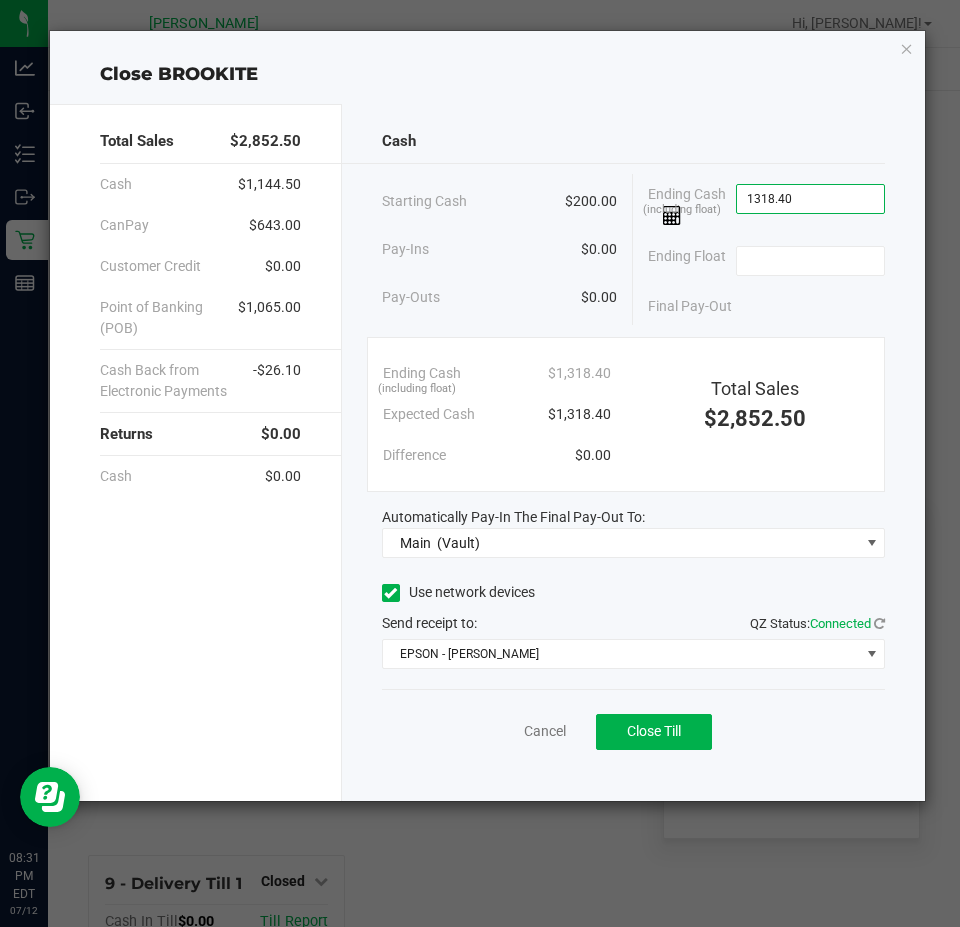 type on "$1,318.40" 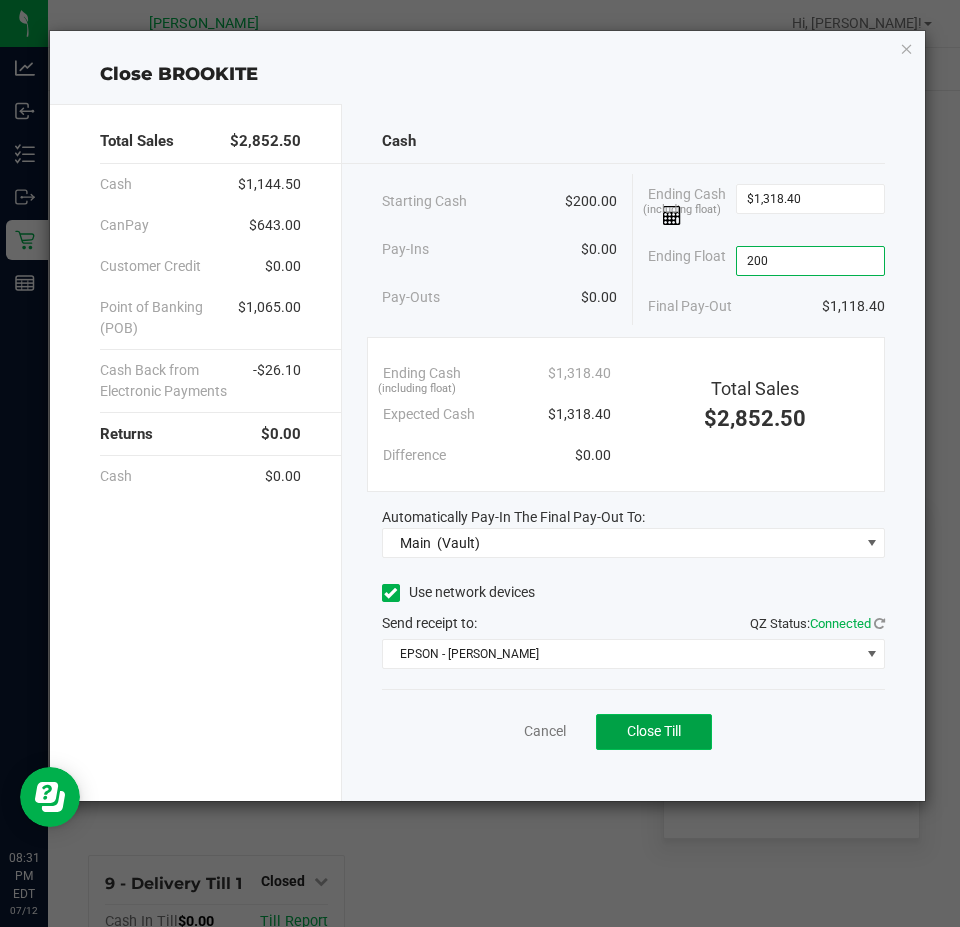 type on "$200.00" 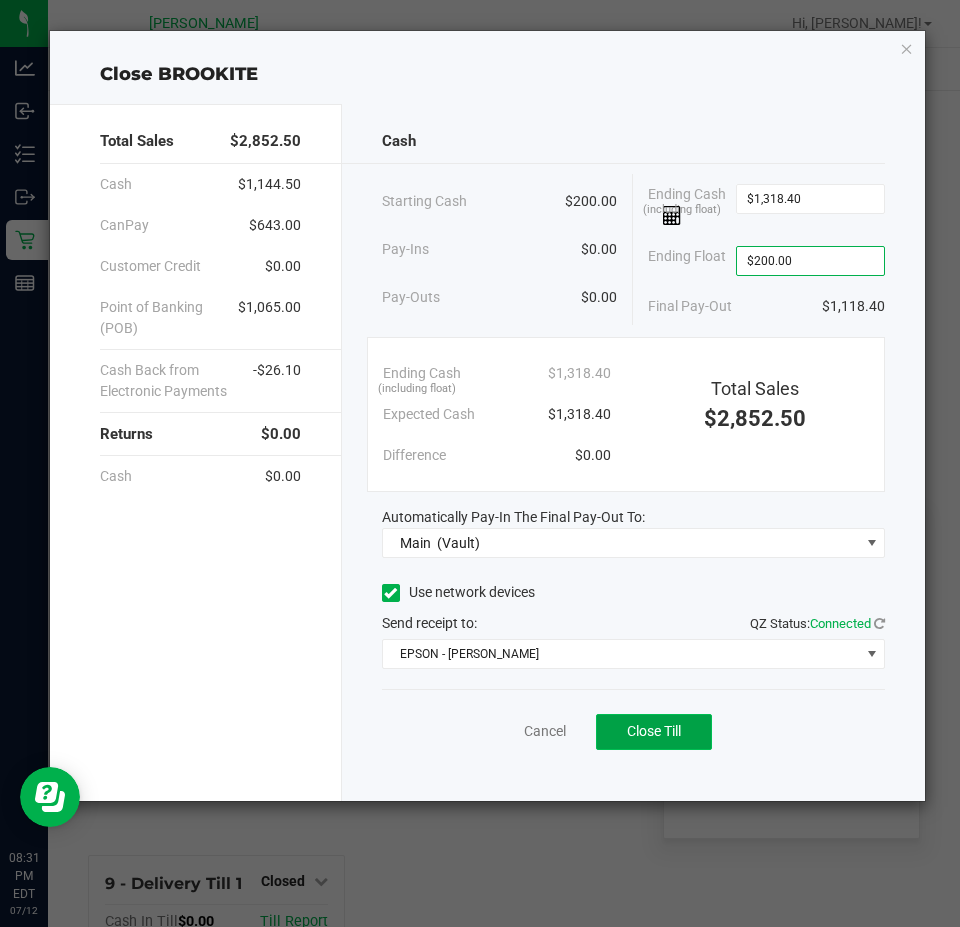 click on "Close Till" 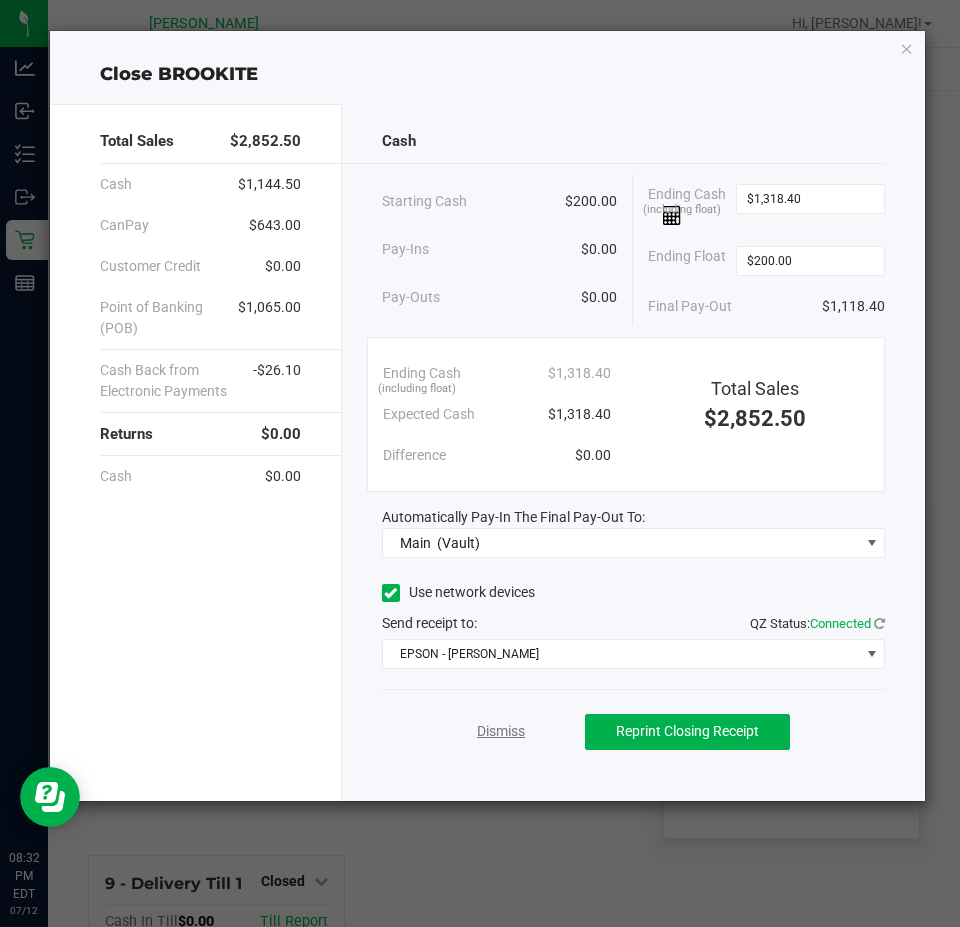 click on "Dismiss" 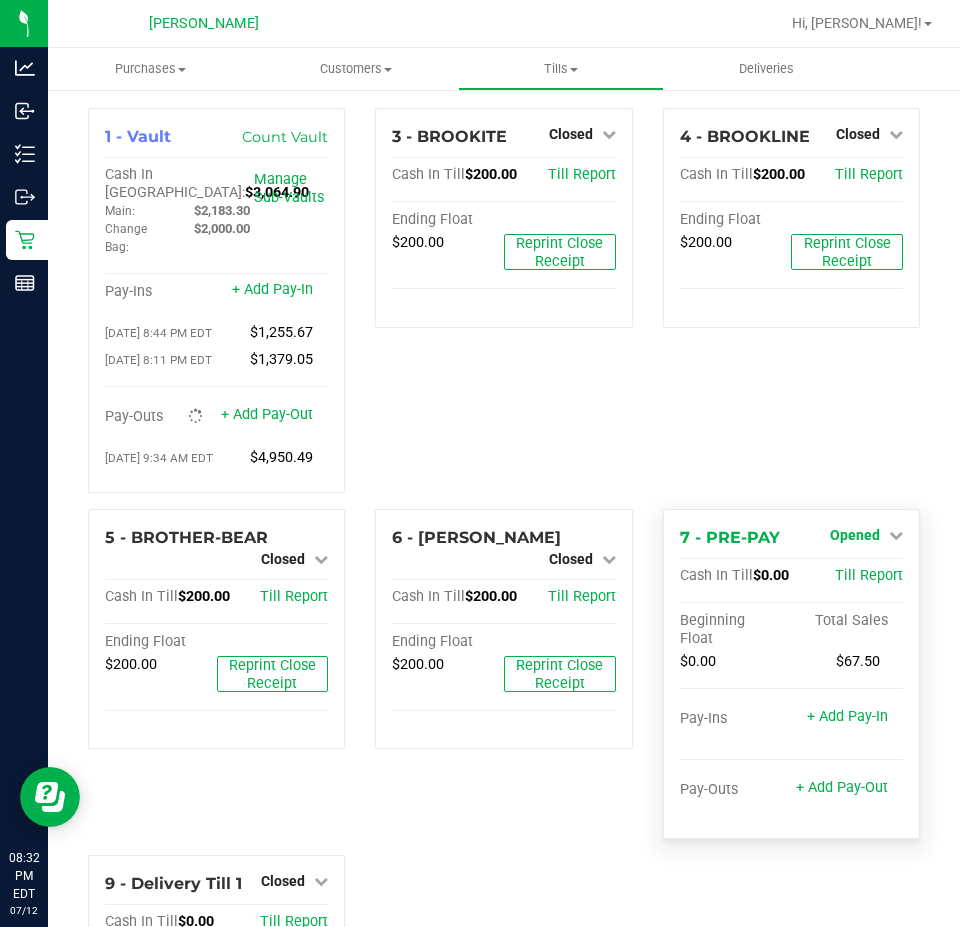 click on "Opened" at bounding box center (855, 535) 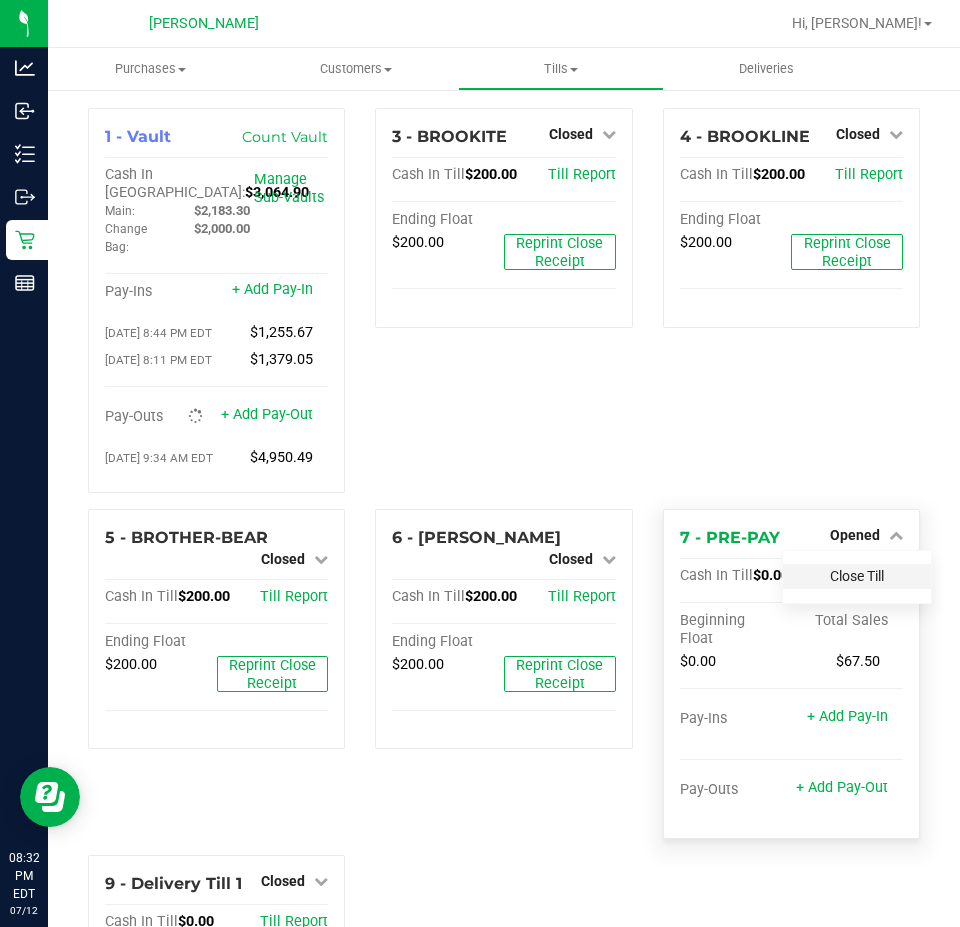click on "Close Till" at bounding box center (857, 576) 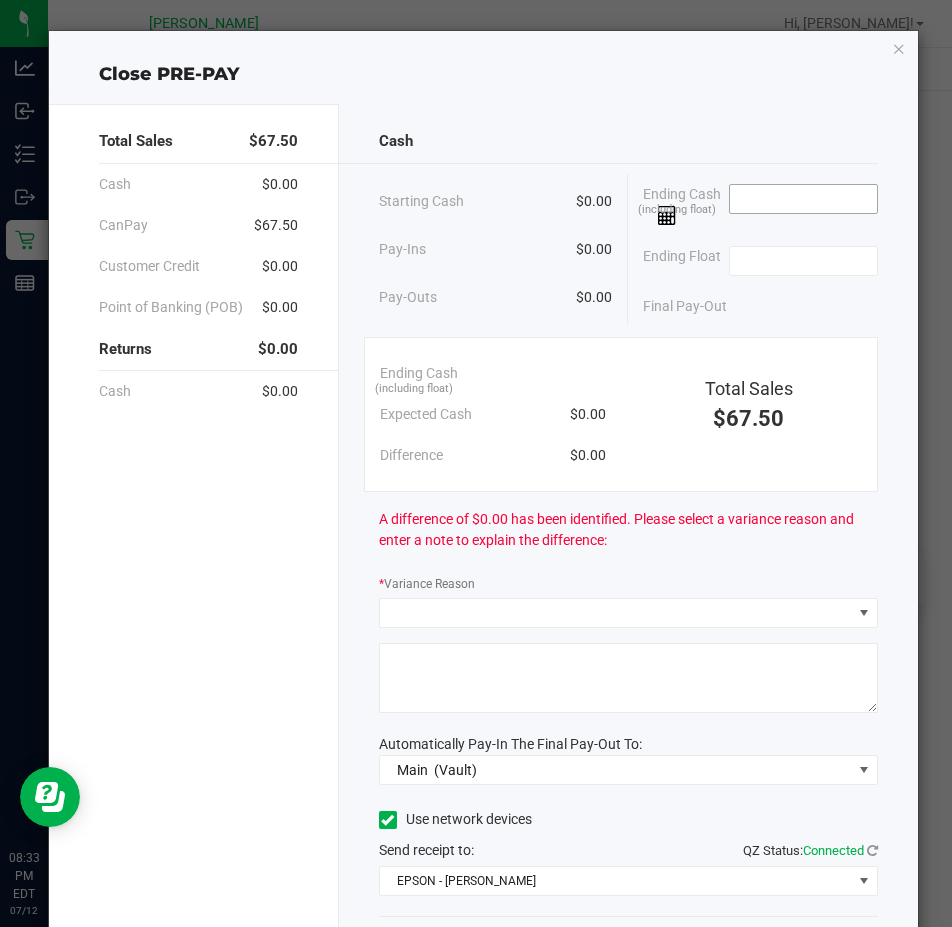 click at bounding box center [803, 199] 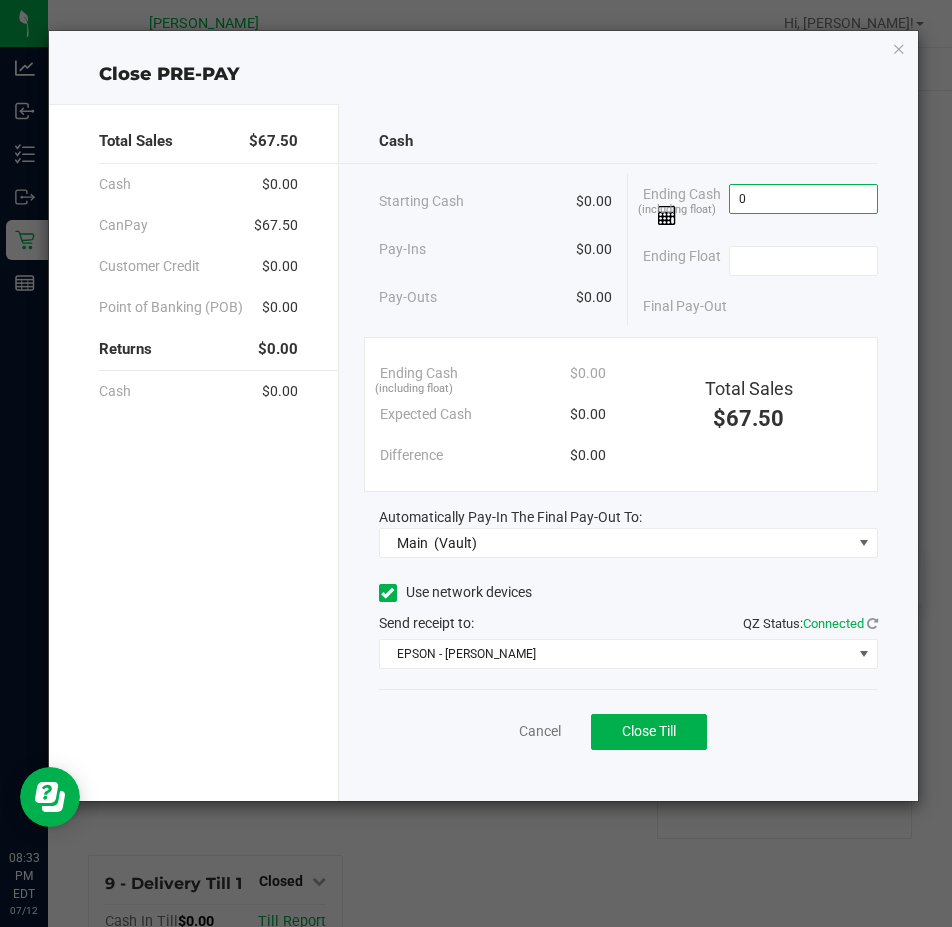 type on "$0.00" 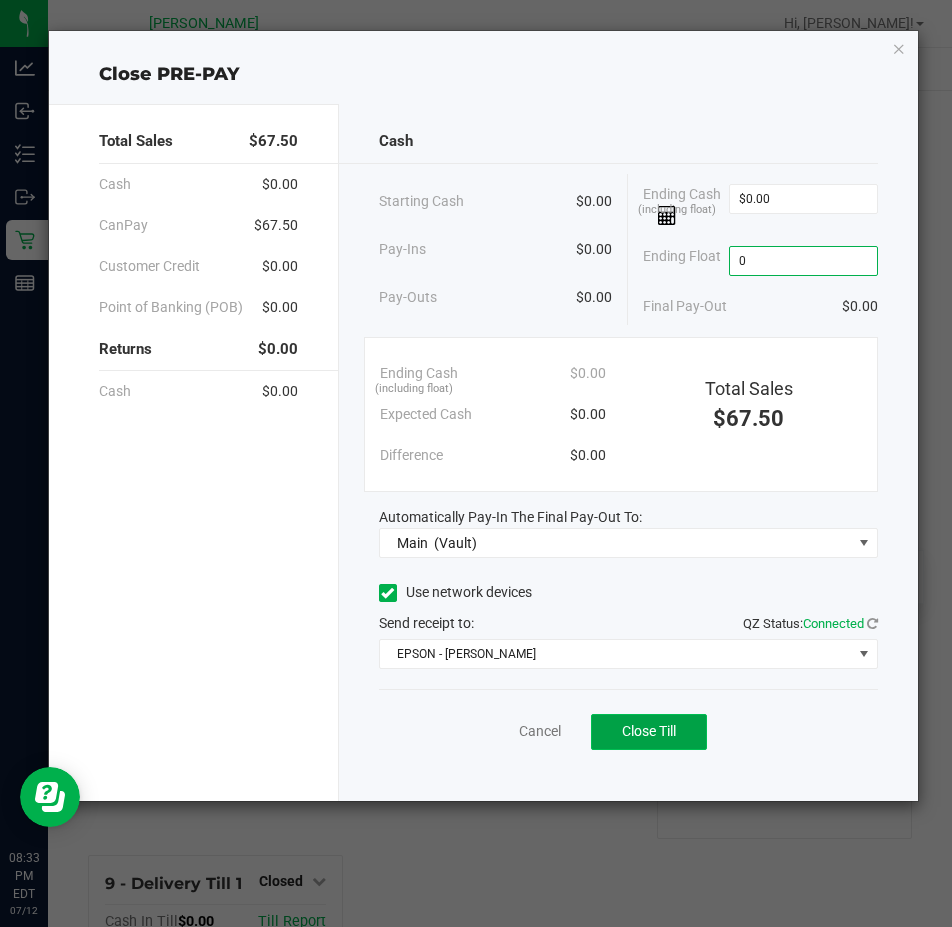 type on "$0.00" 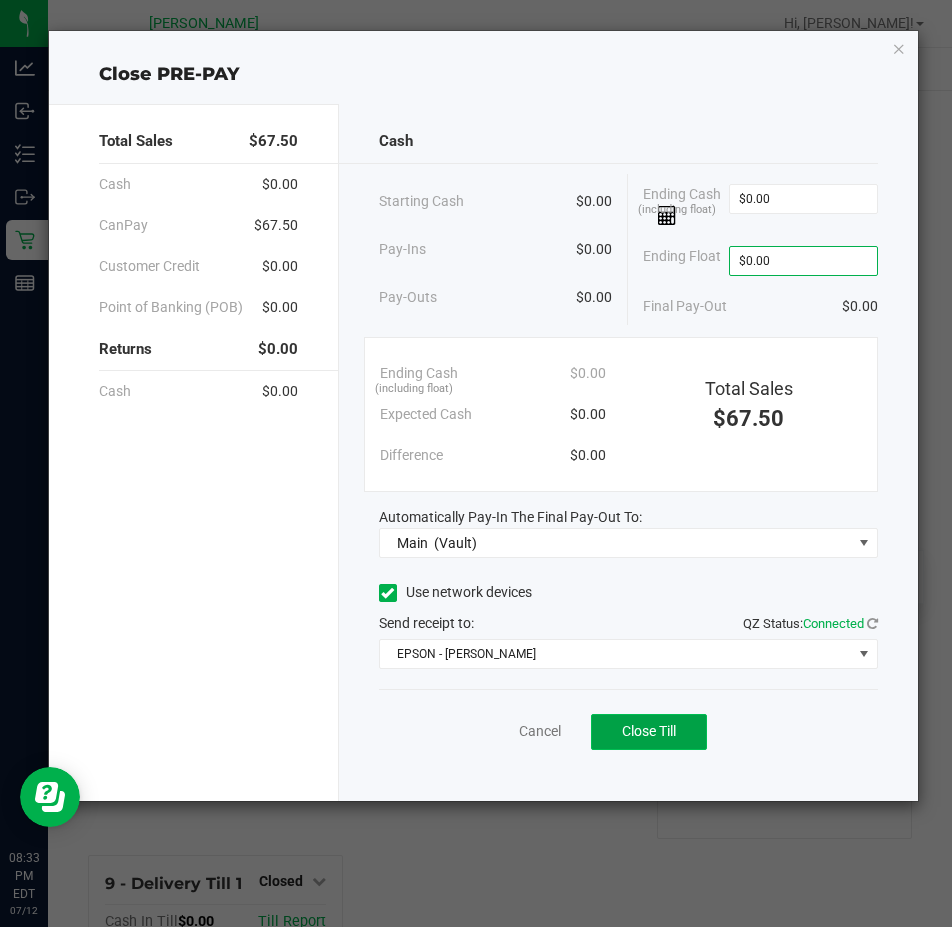 click on "Close Till" 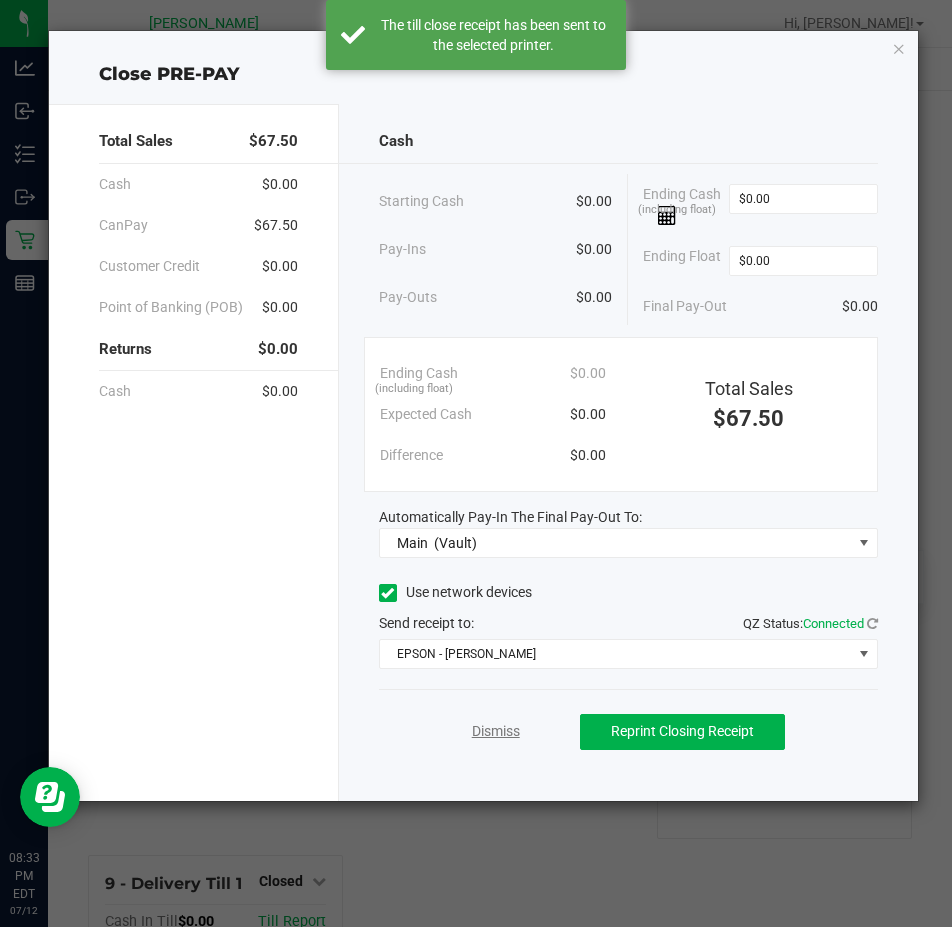 click on "Dismiss" 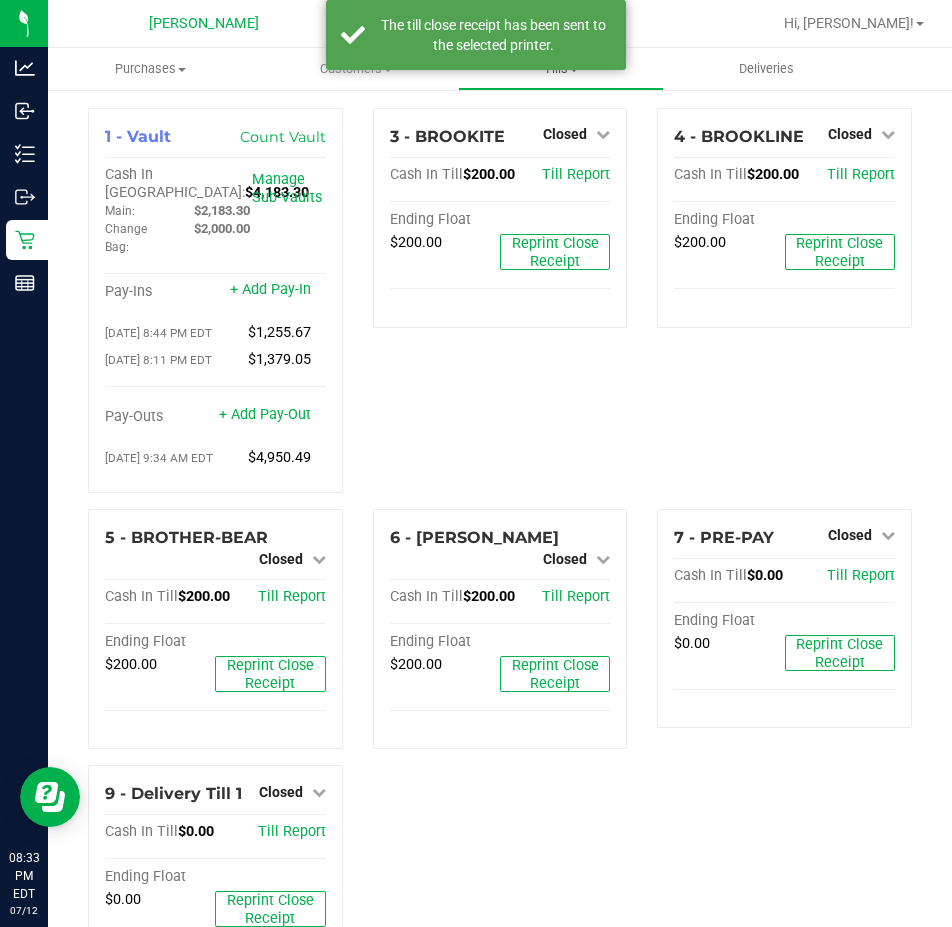 click on "Tills
Manage tills
Reconcile e-payments" at bounding box center (560, 69) 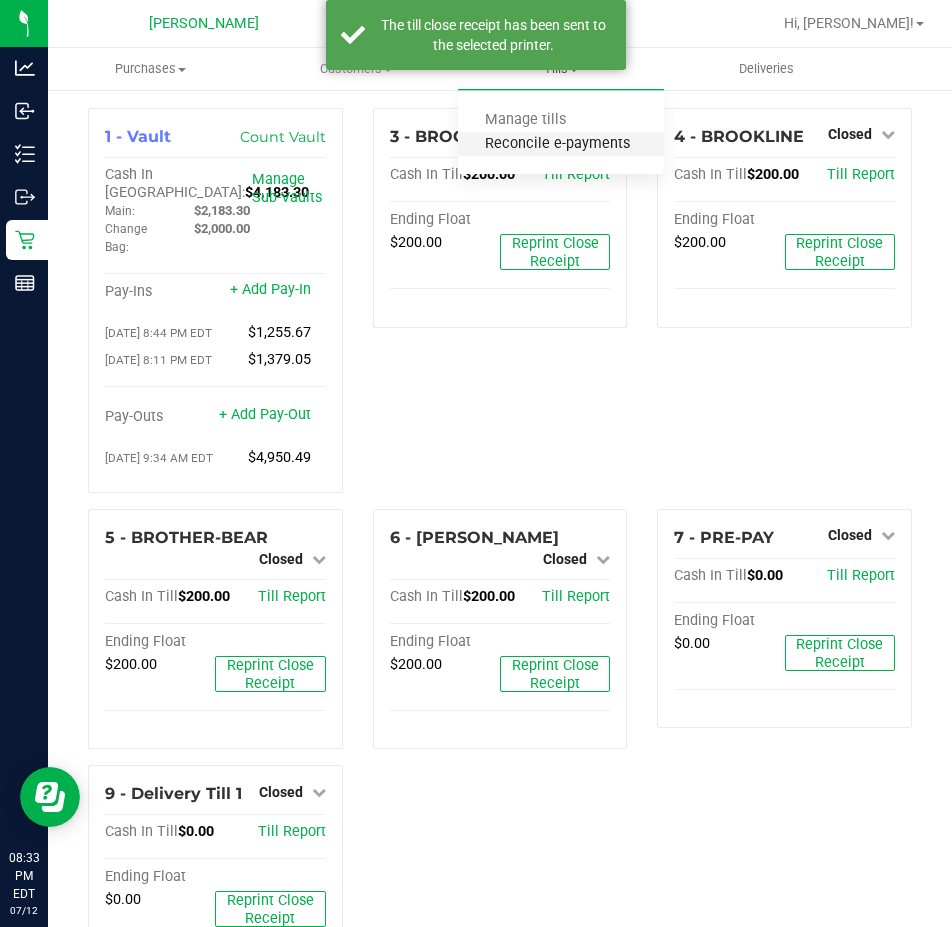 click on "Reconcile e-payments" at bounding box center (557, 144) 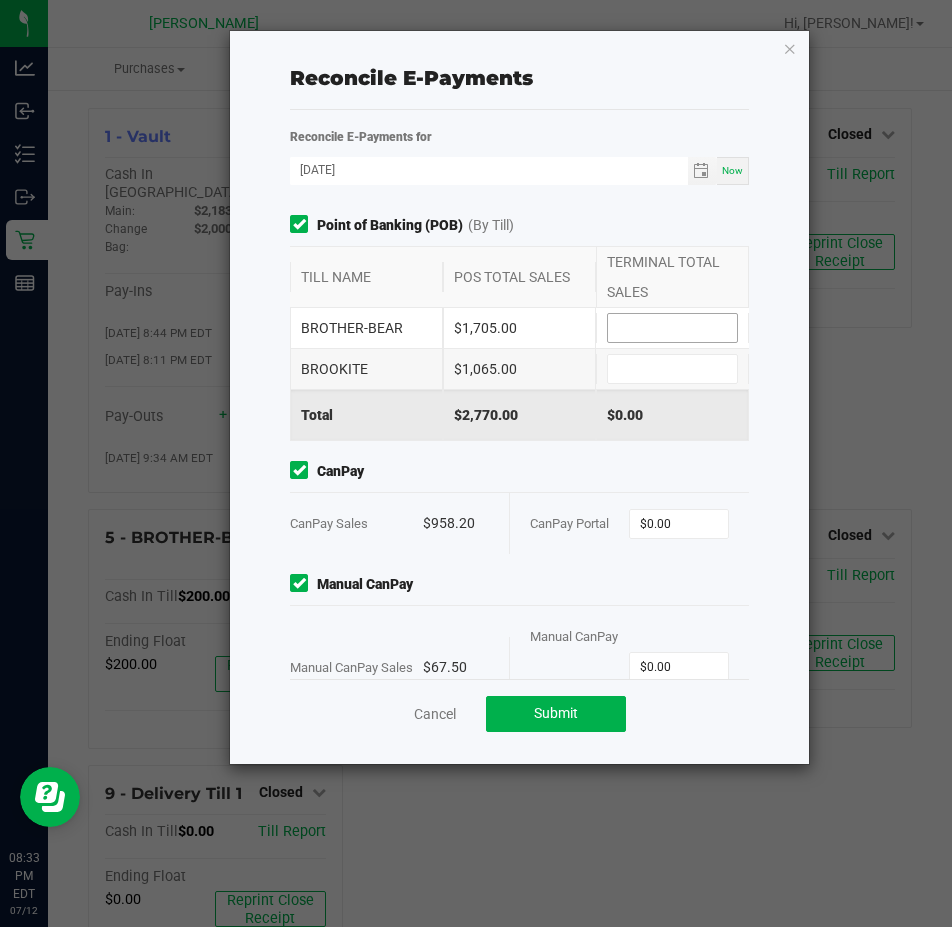 click at bounding box center (672, 328) 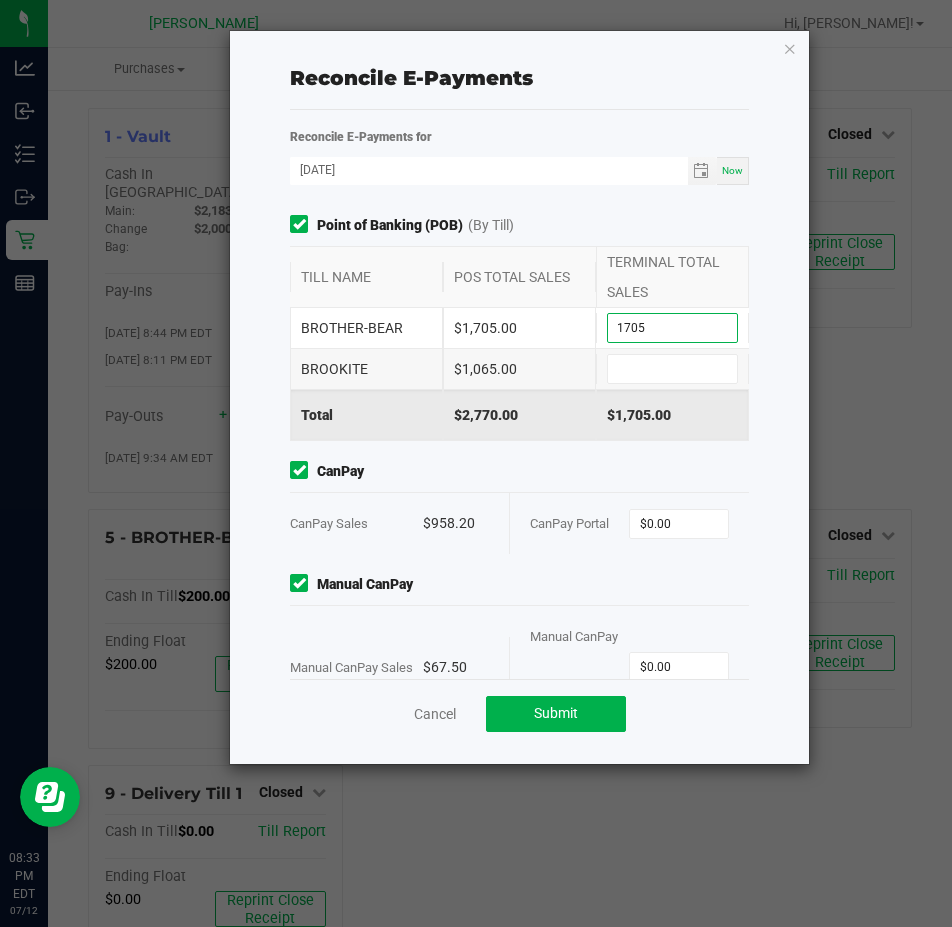 type on "$1,705.00" 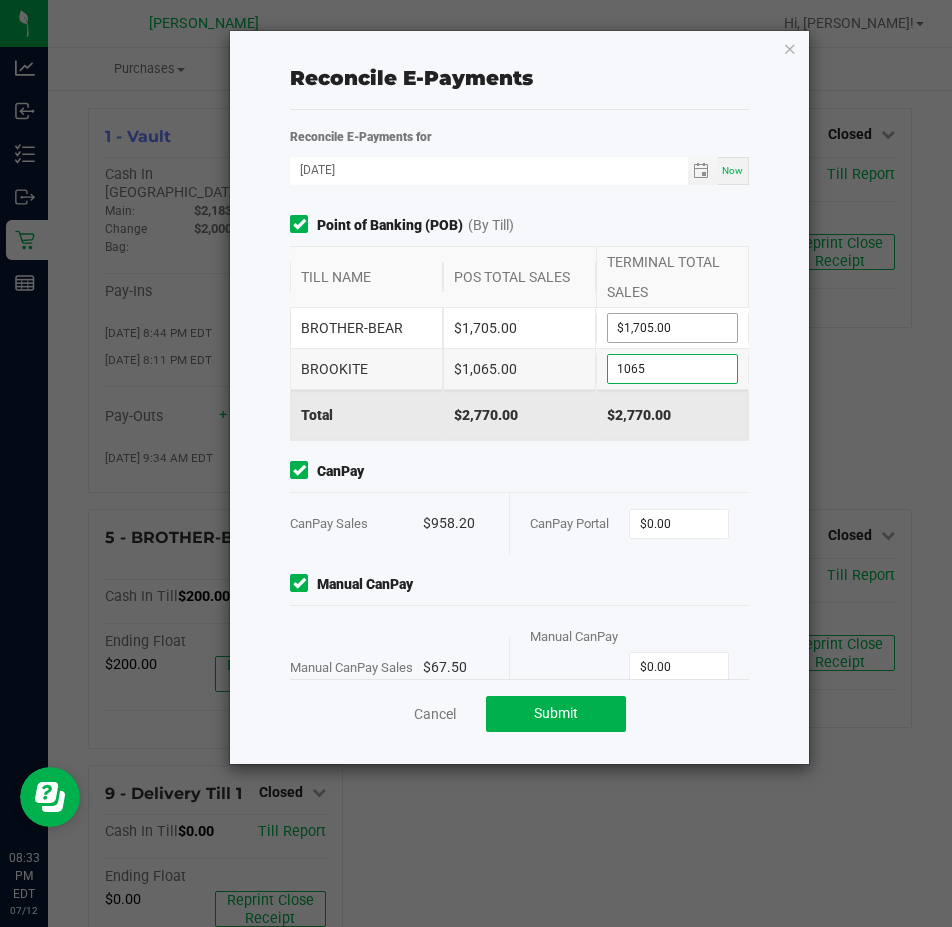 type on "$1,065.00" 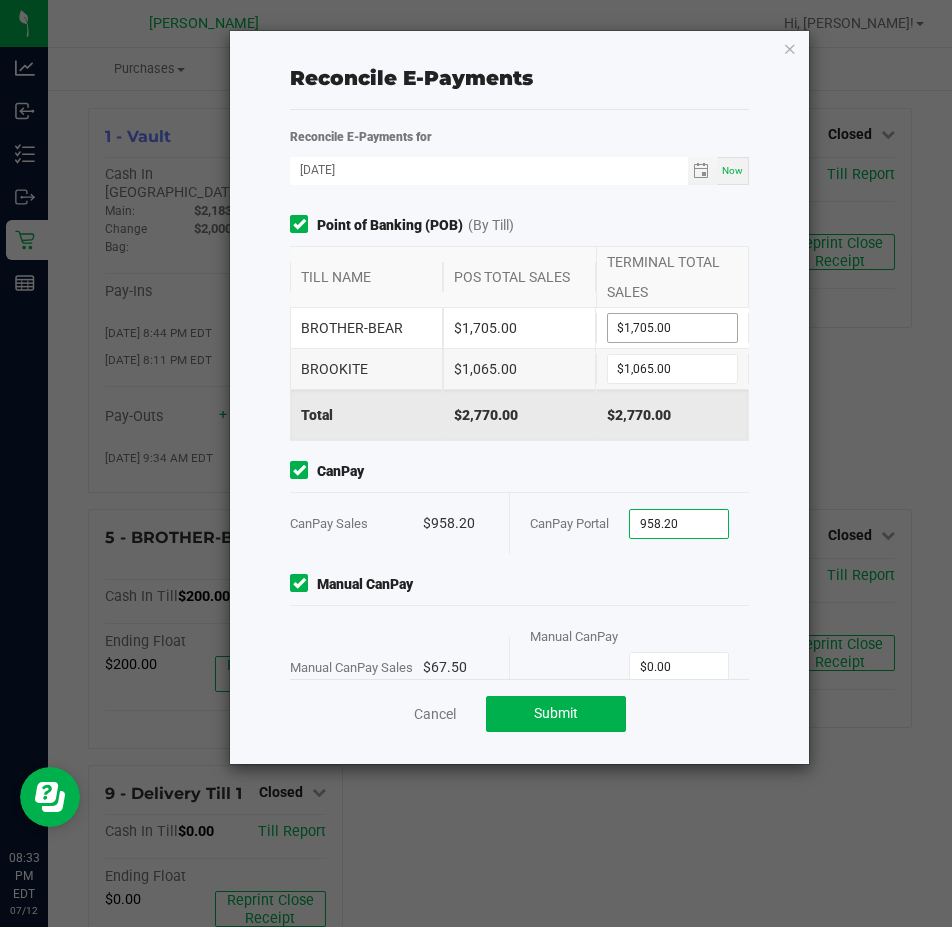 type on "$958.20" 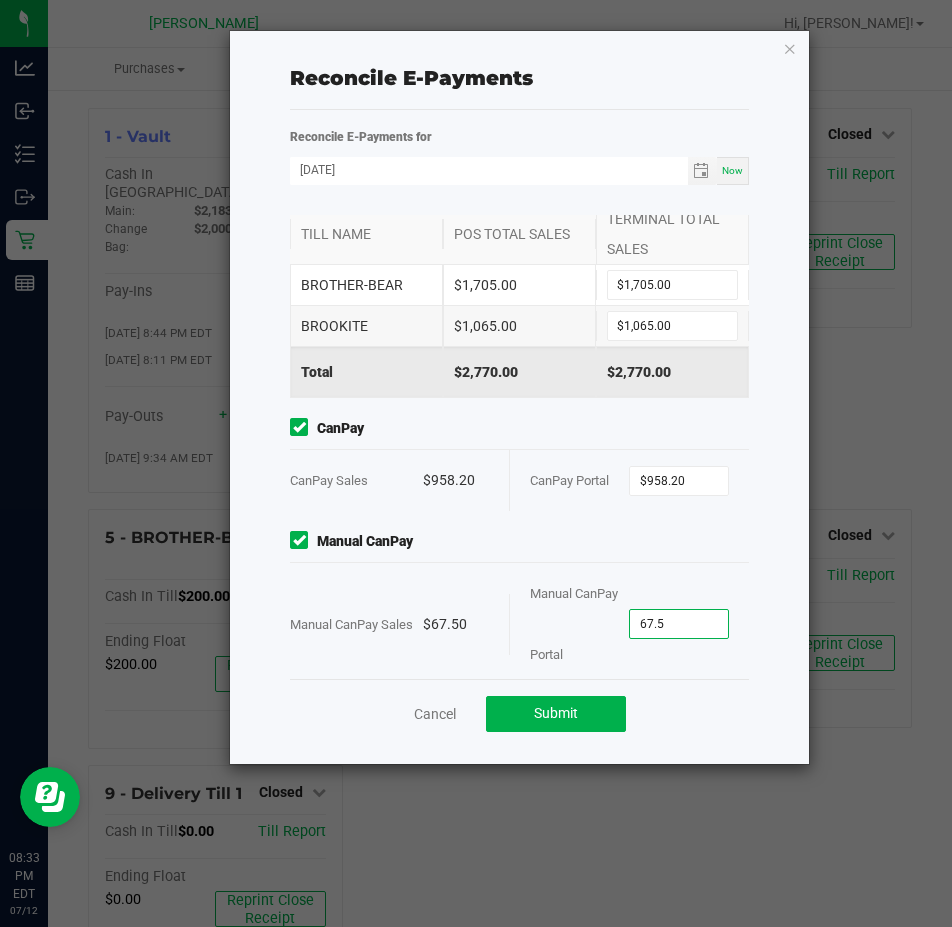 scroll, scrollTop: 66, scrollLeft: 0, axis: vertical 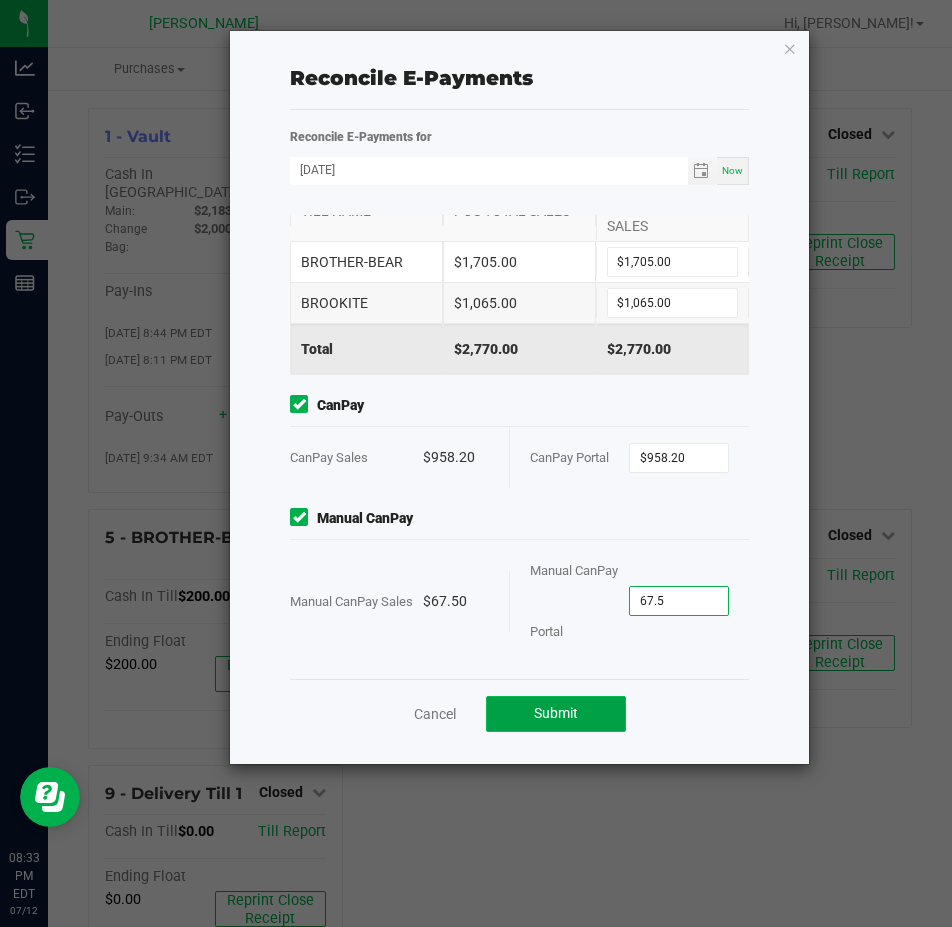 type on "$67.50" 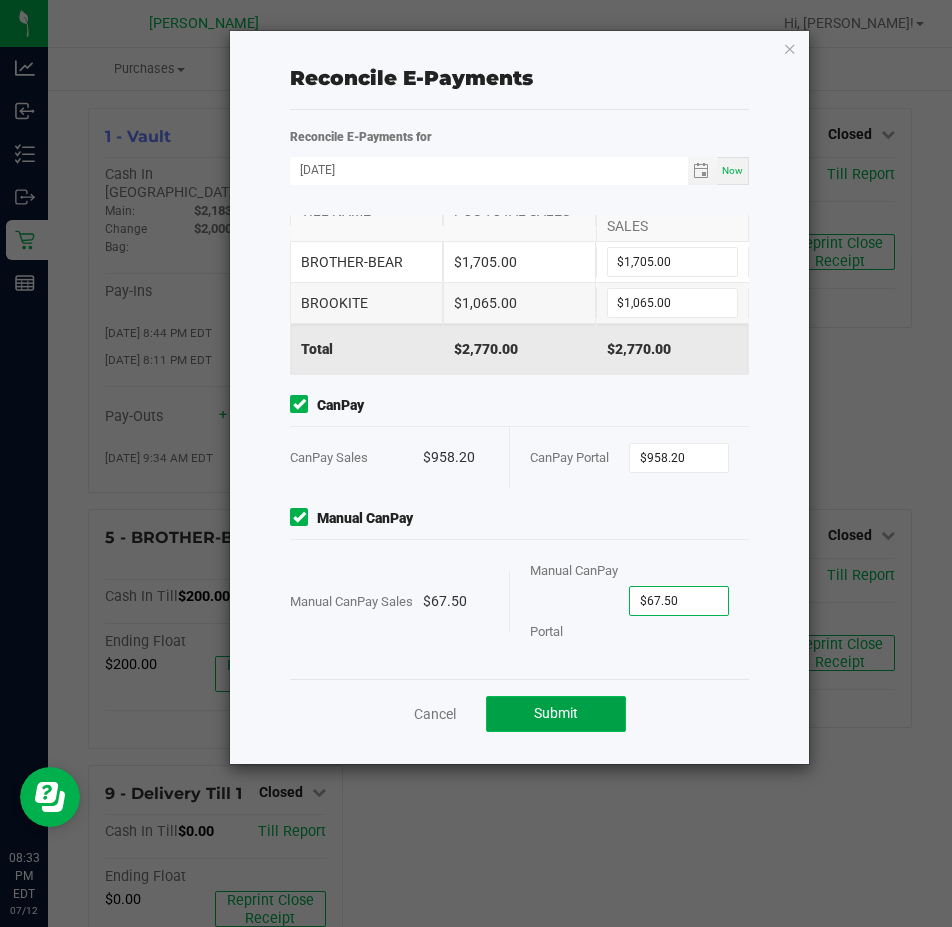 click on "Submit" 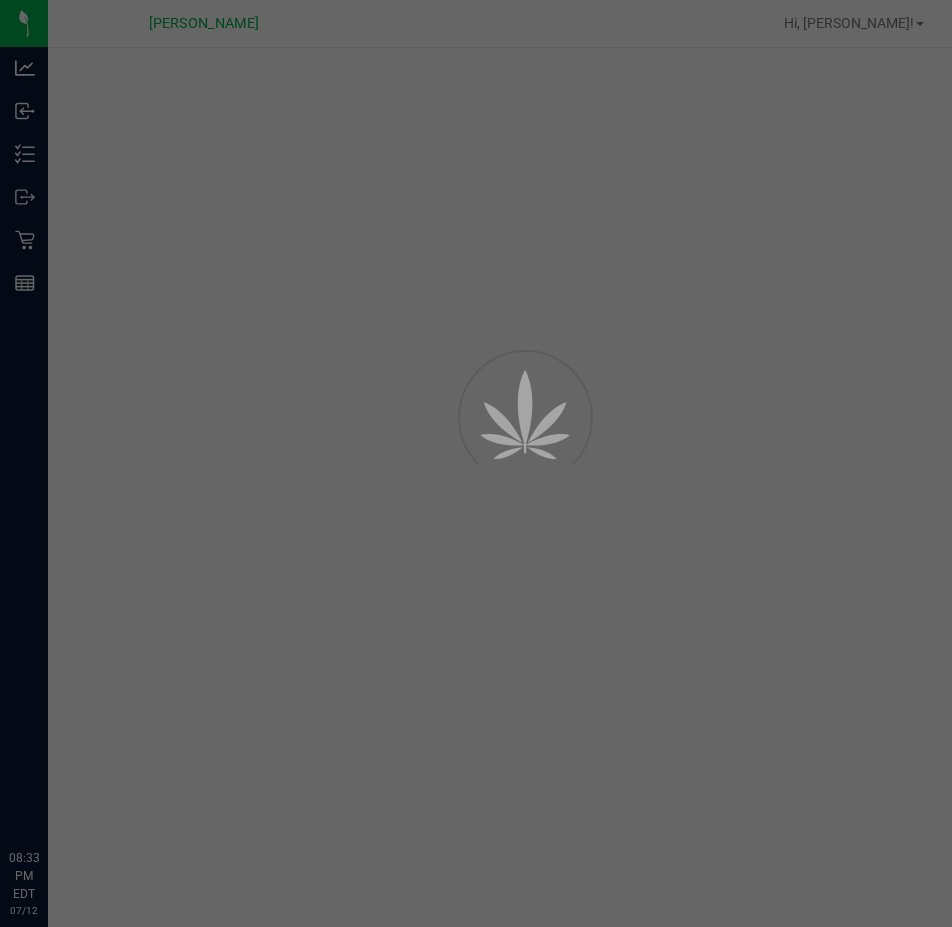 scroll, scrollTop: 0, scrollLeft: 0, axis: both 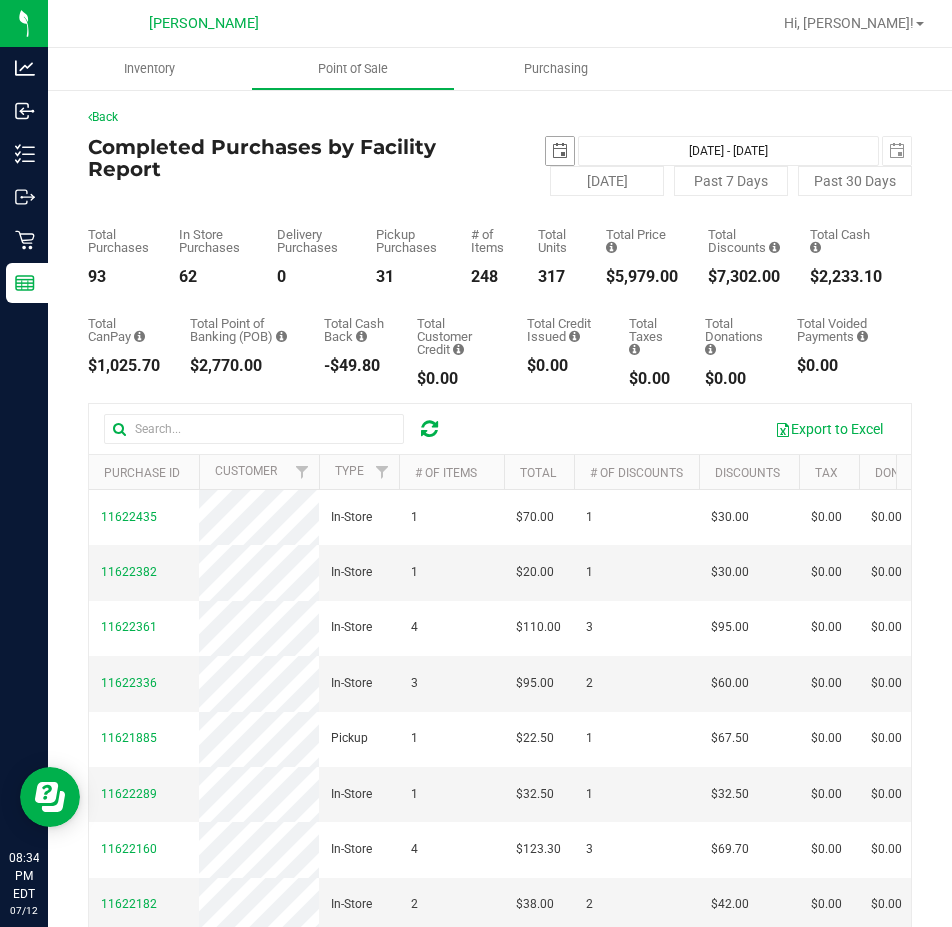 click at bounding box center [560, 151] 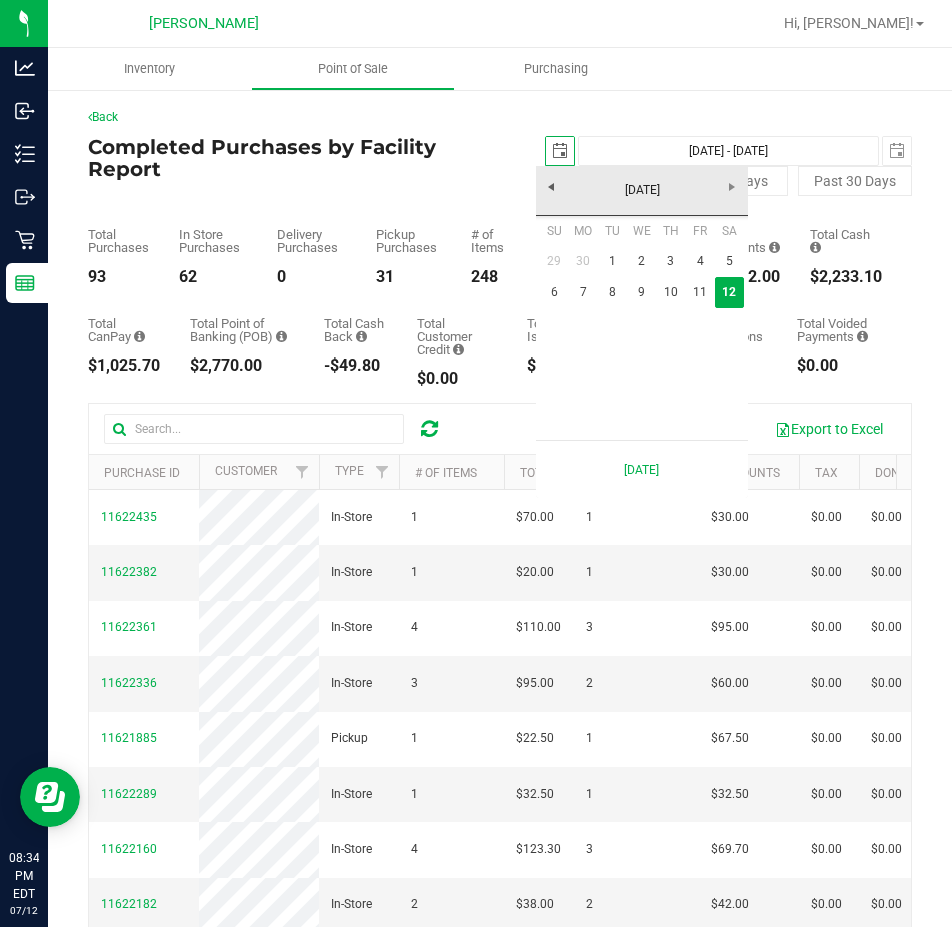 scroll, scrollTop: 0, scrollLeft: 50, axis: horizontal 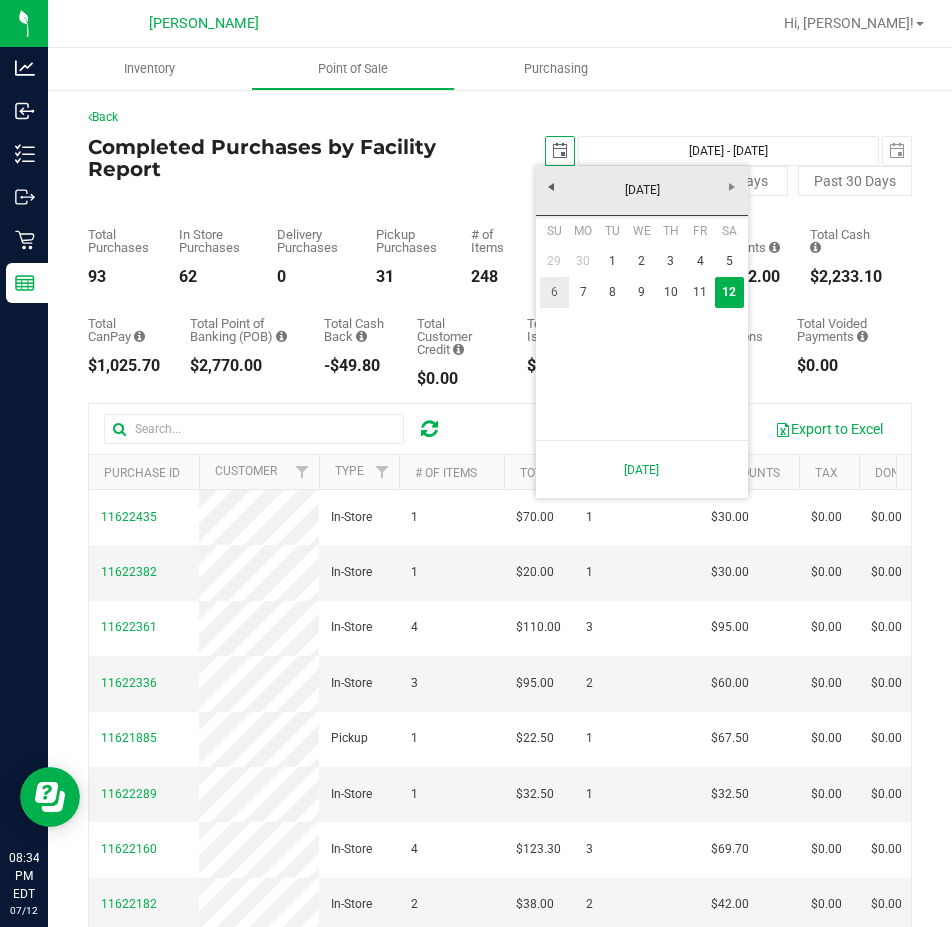 click on "6" at bounding box center (554, 292) 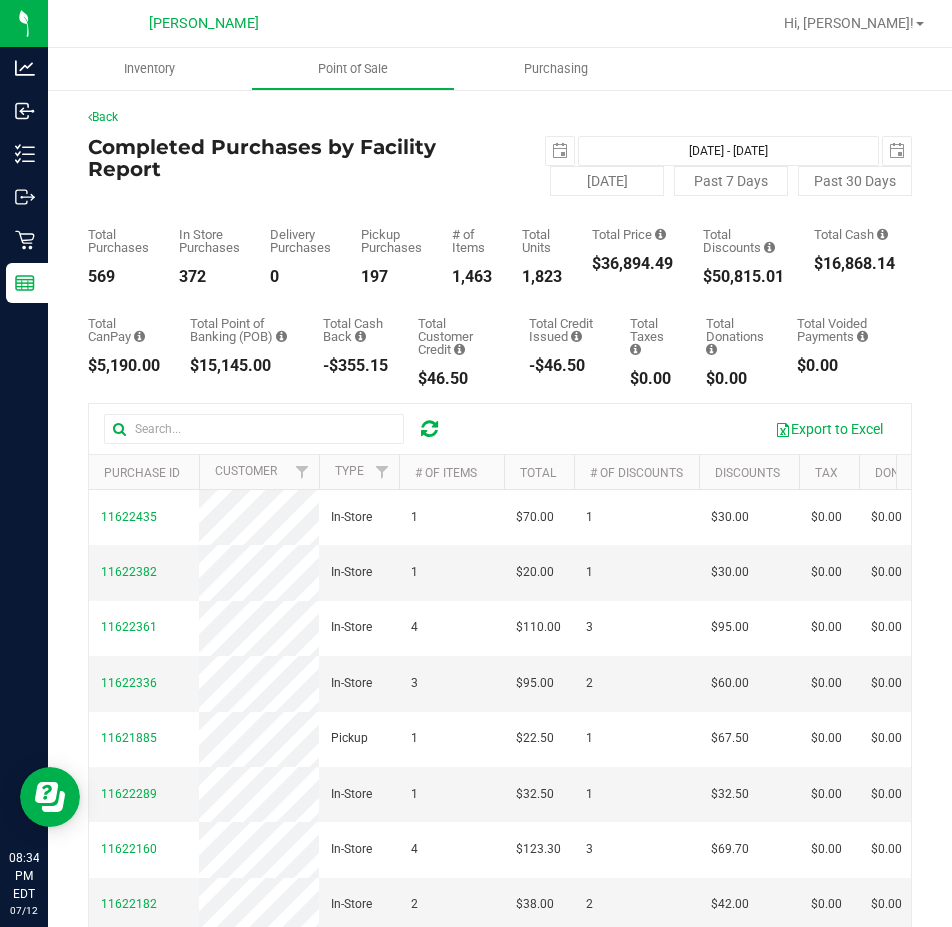 scroll, scrollTop: 0, scrollLeft: 0, axis: both 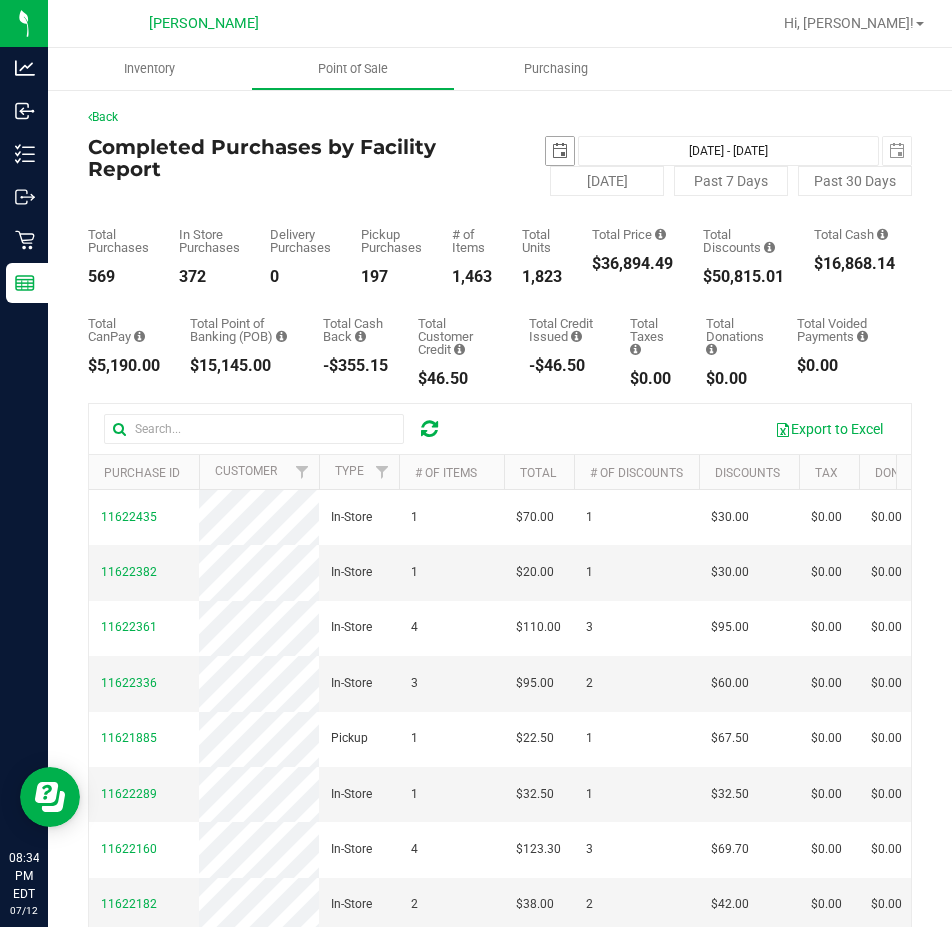click at bounding box center [560, 151] 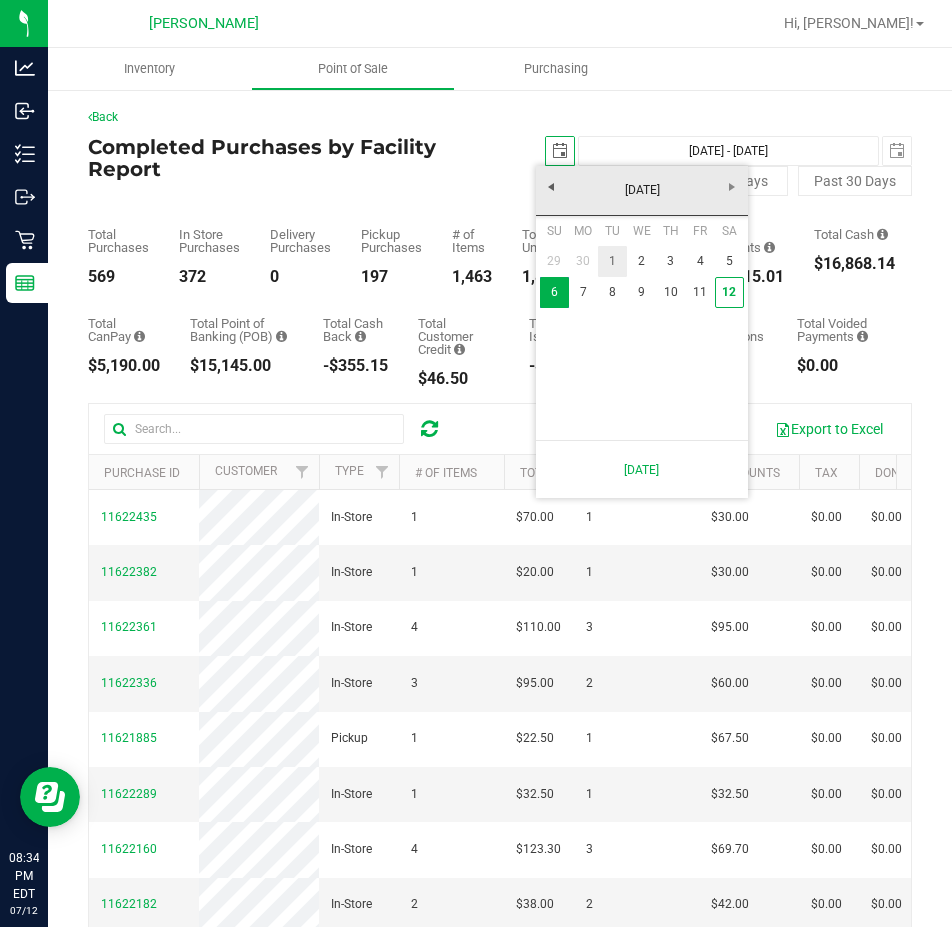 click on "1" at bounding box center (612, 261) 